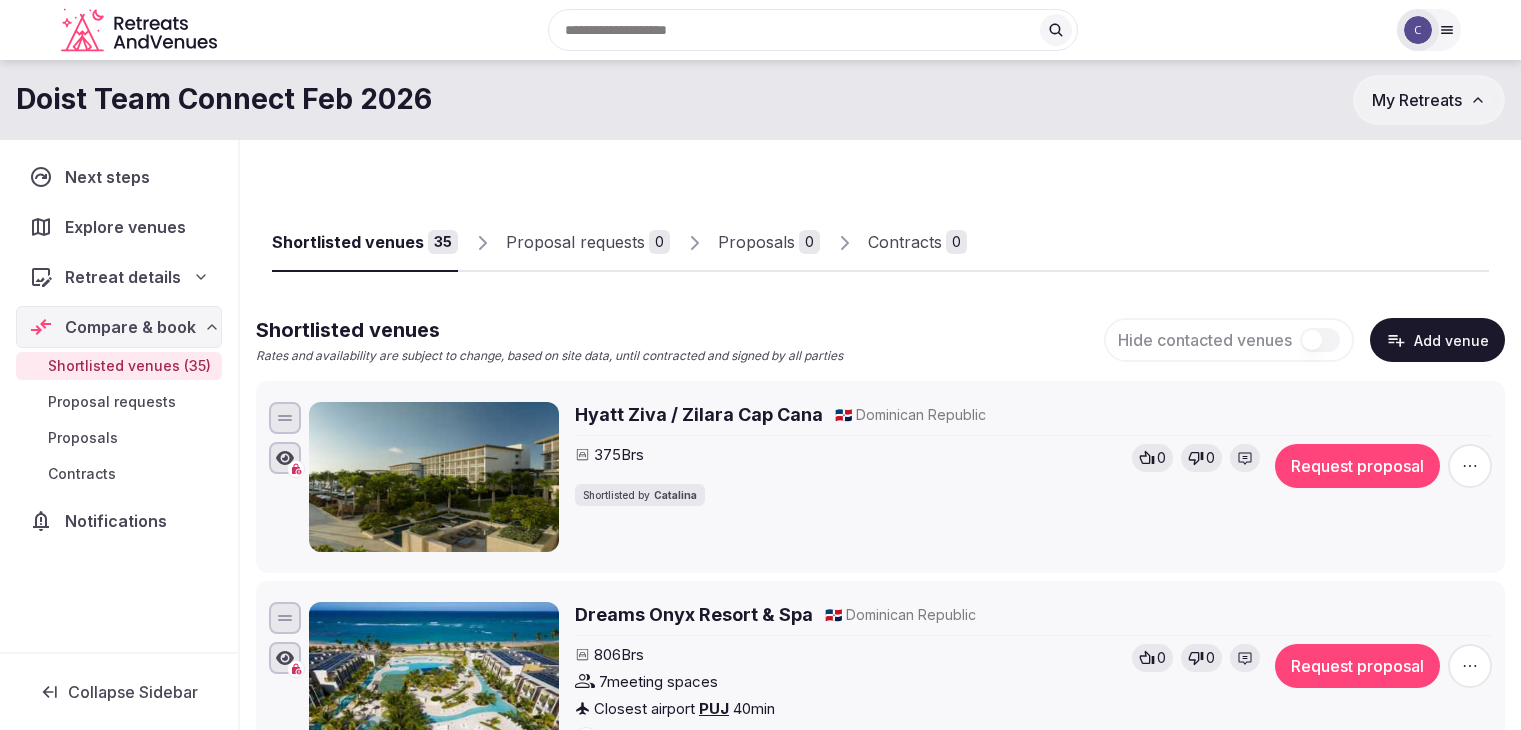 scroll, scrollTop: 0, scrollLeft: 0, axis: both 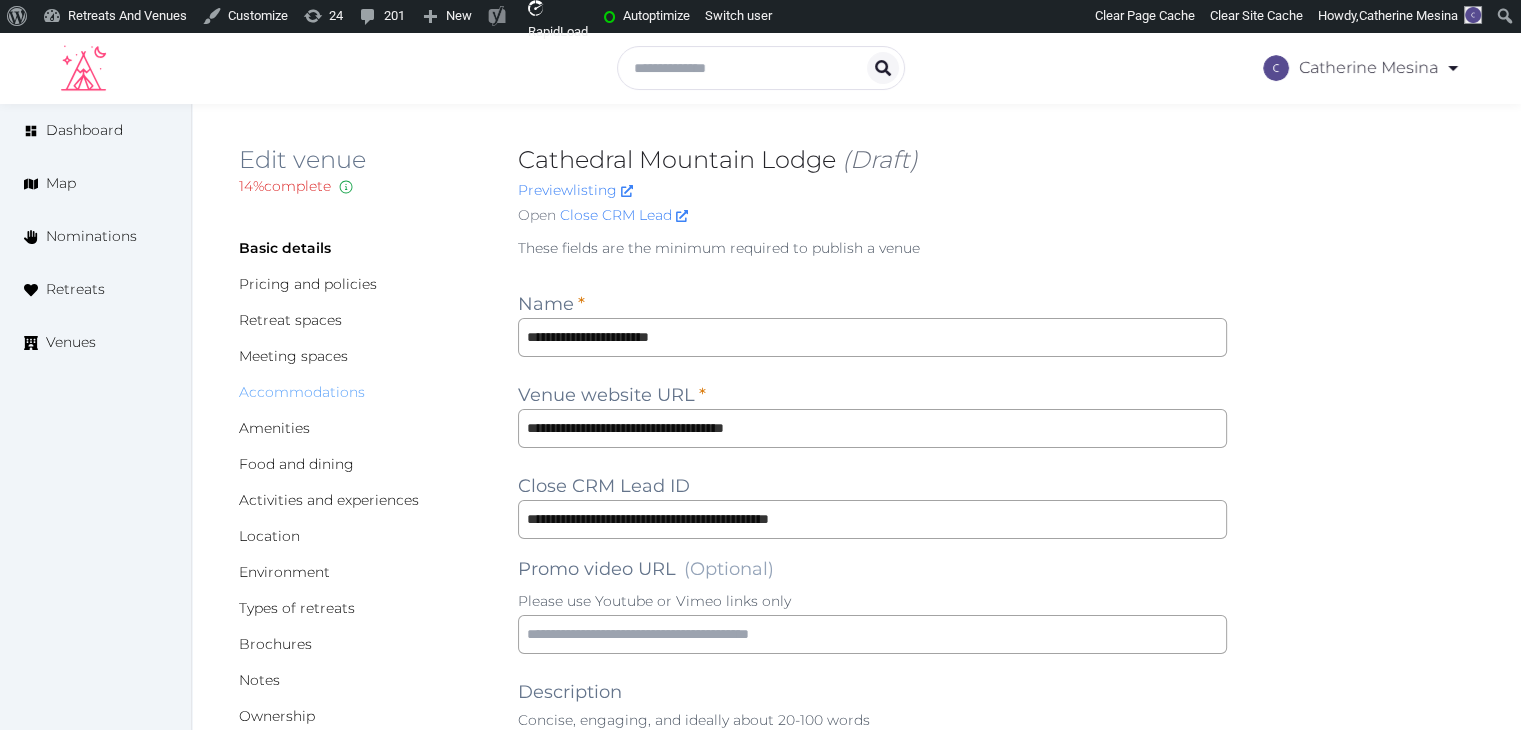 click on "Accommodations" at bounding box center [302, 392] 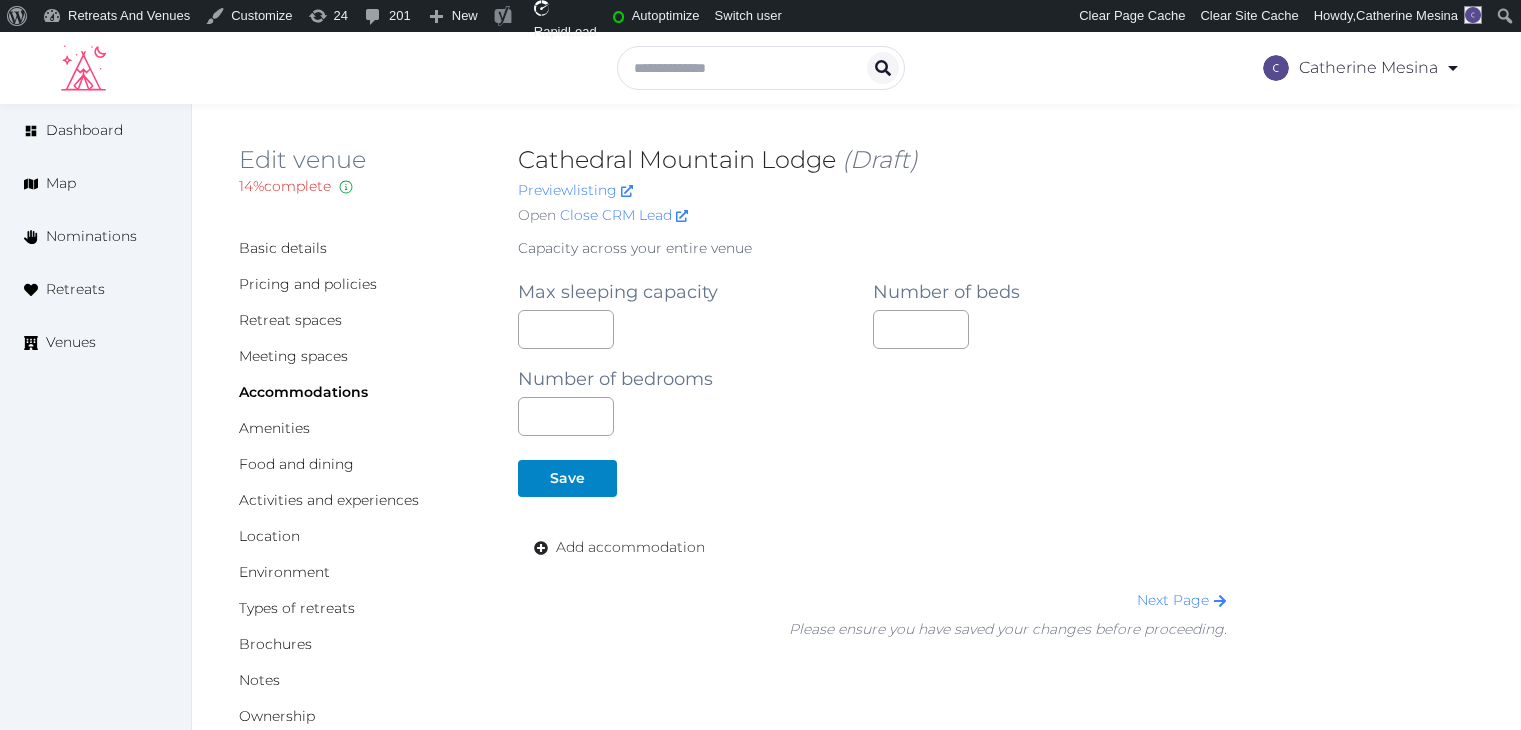 scroll, scrollTop: 0, scrollLeft: 0, axis: both 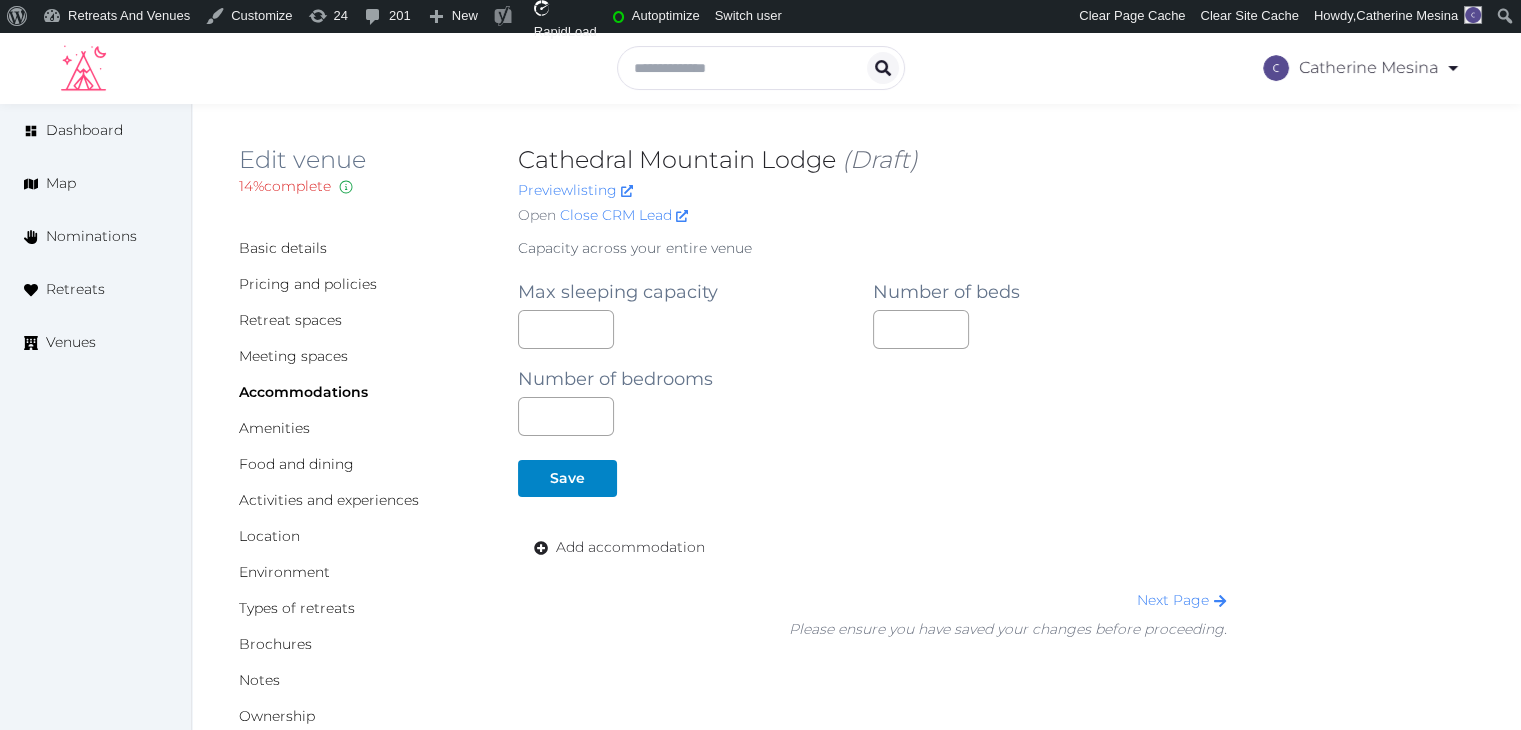 click on "Capacity across your entire venue Max sleeping capacity Number of beds Number of bedrooms ** Save  Add accommodation Next Page  Please ensure you have saved your changes before proceeding." at bounding box center [872, 439] 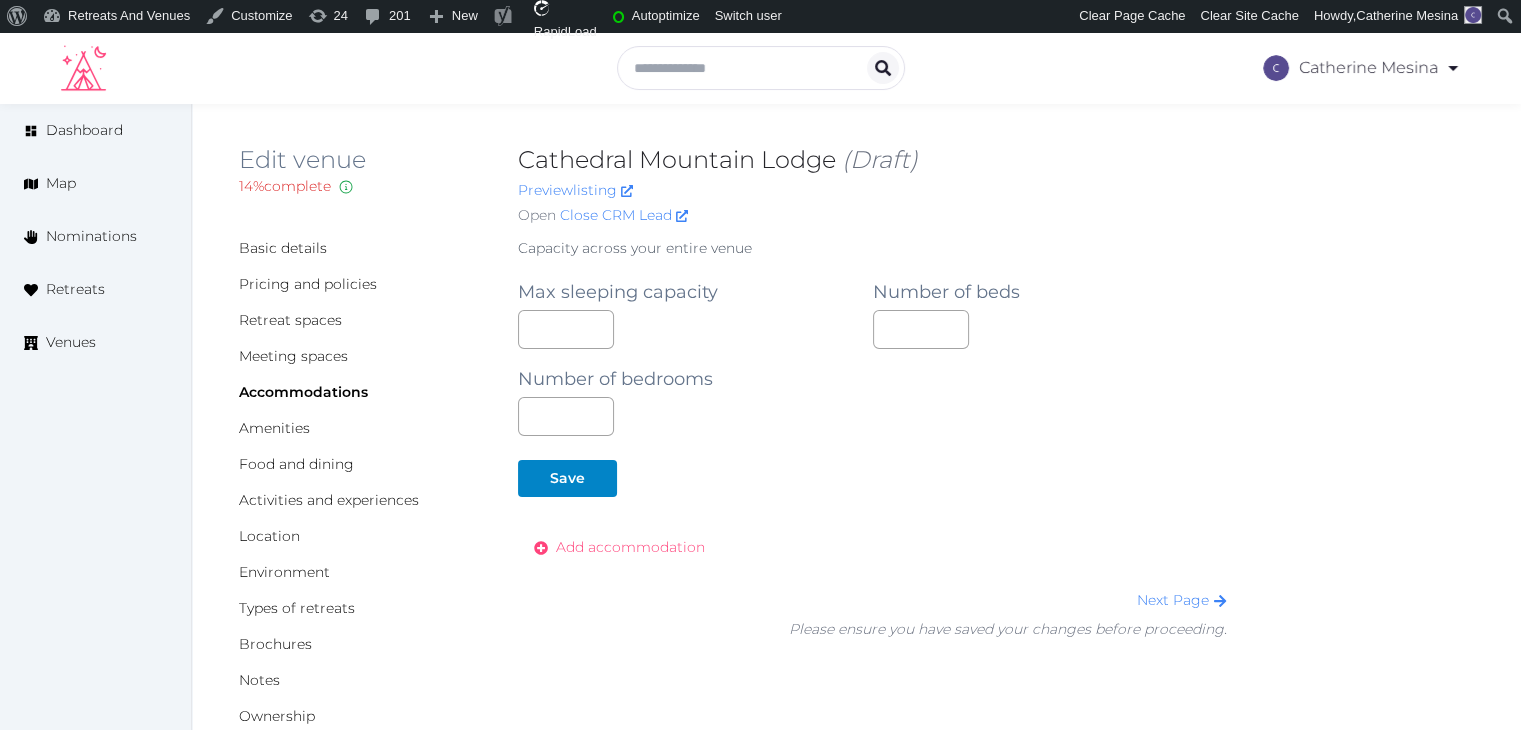 click on "Add accommodation" at bounding box center [630, 547] 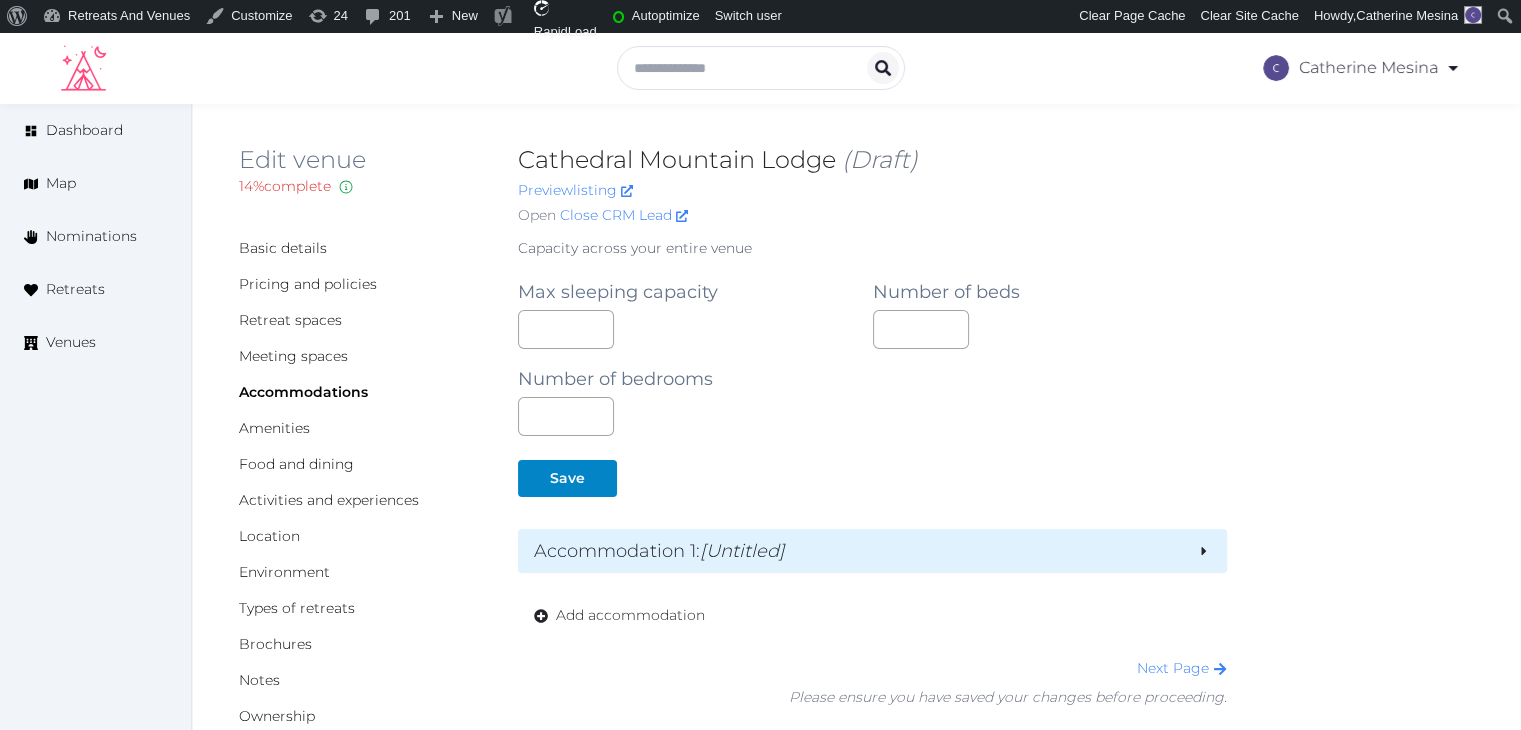 click on "Accommodation 1 :  [Untitled]" at bounding box center [857, 551] 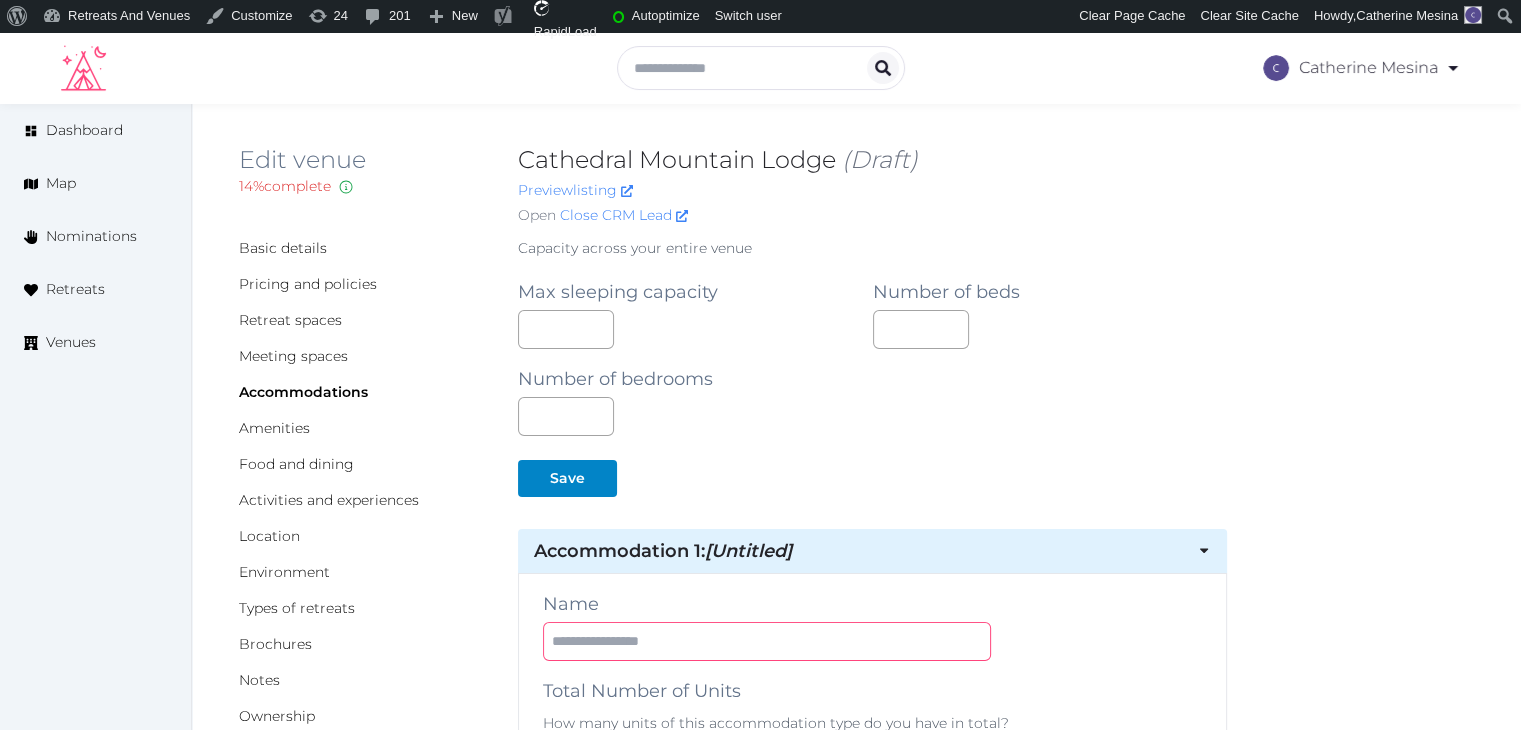 click at bounding box center [767, 641] 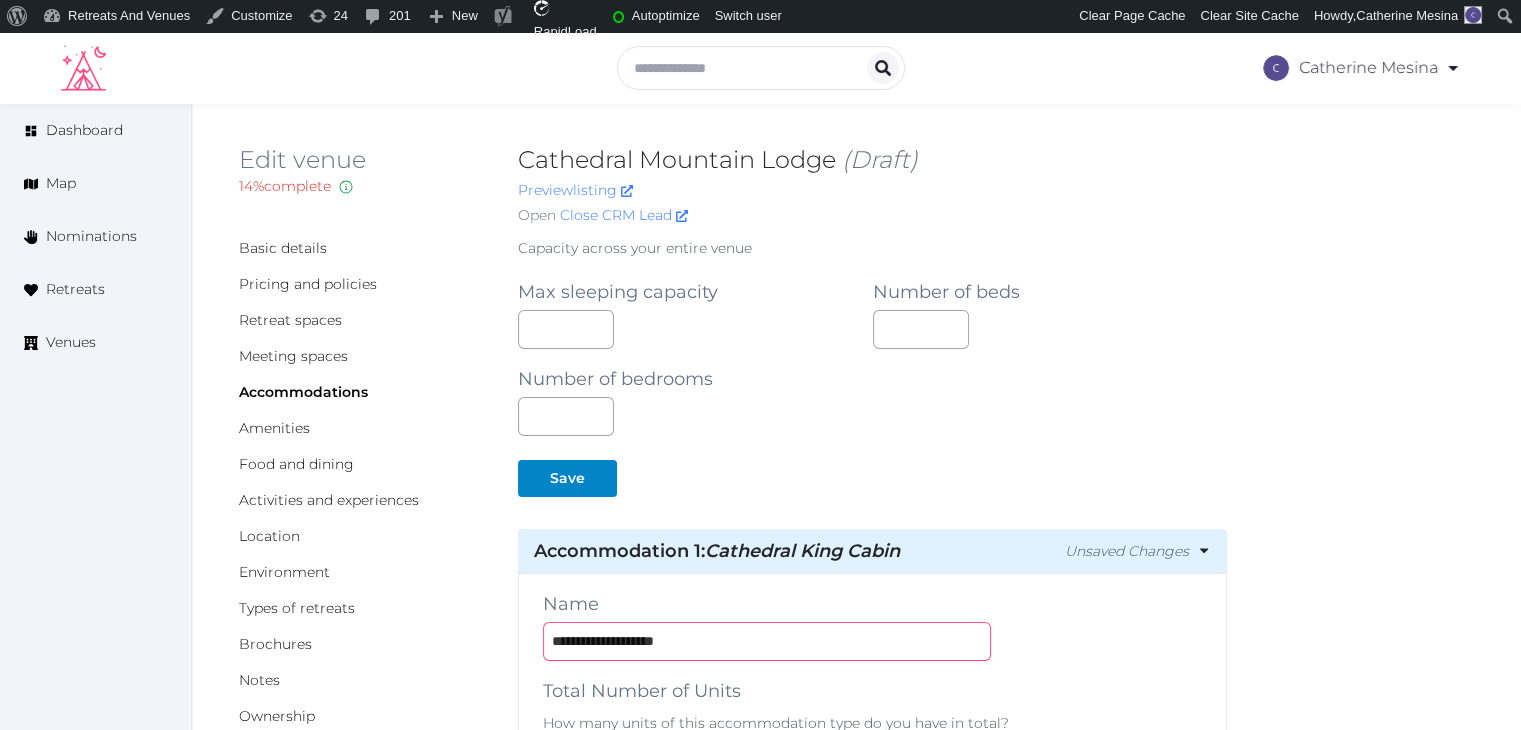 type on "**********" 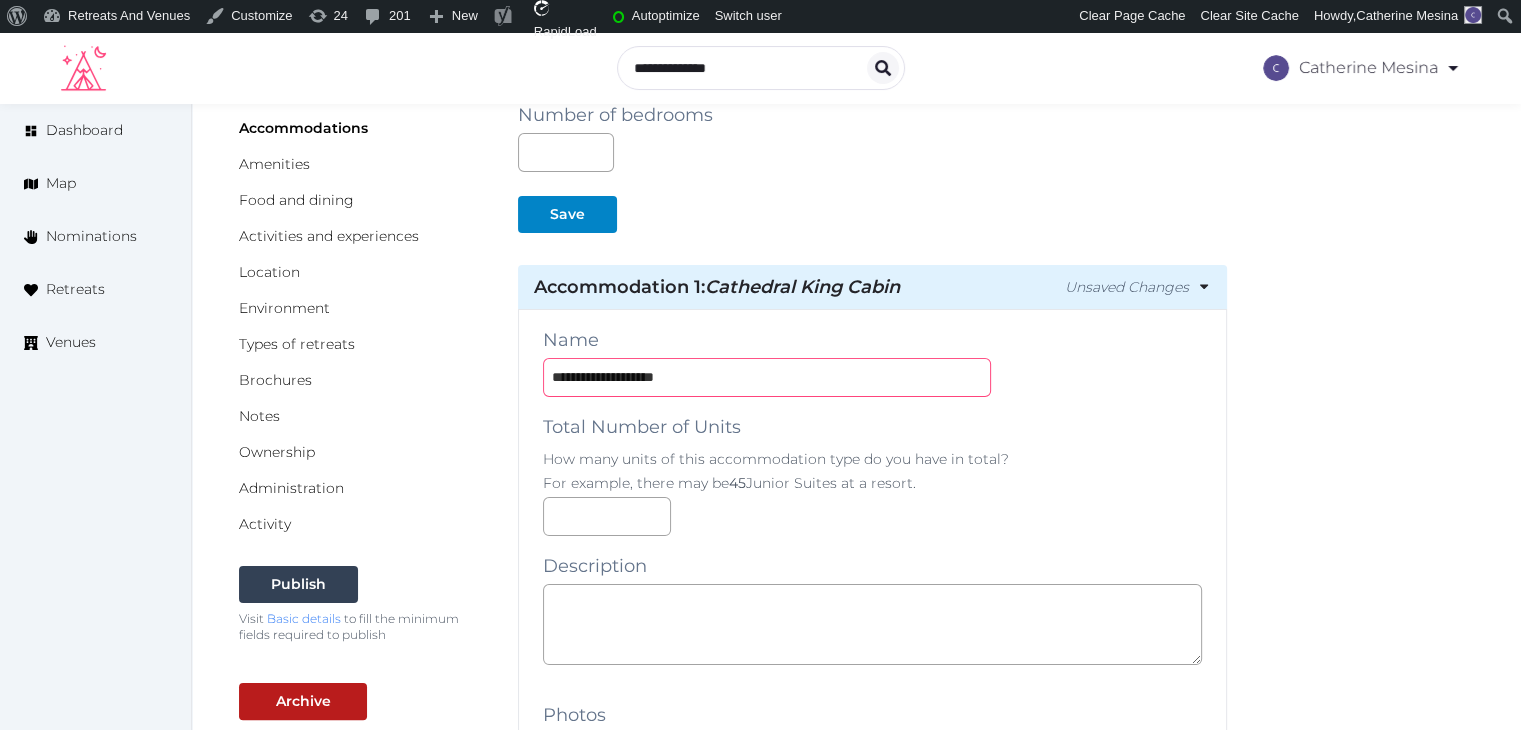 scroll, scrollTop: 300, scrollLeft: 0, axis: vertical 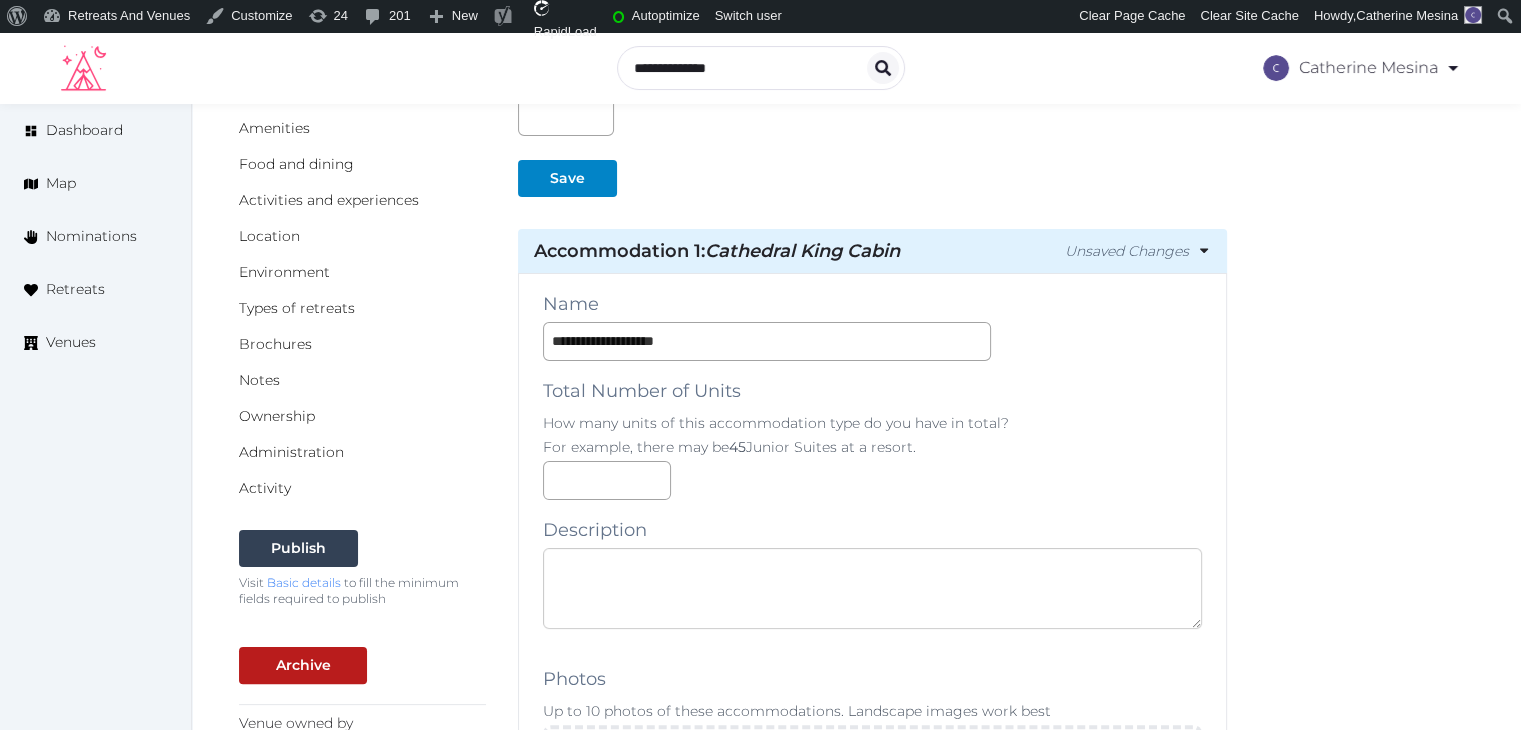 click at bounding box center (872, 588) 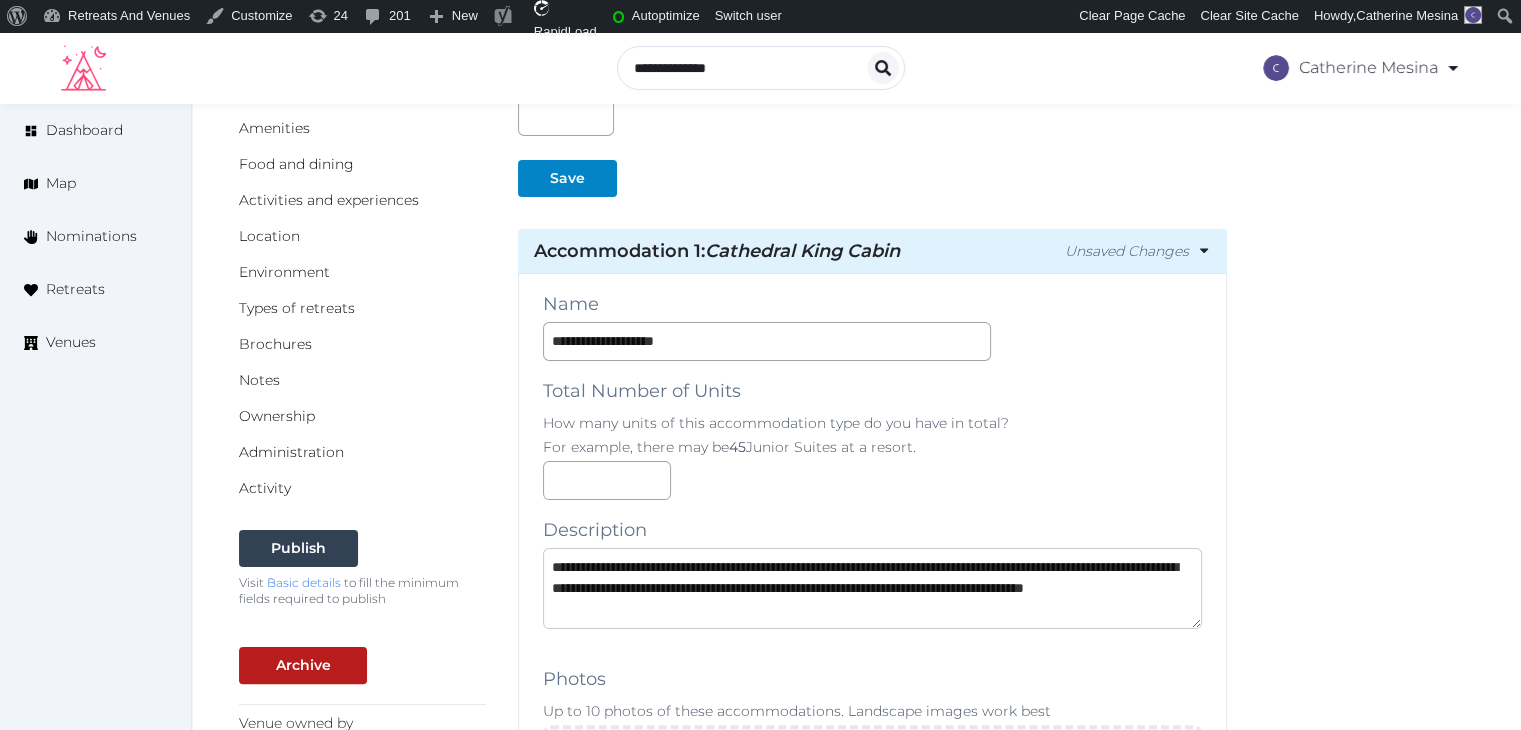 scroll, scrollTop: 32, scrollLeft: 0, axis: vertical 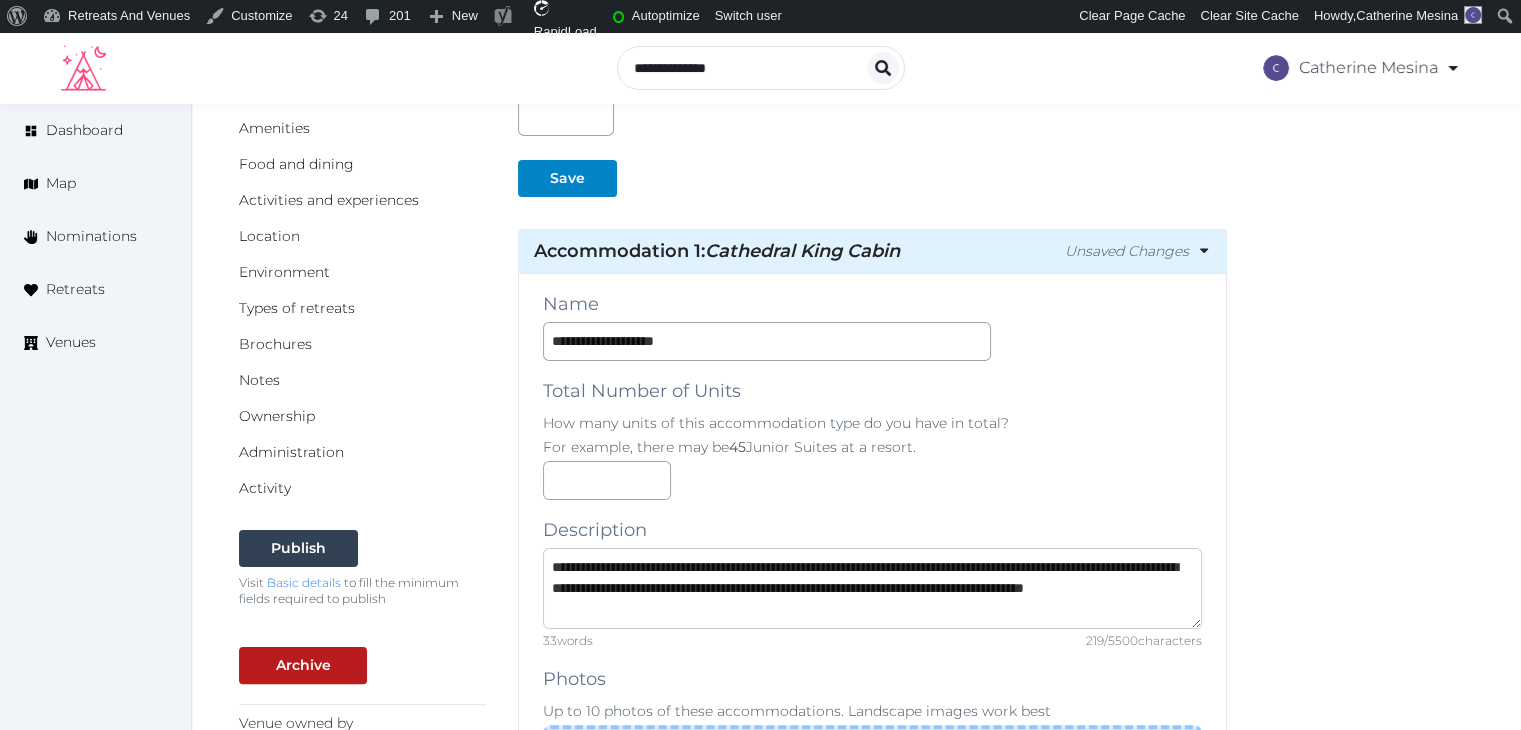 type on "**********" 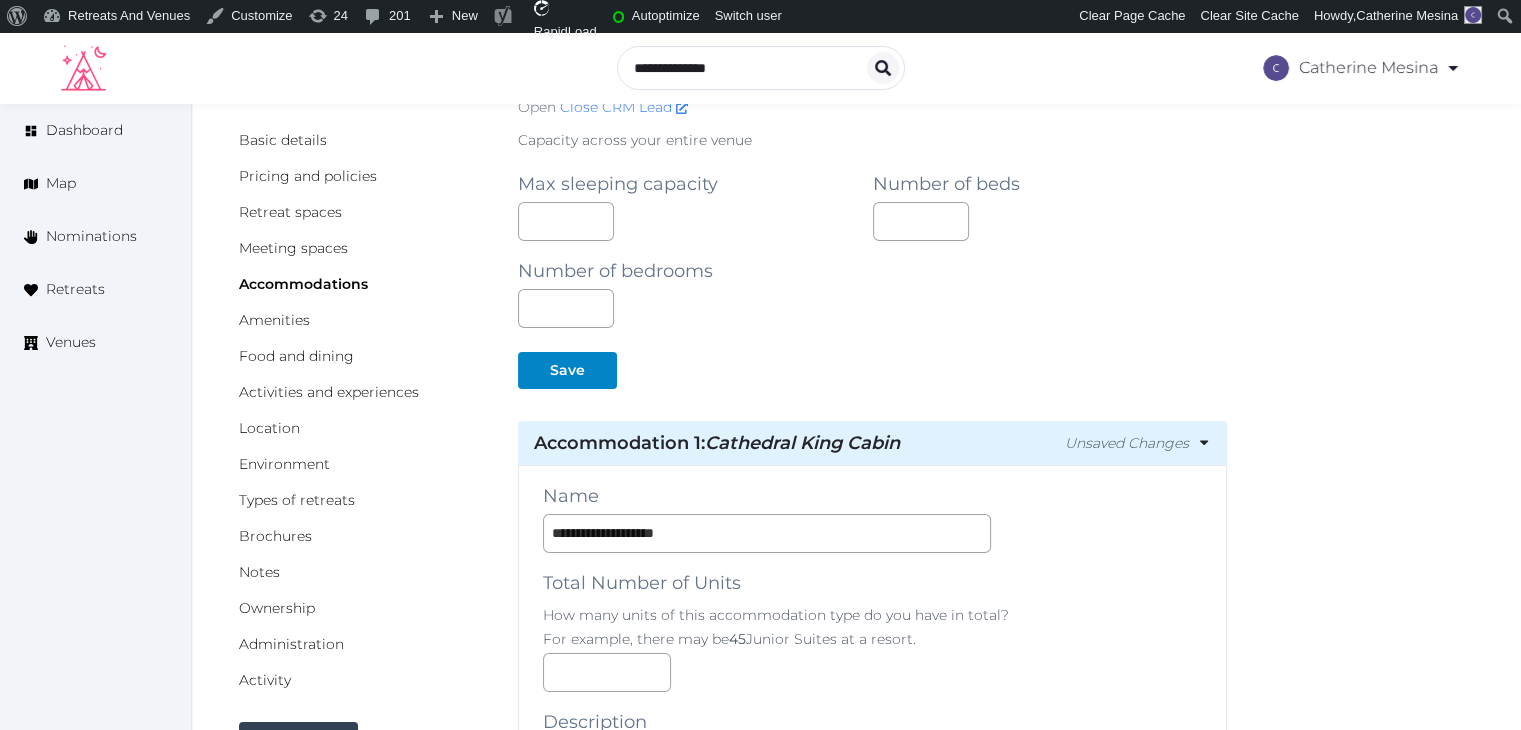 scroll, scrollTop: 0, scrollLeft: 0, axis: both 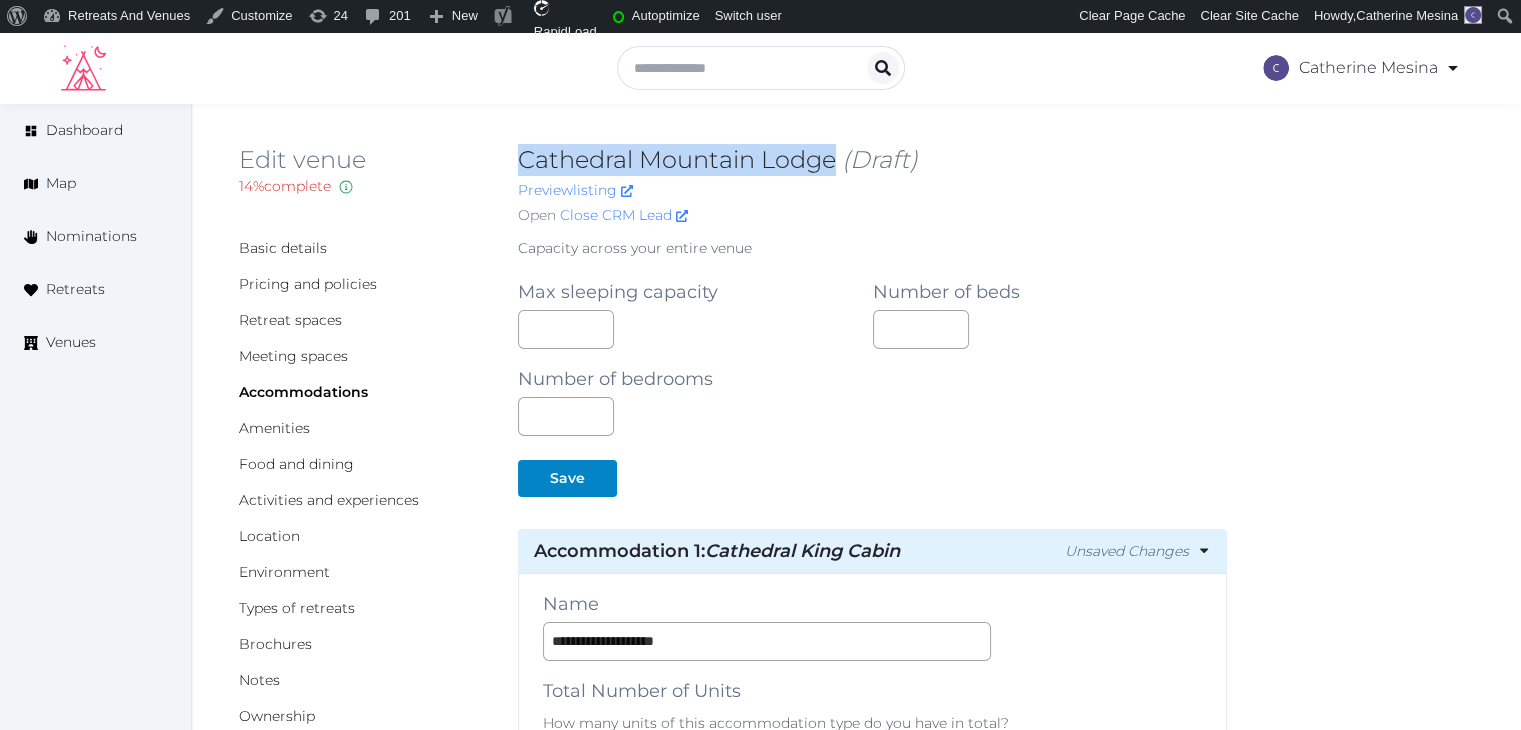 drag, startPoint x: 512, startPoint y: 156, endPoint x: 833, endPoint y: 153, distance: 321.014 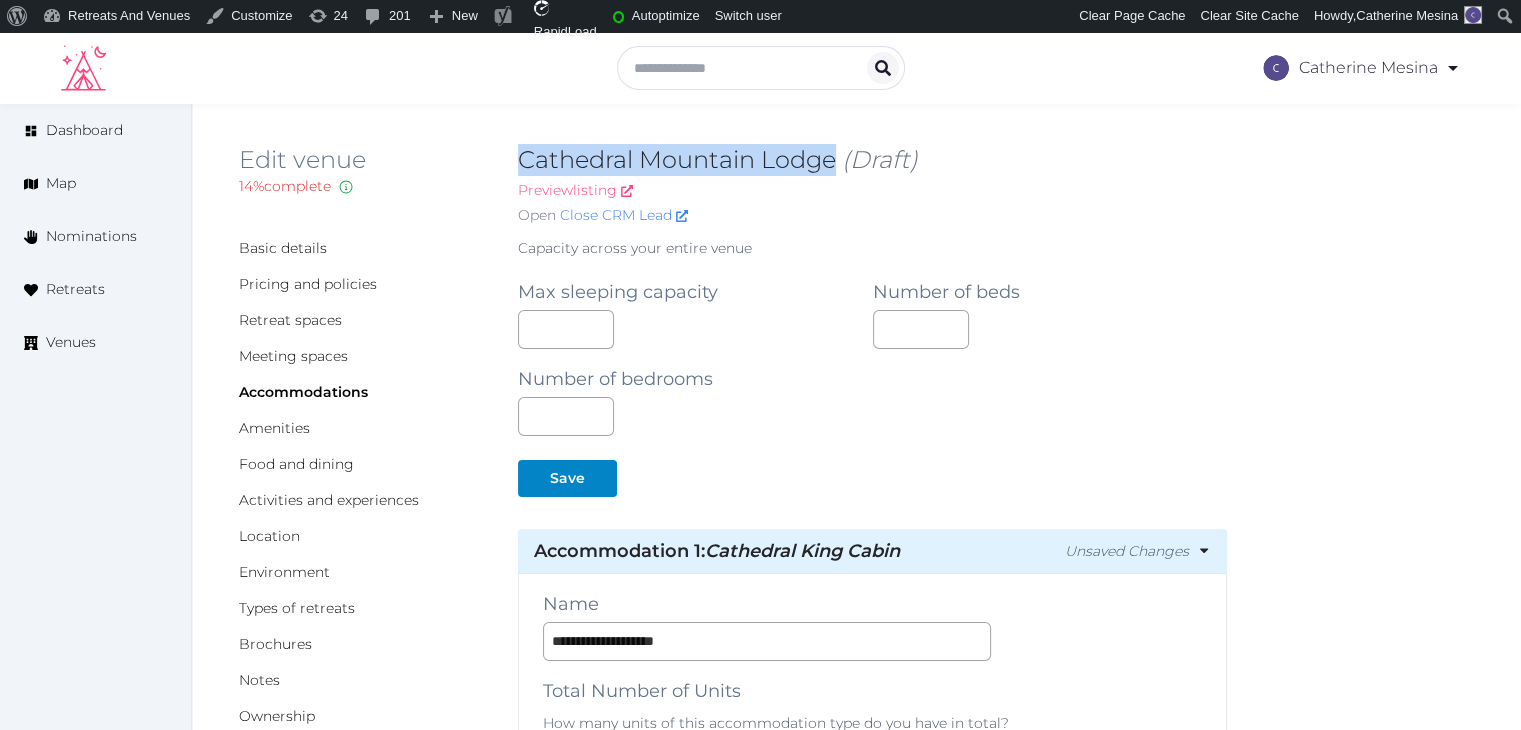 copy on "Cathedral Mountain Lodge" 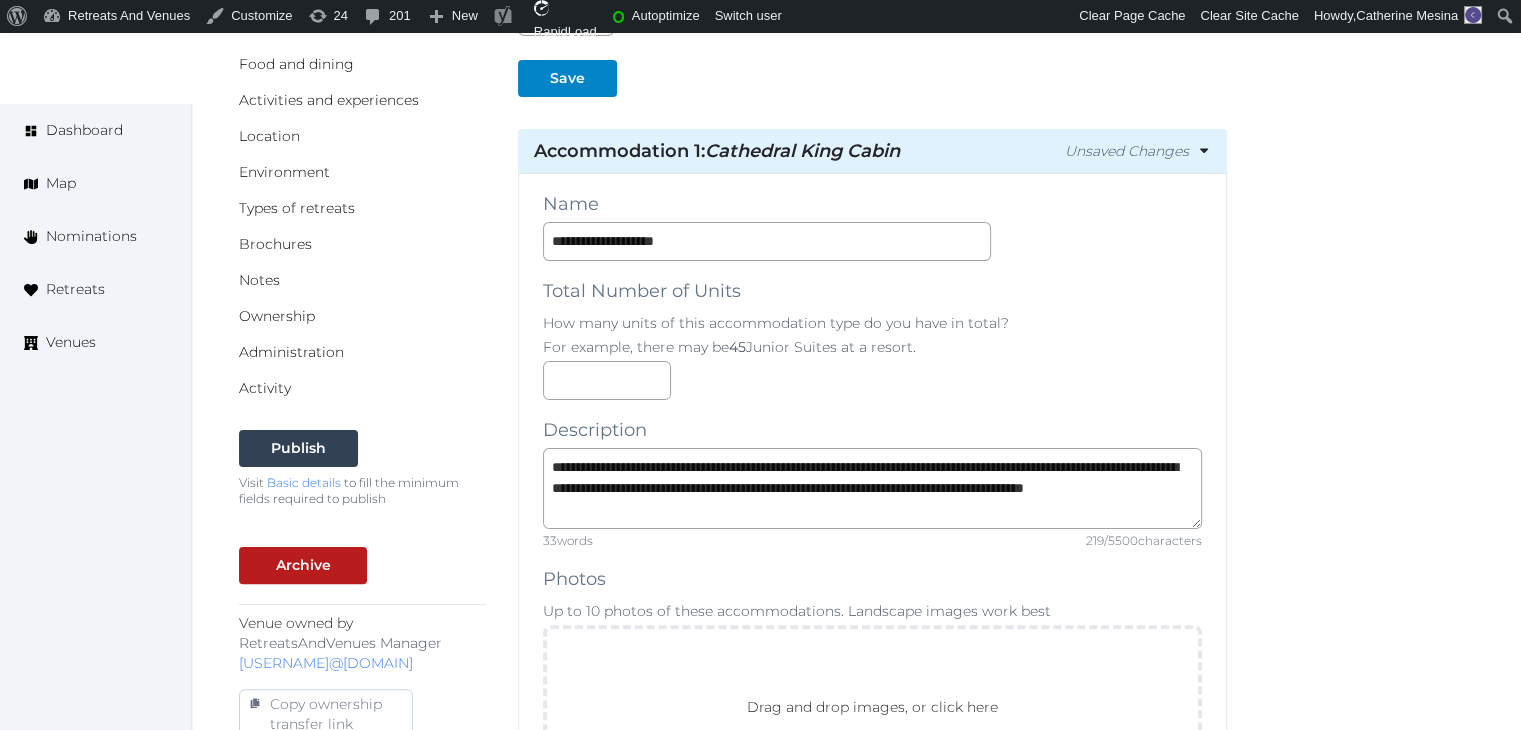scroll, scrollTop: 700, scrollLeft: 0, axis: vertical 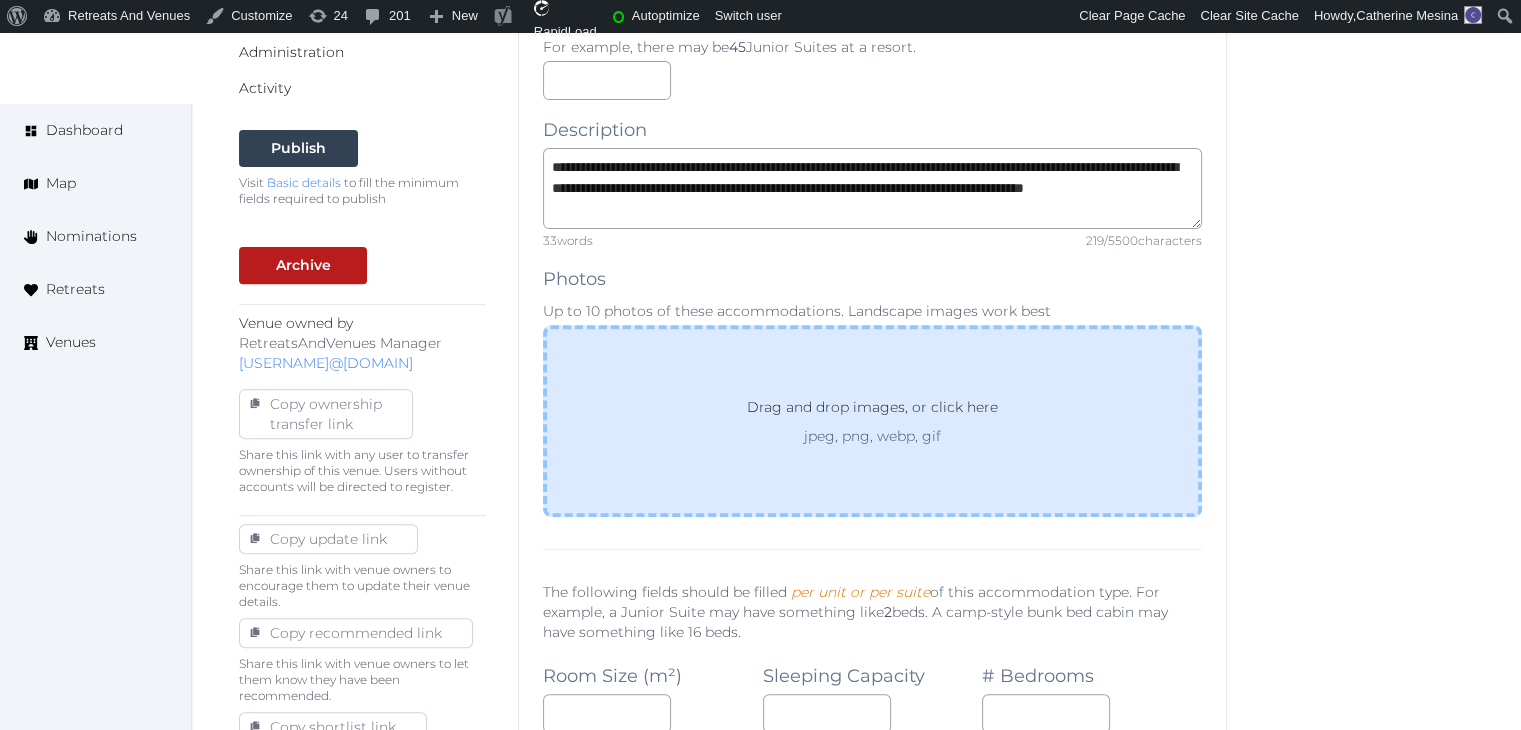 click on "Drag and drop images, or click here jpeg, png, webp, gif" at bounding box center (872, 421) 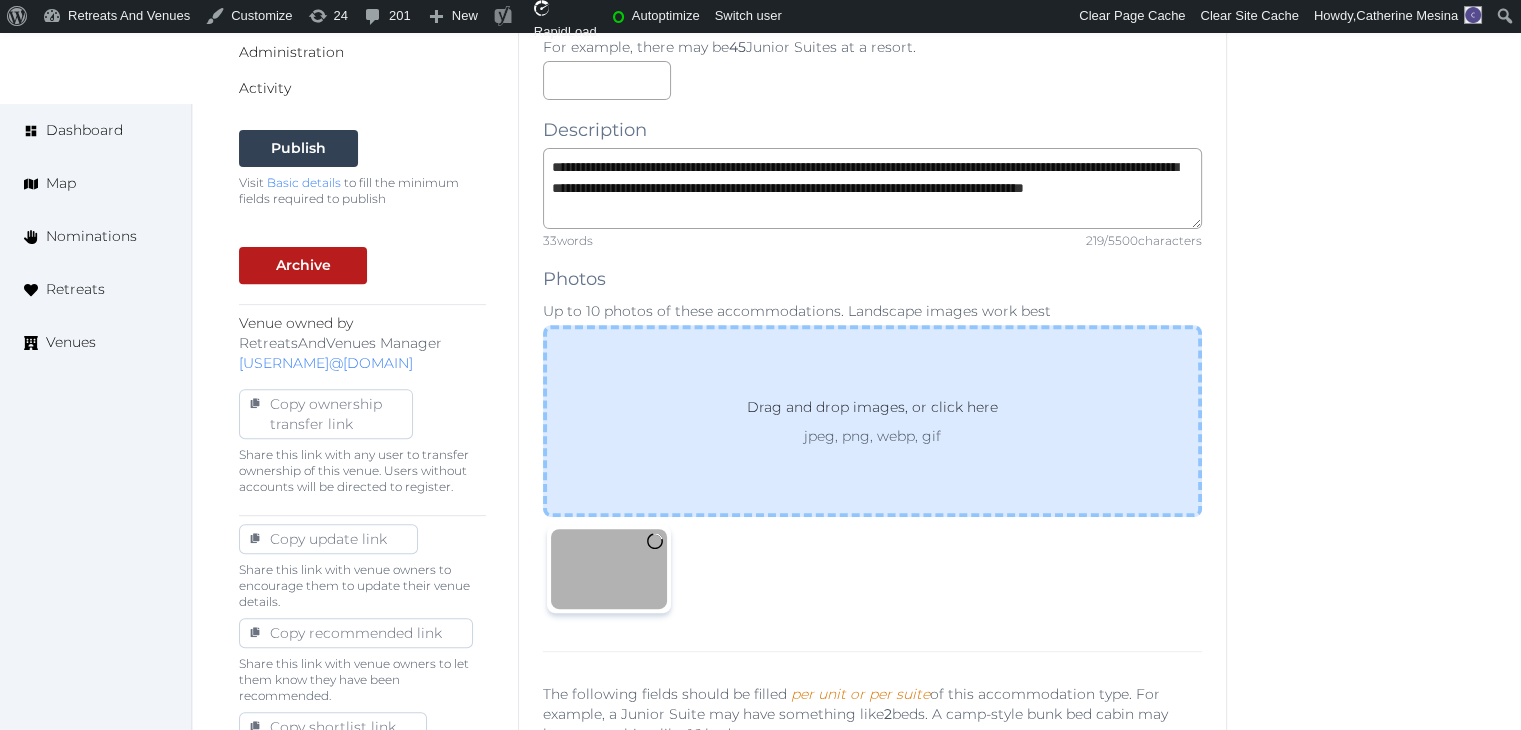 scroll, scrollTop: 1000, scrollLeft: 0, axis: vertical 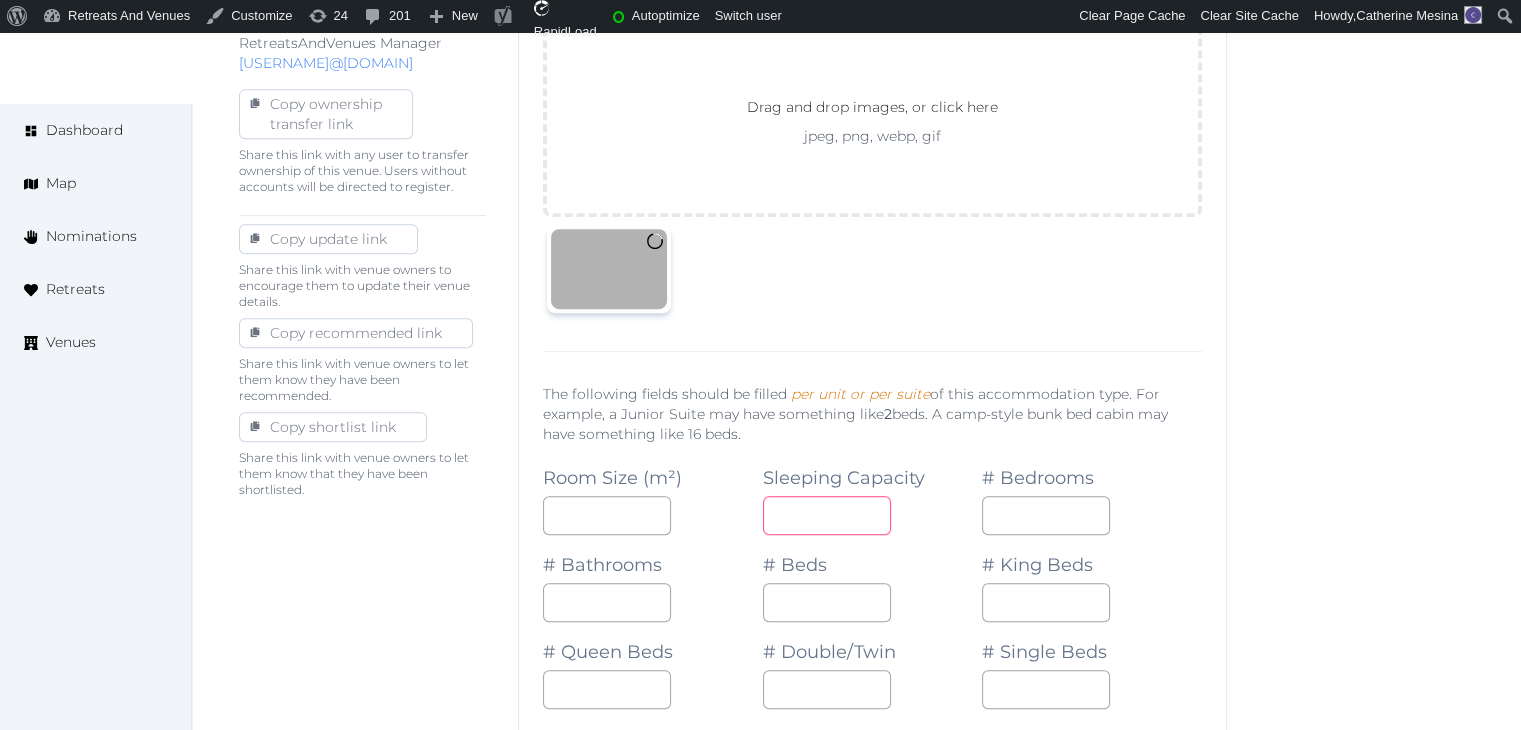 click at bounding box center [827, 515] 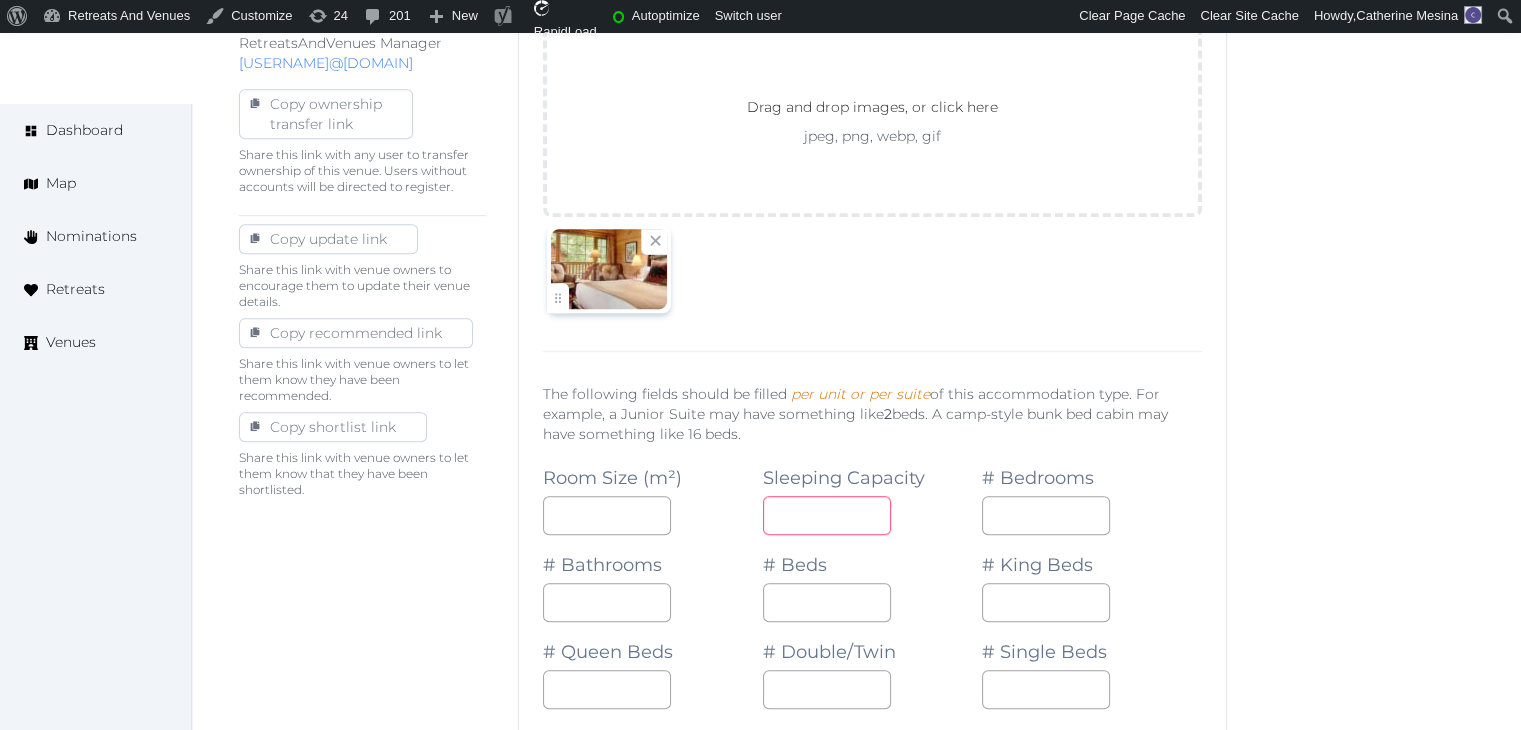 type on "*" 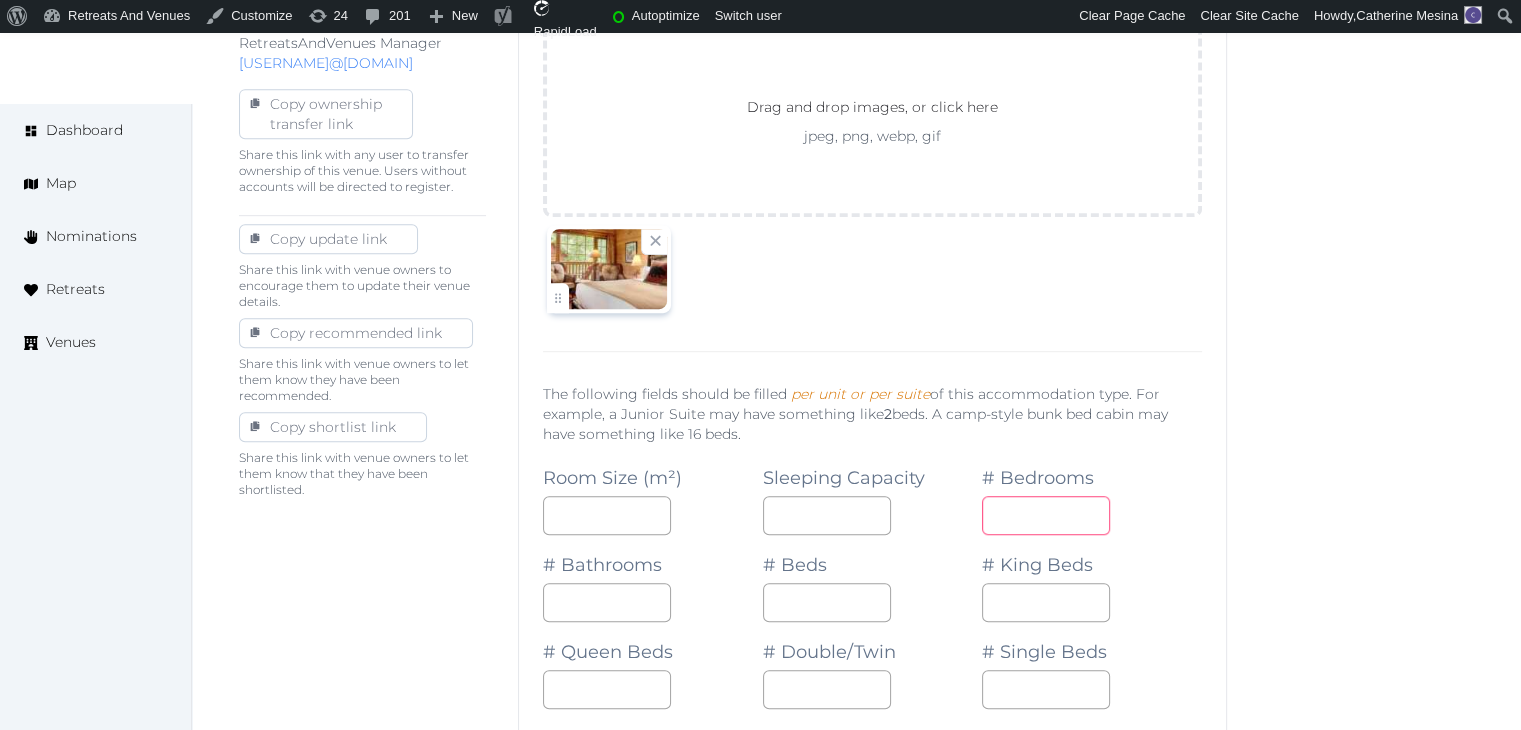 click at bounding box center (1046, 515) 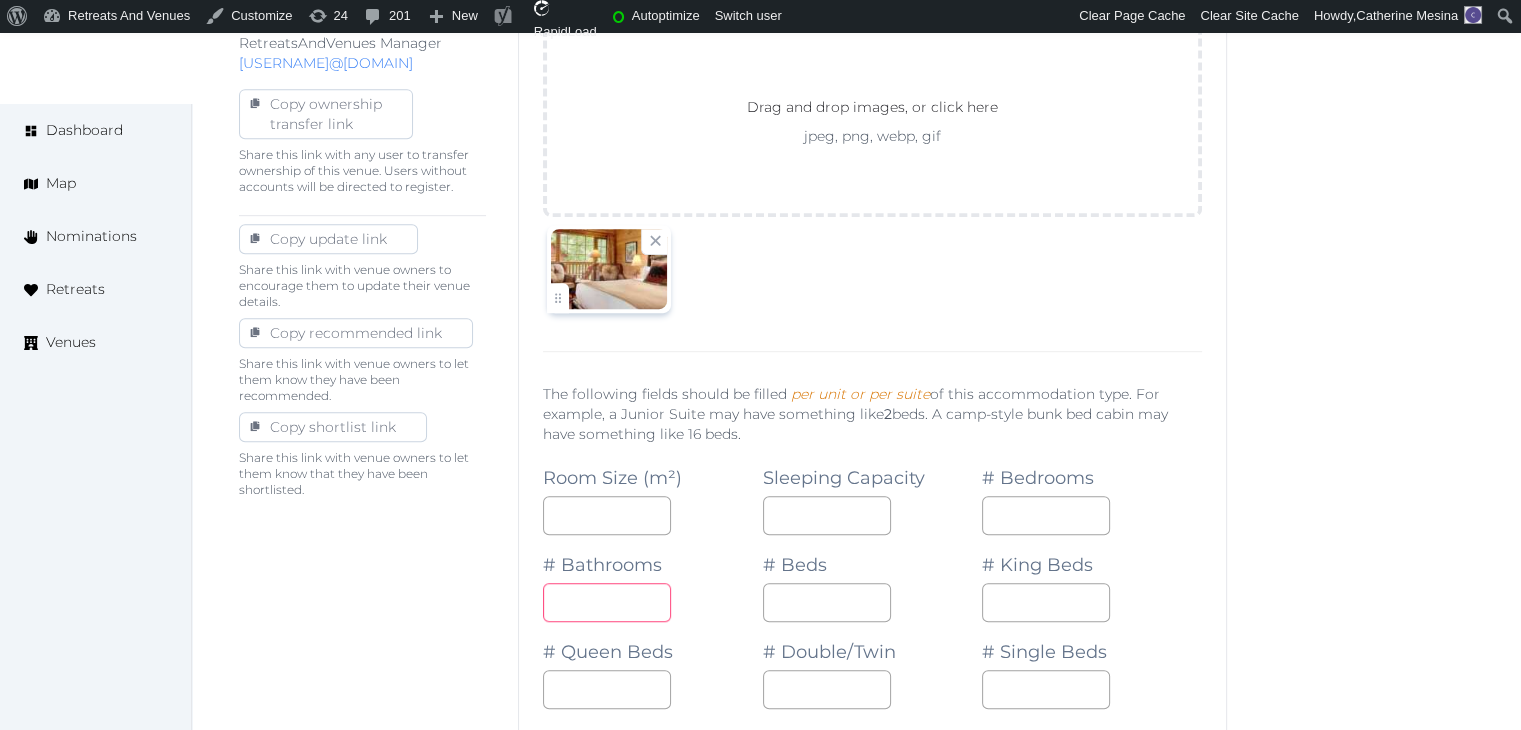 click at bounding box center (607, 602) 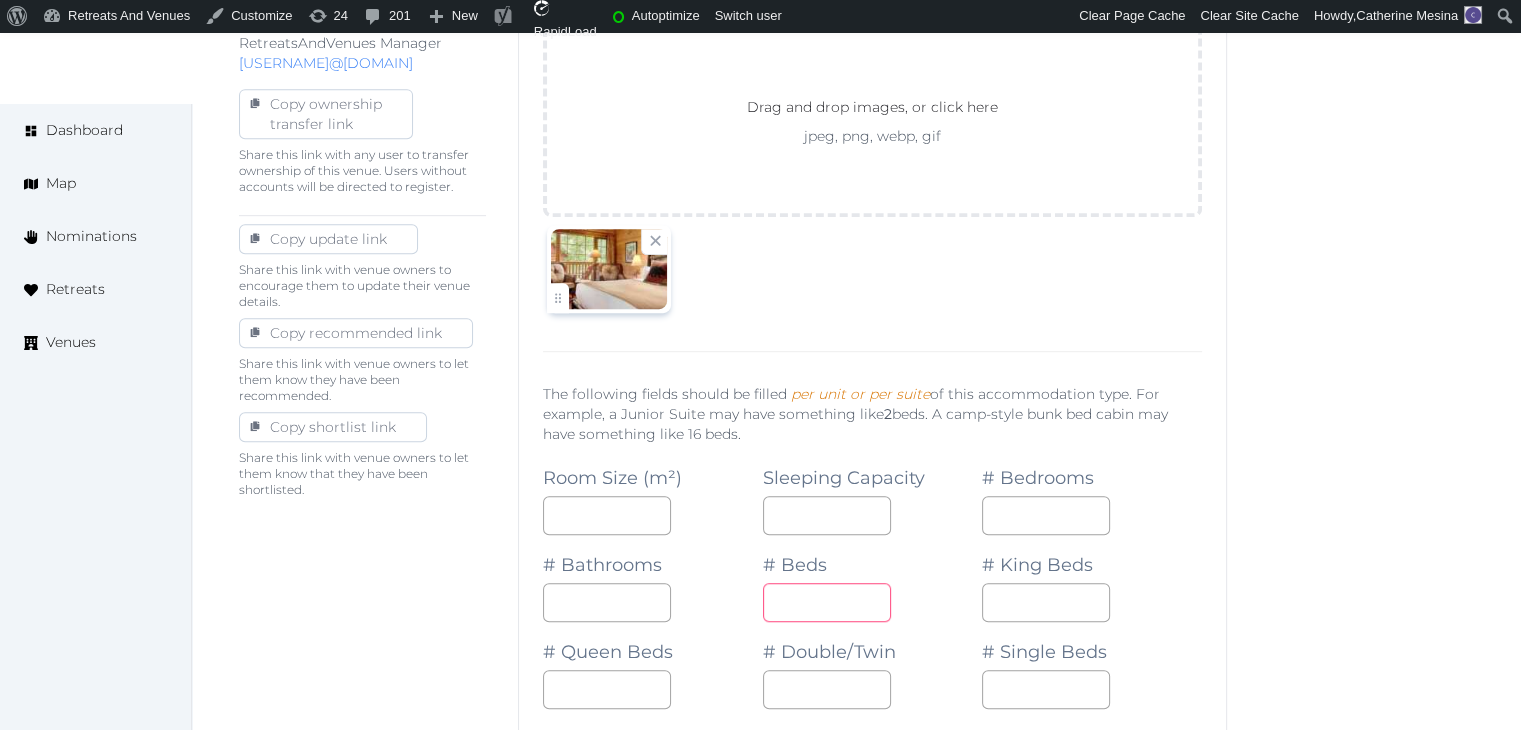 click at bounding box center (827, 602) 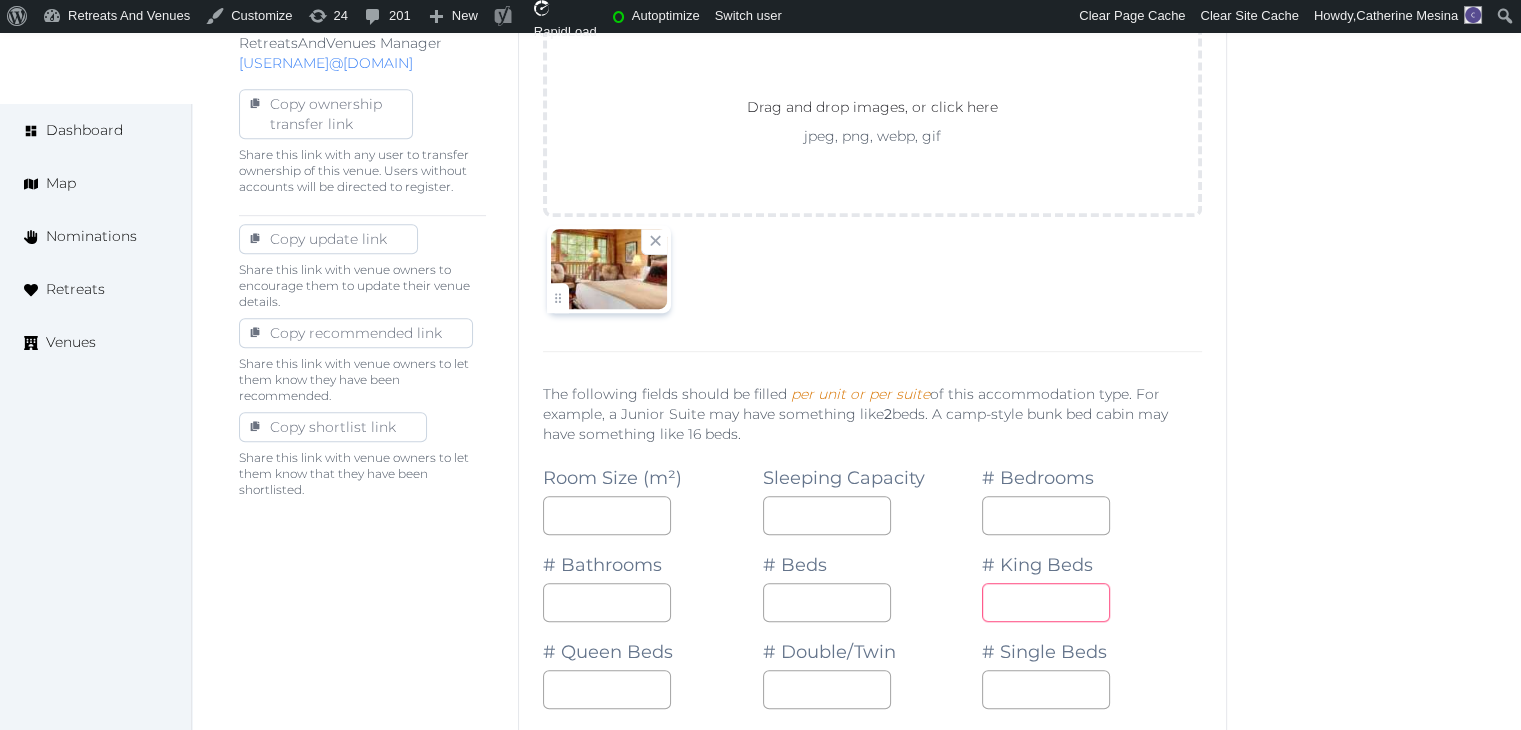 click at bounding box center [1046, 602] 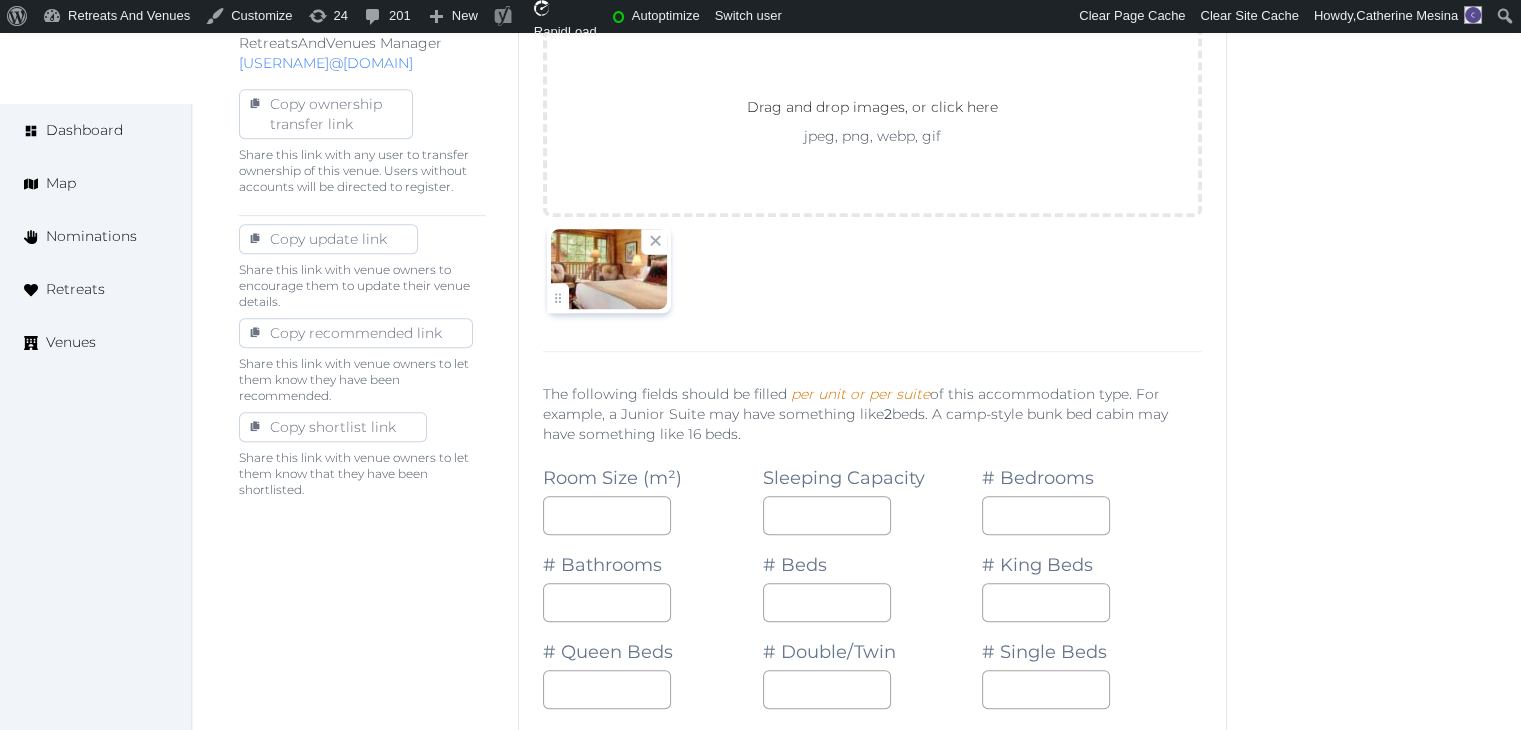 click on "**********" at bounding box center (872, 918) 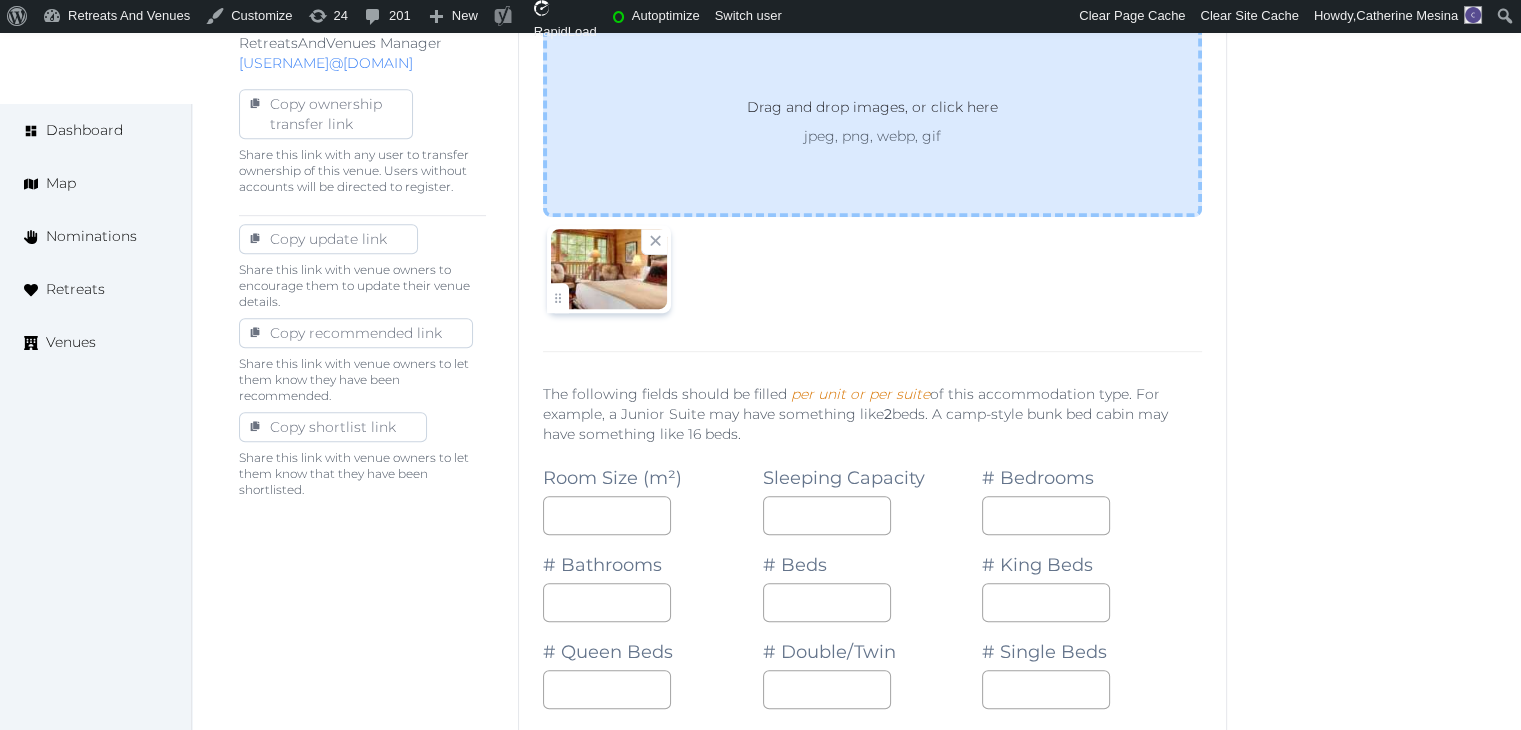 click on "Drag and drop images, or click here jpeg, png, webp, gif" at bounding box center (872, 121) 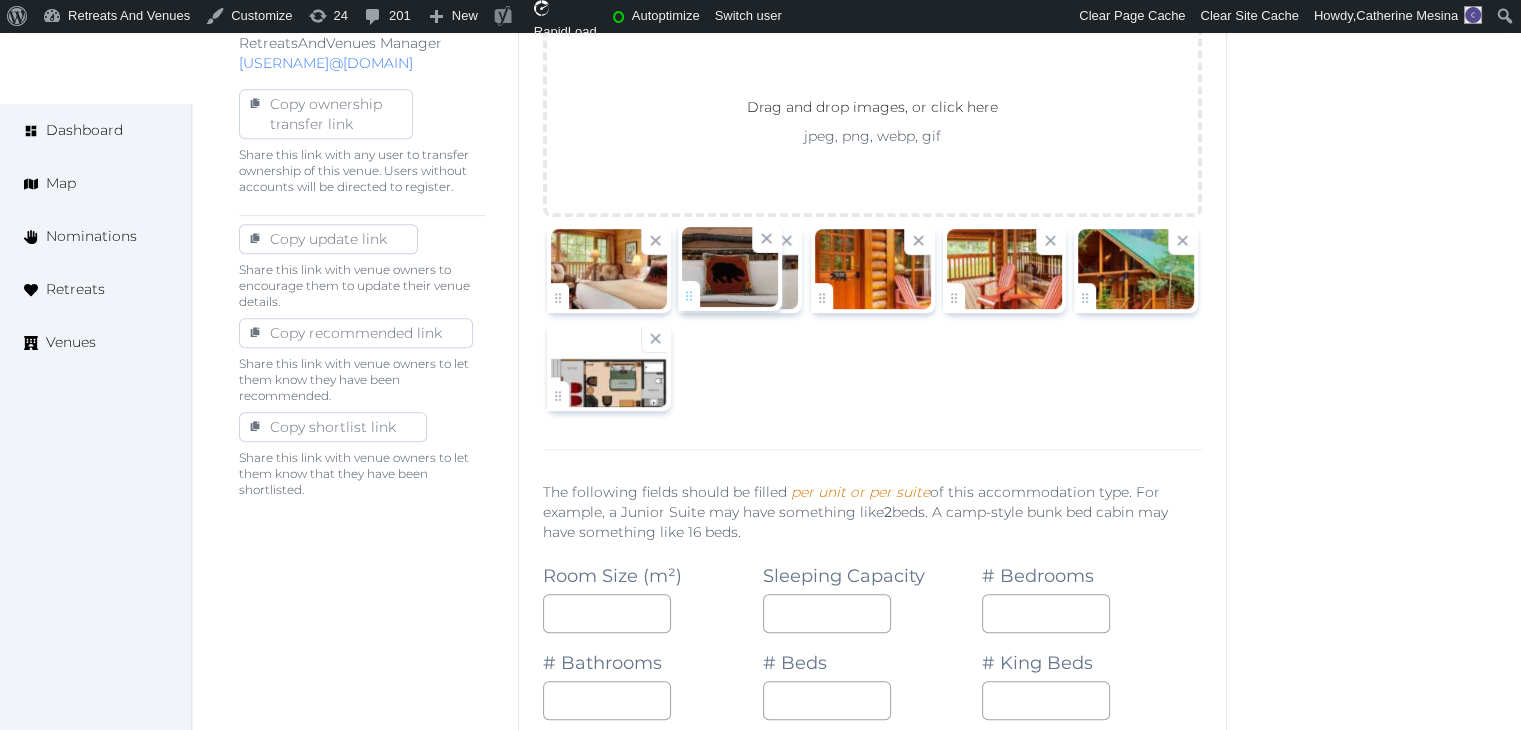 drag, startPoint x: 1094, startPoint y: 281, endPoint x: 736, endPoint y: 285, distance: 358.02234 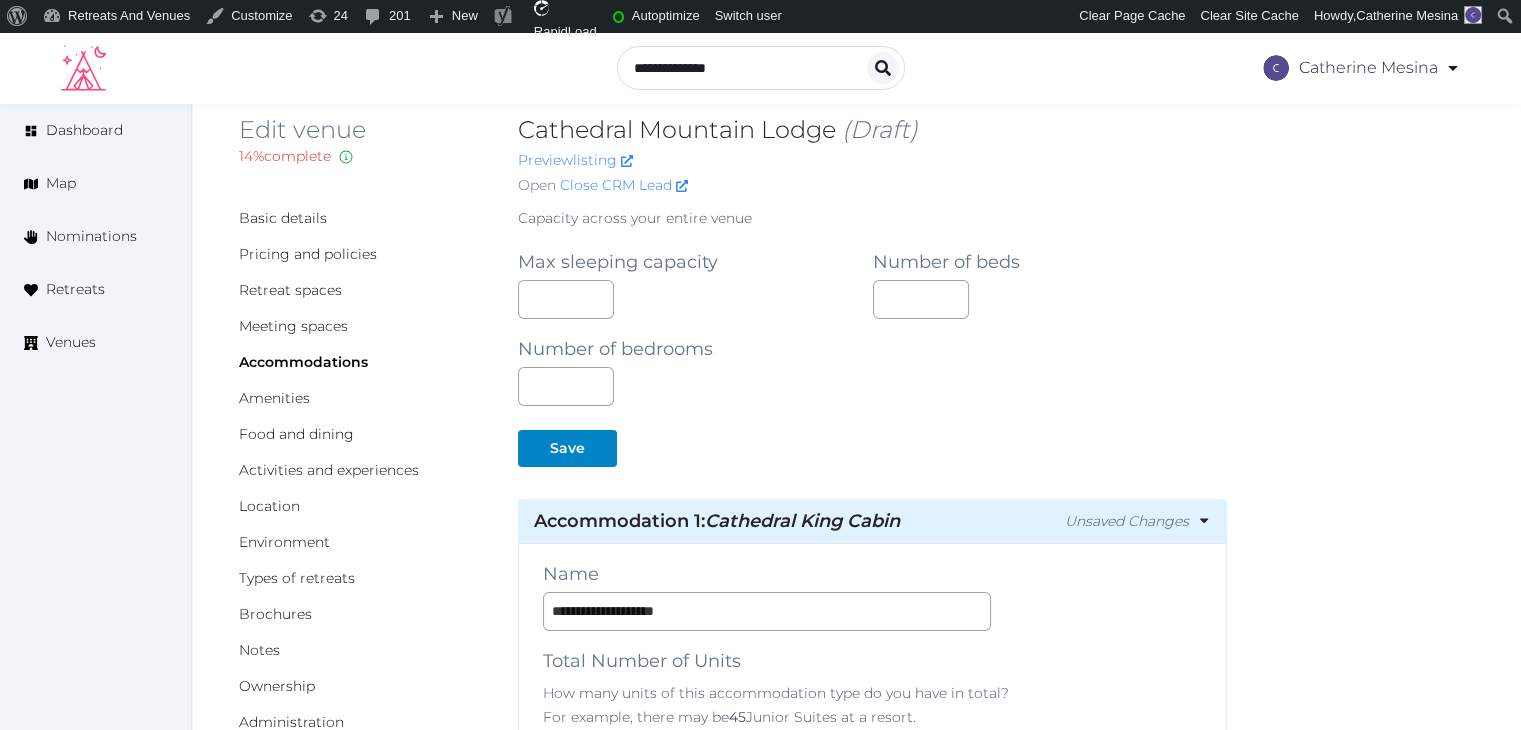 scroll, scrollTop: 0, scrollLeft: 0, axis: both 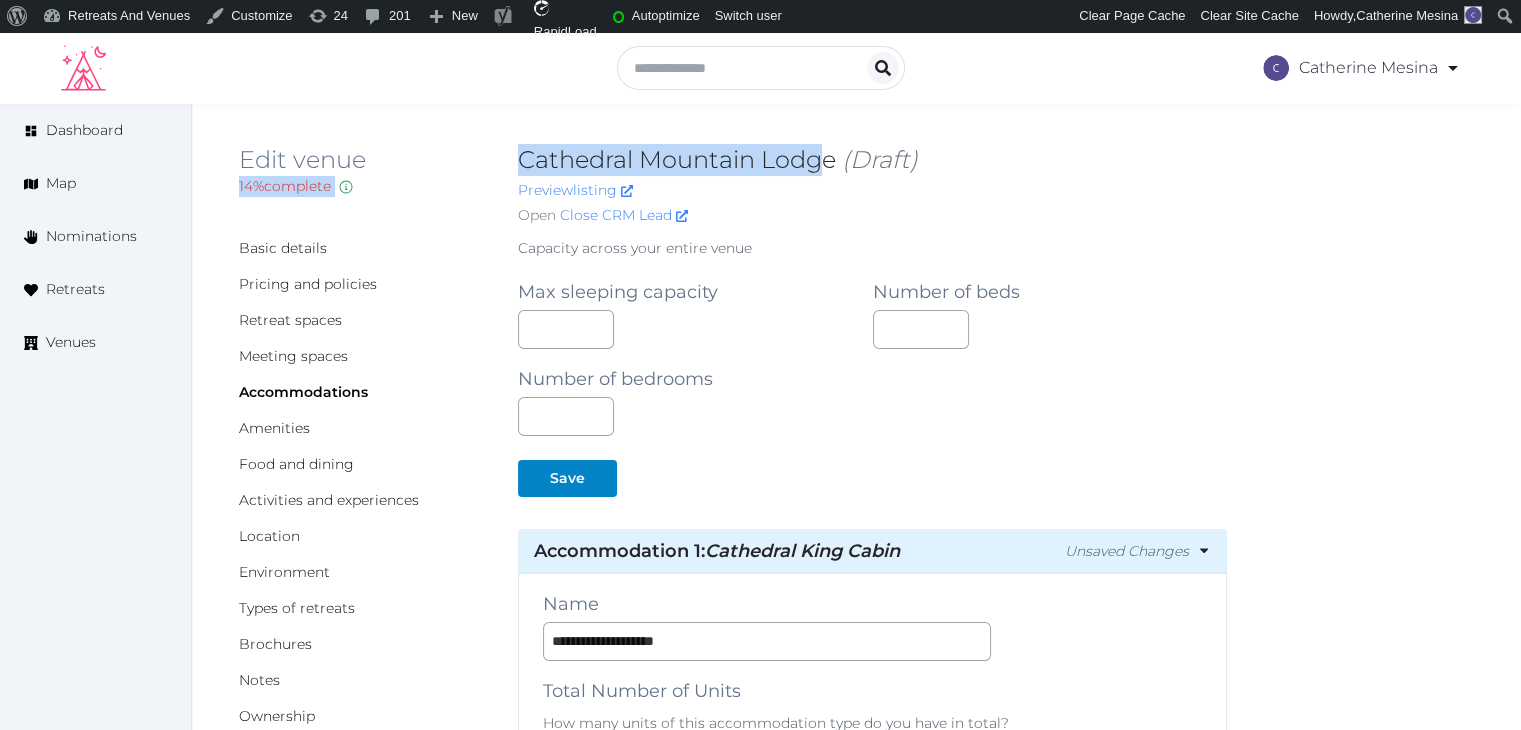 drag, startPoint x: 740, startPoint y: 154, endPoint x: 824, endPoint y: 161, distance: 84.29116 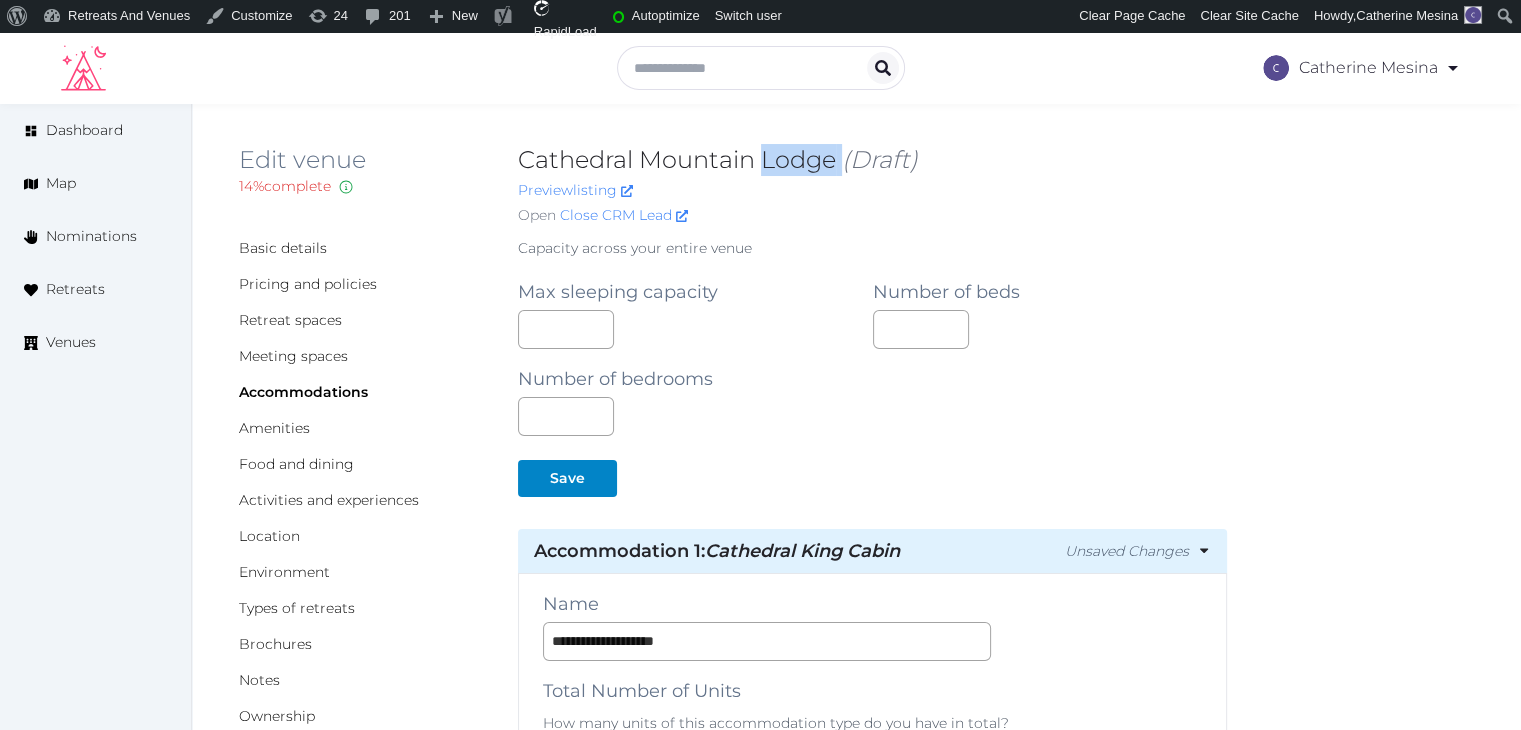 click on "Cathedral Mountain Lodge   (Draft)" at bounding box center [872, 160] 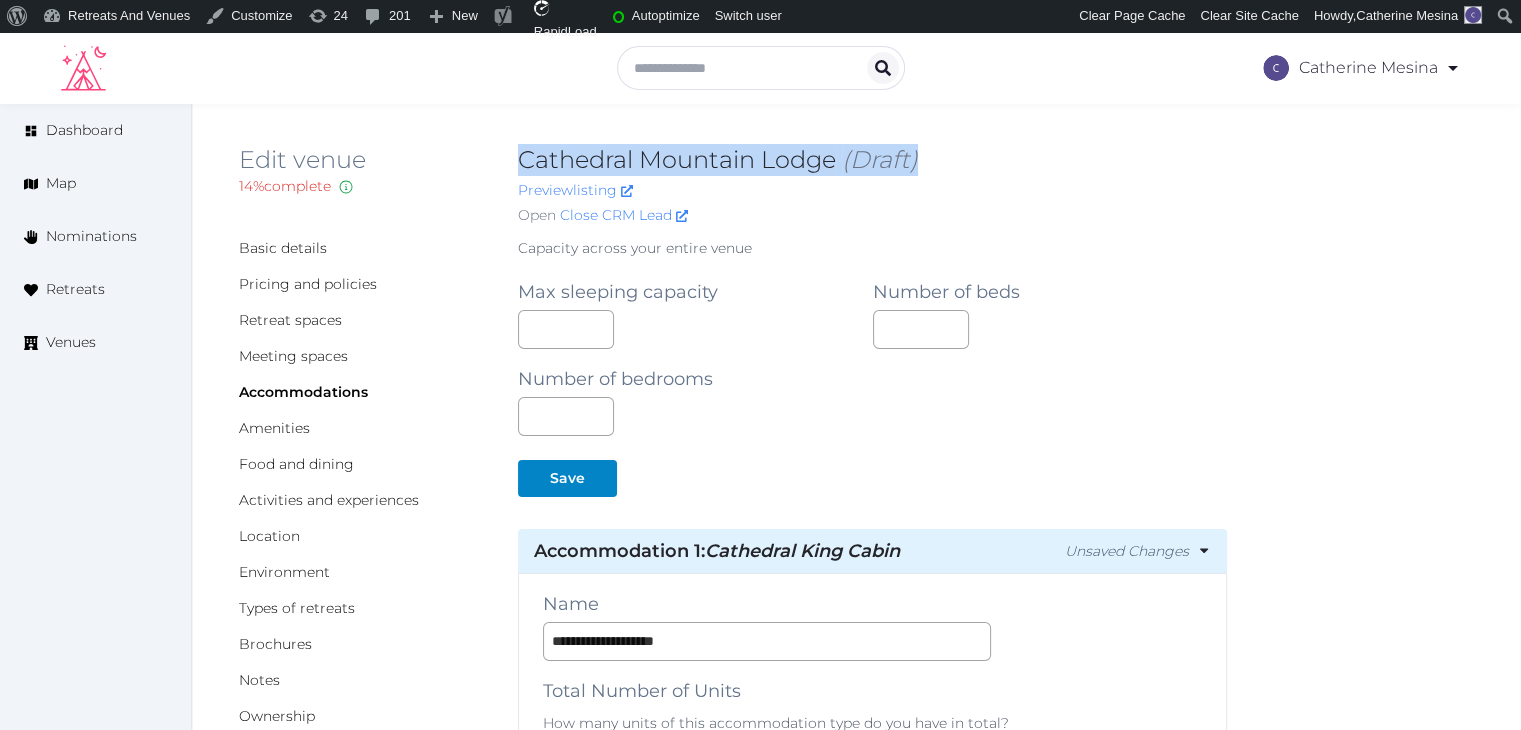 click on "Cathedral Mountain Lodge   (Draft)" at bounding box center (872, 160) 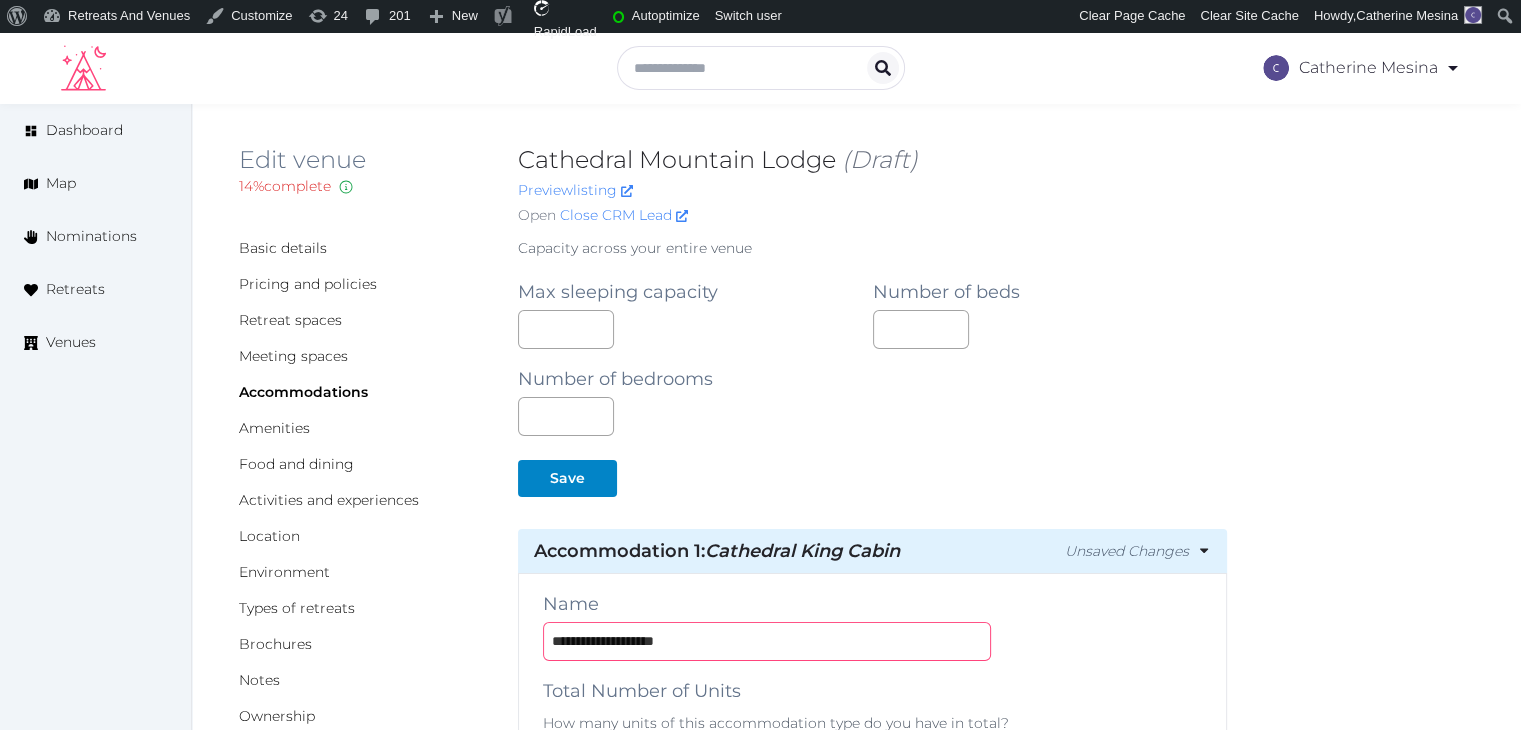 click on "**********" at bounding box center (767, 641) 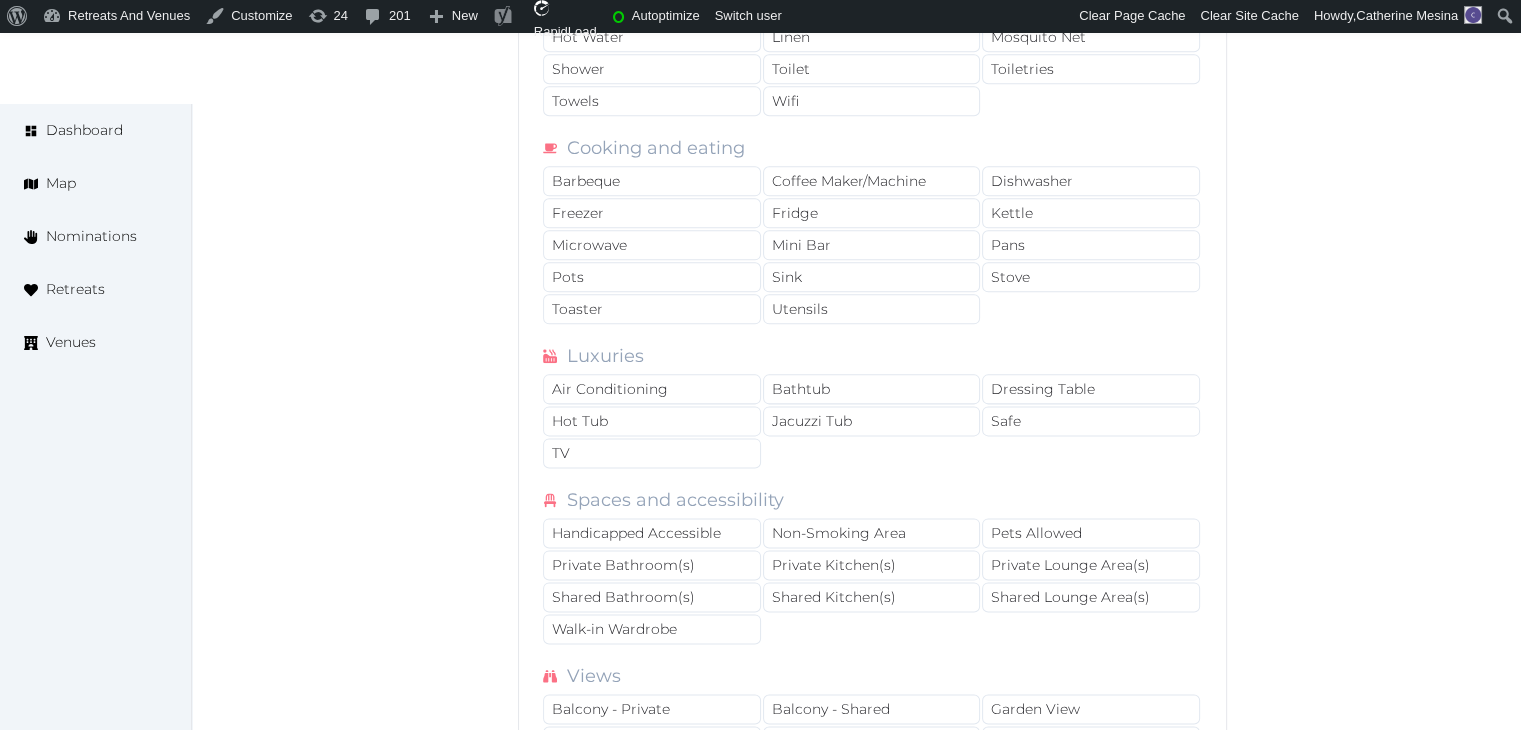 scroll, scrollTop: 2600, scrollLeft: 0, axis: vertical 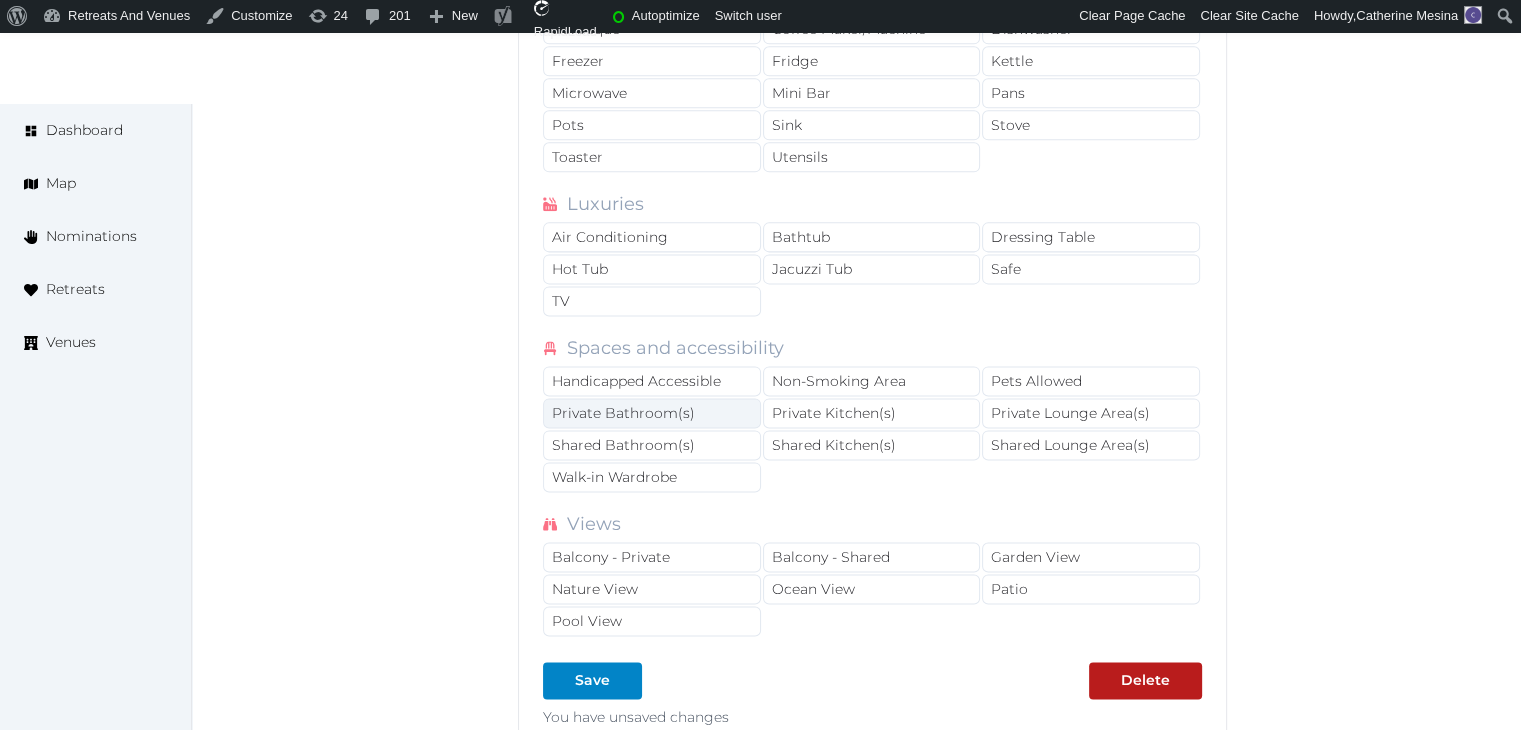click on "Private Bathroom(s)" at bounding box center (652, 413) 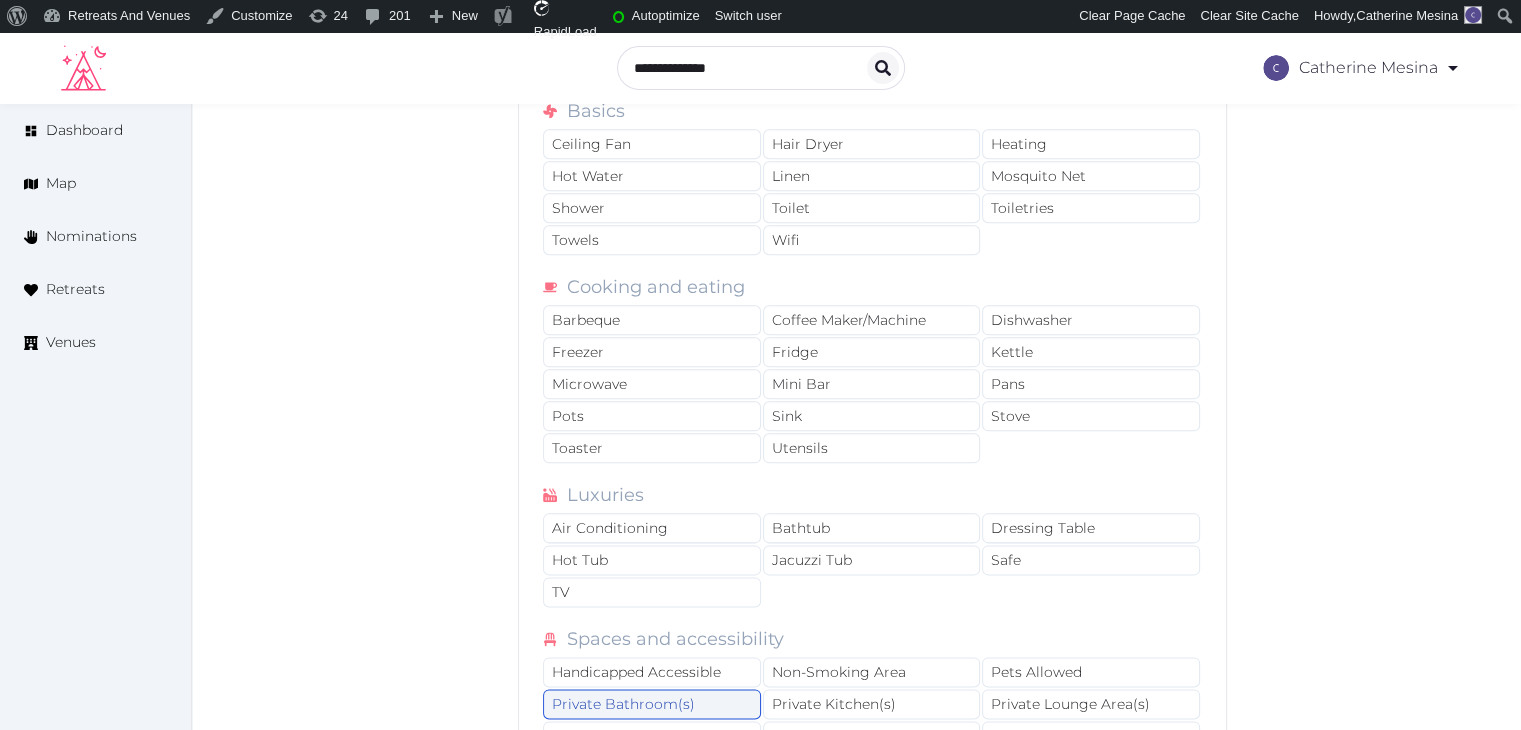 scroll, scrollTop: 2300, scrollLeft: 0, axis: vertical 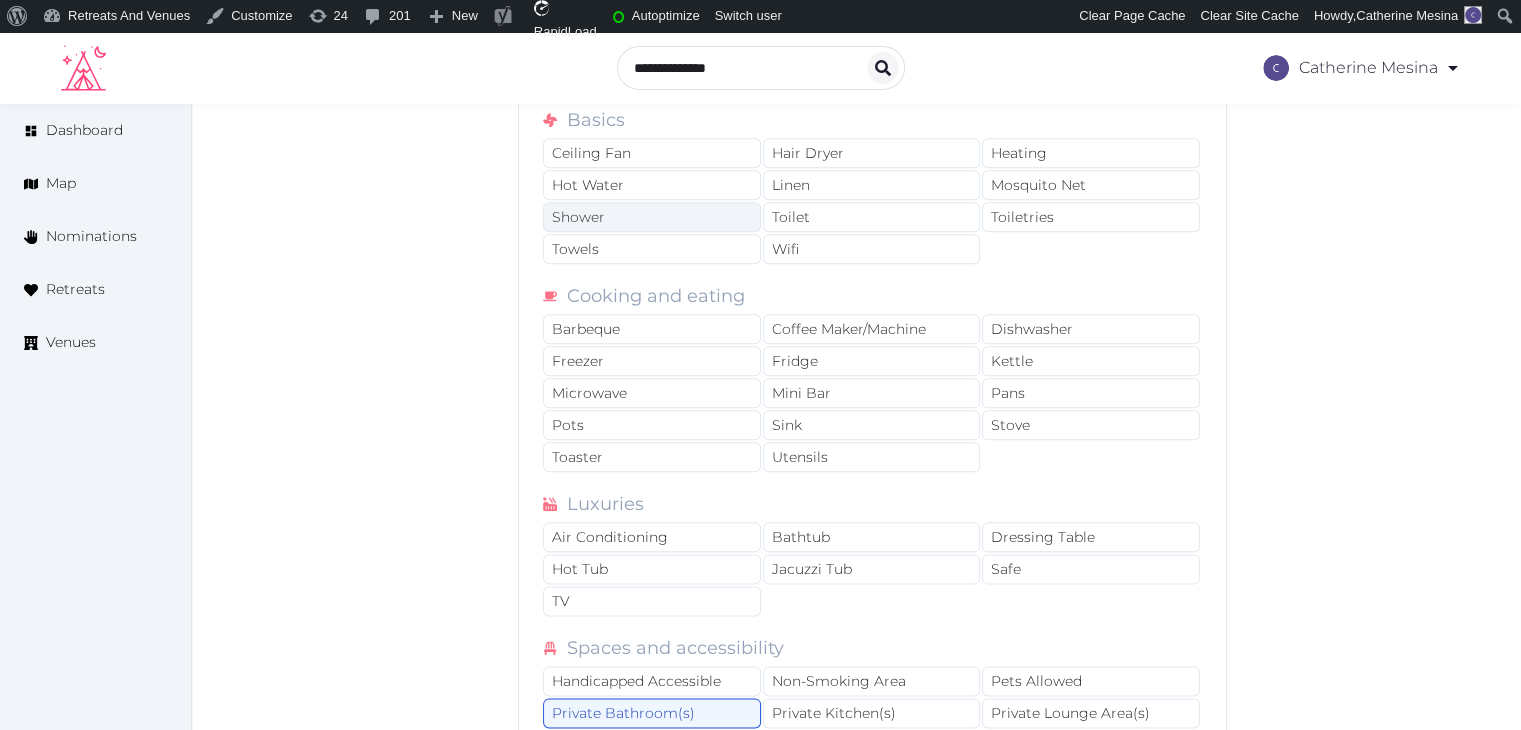 click on "Shower" at bounding box center [652, 217] 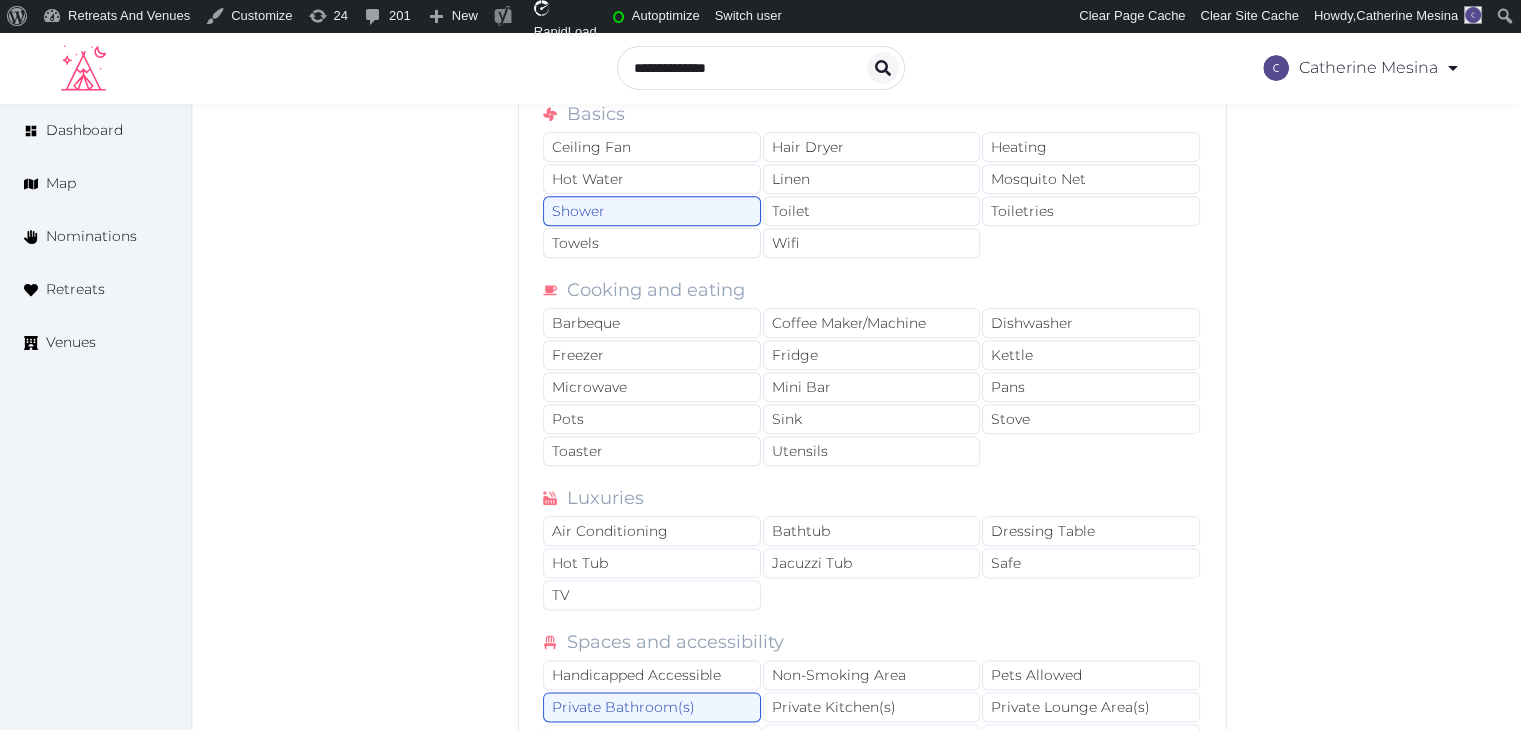 scroll, scrollTop: 2600, scrollLeft: 0, axis: vertical 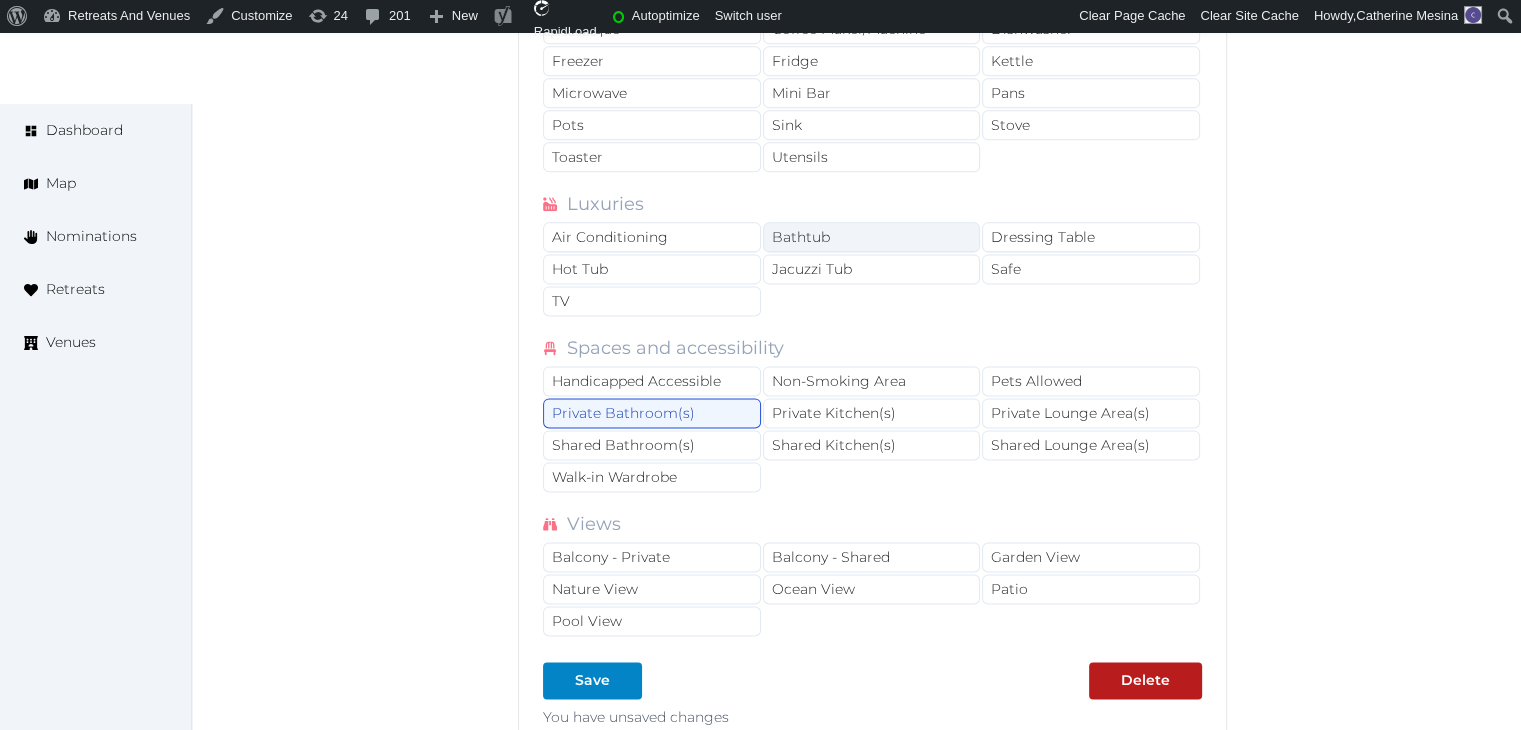 click on "Bathtub" at bounding box center [872, 237] 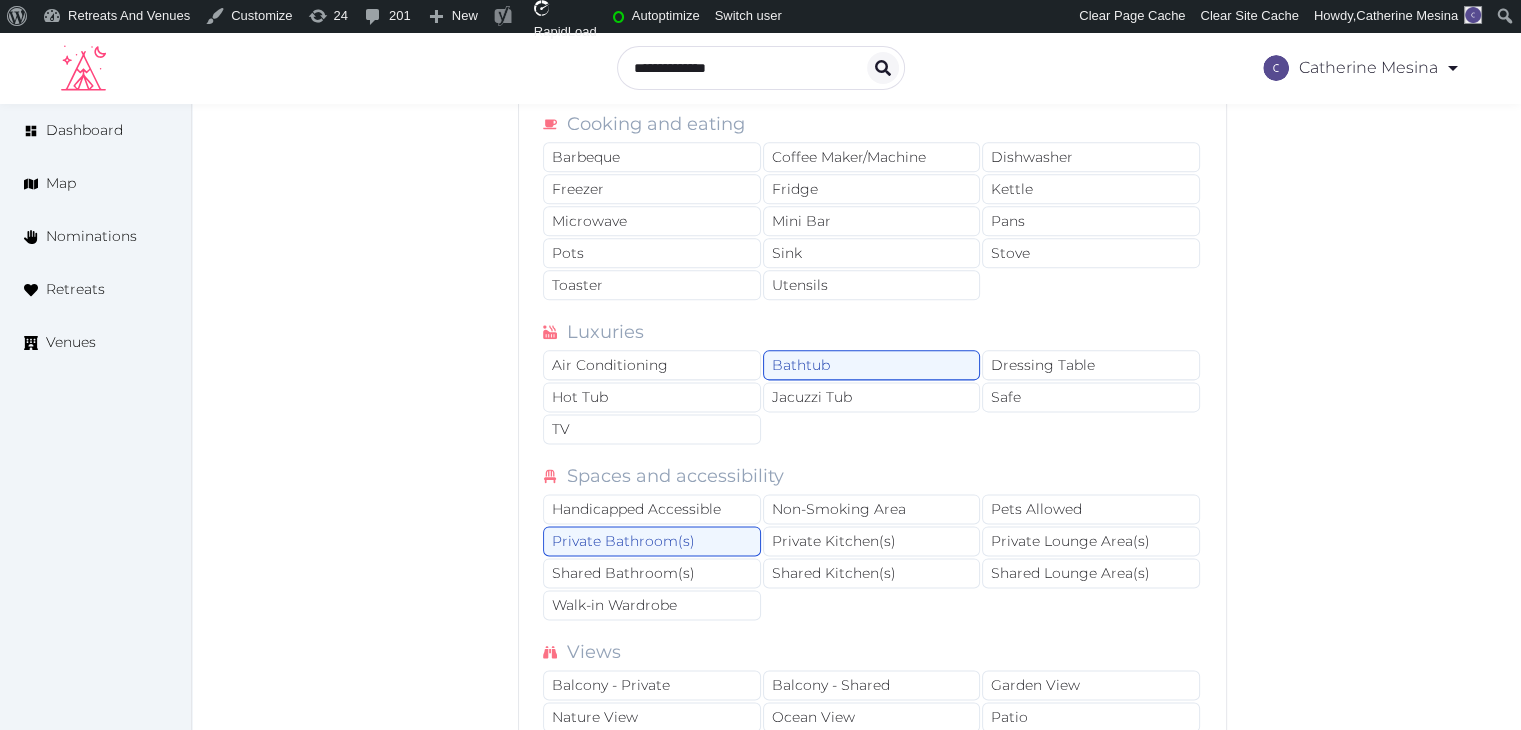 scroll, scrollTop: 2300, scrollLeft: 0, axis: vertical 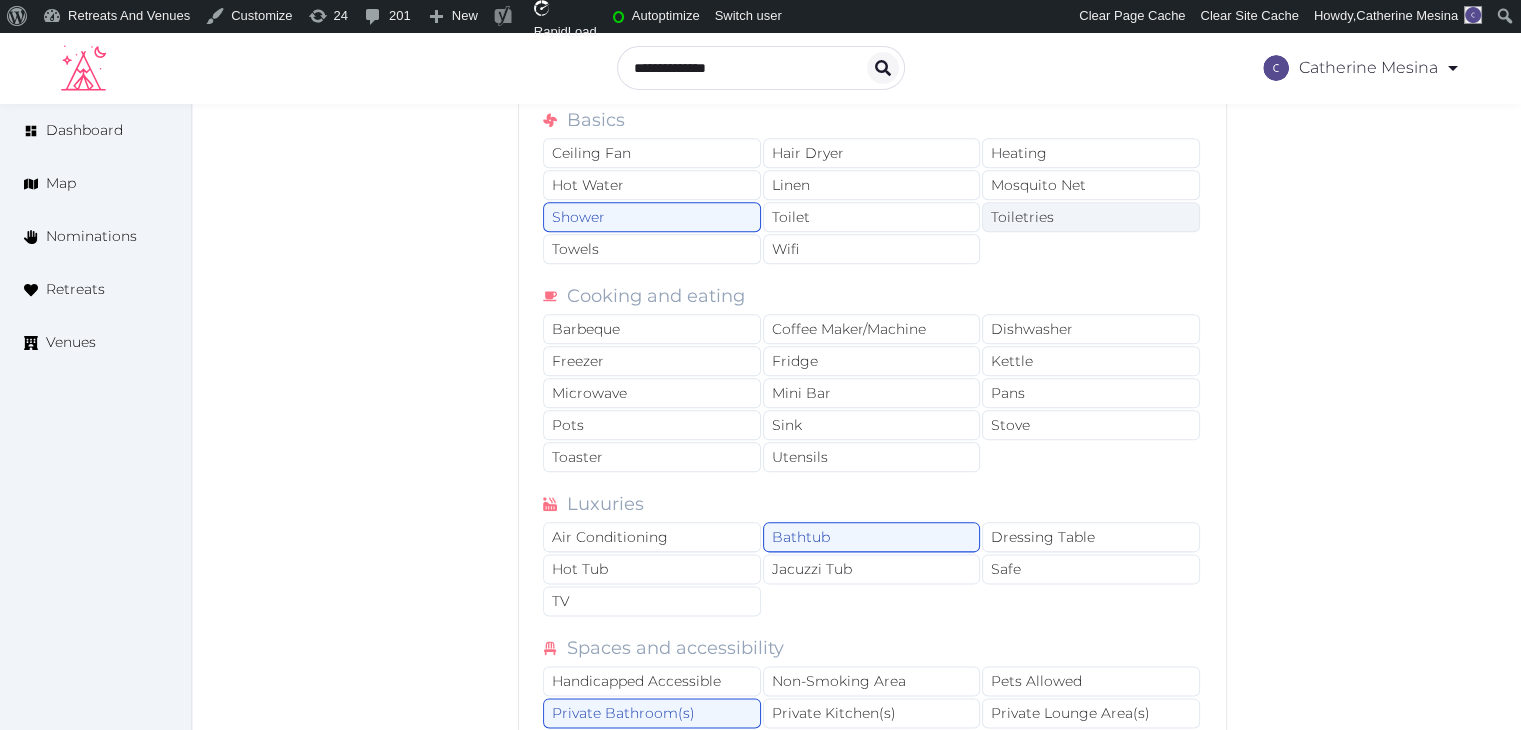 click on "Toiletries" at bounding box center (1091, 217) 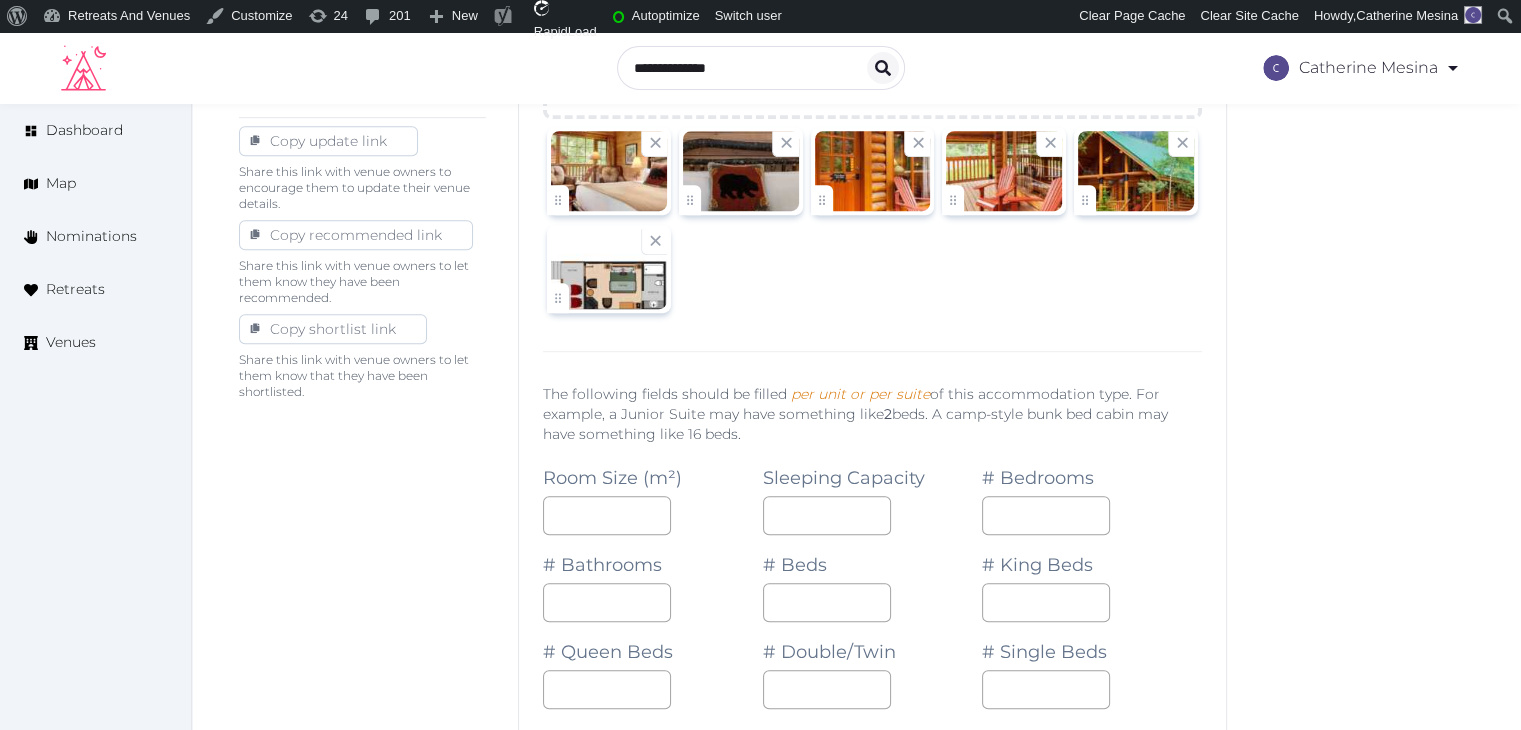 scroll, scrollTop: 700, scrollLeft: 0, axis: vertical 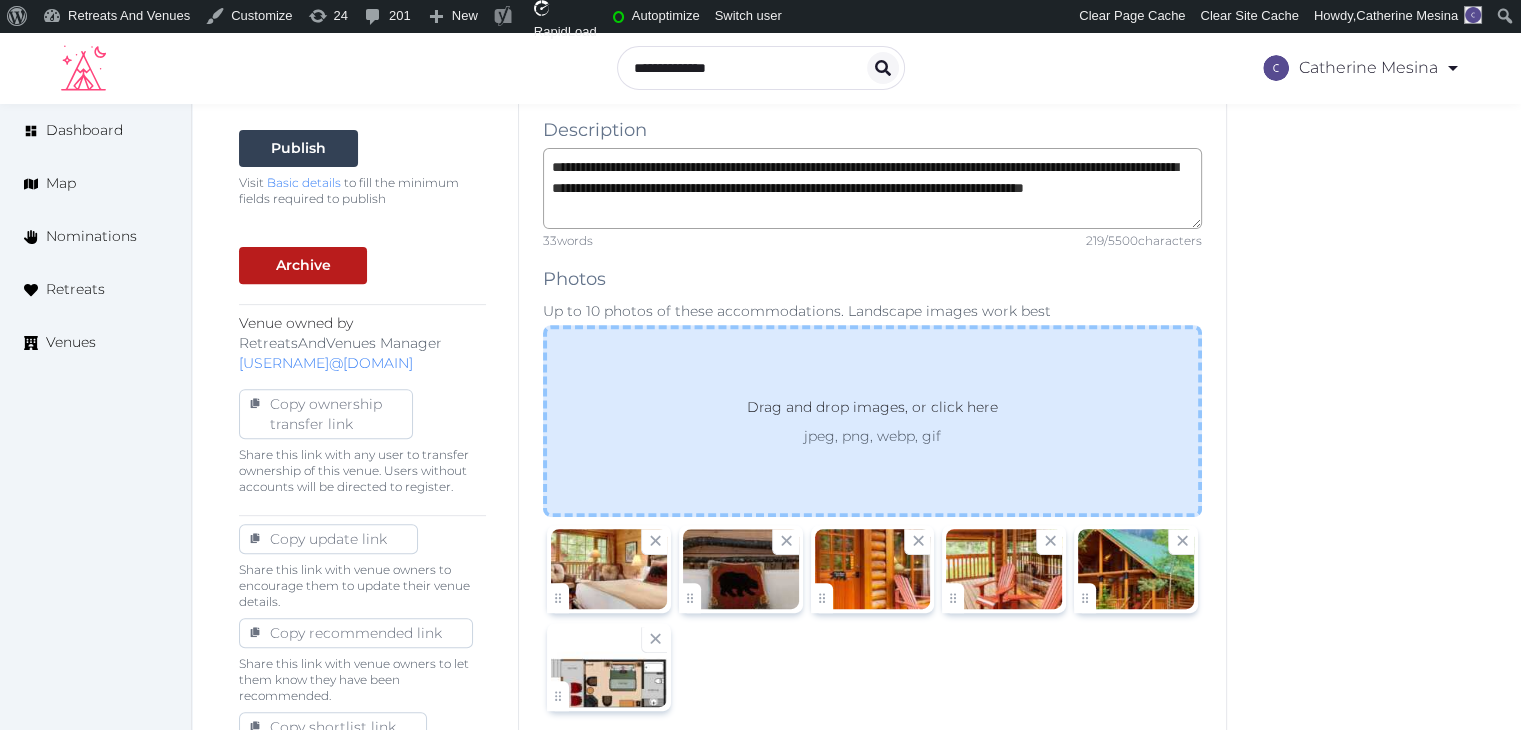 click on "Drag and drop images, or click here" at bounding box center (872, 411) 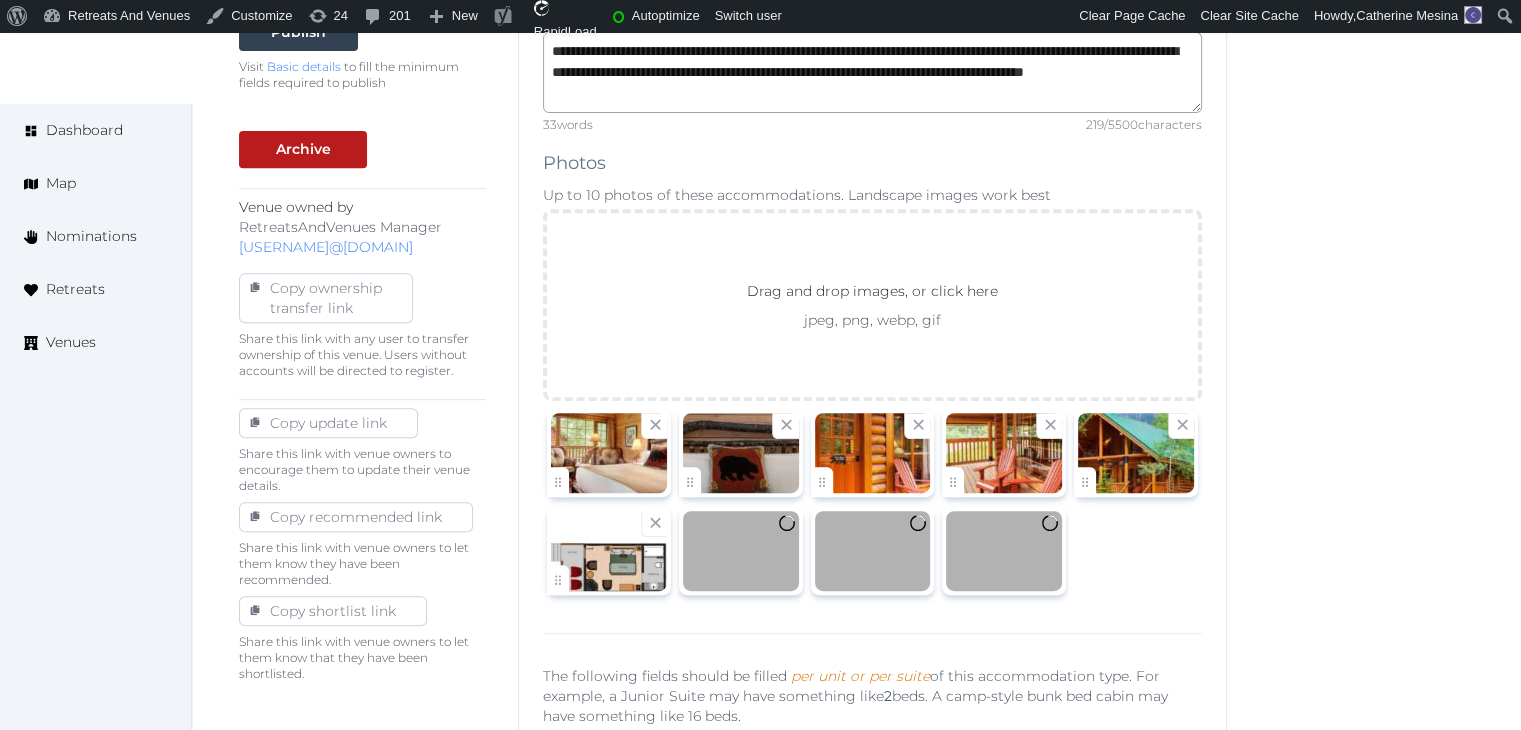 scroll, scrollTop: 900, scrollLeft: 0, axis: vertical 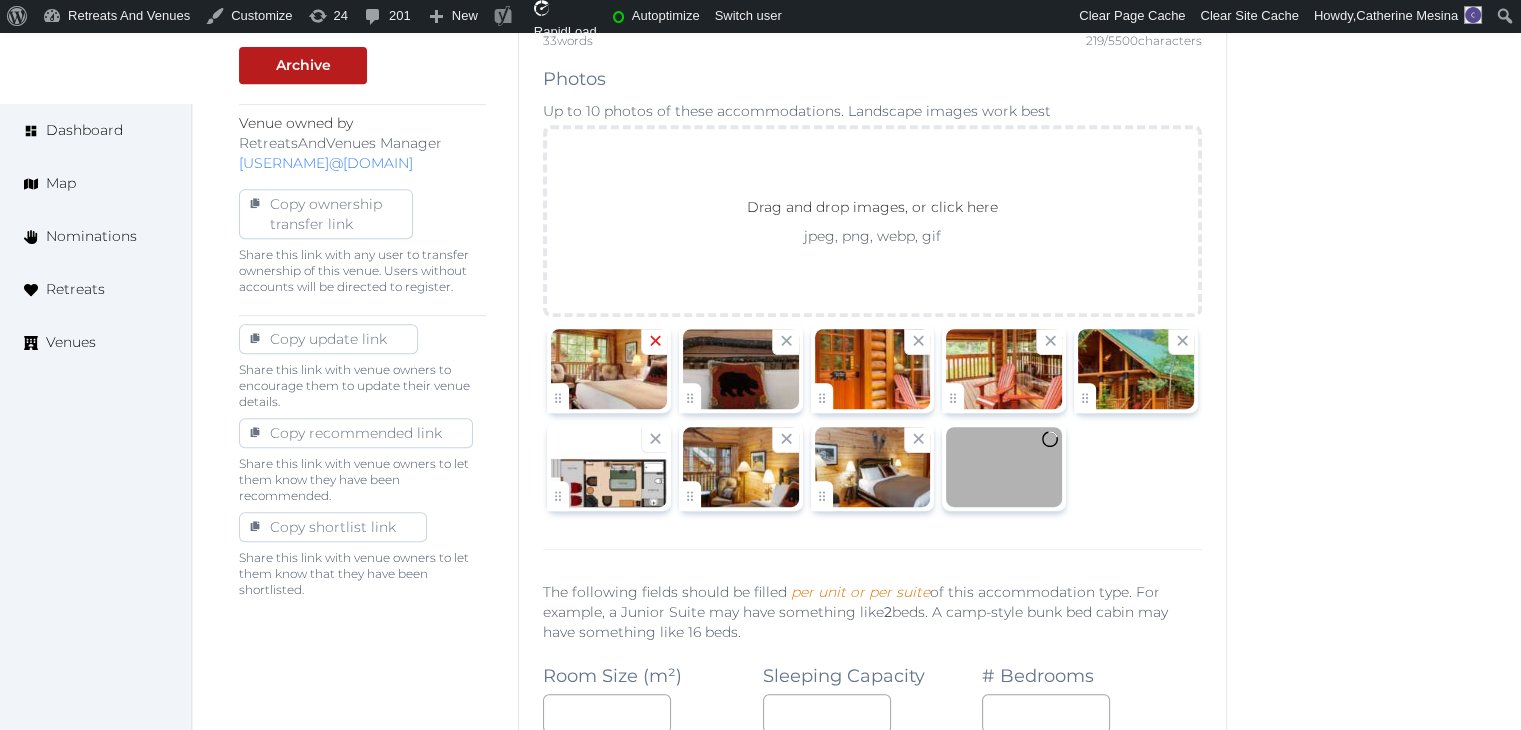 click 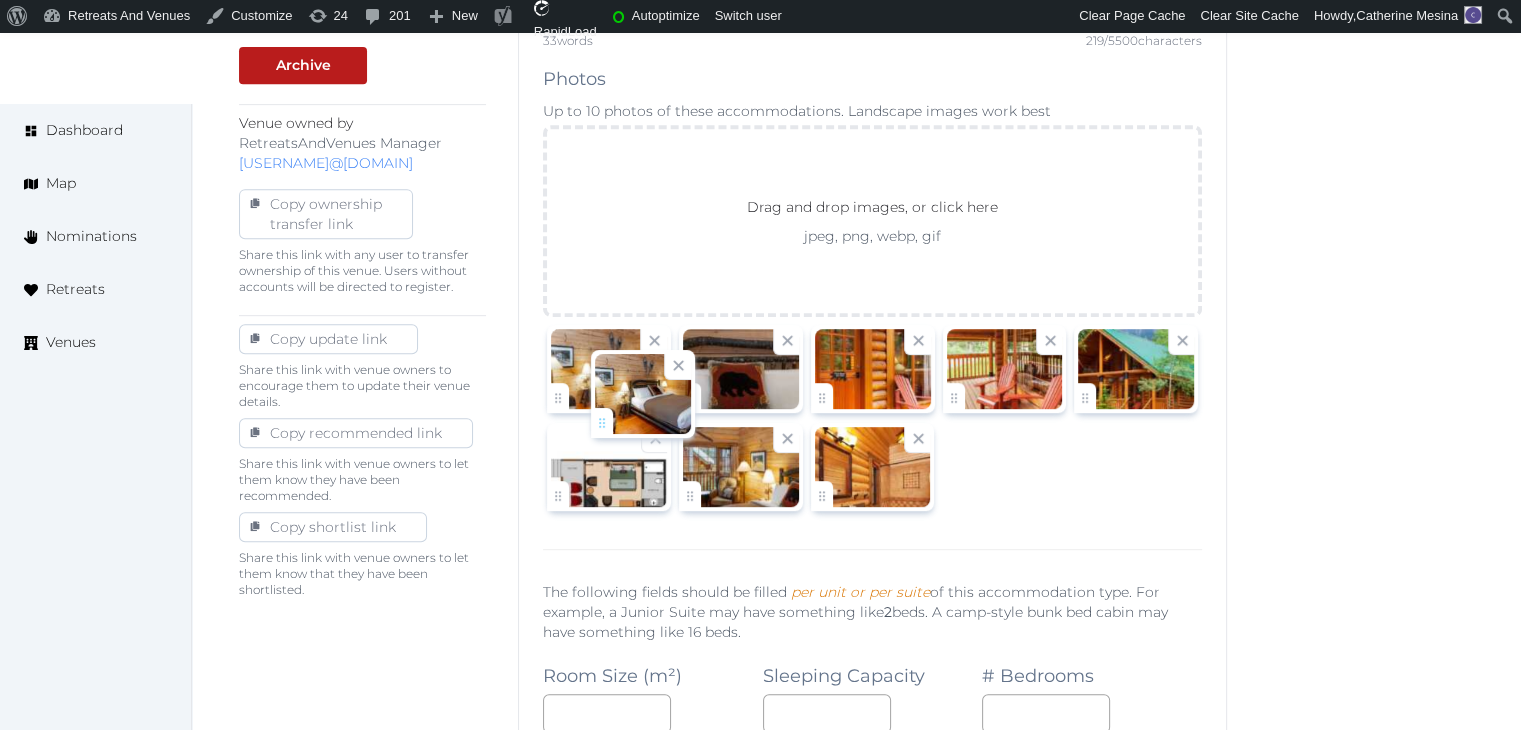 drag, startPoint x: 696, startPoint y: 494, endPoint x: 608, endPoint y: 423, distance: 113.07078 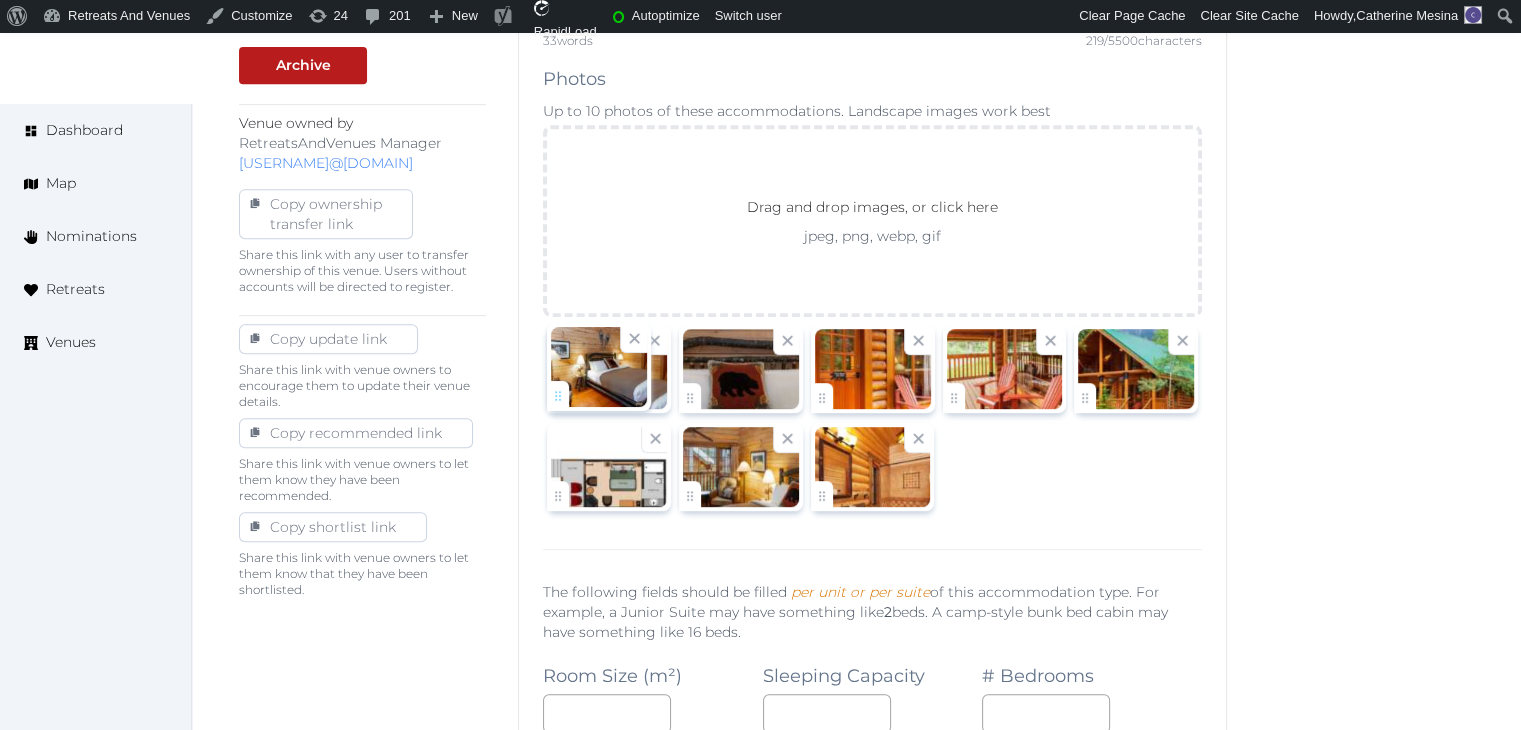 click on "Catherine Mesina   Account My Venue Listings My Retreats Logout      Dashboard Map Nominations Retreats Venues Edit venue 14 %  complete Fill out all the fields in your listing to increase its completion percentage.   A higher completion percentage will make your listing more attractive and result in better matches. Cathedral Mountain Lodge   (Draft) Preview  listing   Open    Close CRM Lead Basic details Pricing and policies Retreat spaces Meeting spaces Accommodations Amenities Food and dining Activities and experiences Location Environment Types of retreats Brochures Notes Ownership Administration Activity Publish Visit   Basic details   to fill the minimum fields required to   publish Archive Venue owned by RetreatsAndVenues Manager c.o.r.e.y.sanford@retreatsandvenues.com Copy ownership transfer link Share this link with any user to transfer ownership of this venue. Users without accounts will be directed to register. Copy update link /" at bounding box center [760, 976] 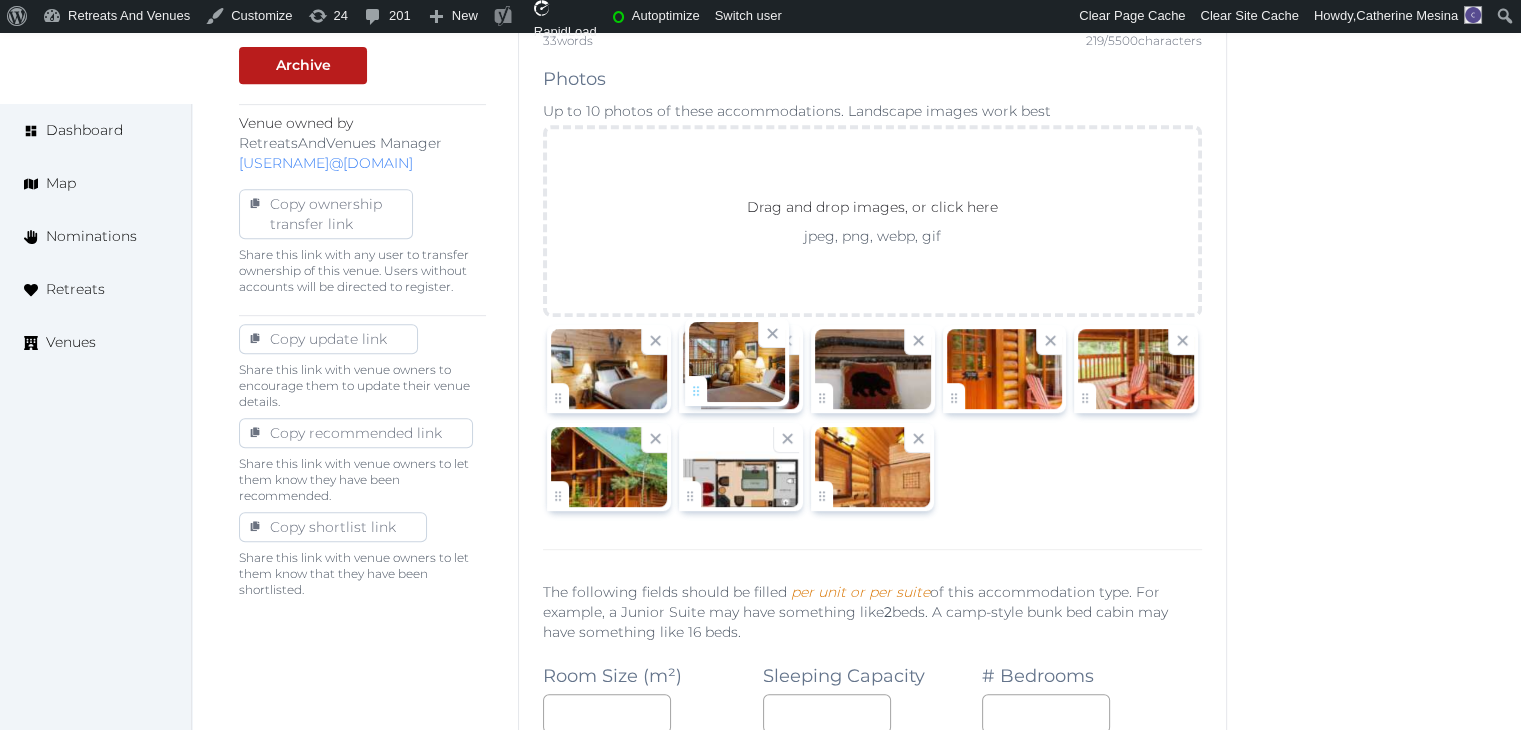 drag, startPoint x: 690, startPoint y: 501, endPoint x: 696, endPoint y: 397, distance: 104.172935 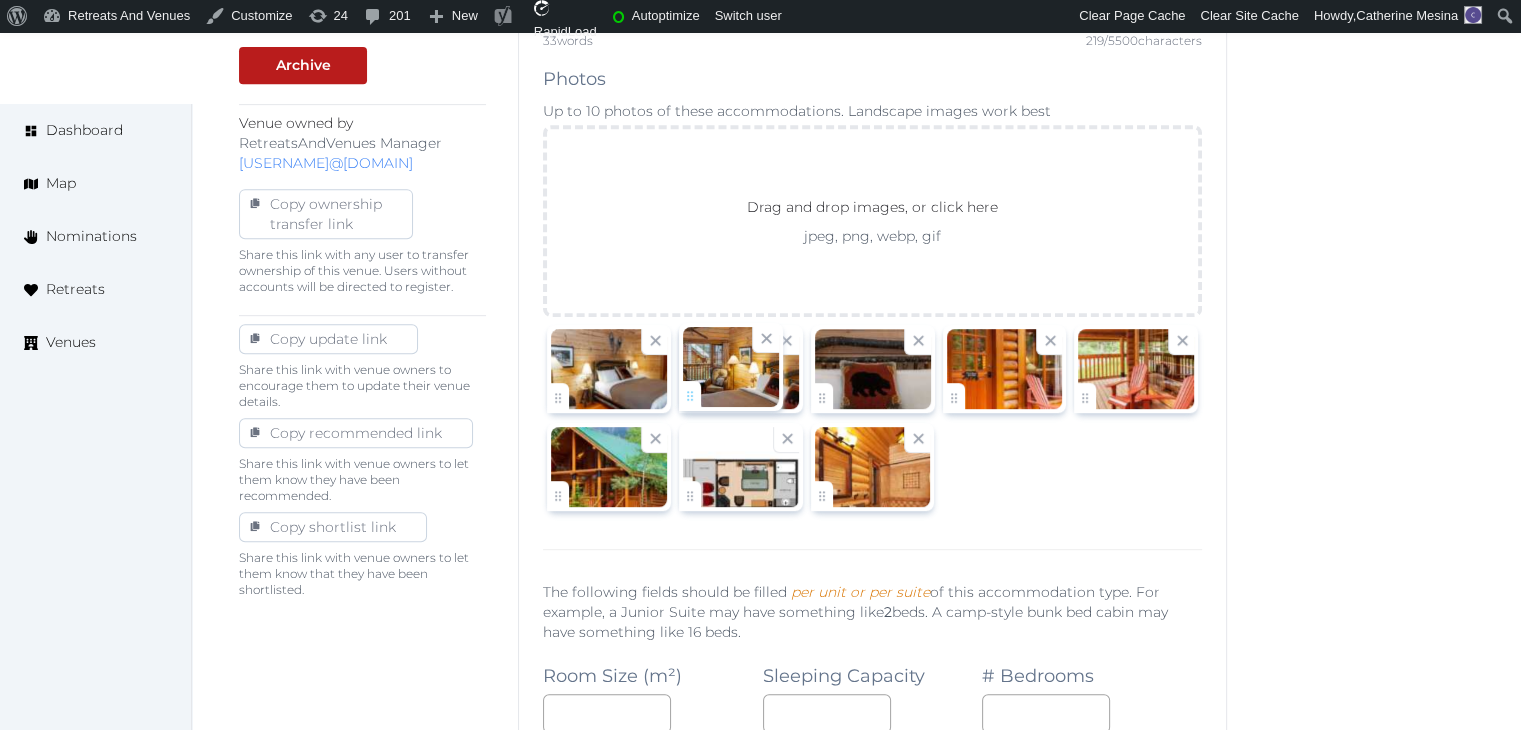 click on "Catherine Mesina   Account My Venue Listings My Retreats Logout      Dashboard Map Nominations Retreats Venues Edit venue 14 %  complete Fill out all the fields in your listing to increase its completion percentage.   A higher completion percentage will make your listing more attractive and result in better matches. Cathedral Mountain Lodge   (Draft) Preview  listing   Open    Close CRM Lead Basic details Pricing and policies Retreat spaces Meeting spaces Accommodations Amenities Food and dining Activities and experiences Location Environment Types of retreats Brochures Notes Ownership Administration Activity Publish Visit   Basic details   to fill the minimum fields required to   publish Archive Venue owned by RetreatsAndVenues Manager c.o.r.e.y.sanford@retreatsandvenues.com Copy ownership transfer link Share this link with any user to transfer ownership of this venue. Users without accounts will be directed to register. Copy update link /" at bounding box center (760, 976) 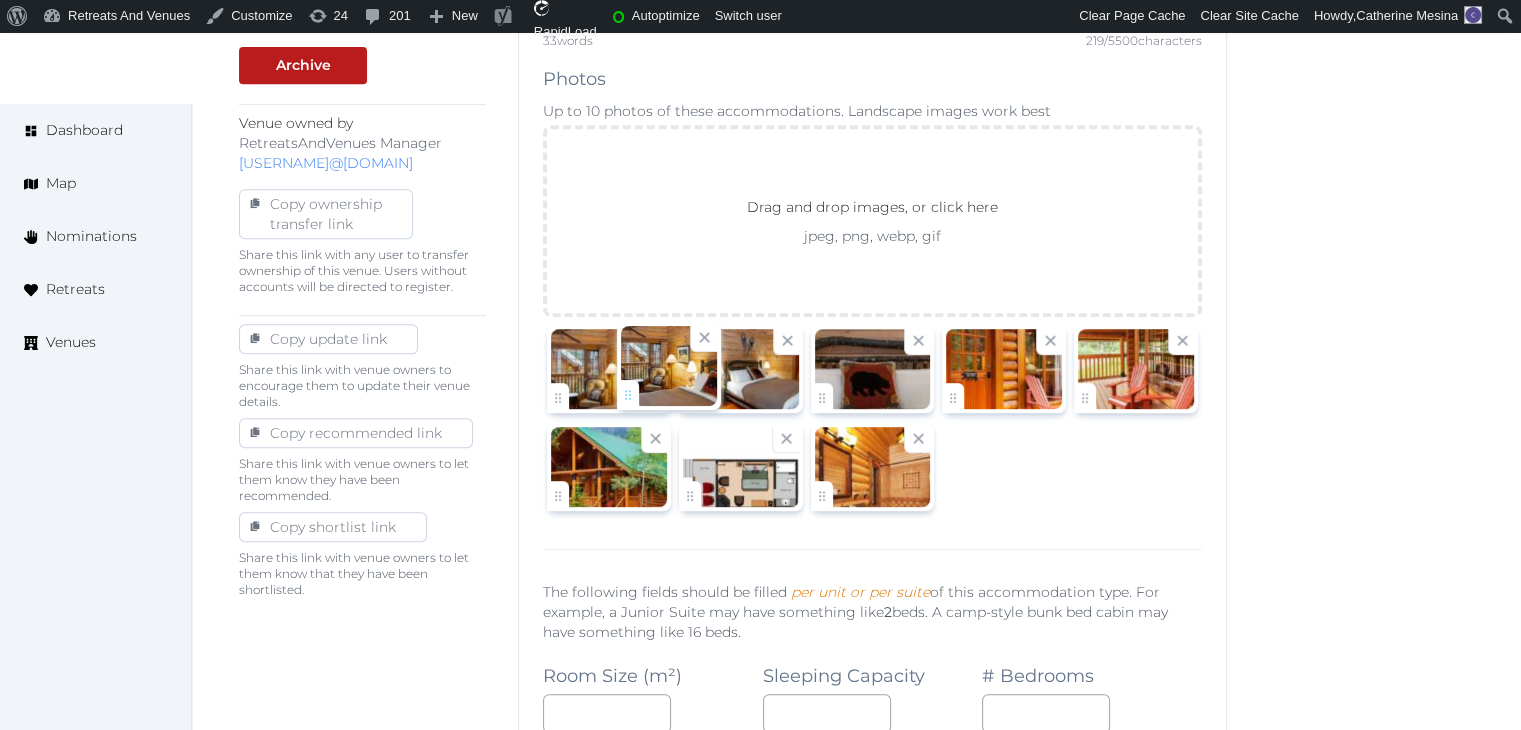 drag, startPoint x: 696, startPoint y: 397, endPoint x: 633, endPoint y: 396, distance: 63.007935 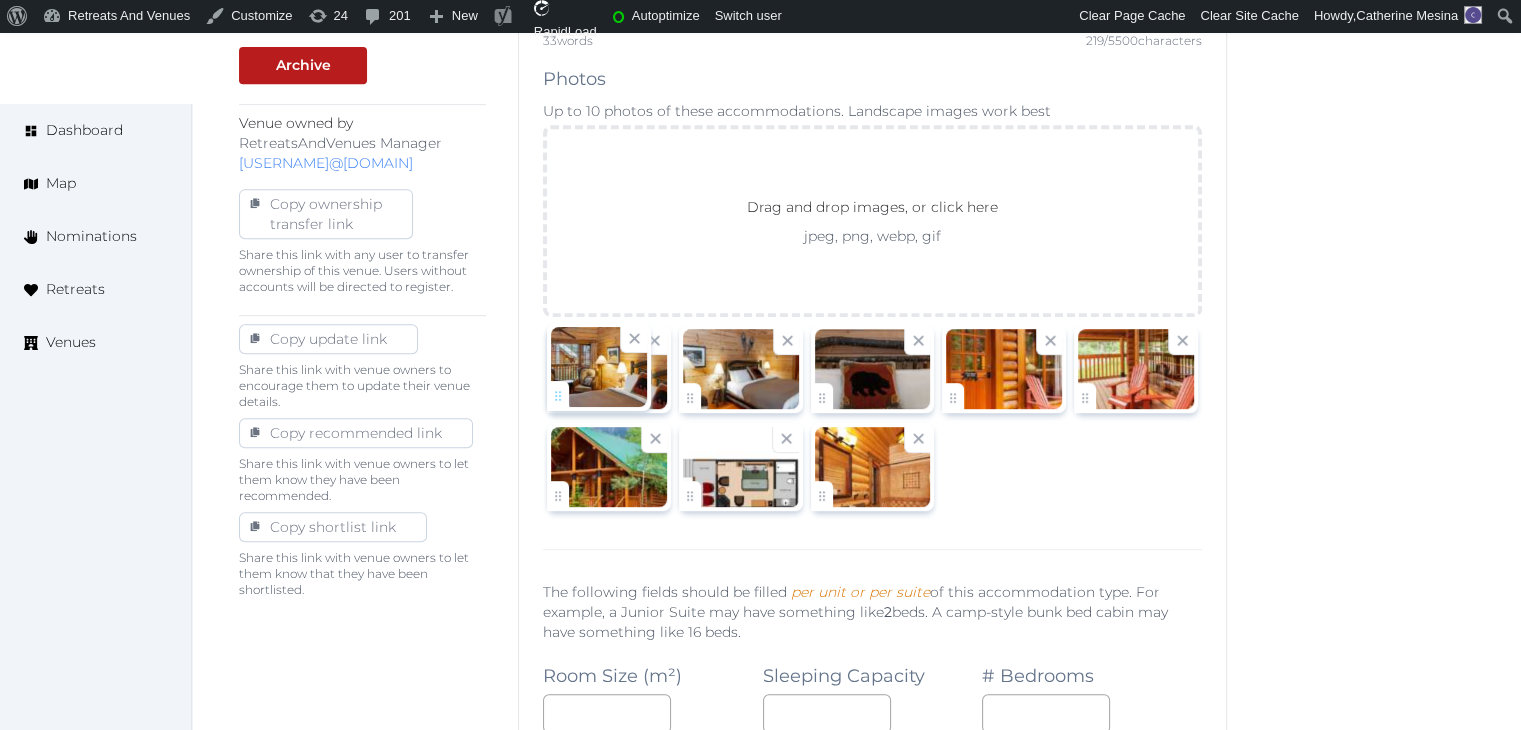 click on "Catherine Mesina   Account My Venue Listings My Retreats Logout      Dashboard Map Nominations Retreats Venues Edit venue 14 %  complete Fill out all the fields in your listing to increase its completion percentage.   A higher completion percentage will make your listing more attractive and result in better matches. Cathedral Mountain Lodge   (Draft) Preview  listing   Open    Close CRM Lead Basic details Pricing and policies Retreat spaces Meeting spaces Accommodations Amenities Food and dining Activities and experiences Location Environment Types of retreats Brochures Notes Ownership Administration Activity Publish Visit   Basic details   to fill the minimum fields required to   publish Archive Venue owned by RetreatsAndVenues Manager c.o.r.e.y.sanford@retreatsandvenues.com Copy ownership transfer link Share this link with any user to transfer ownership of this venue. Users without accounts will be directed to register. Copy update link /" at bounding box center (760, 976) 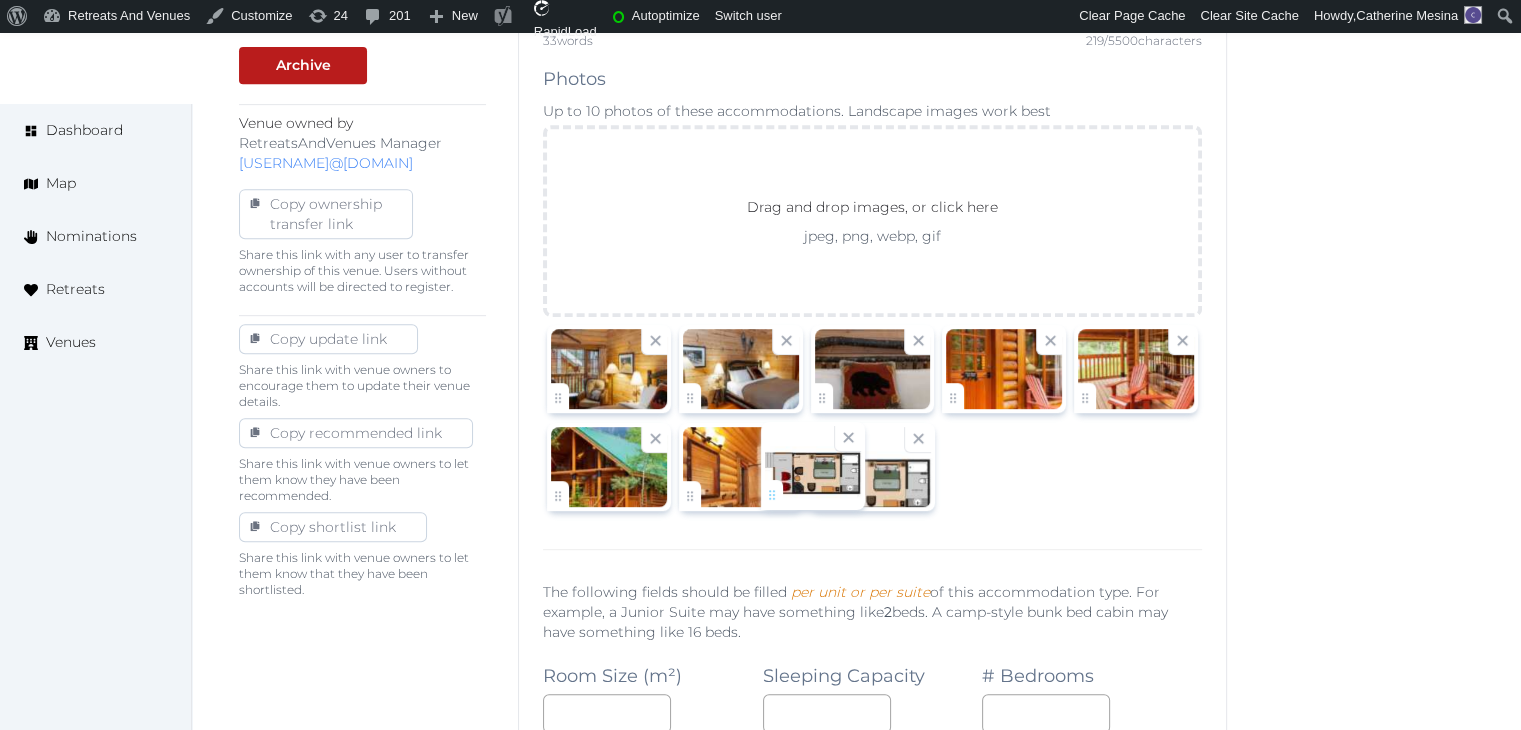 drag, startPoint x: 698, startPoint y: 488, endPoint x: 816, endPoint y: 489, distance: 118.004234 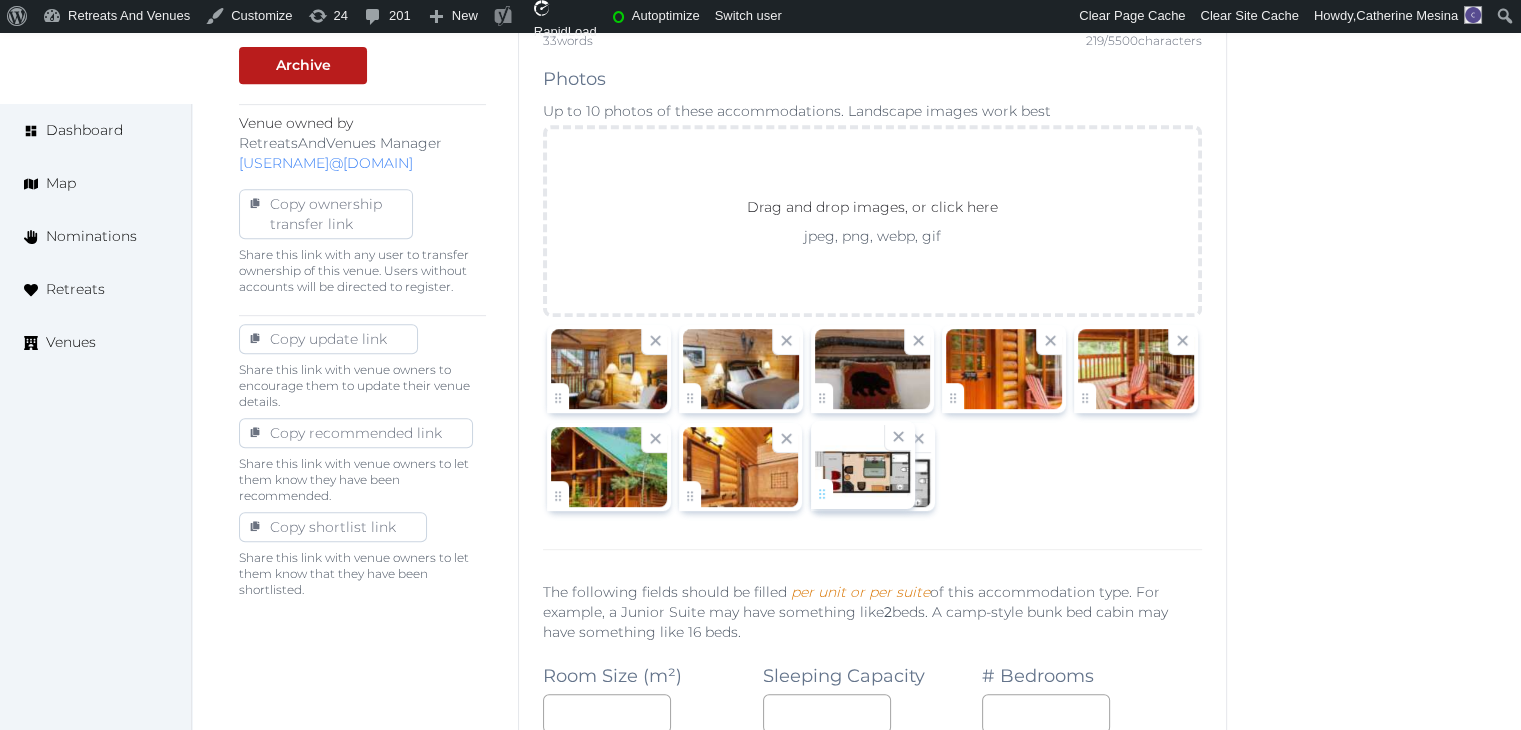 click on "Catherine Mesina   Account My Venue Listings My Retreats Logout      Dashboard Map Nominations Retreats Venues Edit venue 14 %  complete Fill out all the fields in your listing to increase its completion percentage.   A higher completion percentage will make your listing more attractive and result in better matches. Cathedral Mountain Lodge   (Draft) Preview  listing   Open    Close CRM Lead Basic details Pricing and policies Retreat spaces Meeting spaces Accommodations Amenities Food and dining Activities and experiences Location Environment Types of retreats Brochures Notes Ownership Administration Activity Publish Visit   Basic details   to fill the minimum fields required to   publish Archive Venue owned by RetreatsAndVenues Manager c.o.r.e.y.sanford@retreatsandvenues.com Copy ownership transfer link Share this link with any user to transfer ownership of this venue. Users without accounts will be directed to register. Copy update link /" at bounding box center [760, 976] 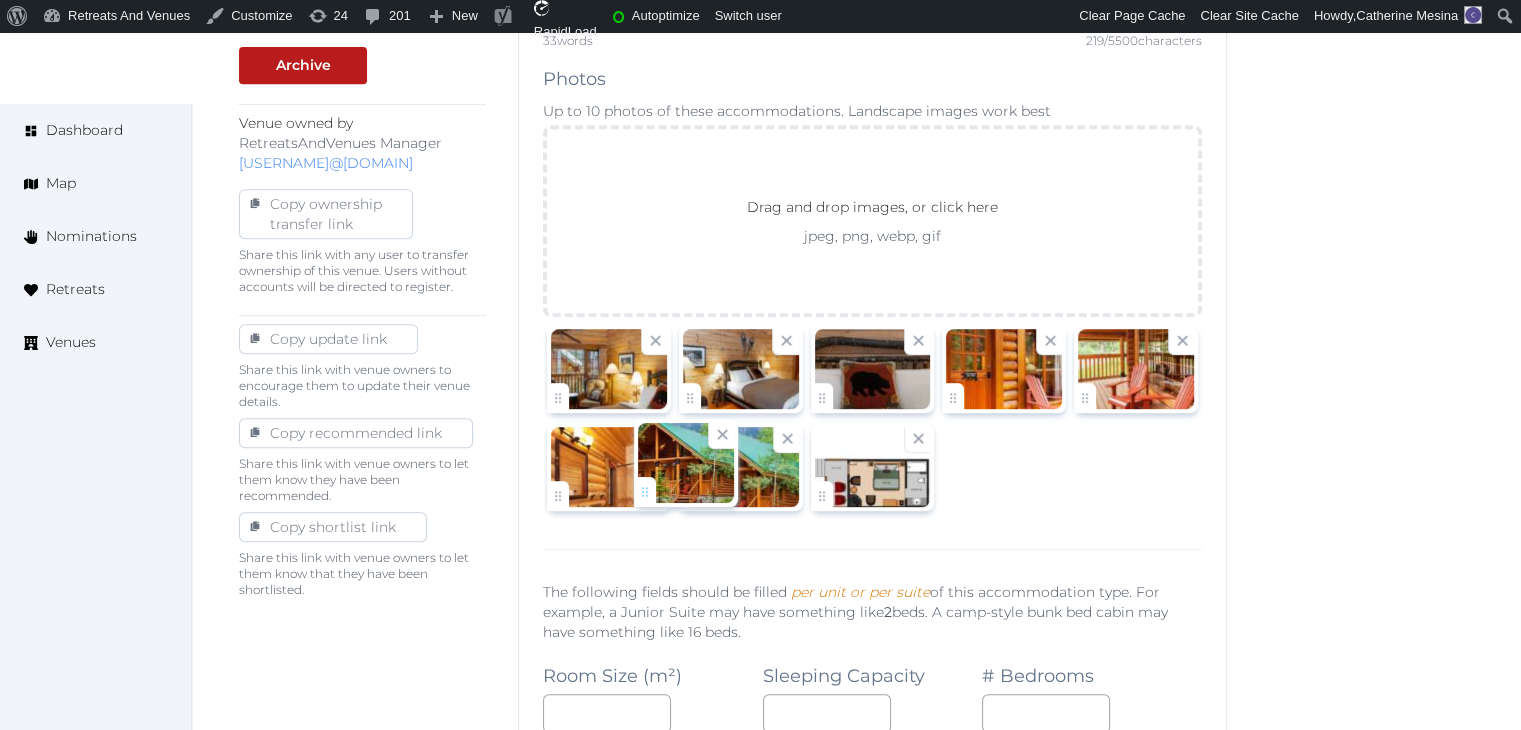 drag, startPoint x: 563, startPoint y: 490, endPoint x: 664, endPoint y: 488, distance: 101.0198 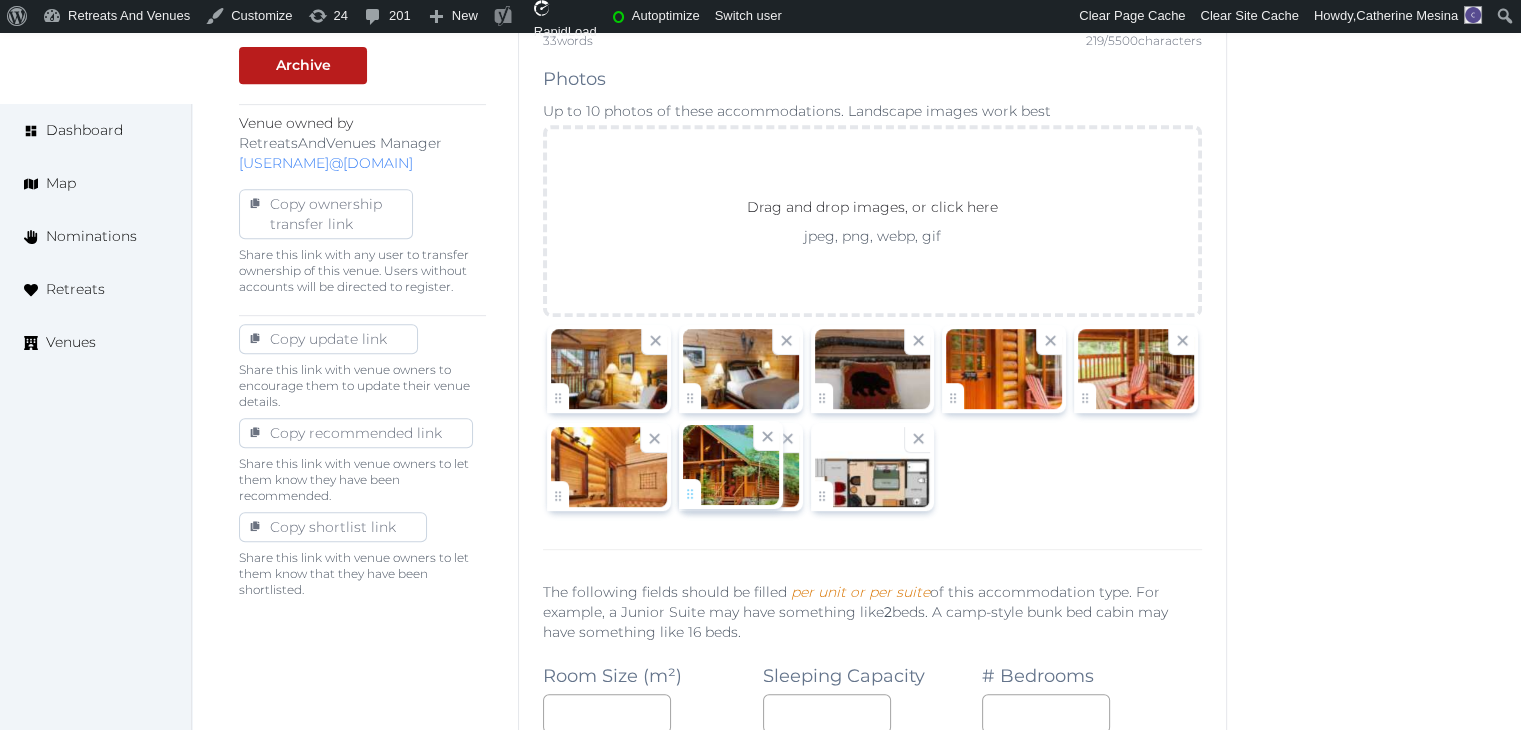 click on "Catherine Mesina   Account My Venue Listings My Retreats Logout      Dashboard Map Nominations Retreats Venues Edit venue 14 %  complete Fill out all the fields in your listing to increase its completion percentage.   A higher completion percentage will make your listing more attractive and result in better matches. Cathedral Mountain Lodge   (Draft) Preview  listing   Open    Close CRM Lead Basic details Pricing and policies Retreat spaces Meeting spaces Accommodations Amenities Food and dining Activities and experiences Location Environment Types of retreats Brochures Notes Ownership Administration Activity Publish Visit   Basic details   to fill the minimum fields required to   publish Archive Venue owned by RetreatsAndVenues Manager c.o.r.e.y.sanford@retreatsandvenues.com Copy ownership transfer link Share this link with any user to transfer ownership of this venue. Users without accounts will be directed to register. Copy update link /" at bounding box center (760, 976) 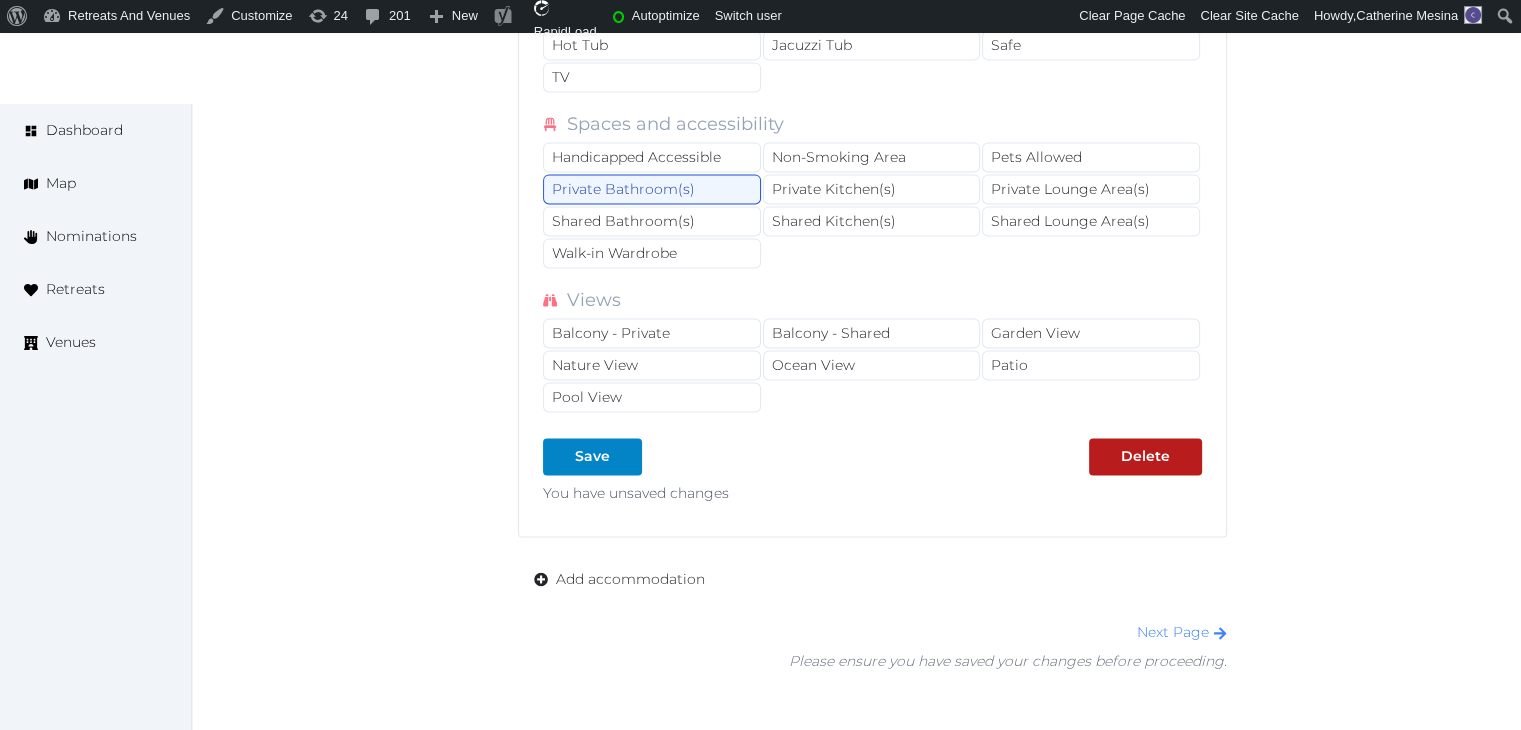 scroll, scrollTop: 2976, scrollLeft: 0, axis: vertical 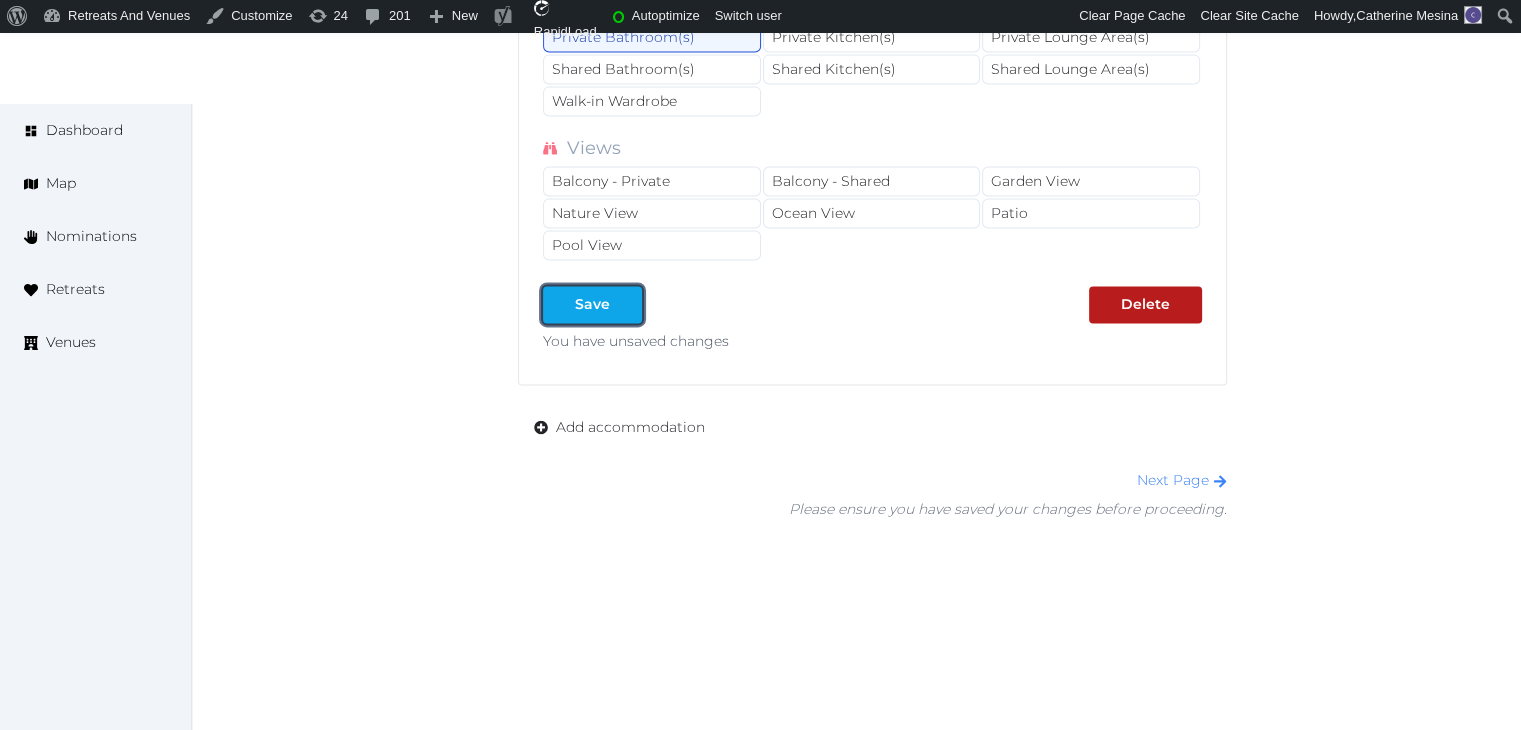 click on "Save" at bounding box center (592, 304) 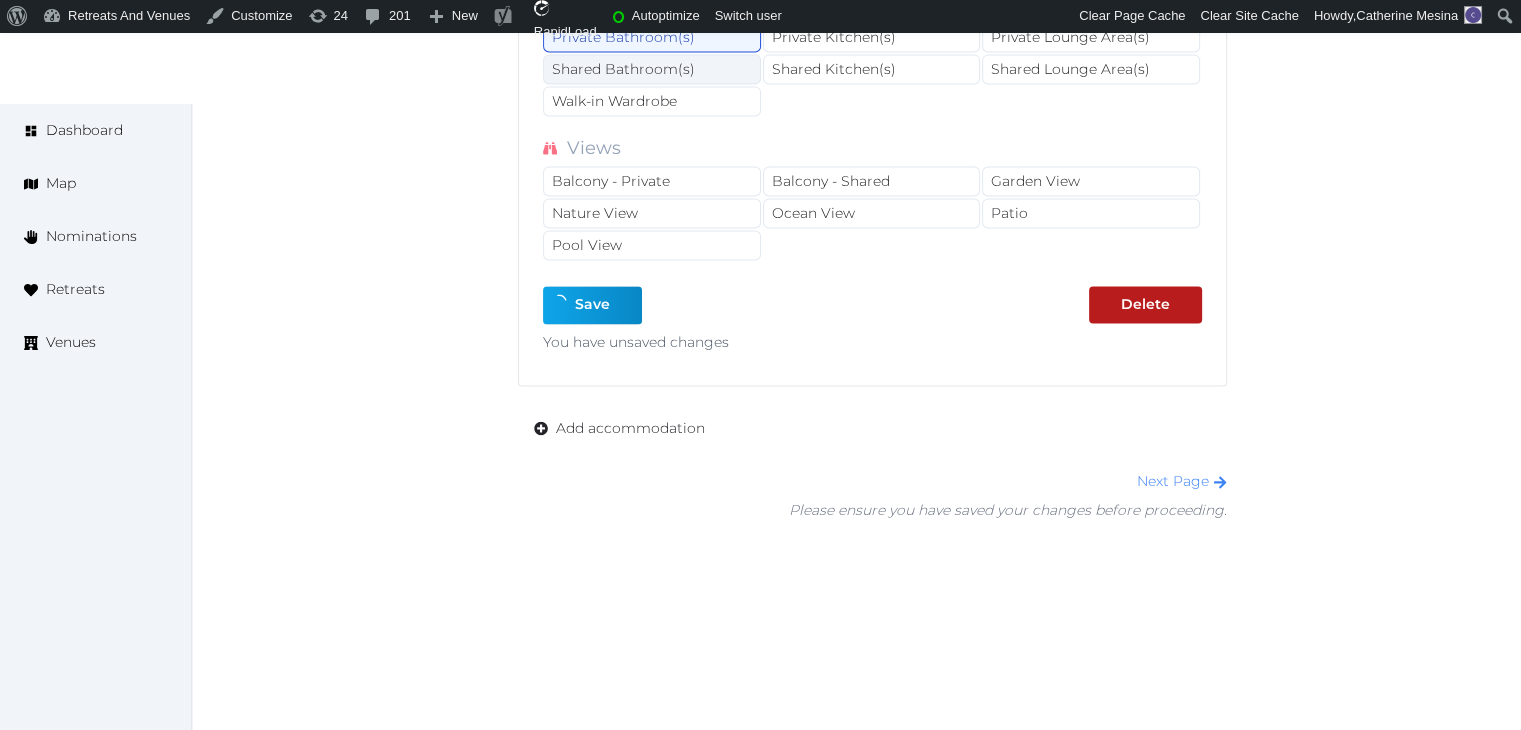 type on "*" 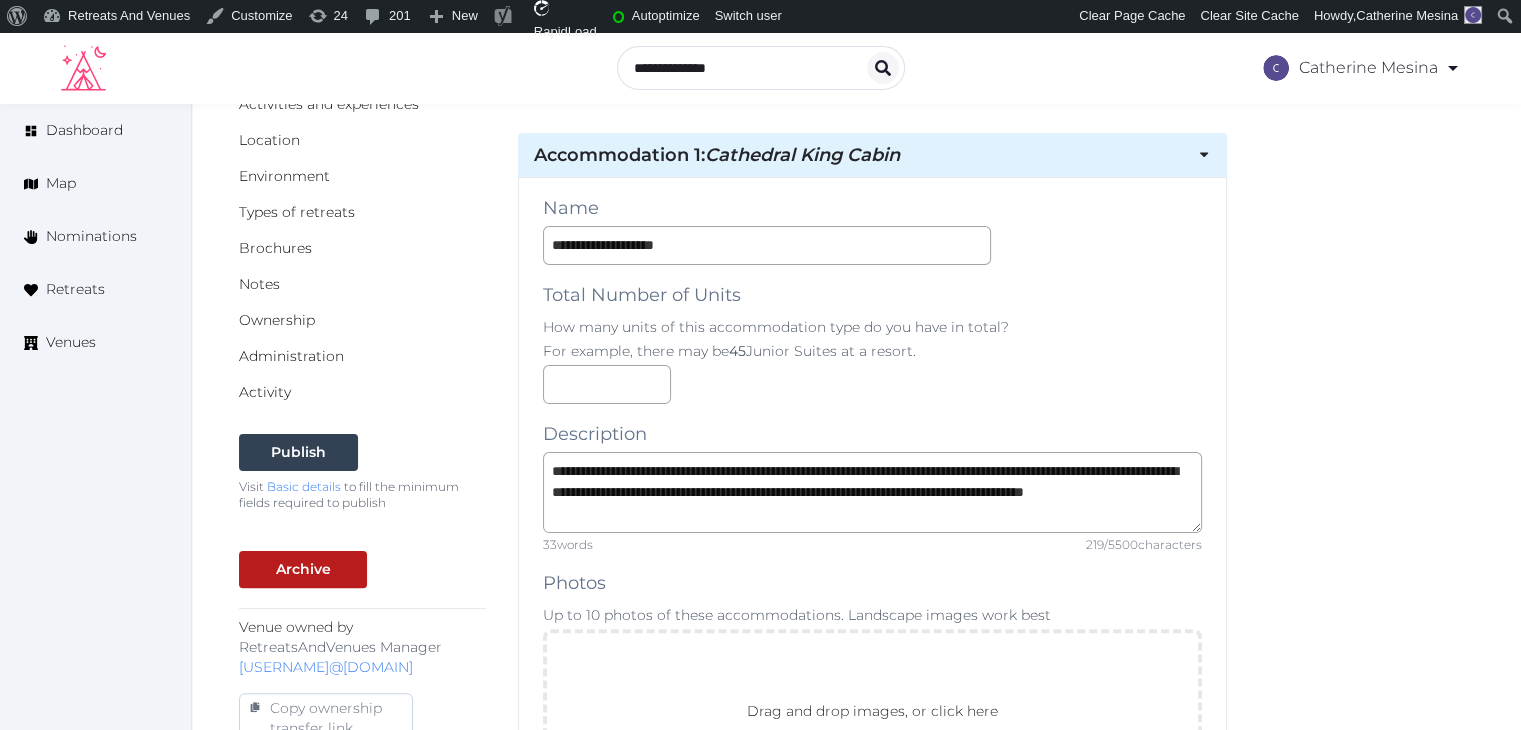 scroll, scrollTop: 240, scrollLeft: 0, axis: vertical 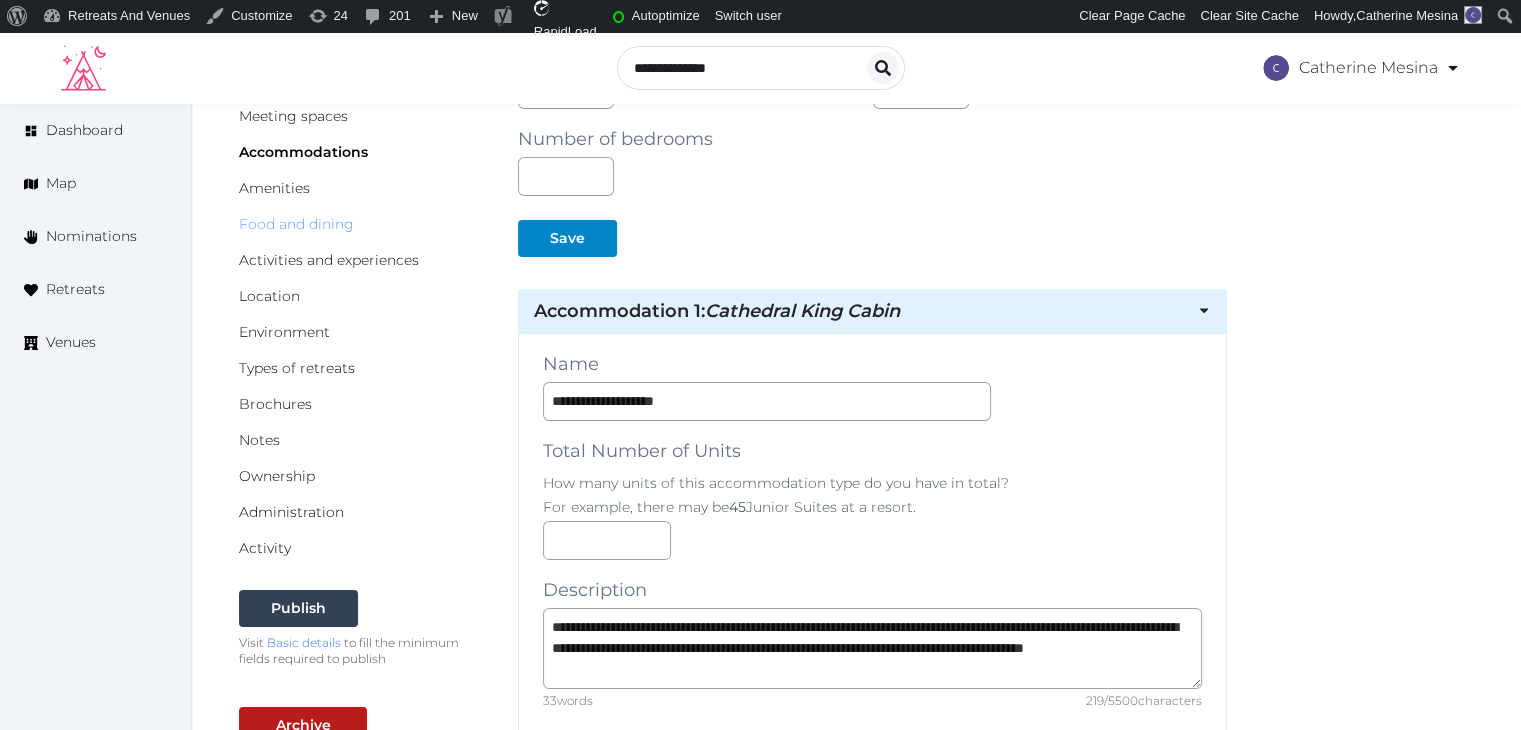 click on "Food and dining" at bounding box center (296, 224) 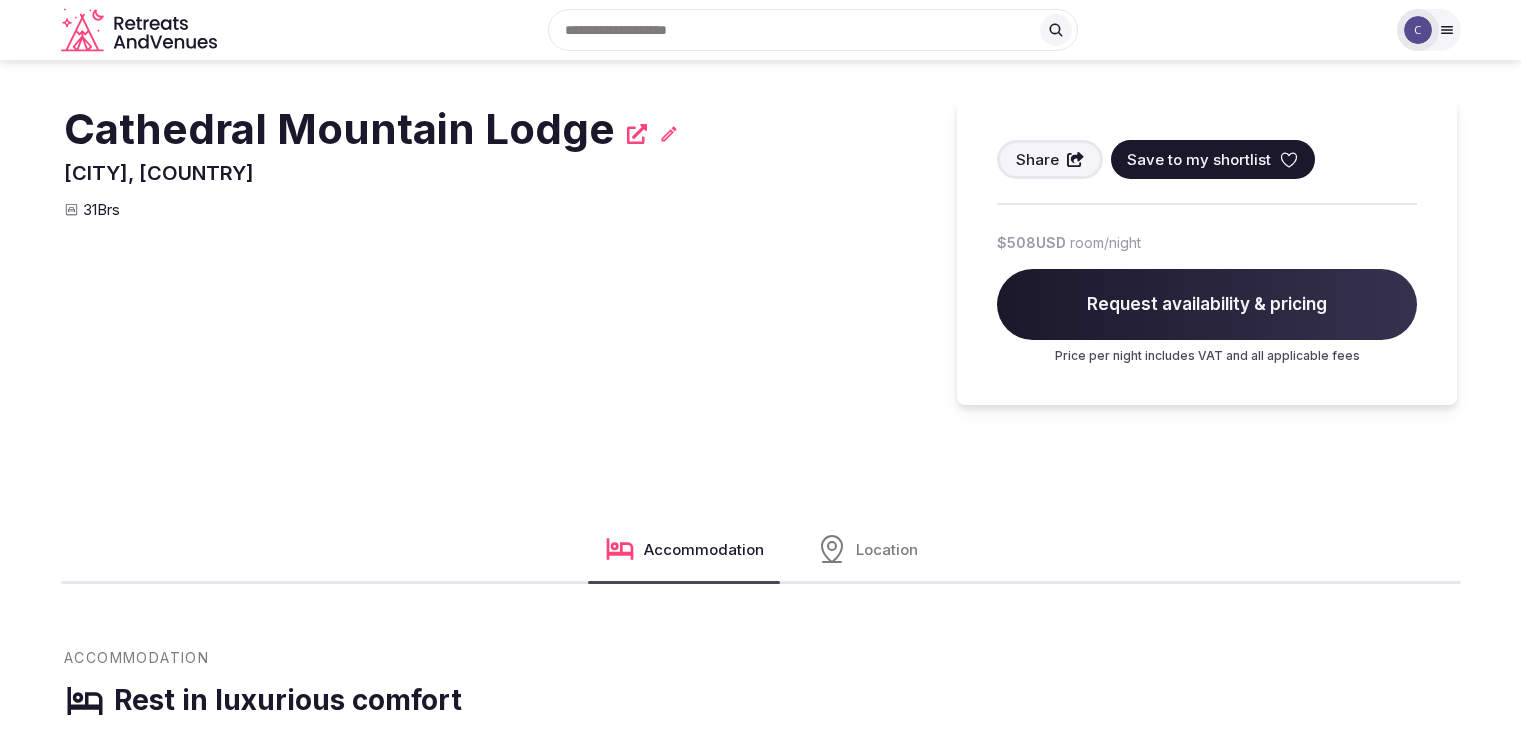 scroll, scrollTop: 0, scrollLeft: 0, axis: both 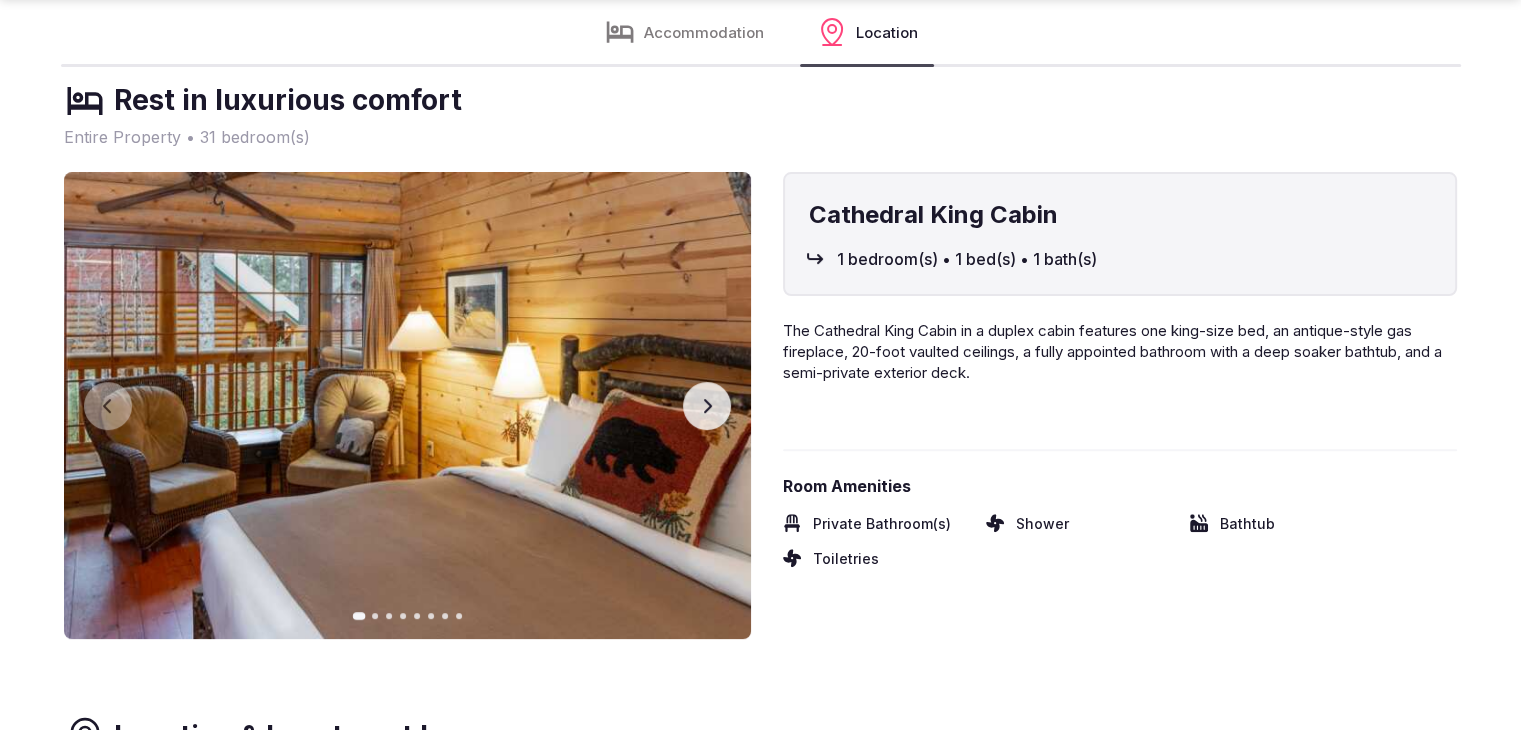 click on "Next slide" at bounding box center (707, 406) 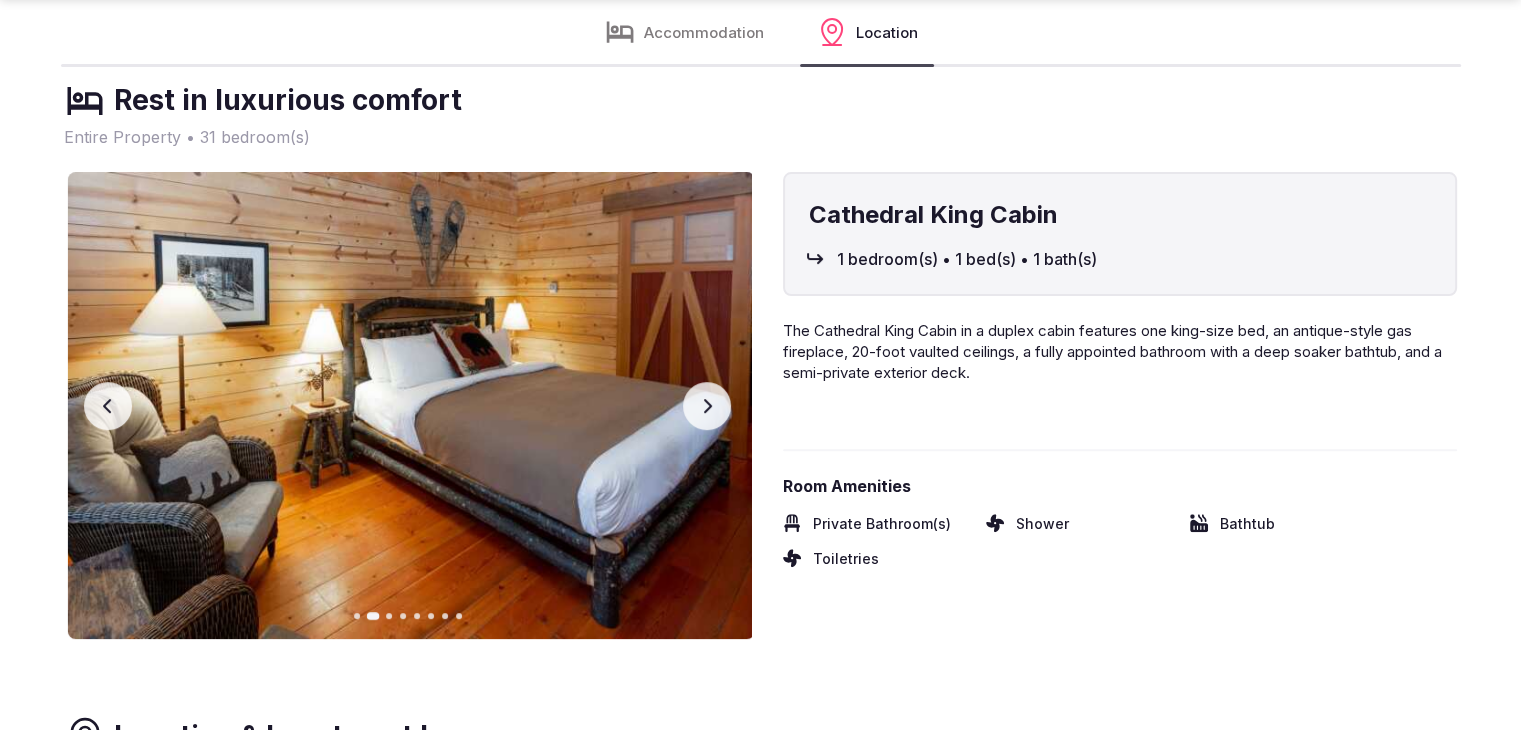 click on "Next slide" at bounding box center (707, 406) 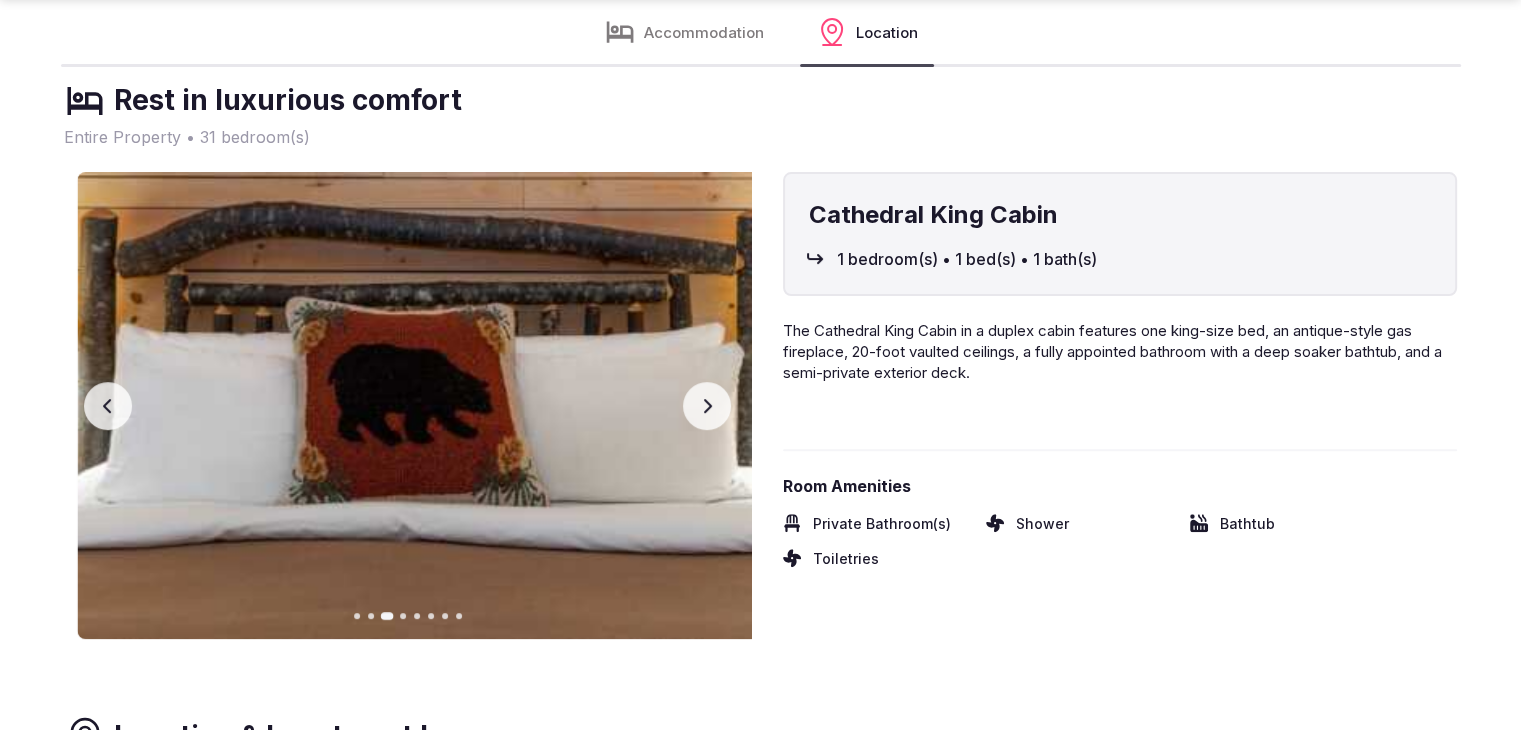 click on "Next slide" at bounding box center [707, 406] 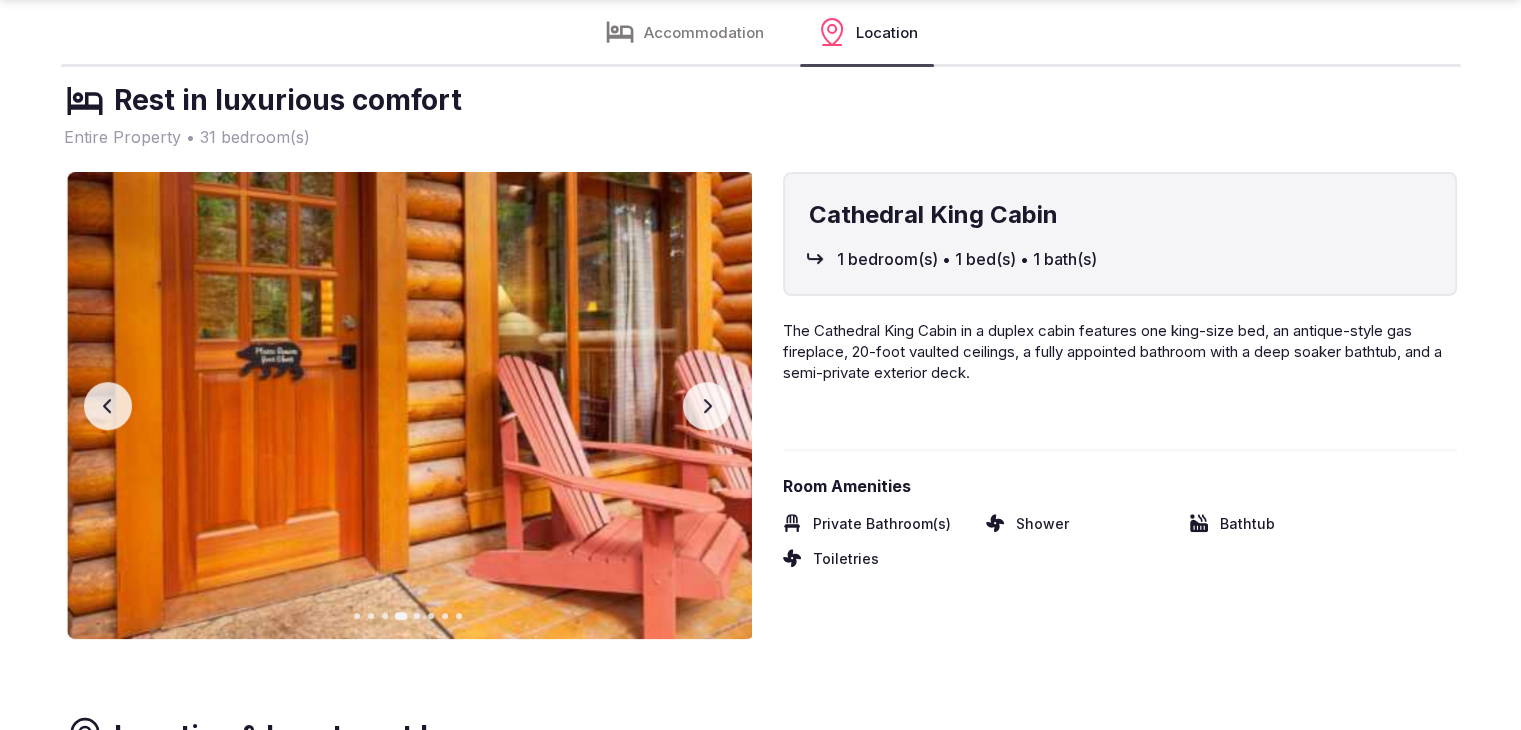 click on "Next slide" at bounding box center (707, 406) 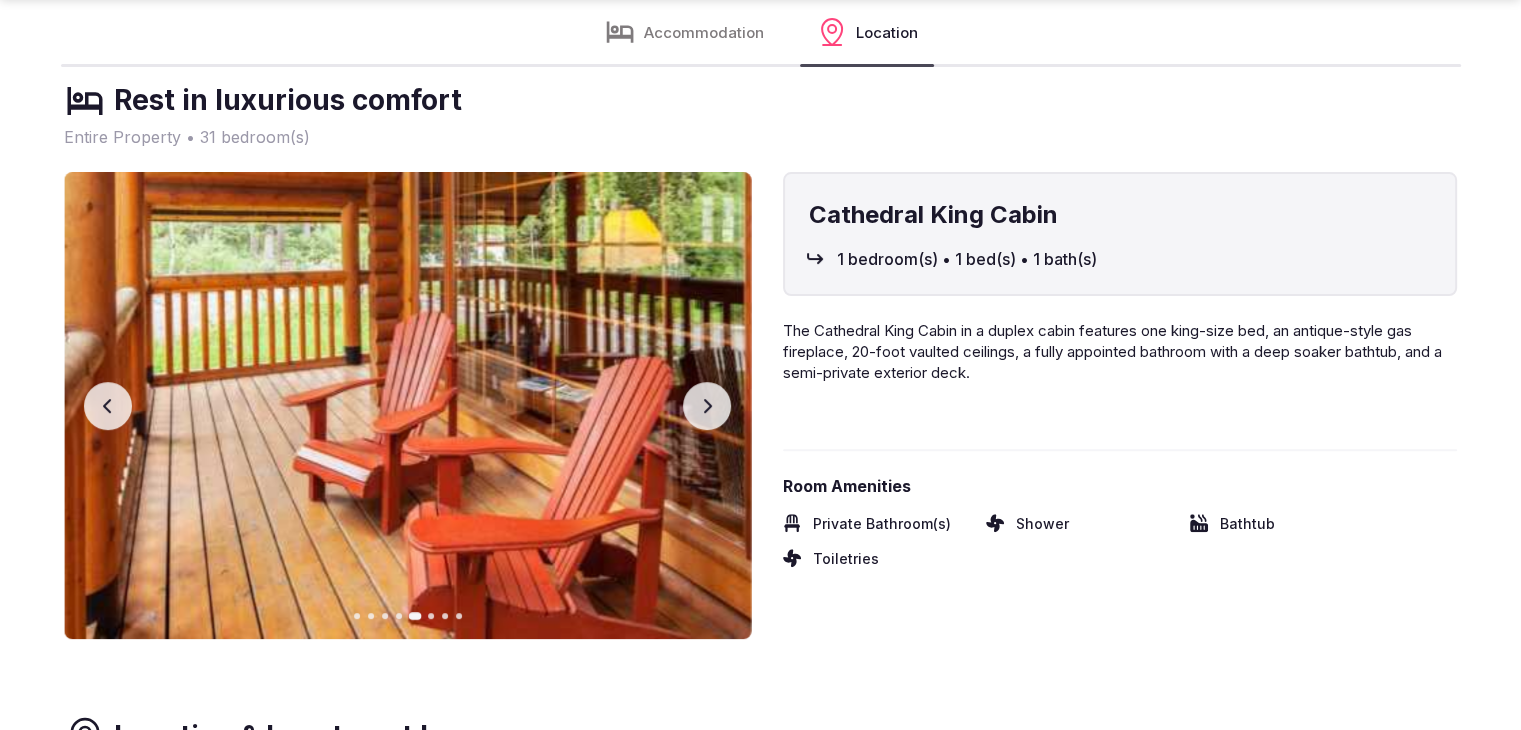 click on "Next slide" at bounding box center [707, 406] 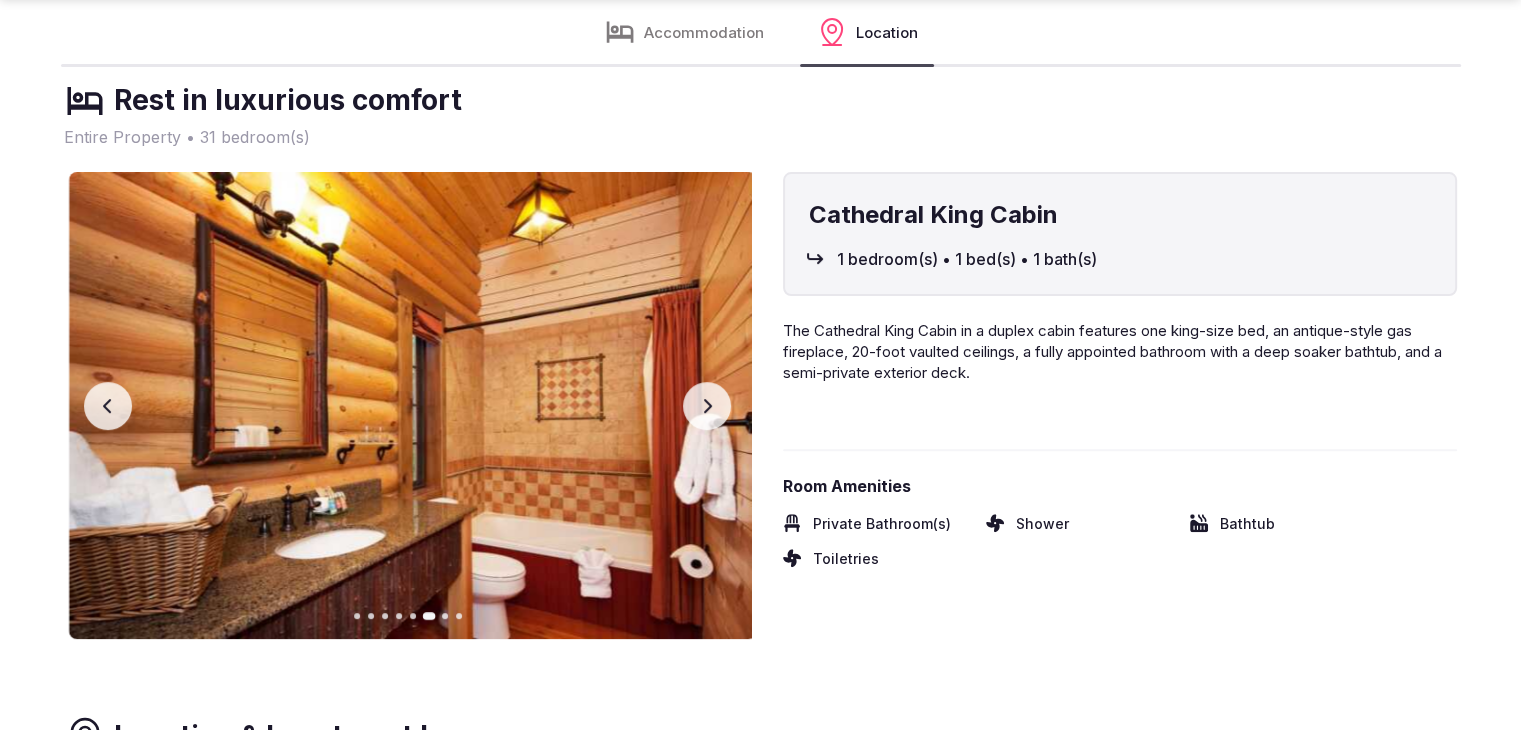 click on "Next slide" at bounding box center [707, 406] 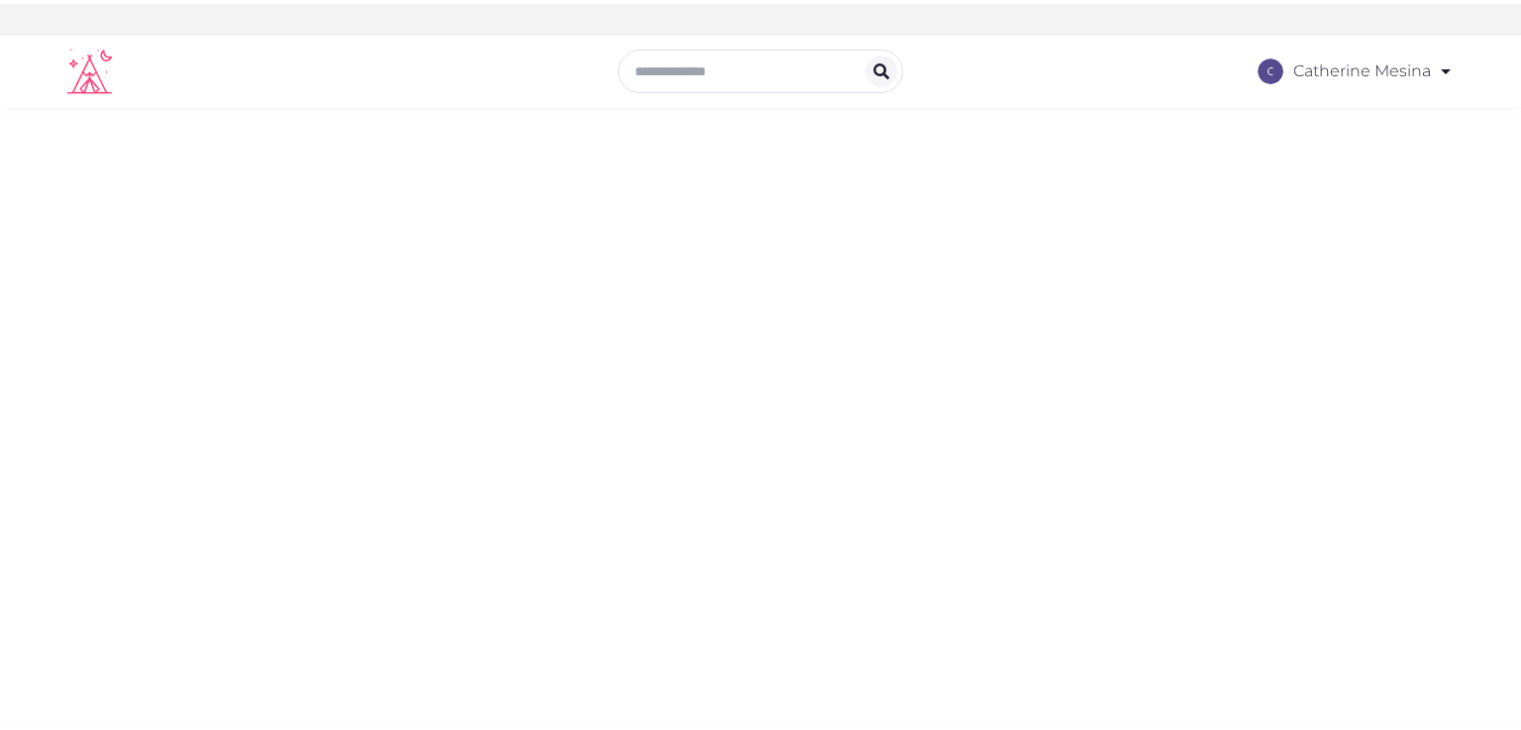scroll, scrollTop: 0, scrollLeft: 0, axis: both 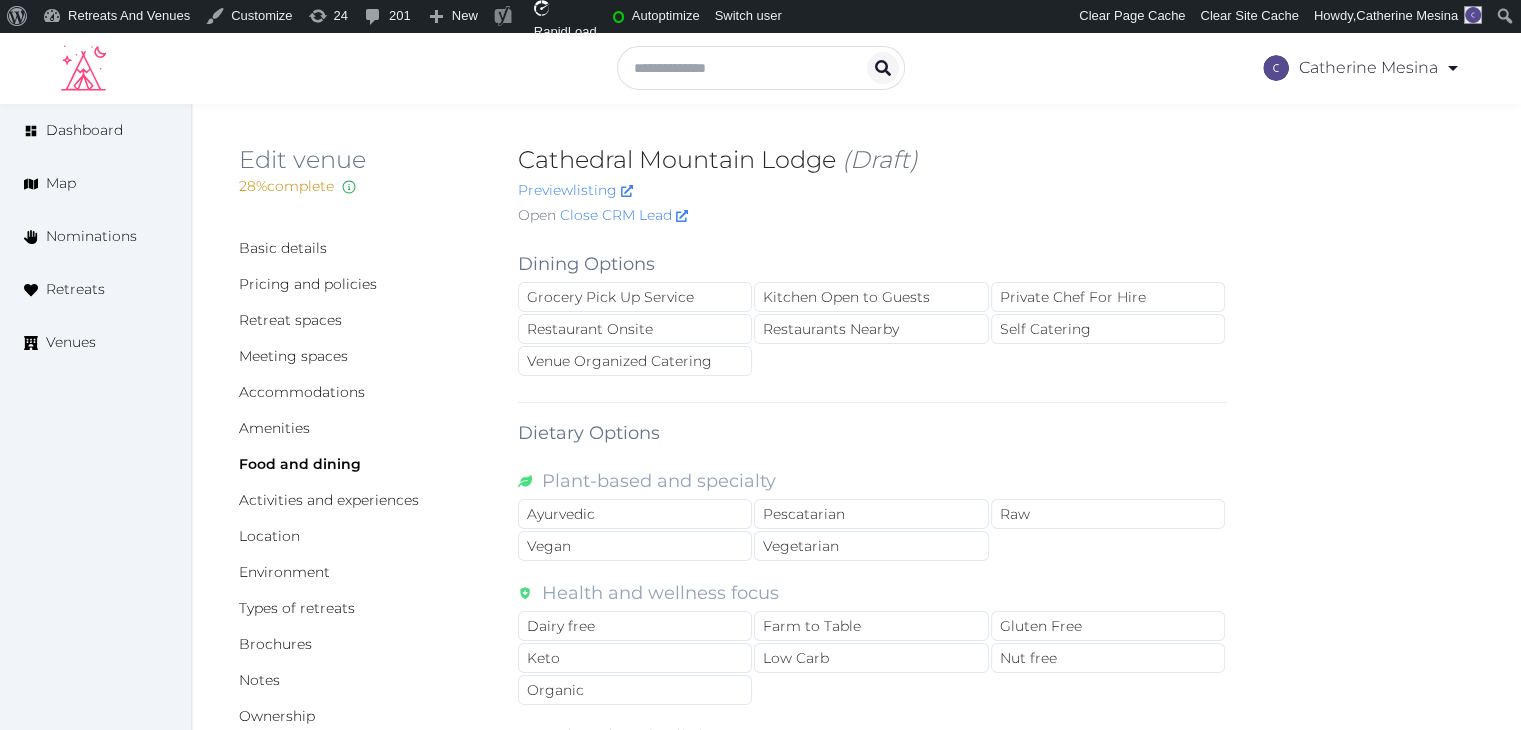 drag, startPoint x: 605, startPoint y: 317, endPoint x: 652, endPoint y: 419, distance: 112.30761 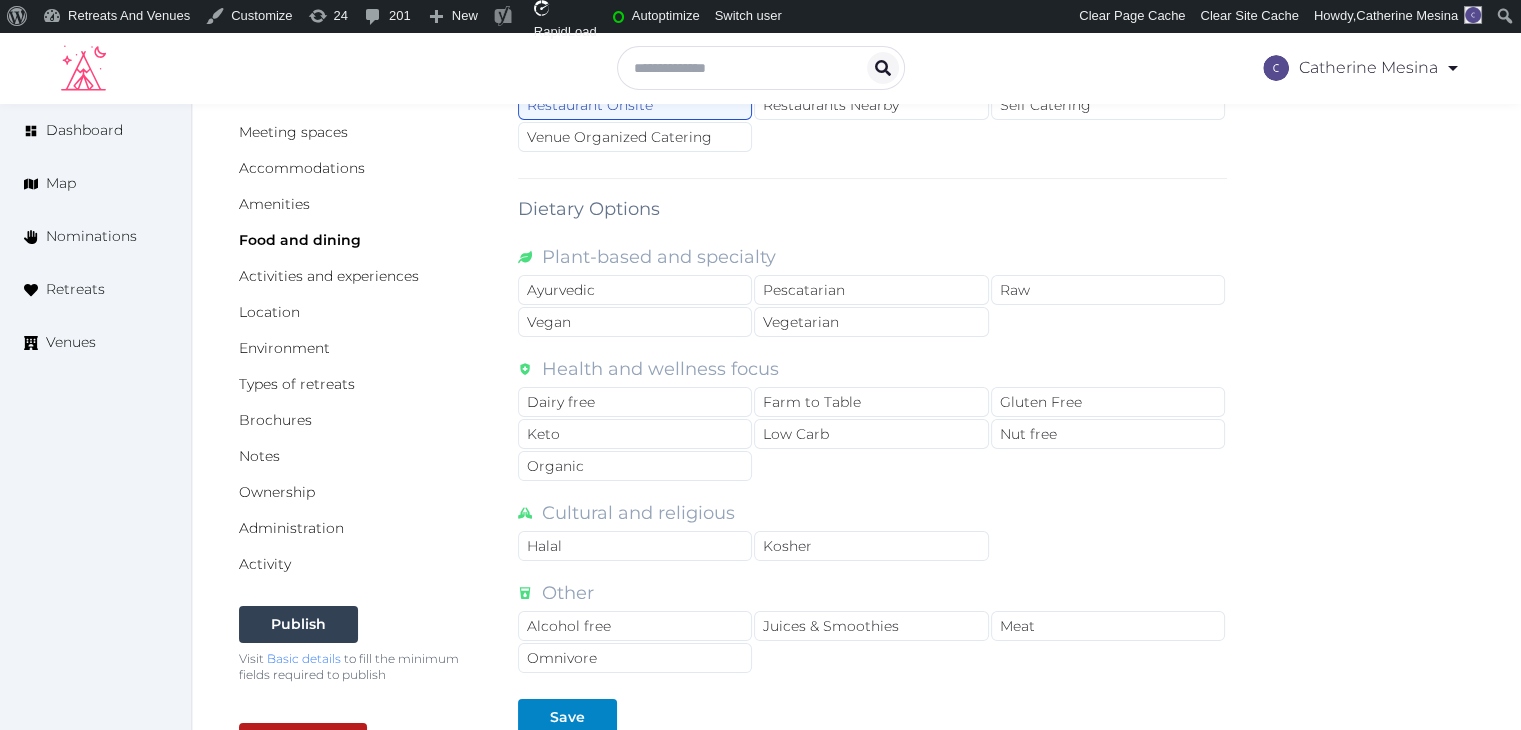 scroll, scrollTop: 300, scrollLeft: 0, axis: vertical 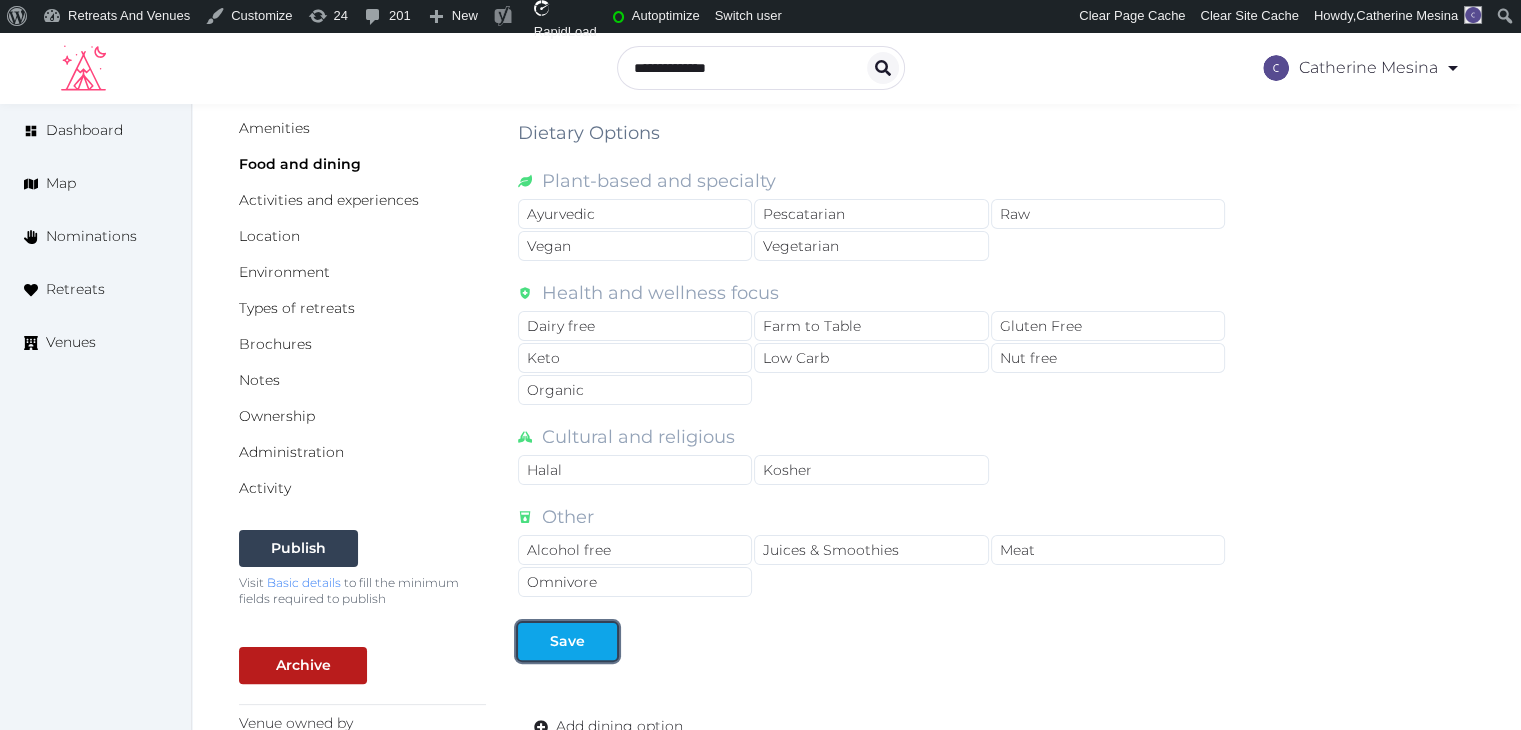 click at bounding box center [601, 641] 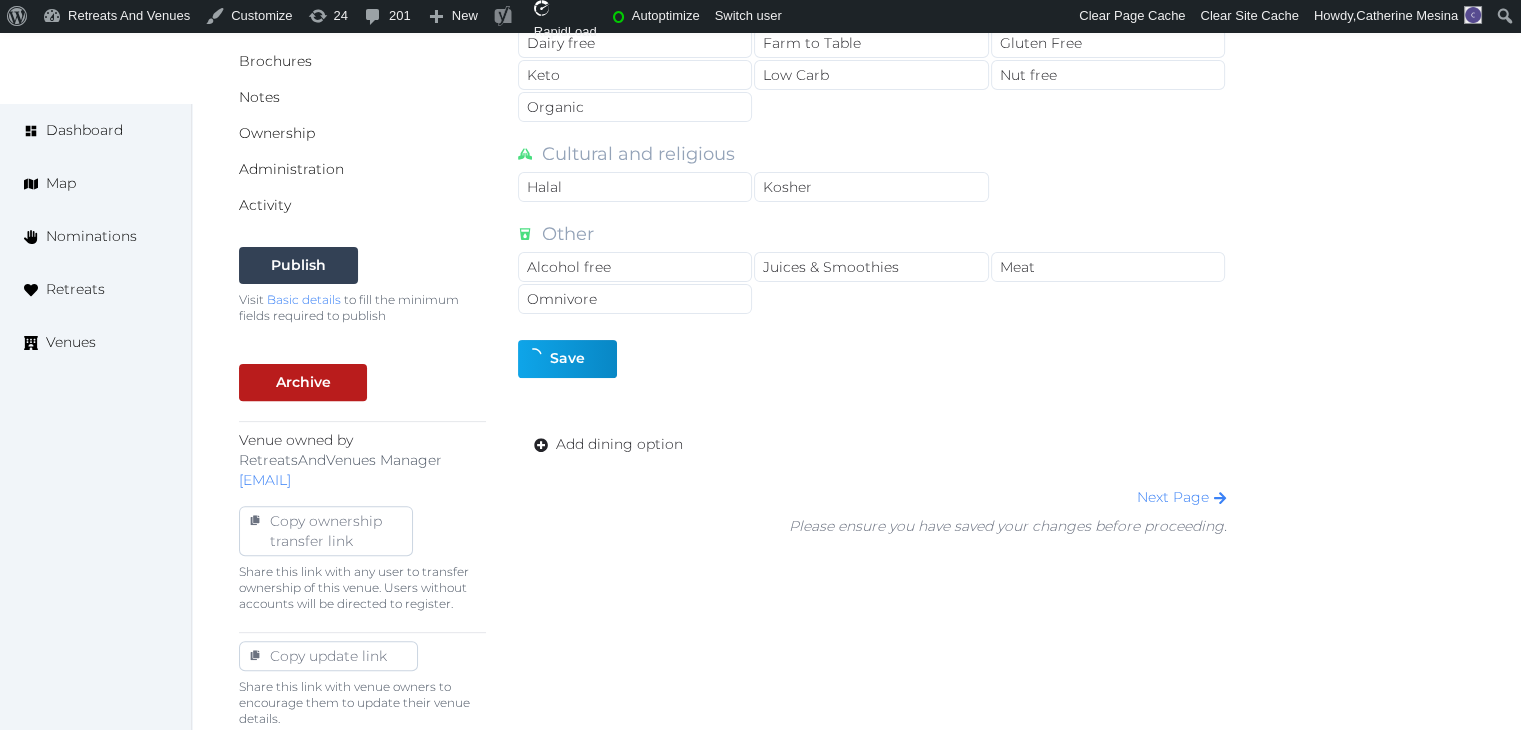 scroll, scrollTop: 600, scrollLeft: 0, axis: vertical 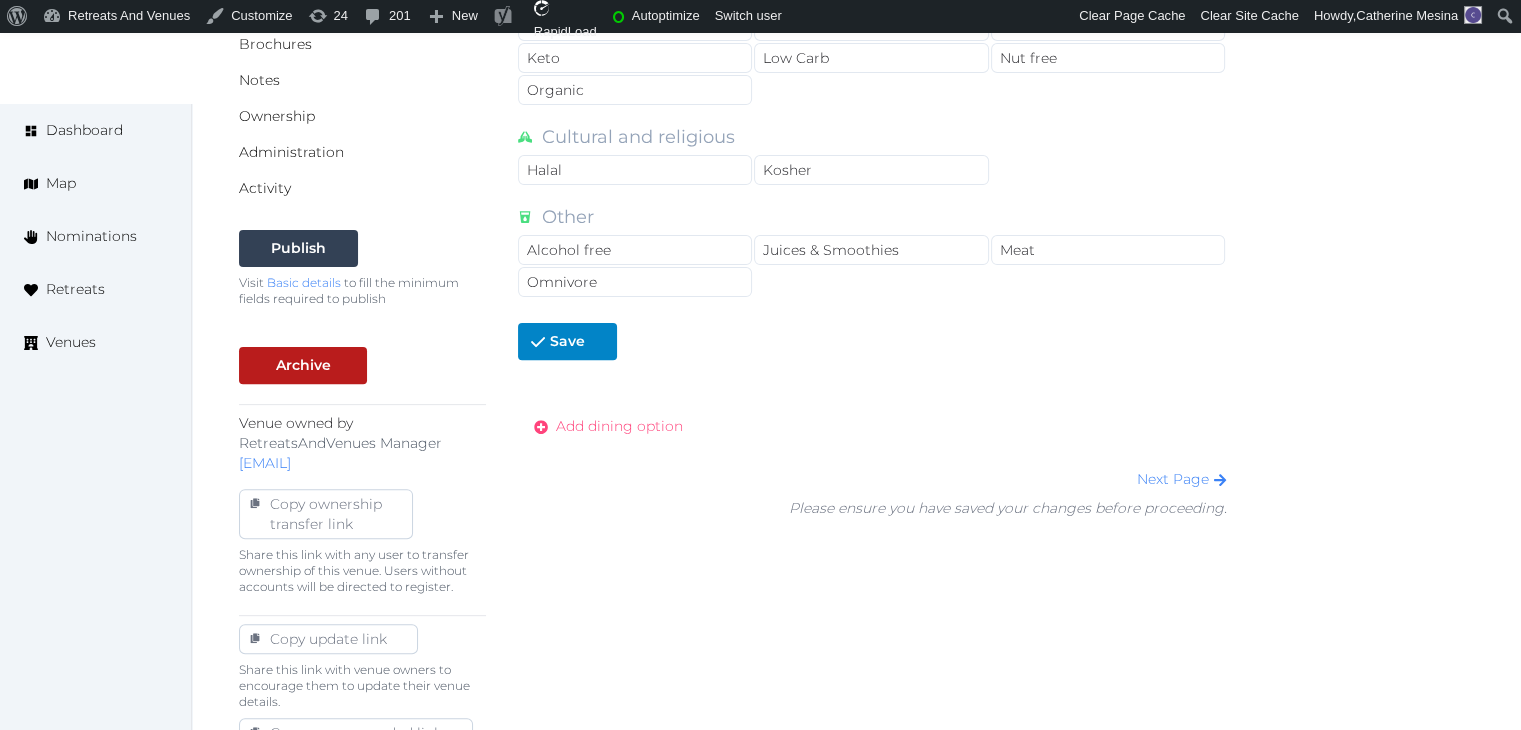 click on "Add dining option" at bounding box center [619, 426] 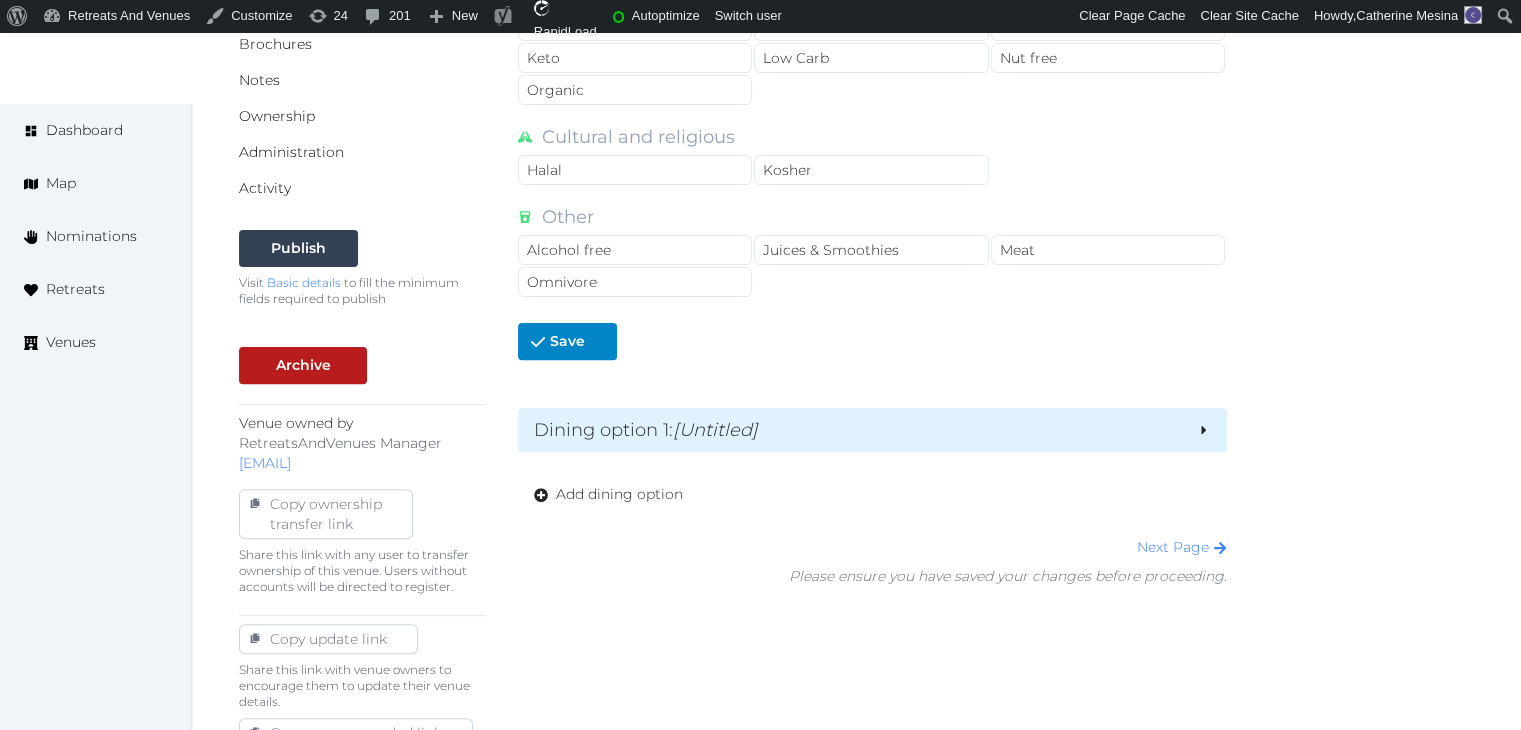 click on "Dining option 1 :  [Untitled]" at bounding box center [857, 430] 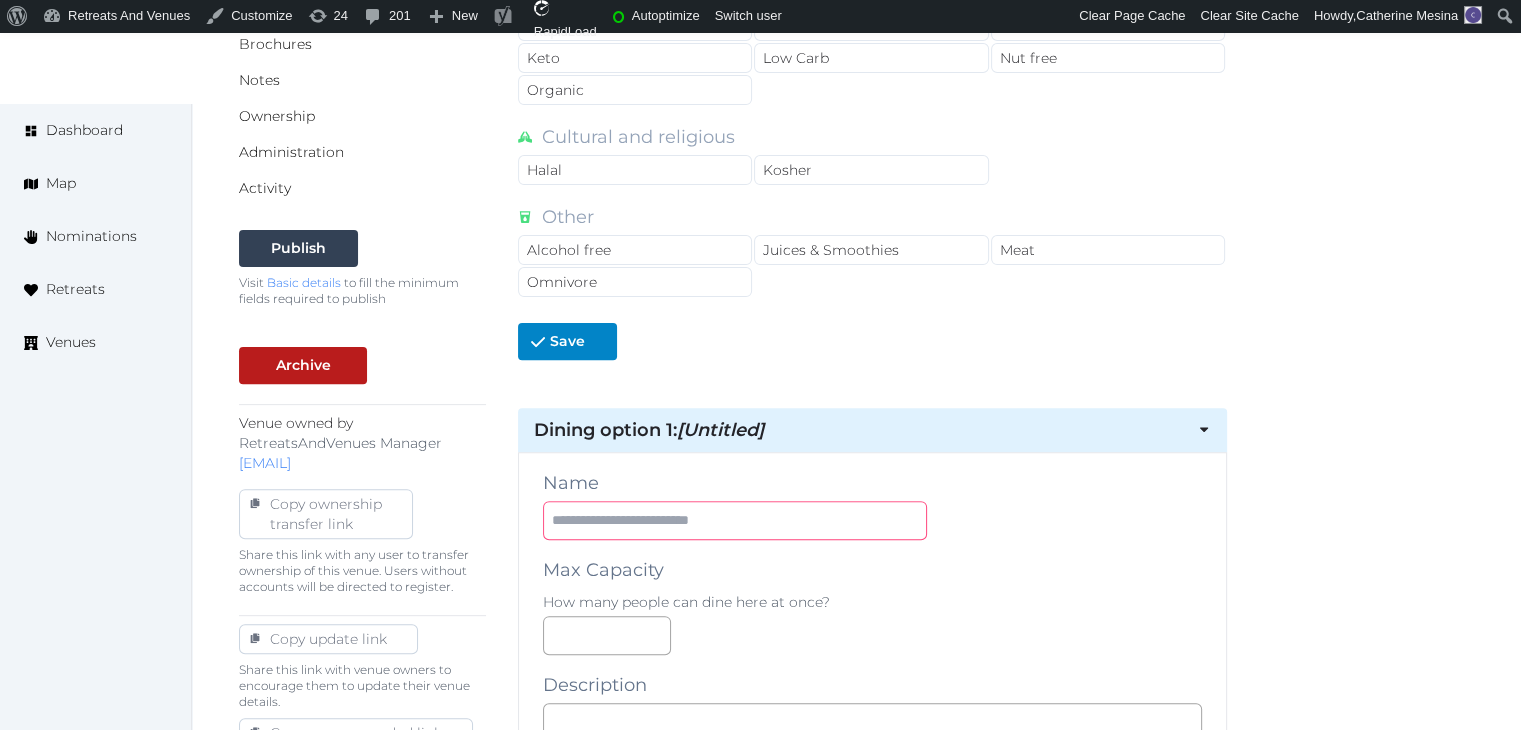 click at bounding box center (735, 520) 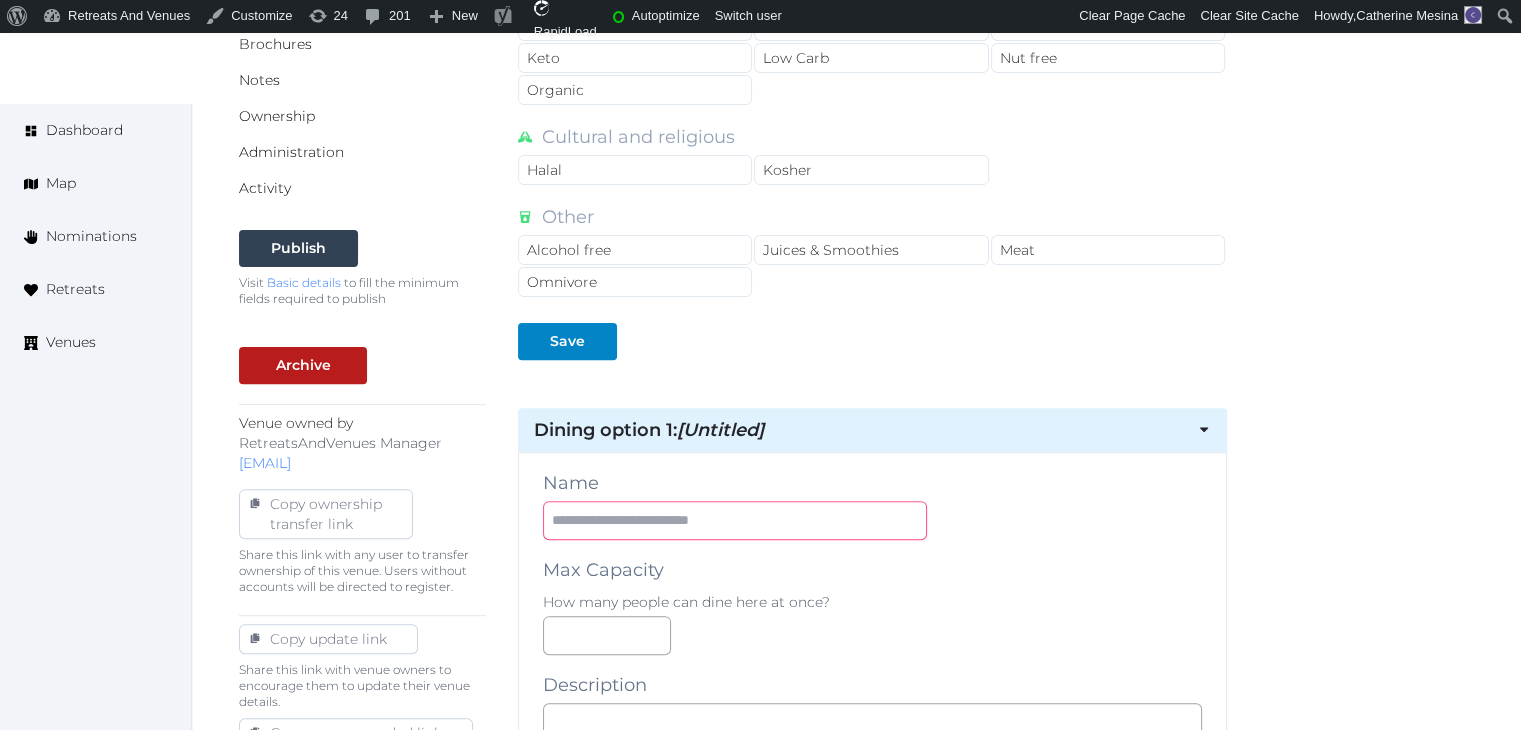 paste on "**********" 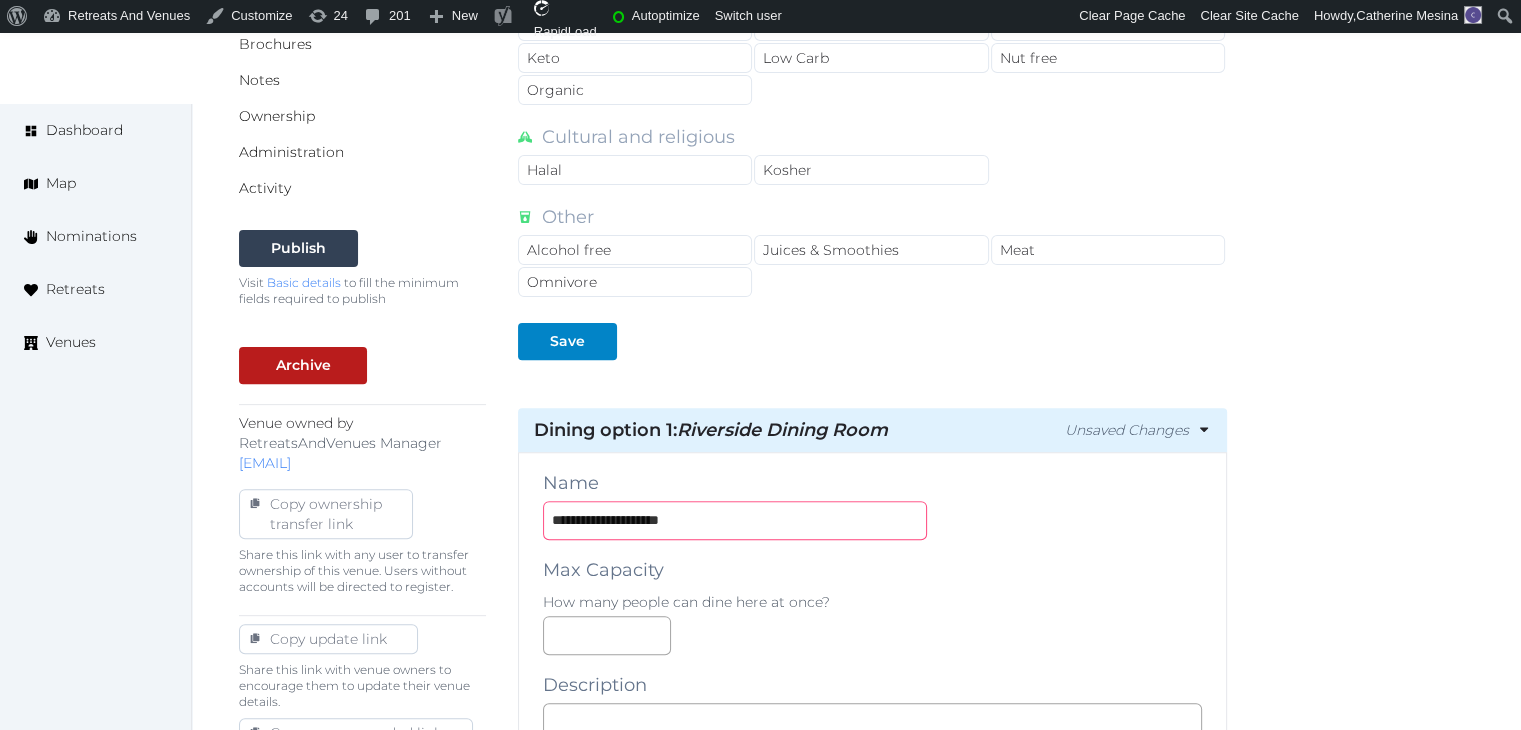 type on "**********" 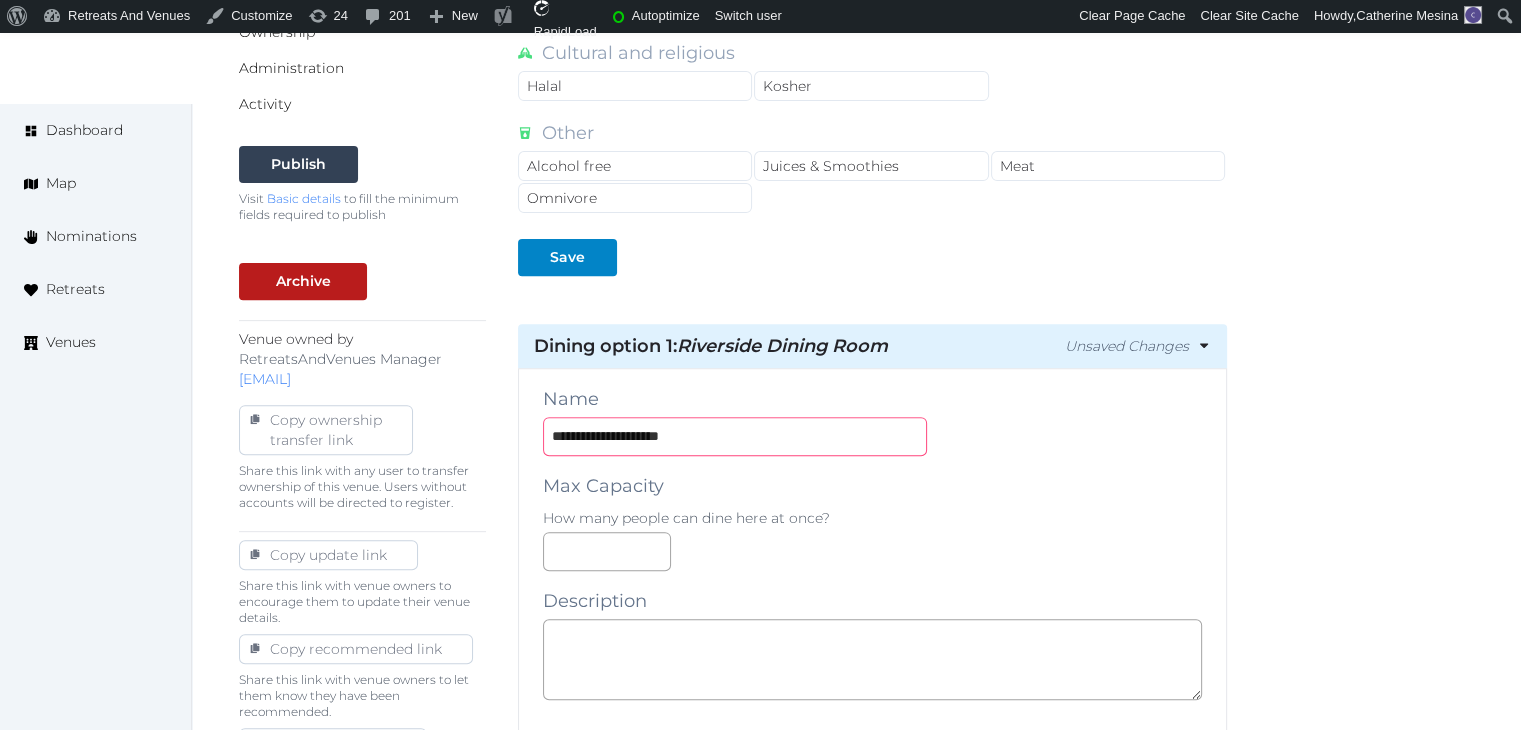 scroll, scrollTop: 800, scrollLeft: 0, axis: vertical 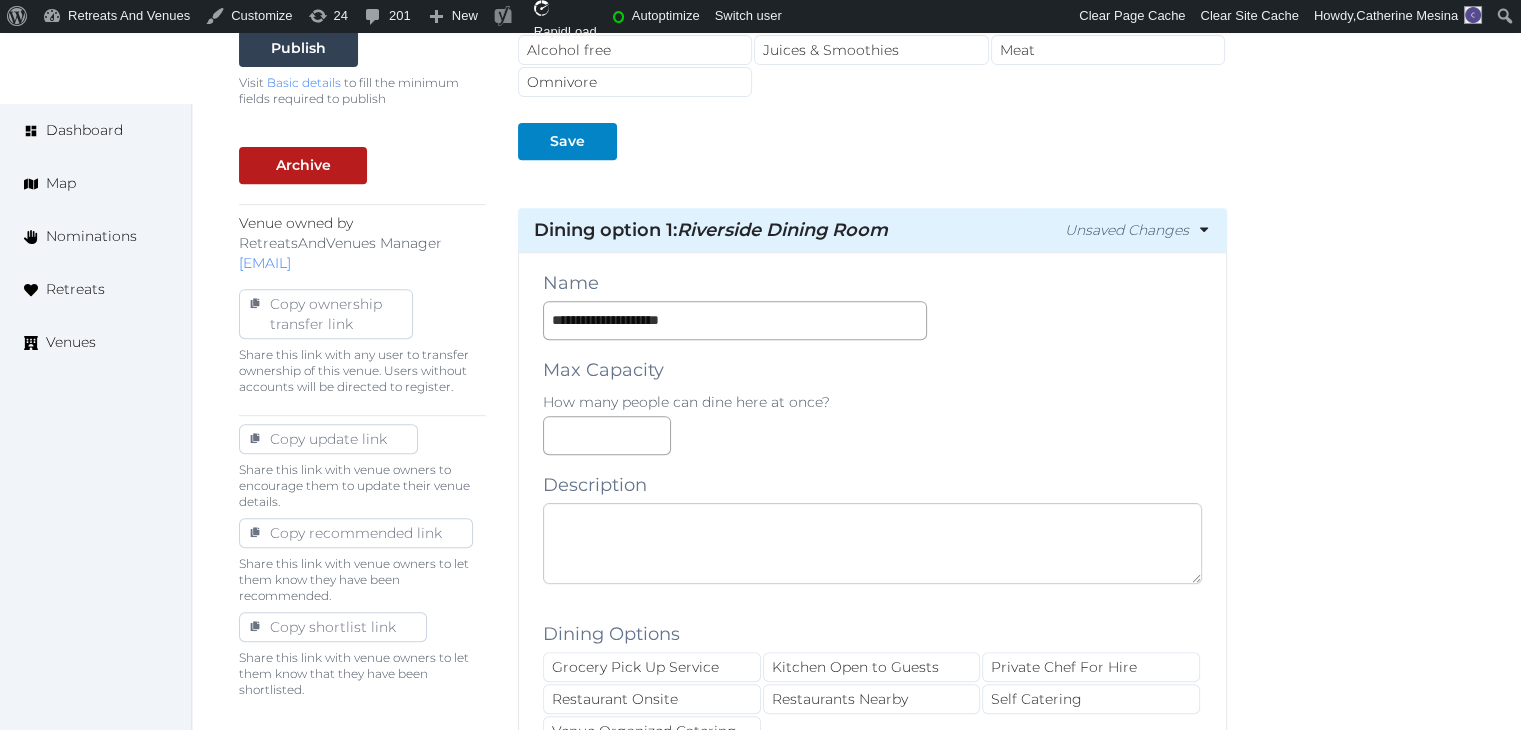 click at bounding box center (872, 543) 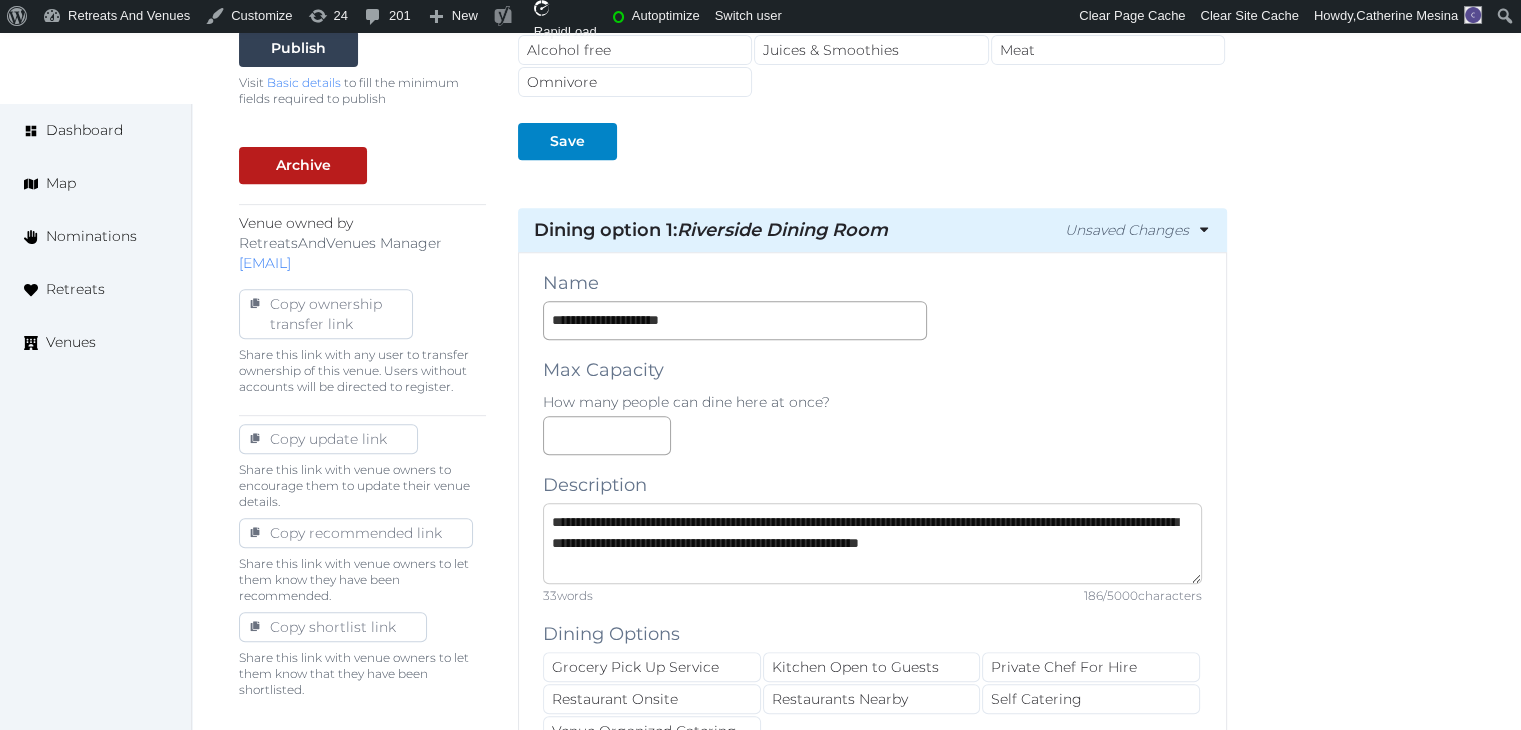 scroll, scrollTop: 32, scrollLeft: 0, axis: vertical 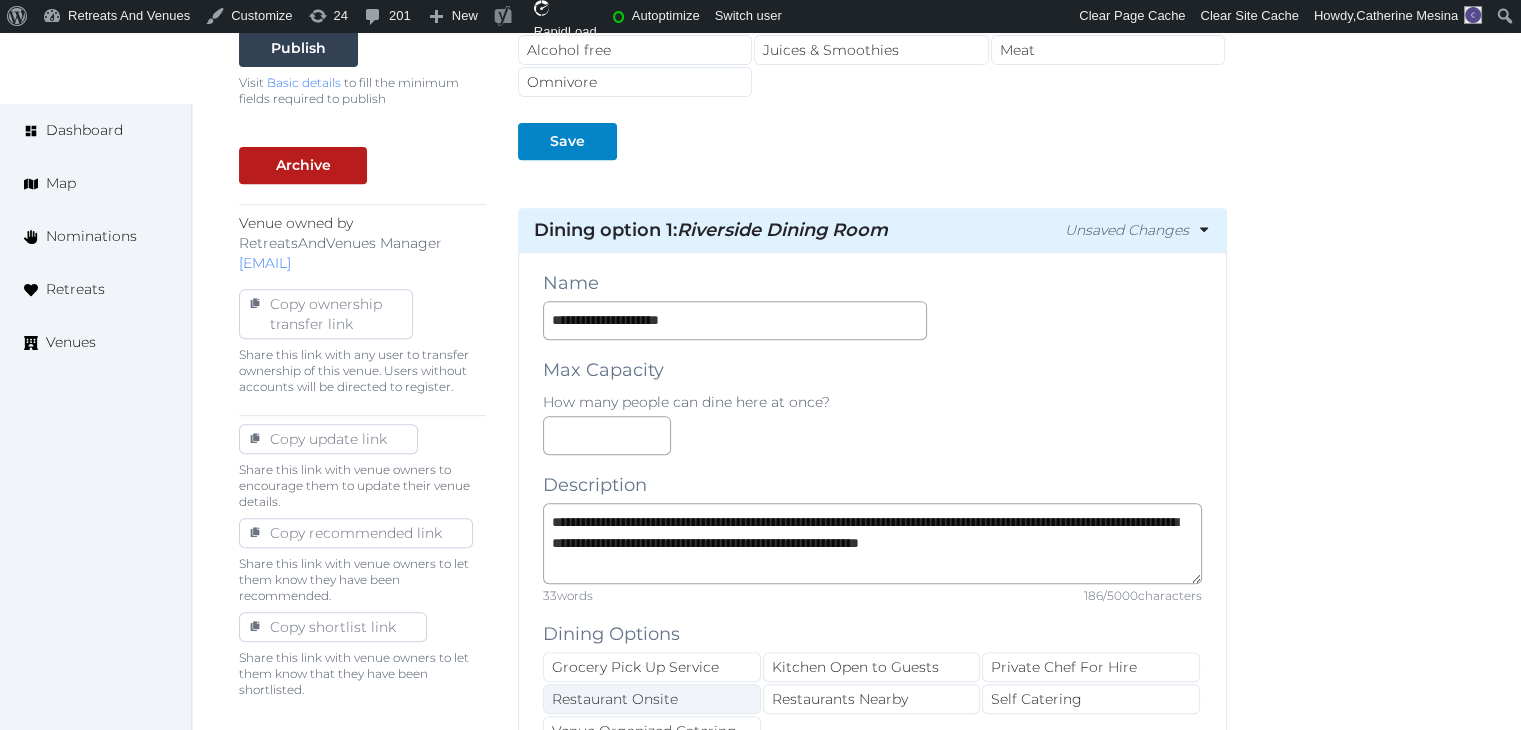 click on "Restaurant Onsite" at bounding box center (652, 699) 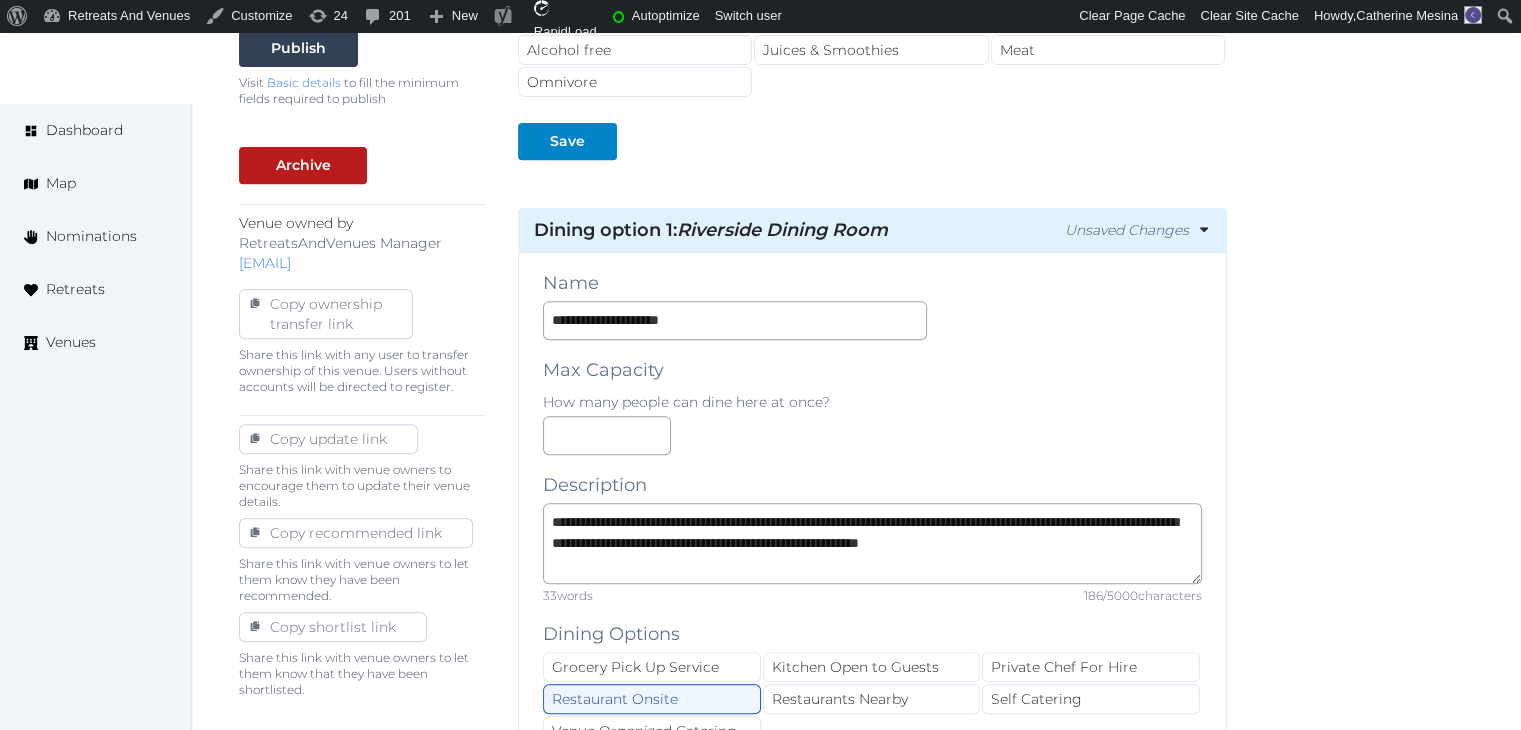 scroll, scrollTop: 41, scrollLeft: 0, axis: vertical 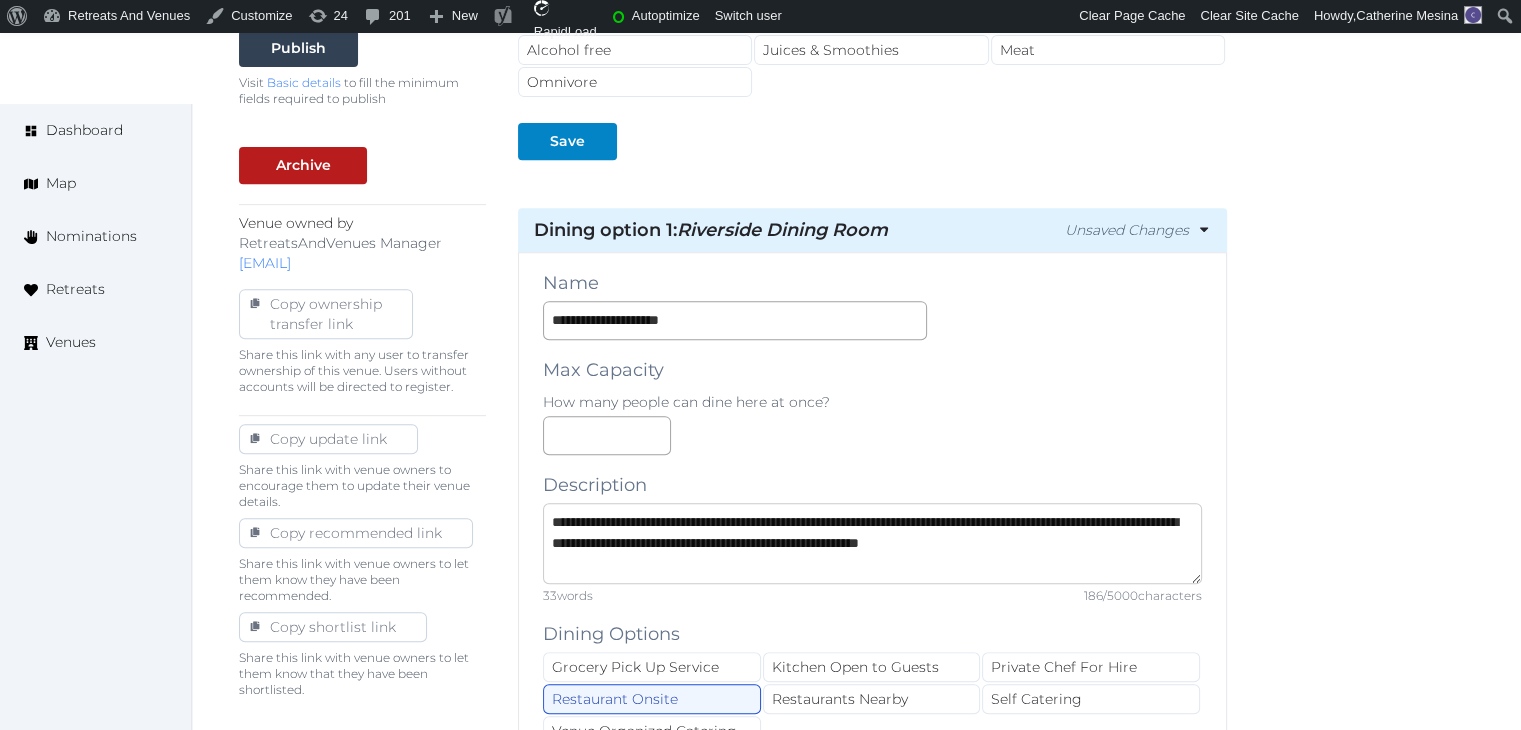 click on "**********" at bounding box center [872, 543] 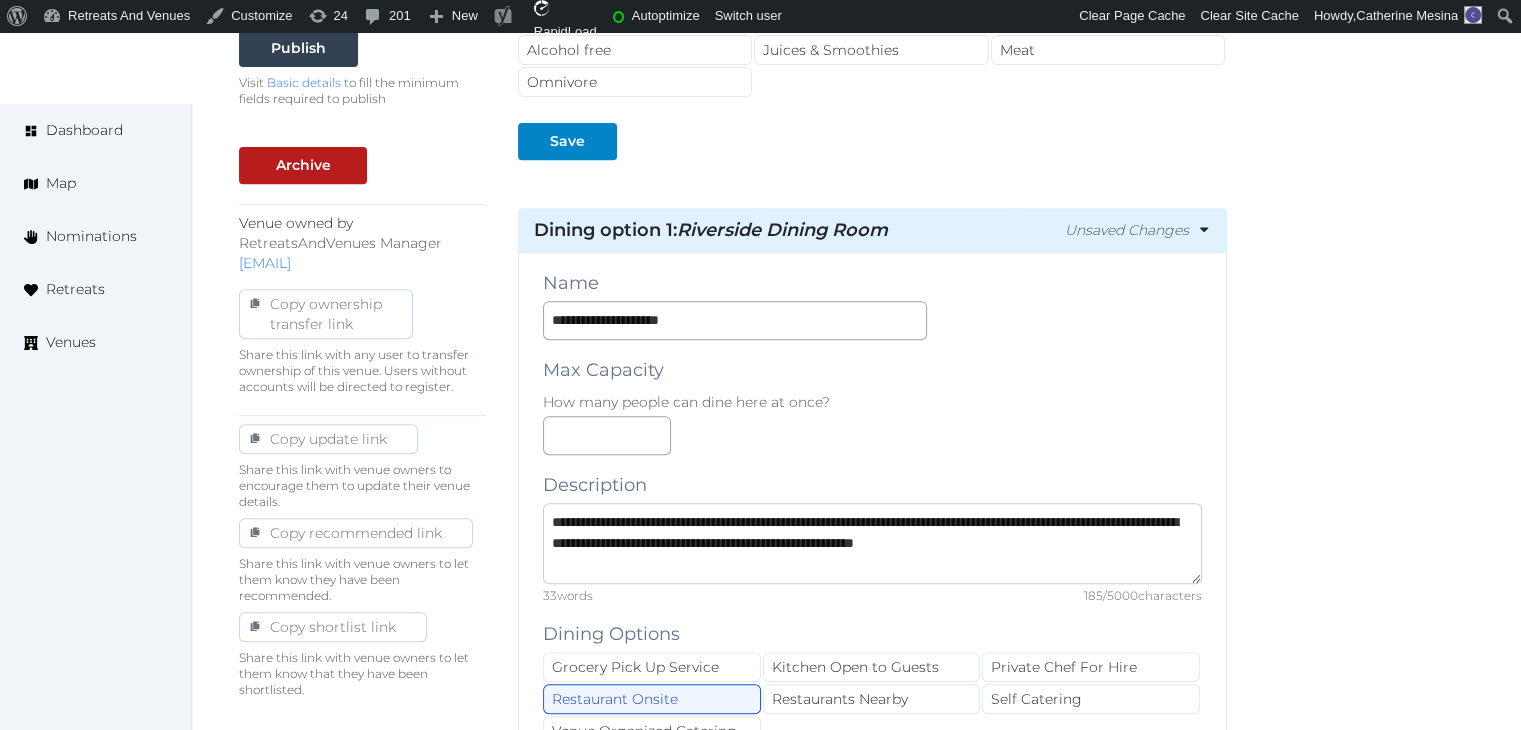 scroll, scrollTop: 20, scrollLeft: 0, axis: vertical 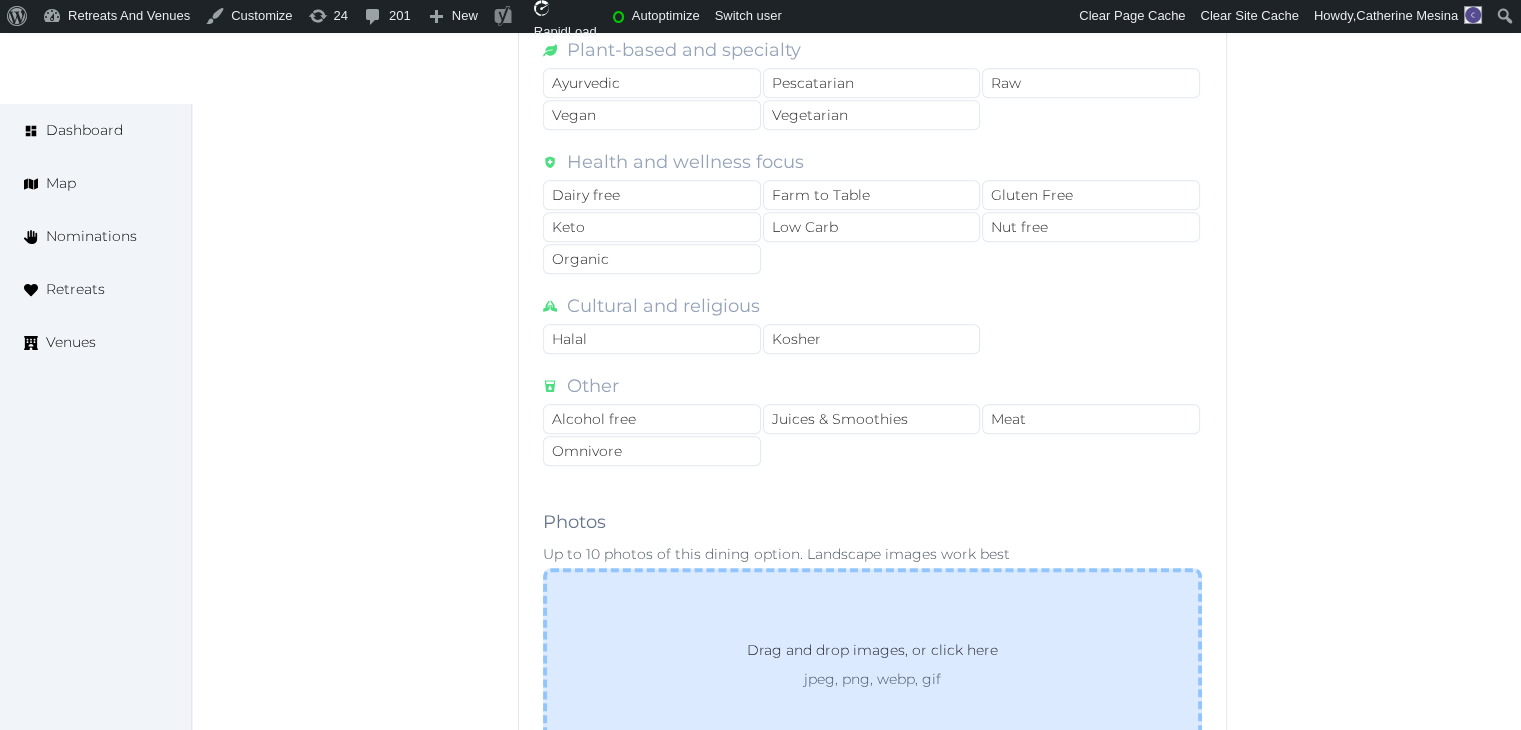 type on "**********" 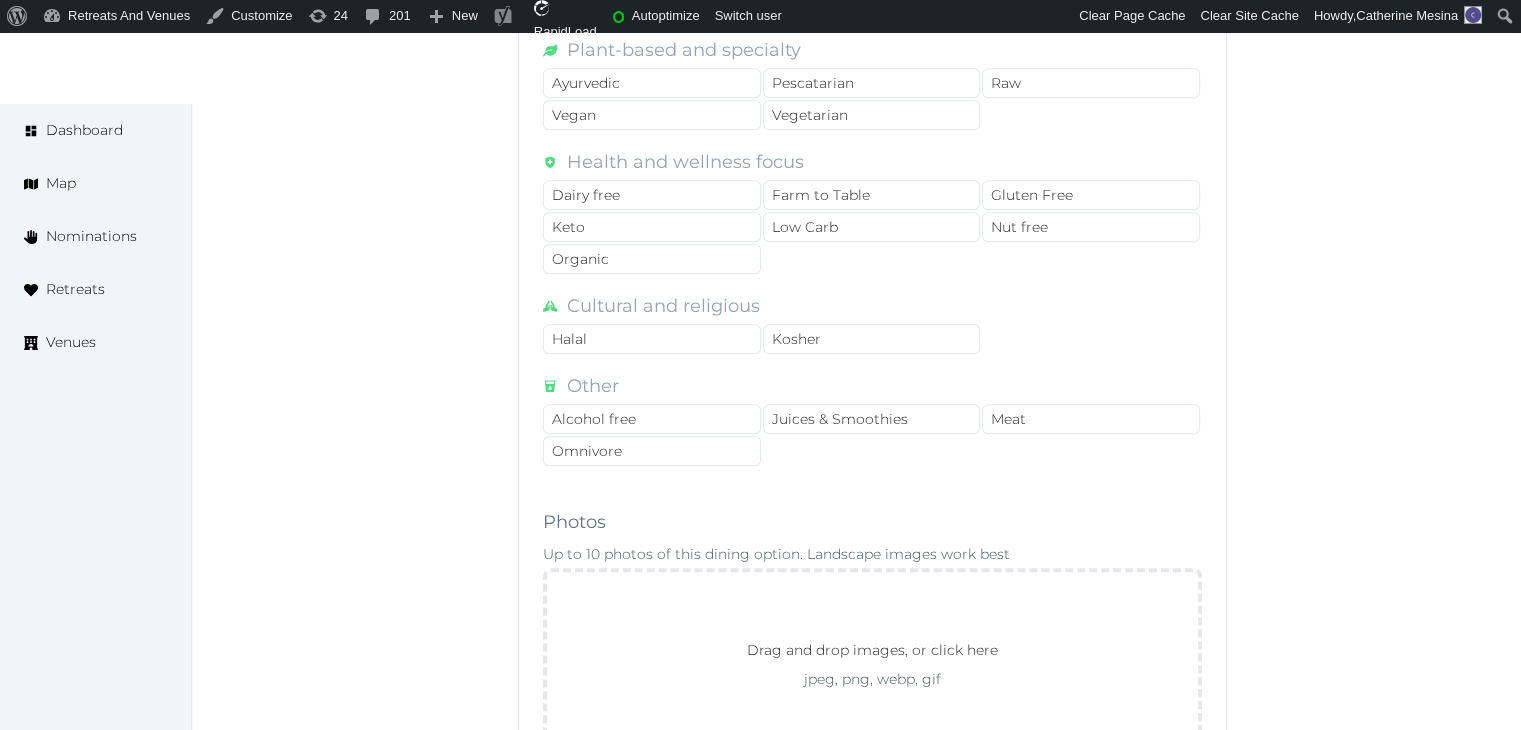 scroll, scrollTop: 2100, scrollLeft: 0, axis: vertical 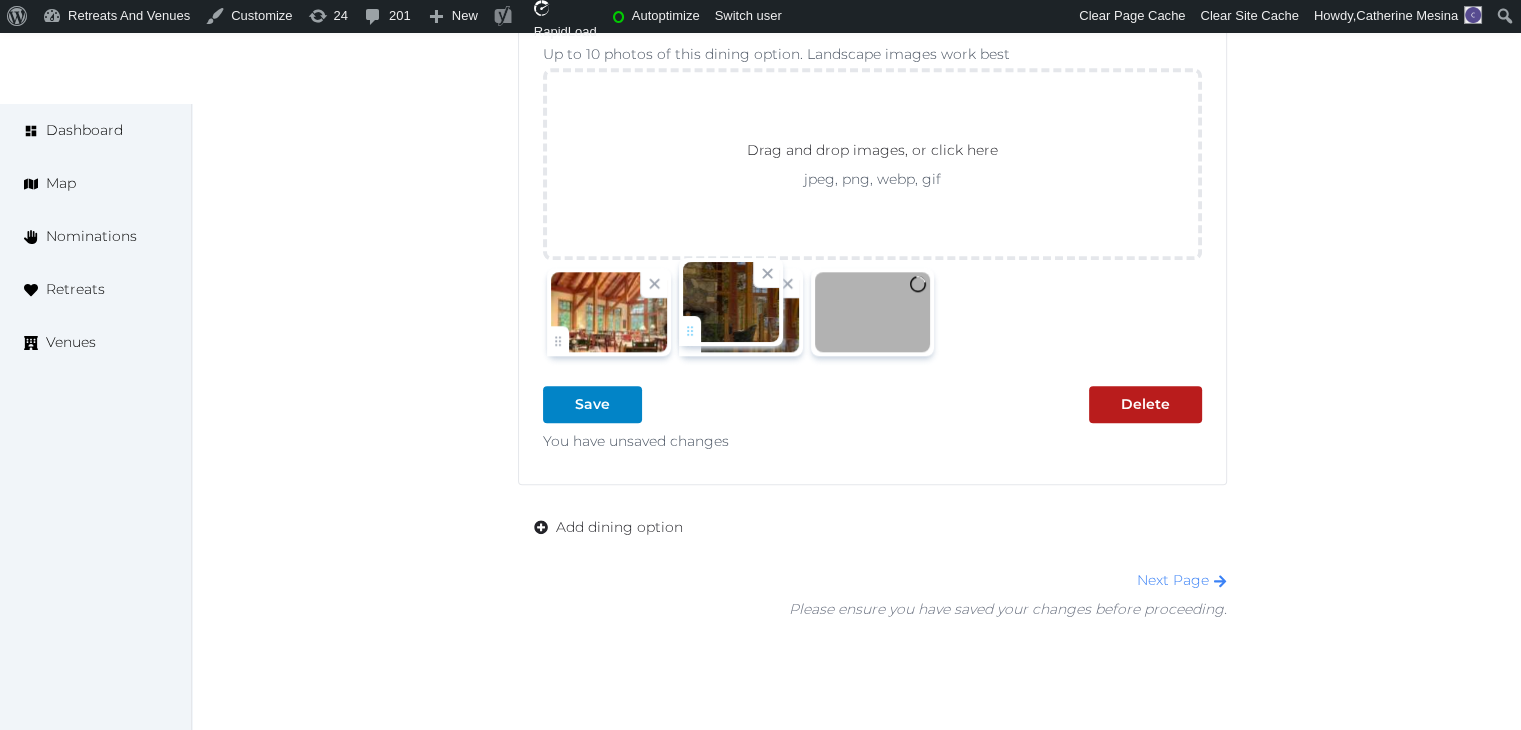 drag, startPoint x: 564, startPoint y: 330, endPoint x: 692, endPoint y: 328, distance: 128.01562 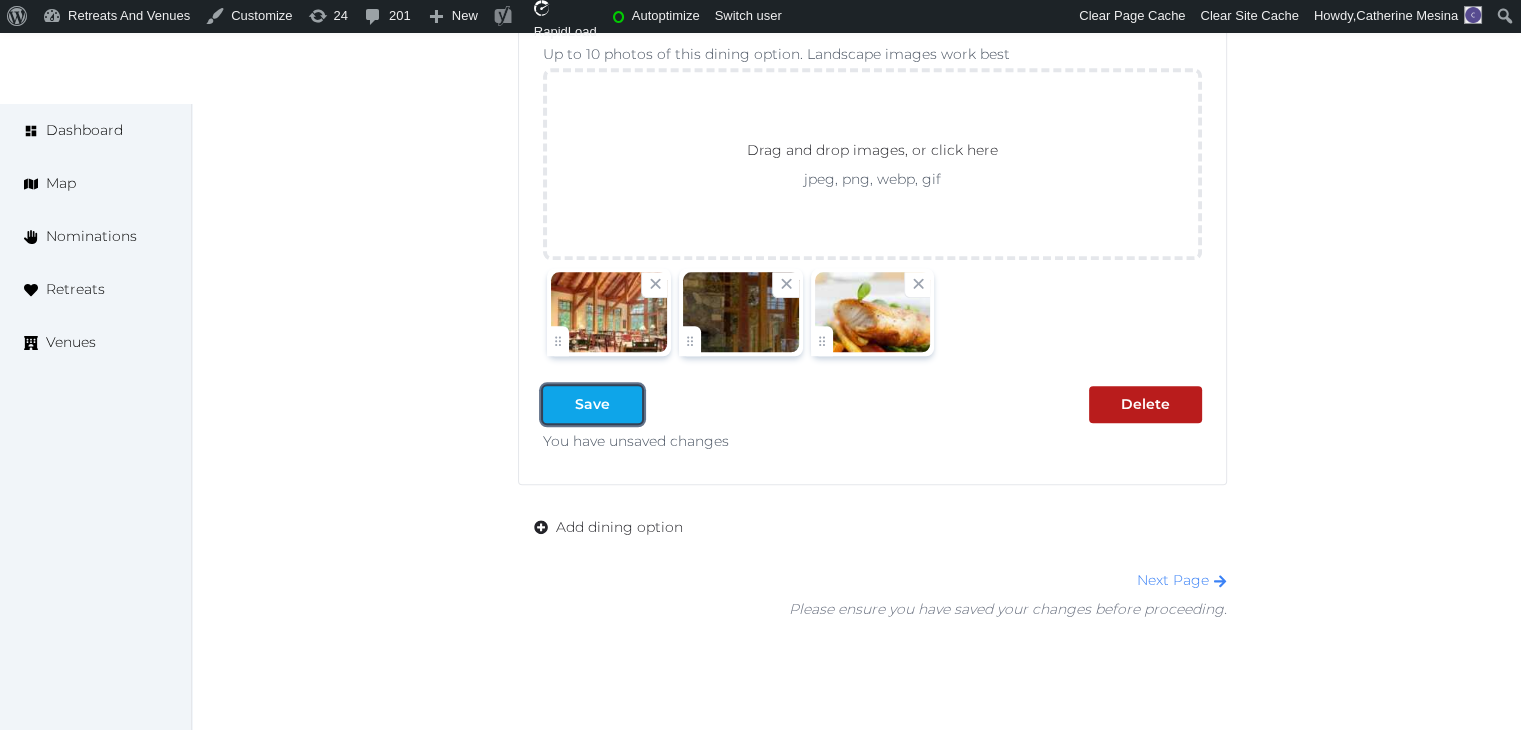 click at bounding box center (626, 404) 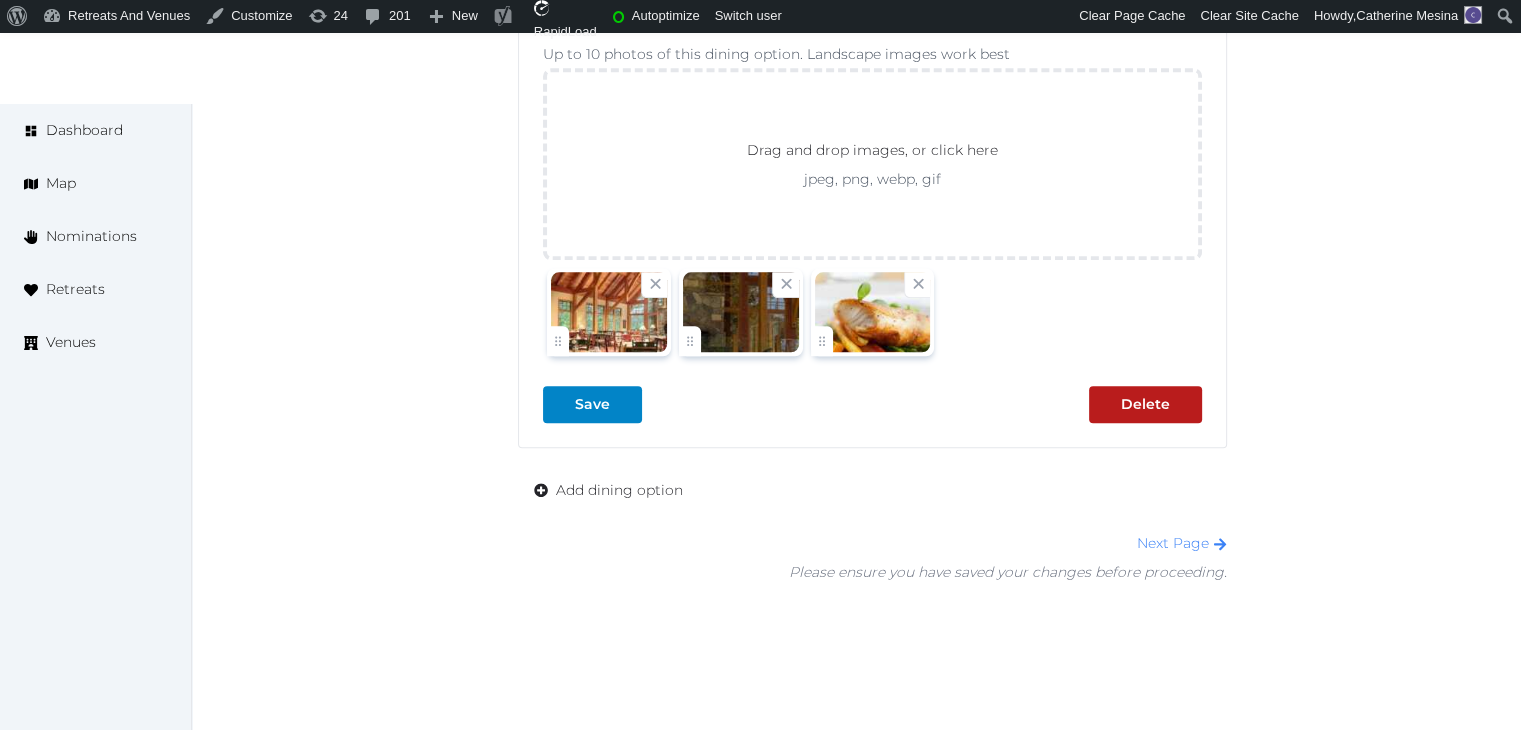 click 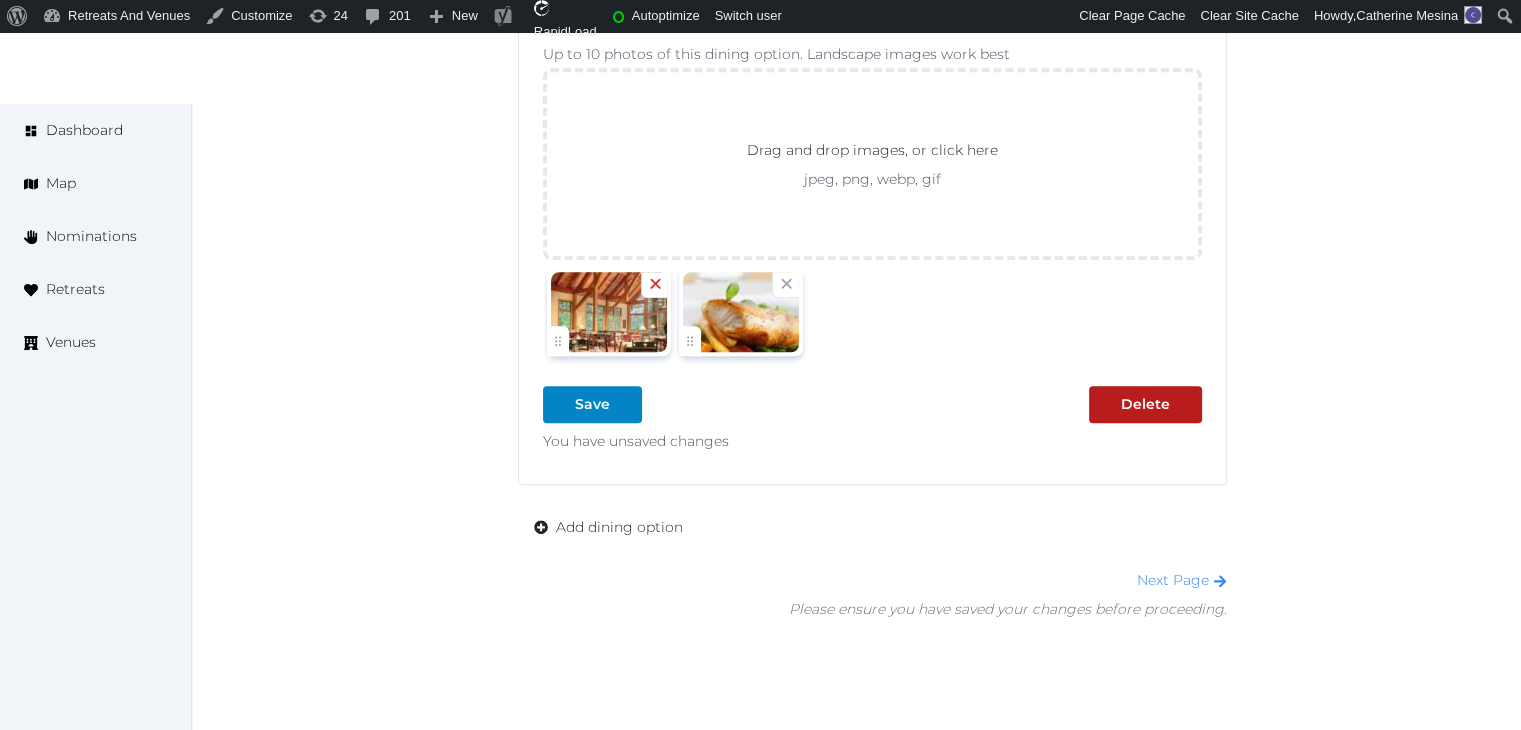 click 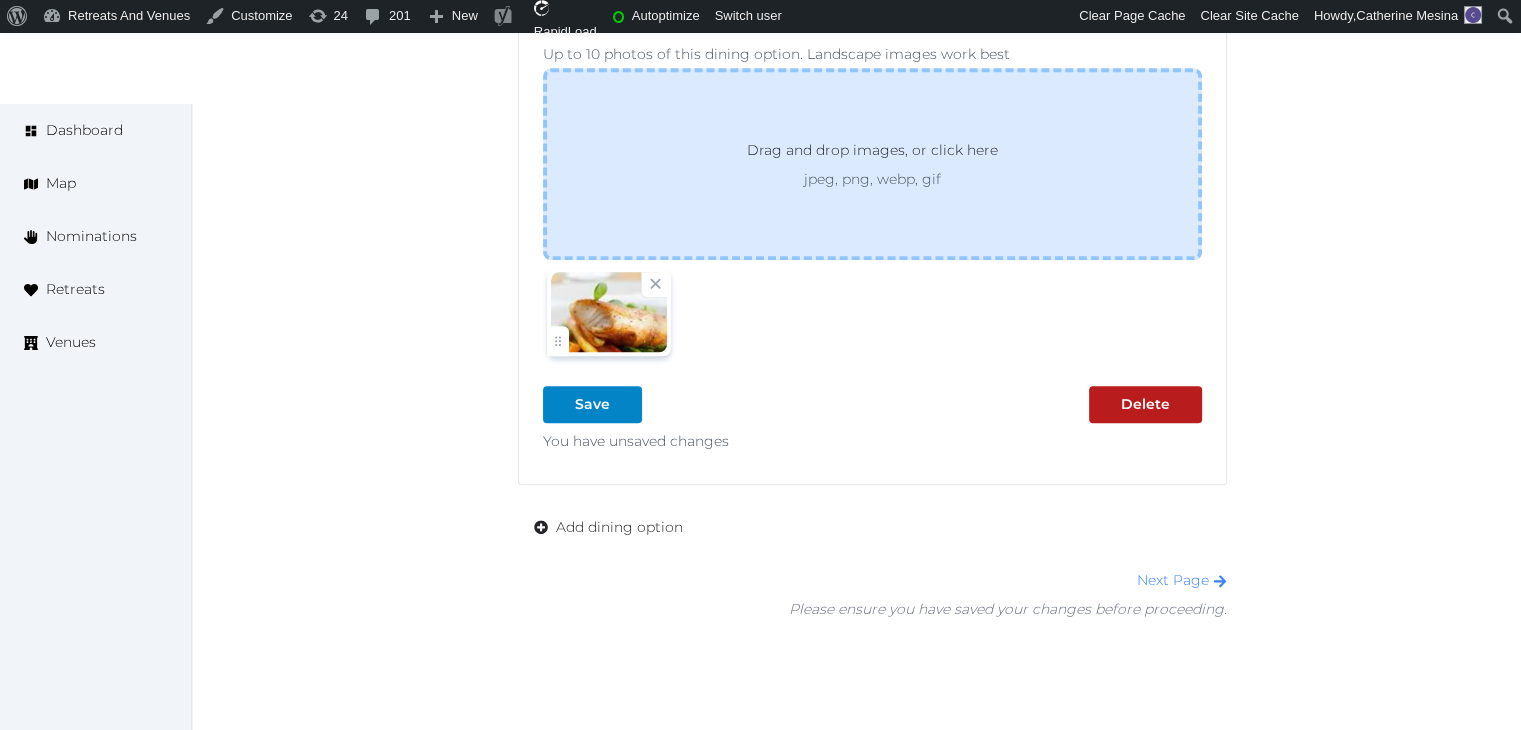 click on "Drag and drop images, or click here jpeg, png, webp, gif" at bounding box center [872, 164] 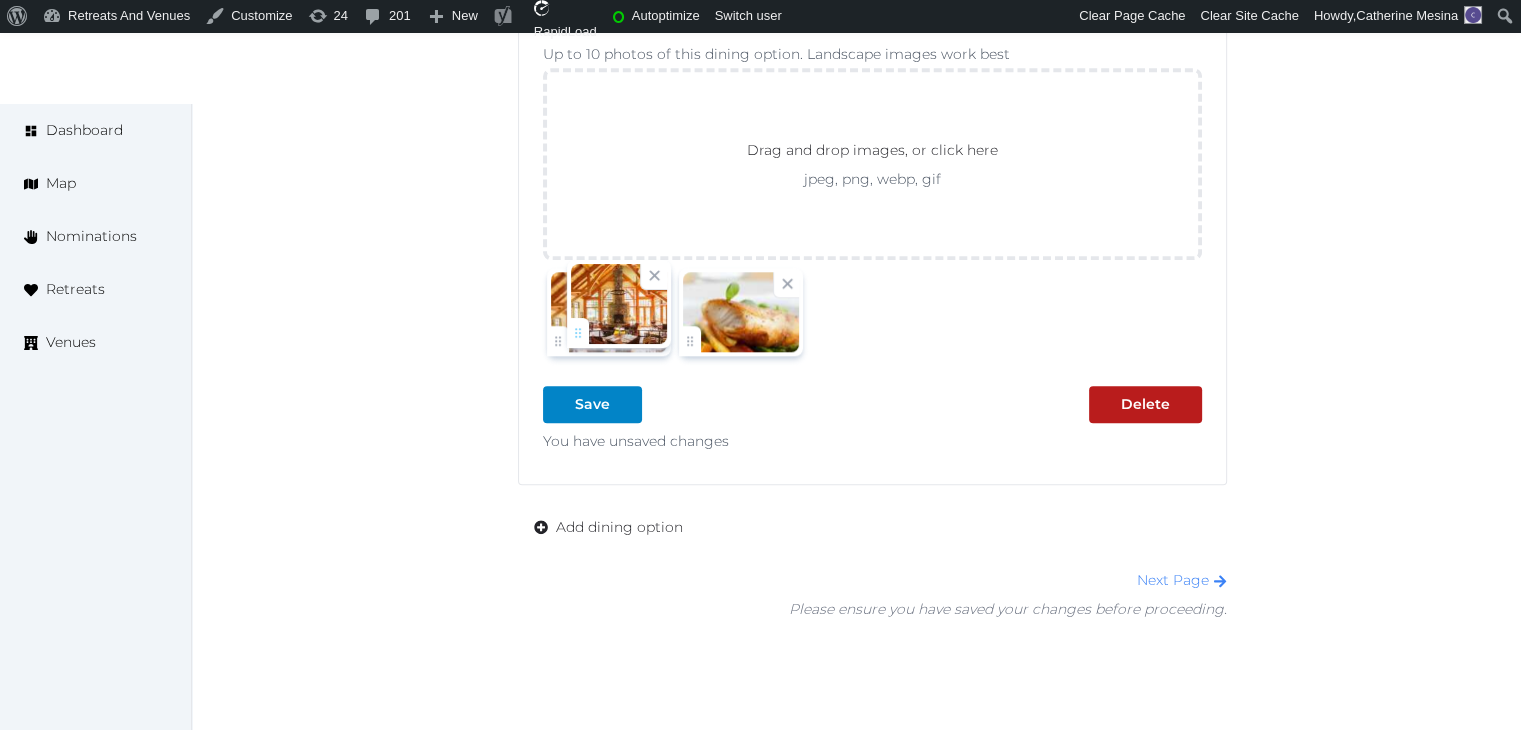 drag, startPoint x: 710, startPoint y: 319, endPoint x: 598, endPoint y: 321, distance: 112.01785 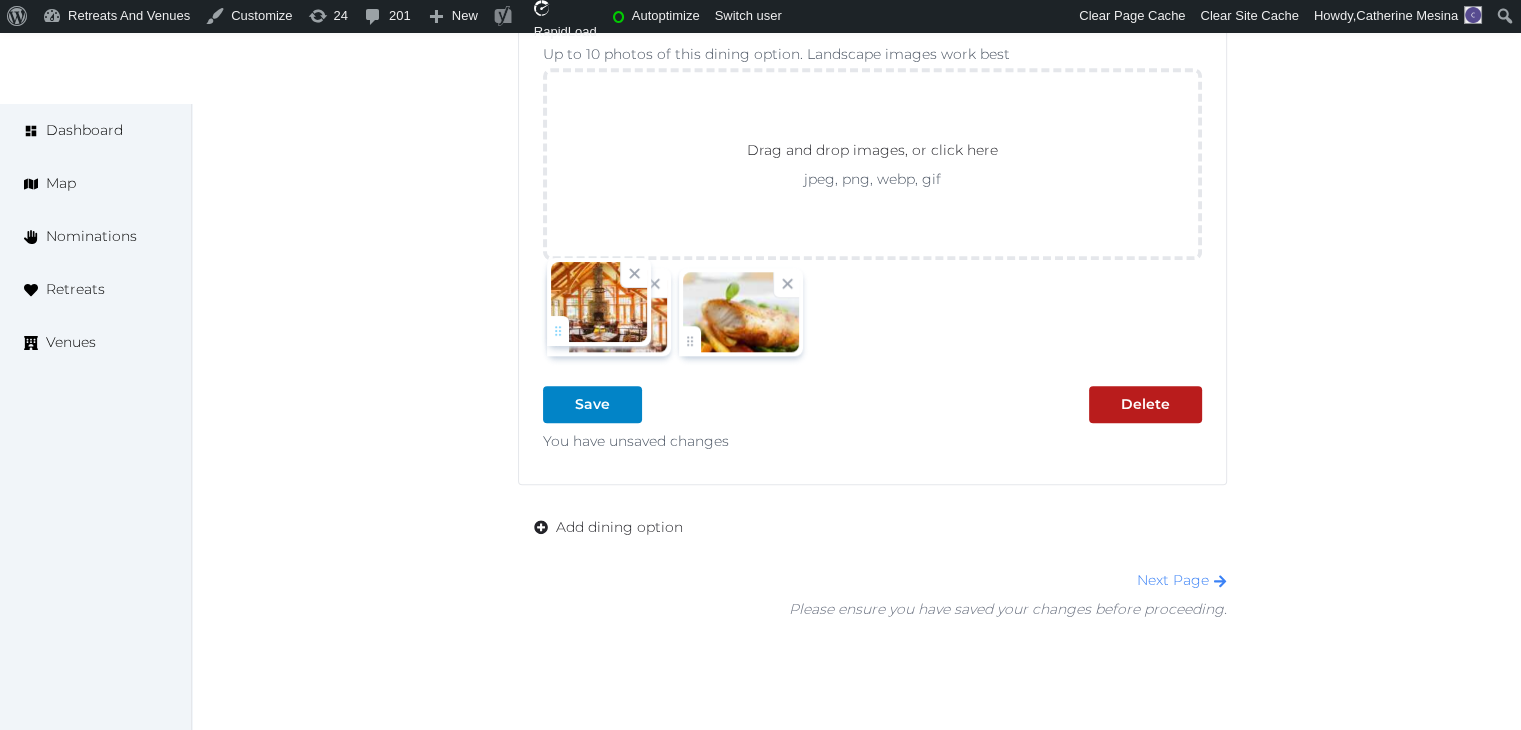 click on "Catherine Mesina   Account My Venue Listings My Retreats Logout      Dashboard Map Nominations Retreats Venues Edit venue 28 %  complete Fill out all the fields in your listing to increase its completion percentage.   A higher completion percentage will make your listing more attractive and result in better matches. Cathedral Mountain Lodge   (Draft) Preview  listing   Open    Close CRM Lead Basic details Pricing and policies Retreat spaces Meeting spaces Accommodations Amenities Food and dining Activities and experiences Location Environment Types of retreats Brochures Notes Ownership Administration Activity Publish Visit   Basic details   to fill the minimum fields required to   publish Archive Venue owned by RetreatsAndVenues Manager c.o.r.e.y.sanford@retreatsandvenues.com Copy ownership transfer link Share this link with any user to transfer ownership of this venue. Users without accounts will be directed to register. Copy update link /" at bounding box center [760, -612] 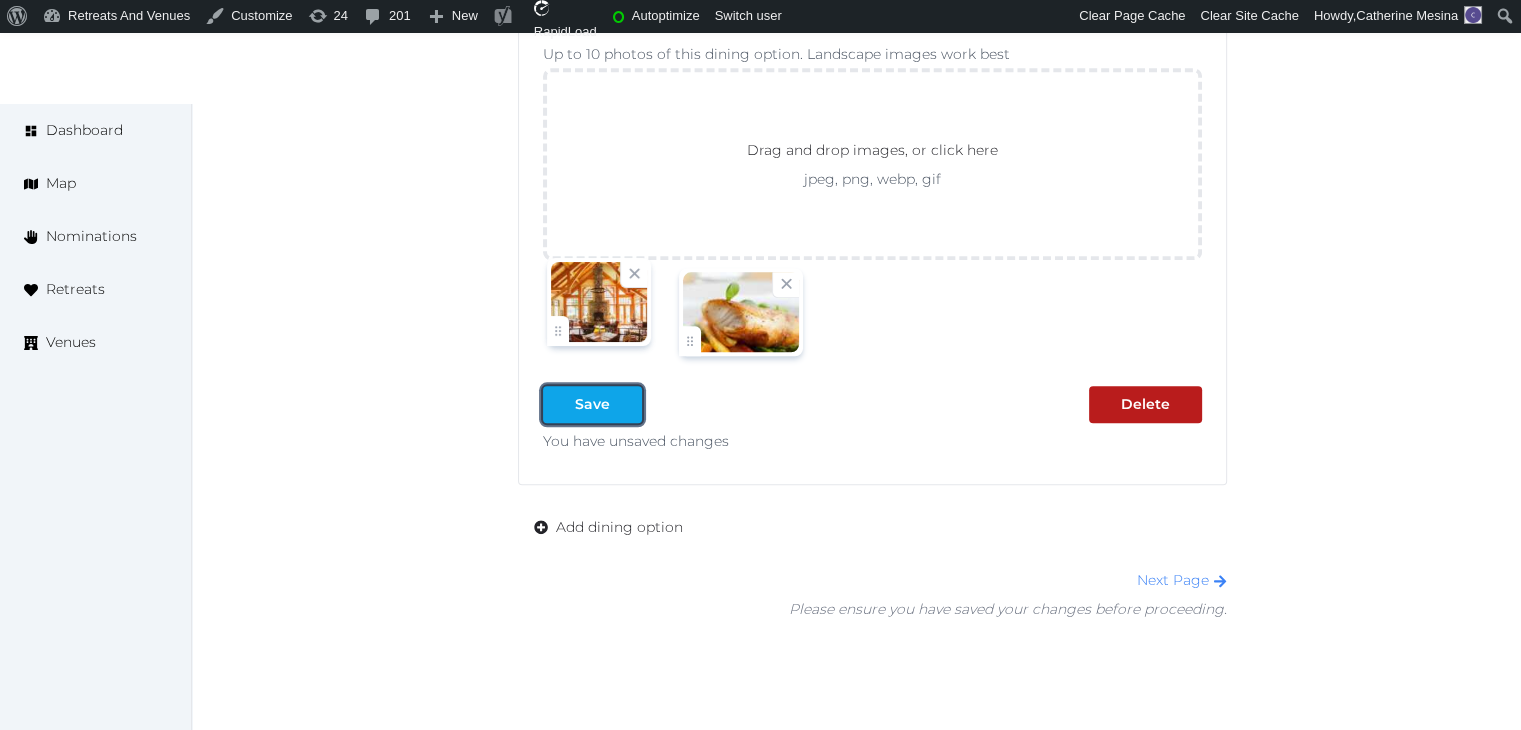 click on "Save" at bounding box center [592, 404] 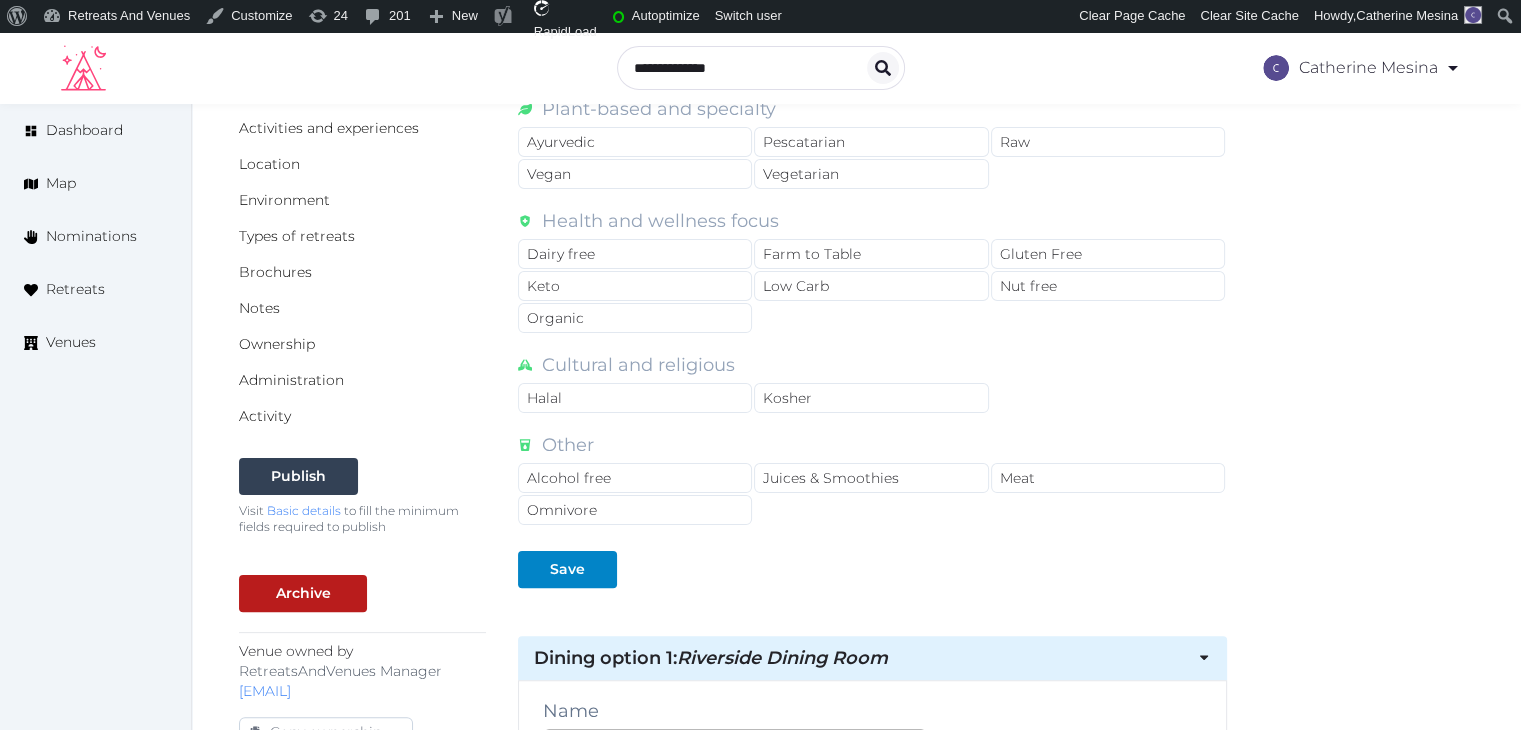 scroll, scrollTop: 300, scrollLeft: 0, axis: vertical 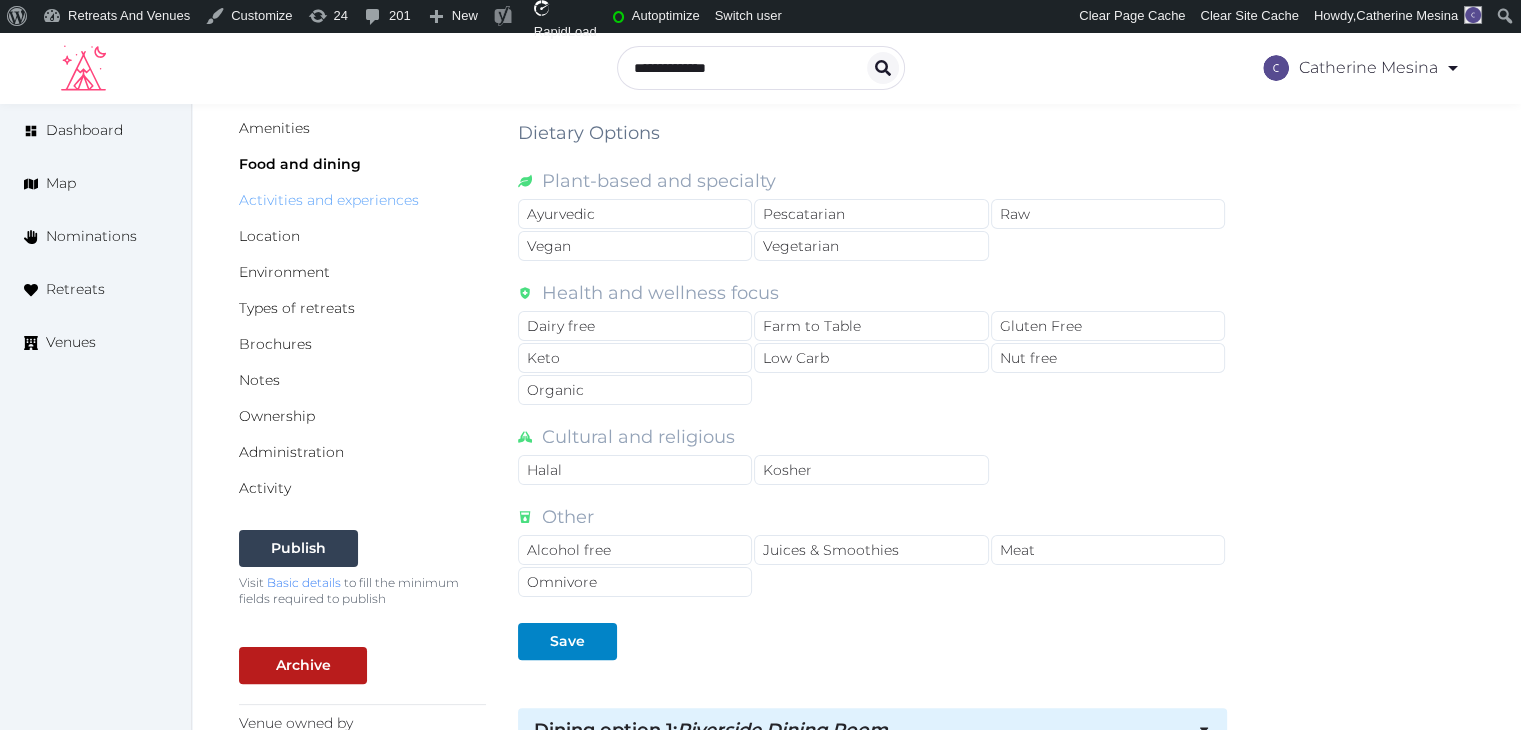 click on "Activities and experiences" at bounding box center (329, 200) 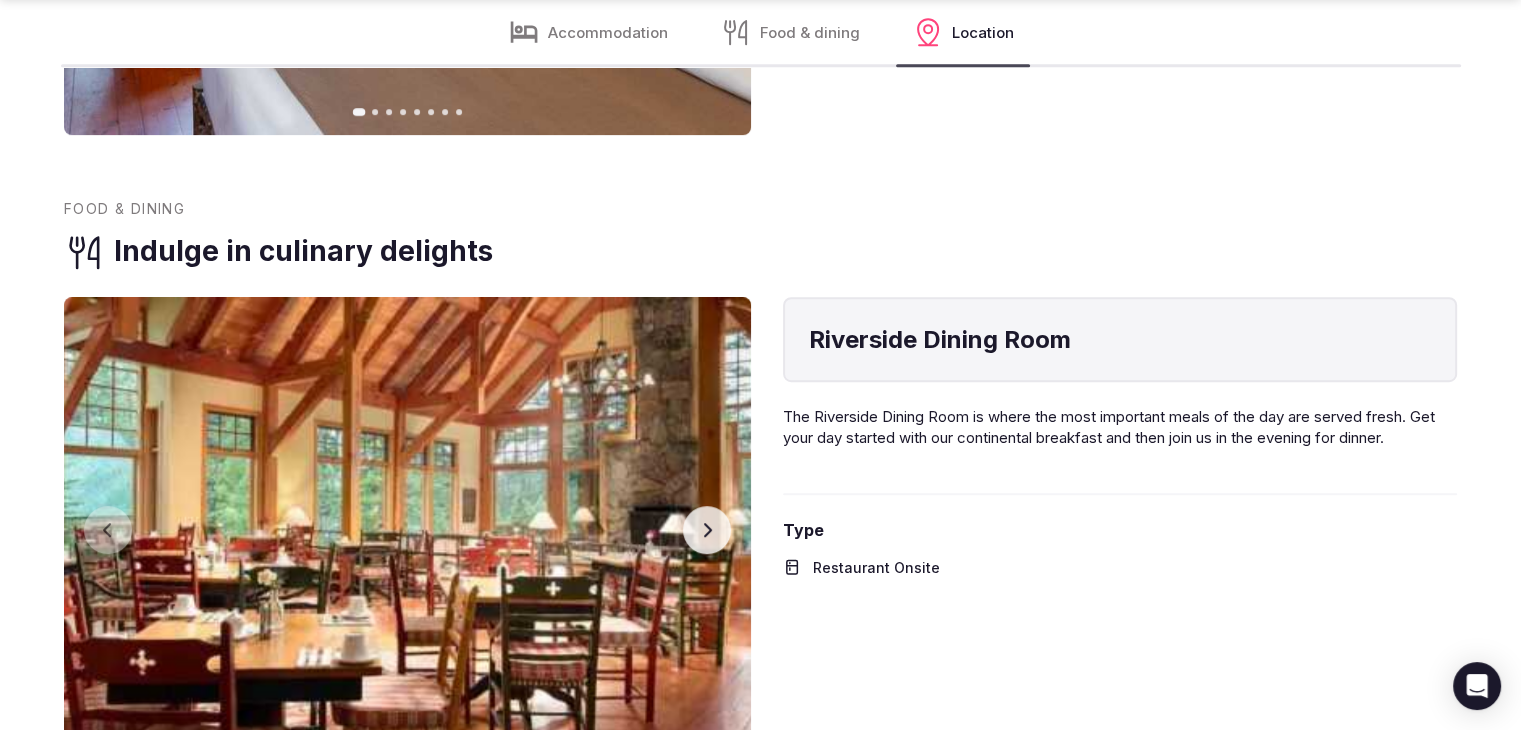 scroll, scrollTop: 1311, scrollLeft: 0, axis: vertical 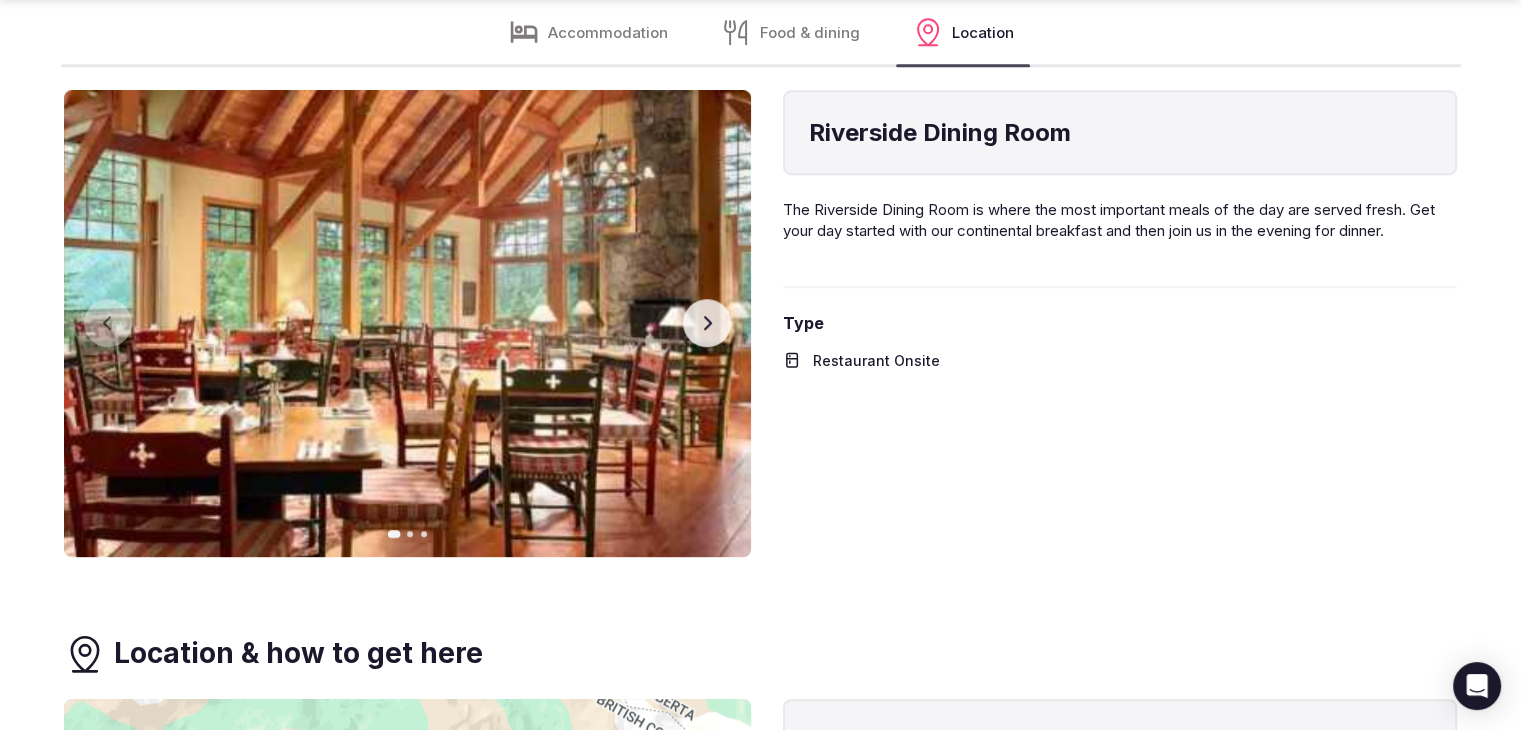click on "Next slide" at bounding box center (707, 323) 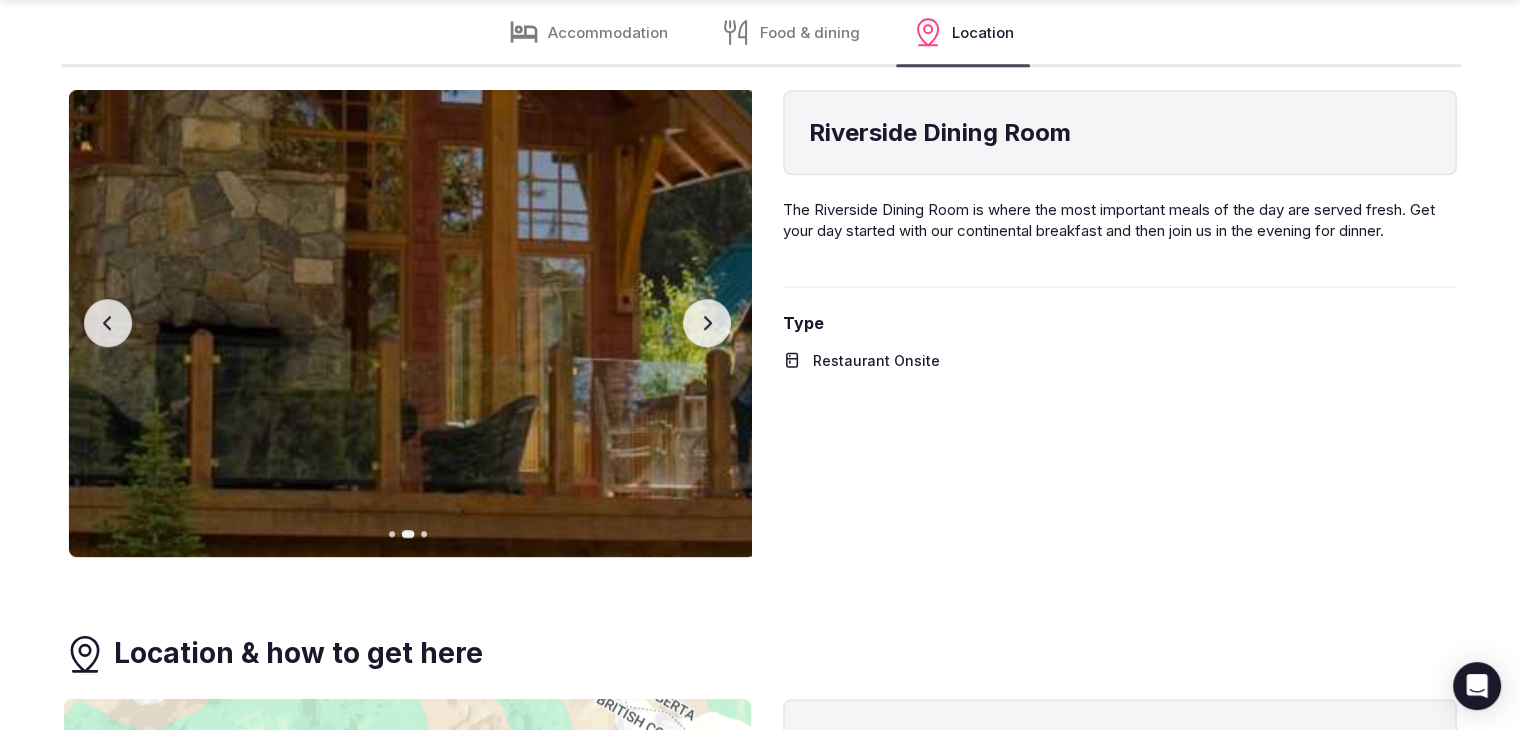 click 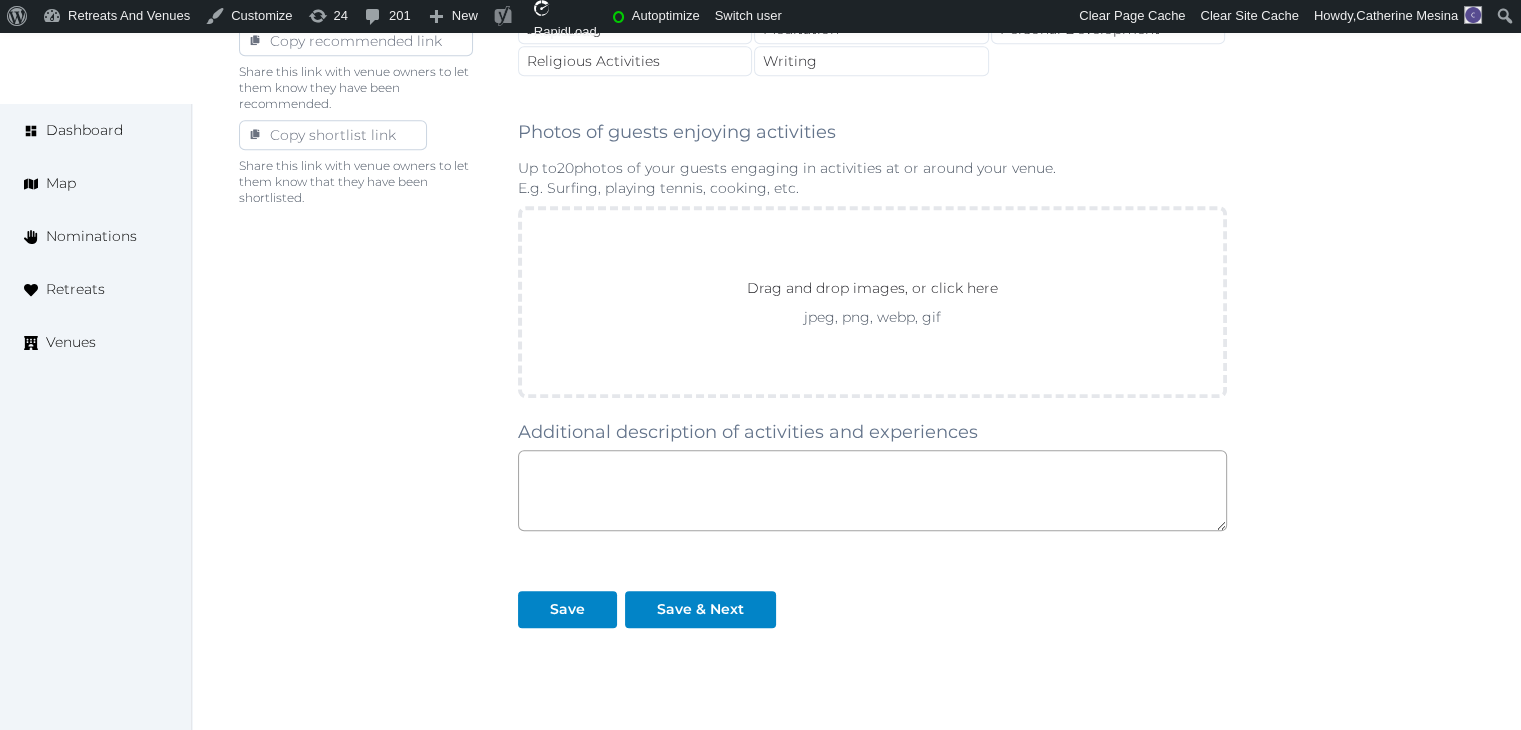 scroll, scrollTop: 1404, scrollLeft: 0, axis: vertical 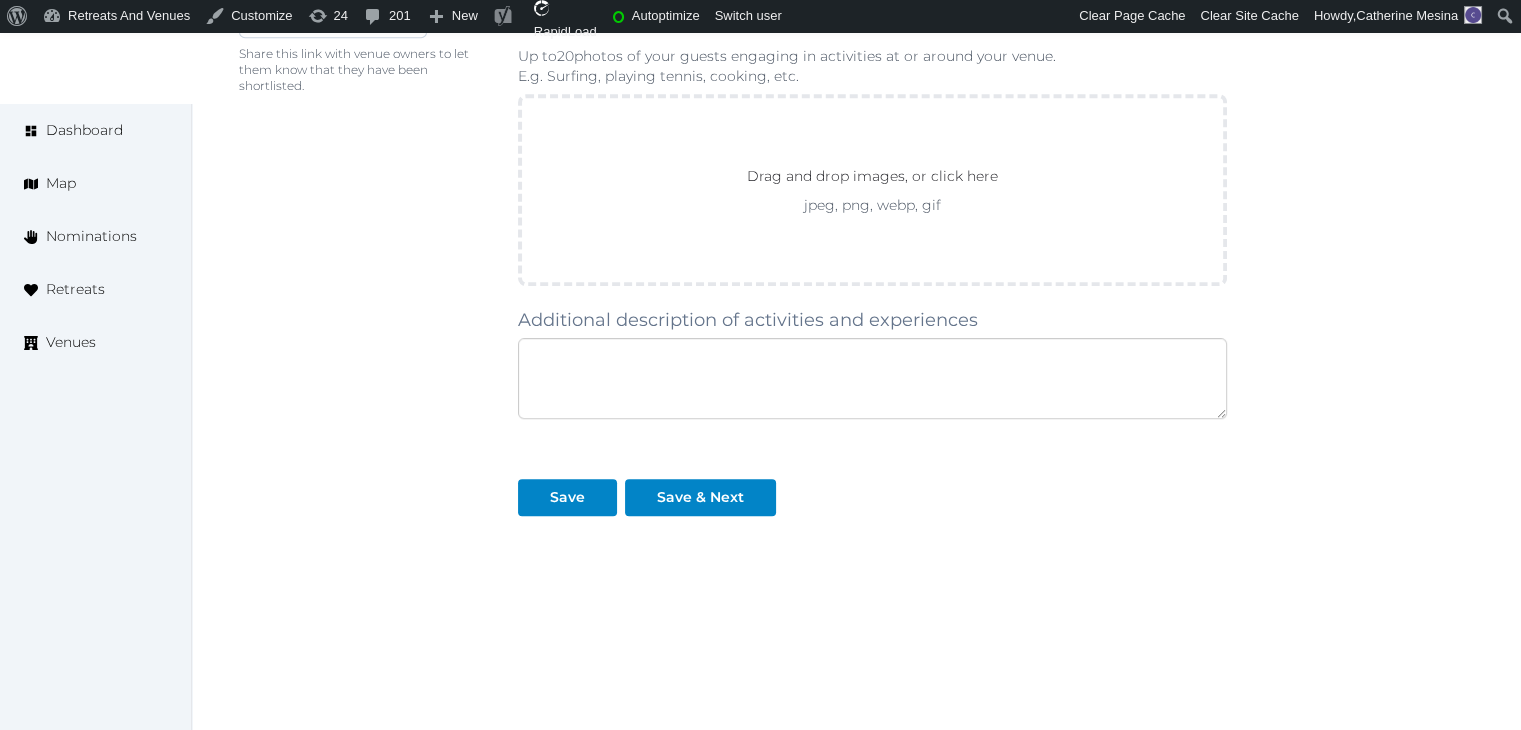 click at bounding box center (872, 378) 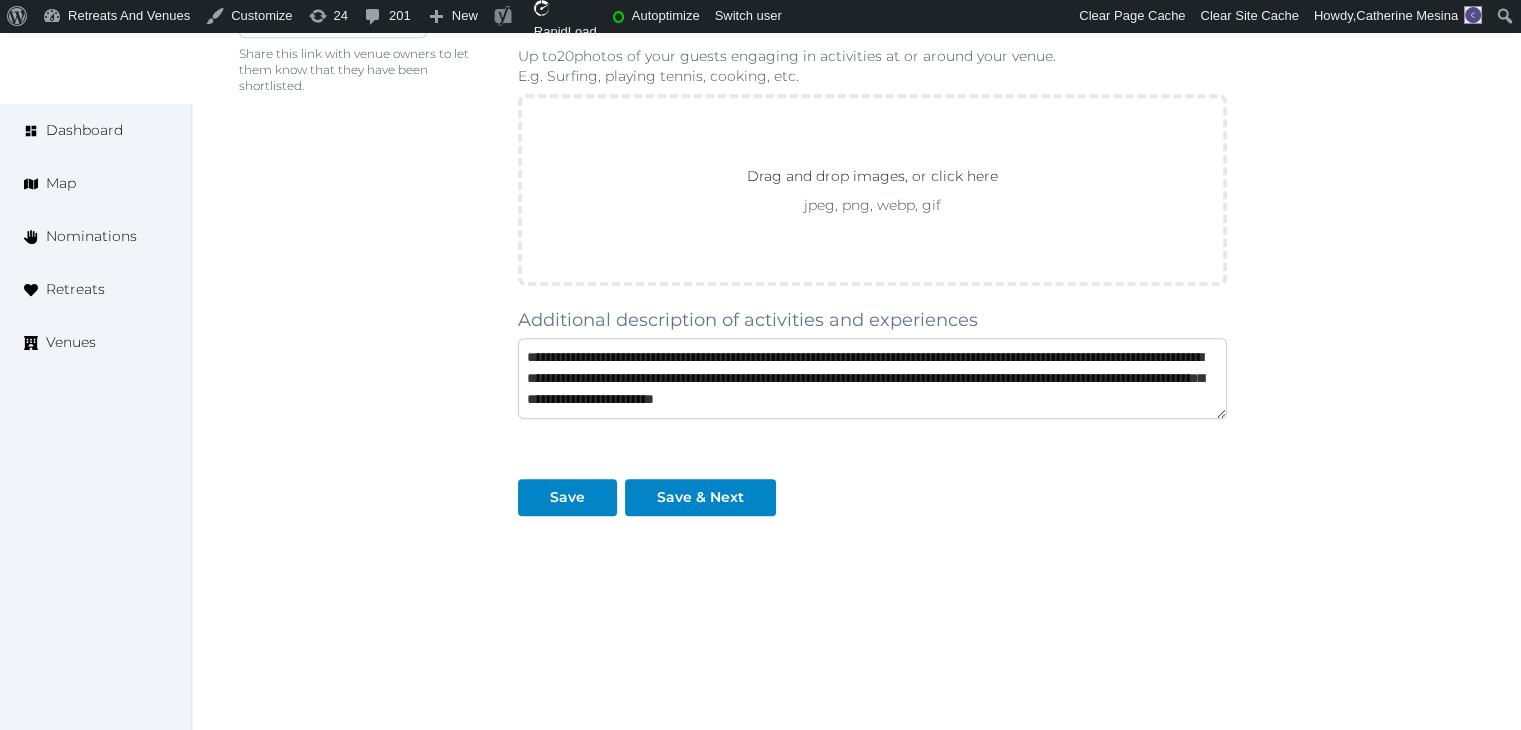 scroll, scrollTop: 52, scrollLeft: 0, axis: vertical 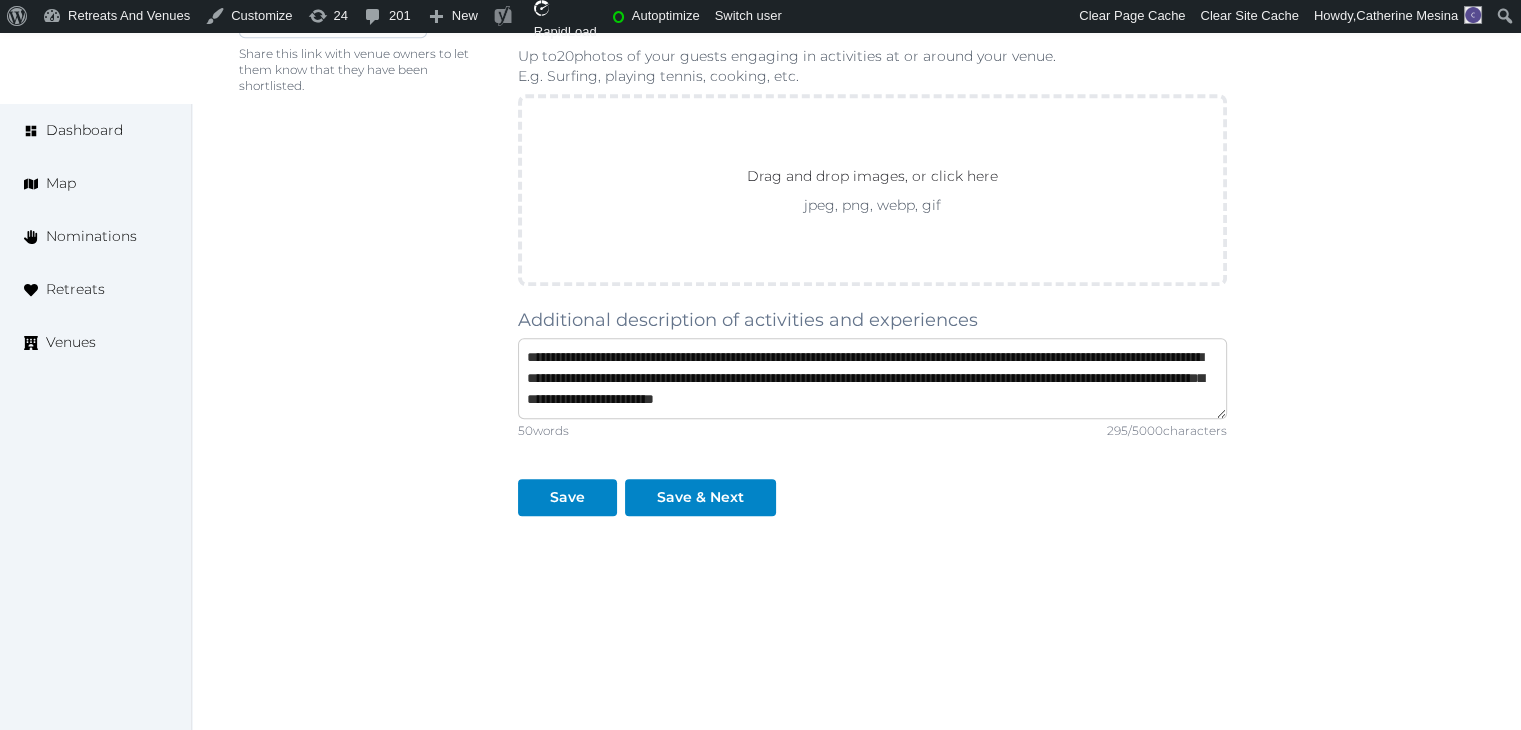 type on "**********" 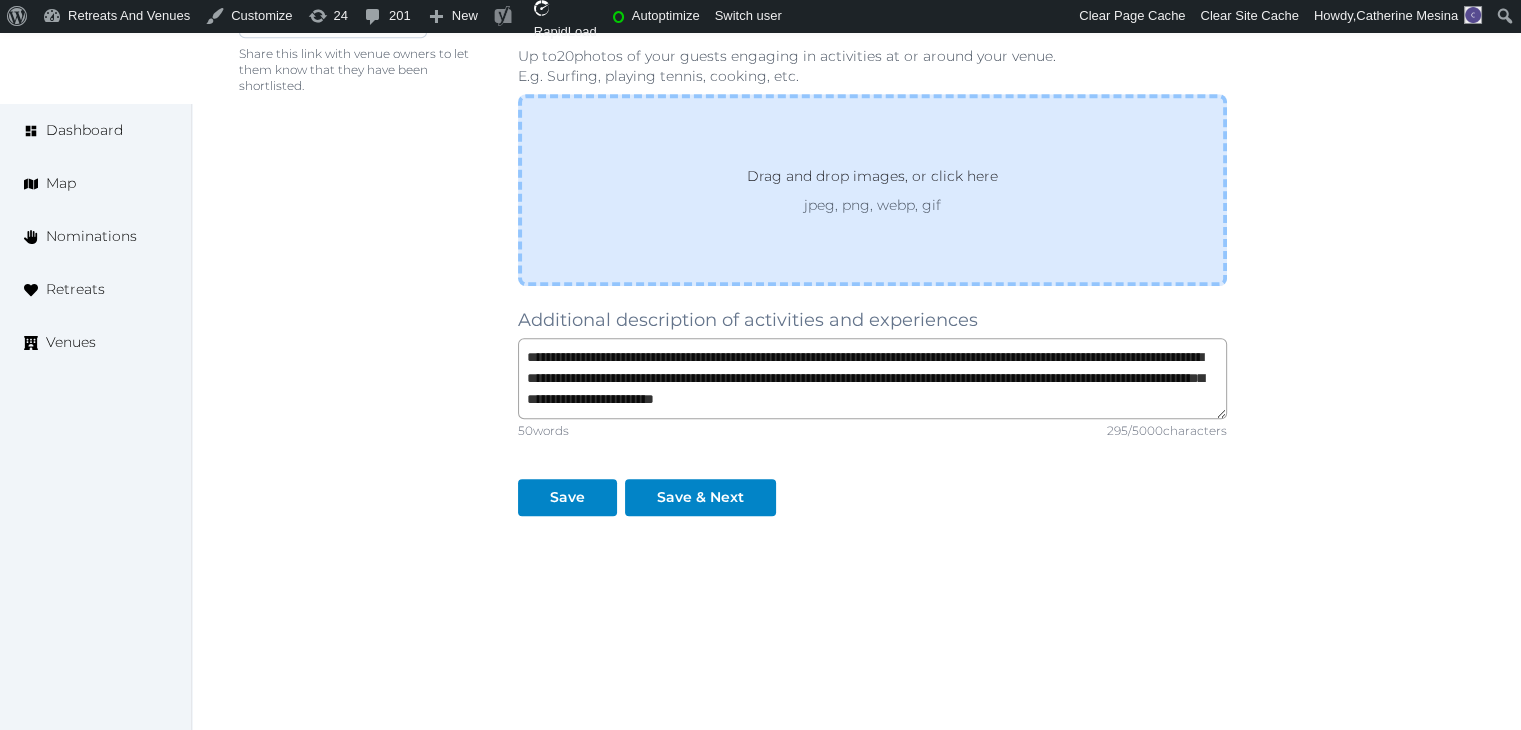 click on "Drag and drop images, or click here jpeg, png, webp, gif" at bounding box center [872, 190] 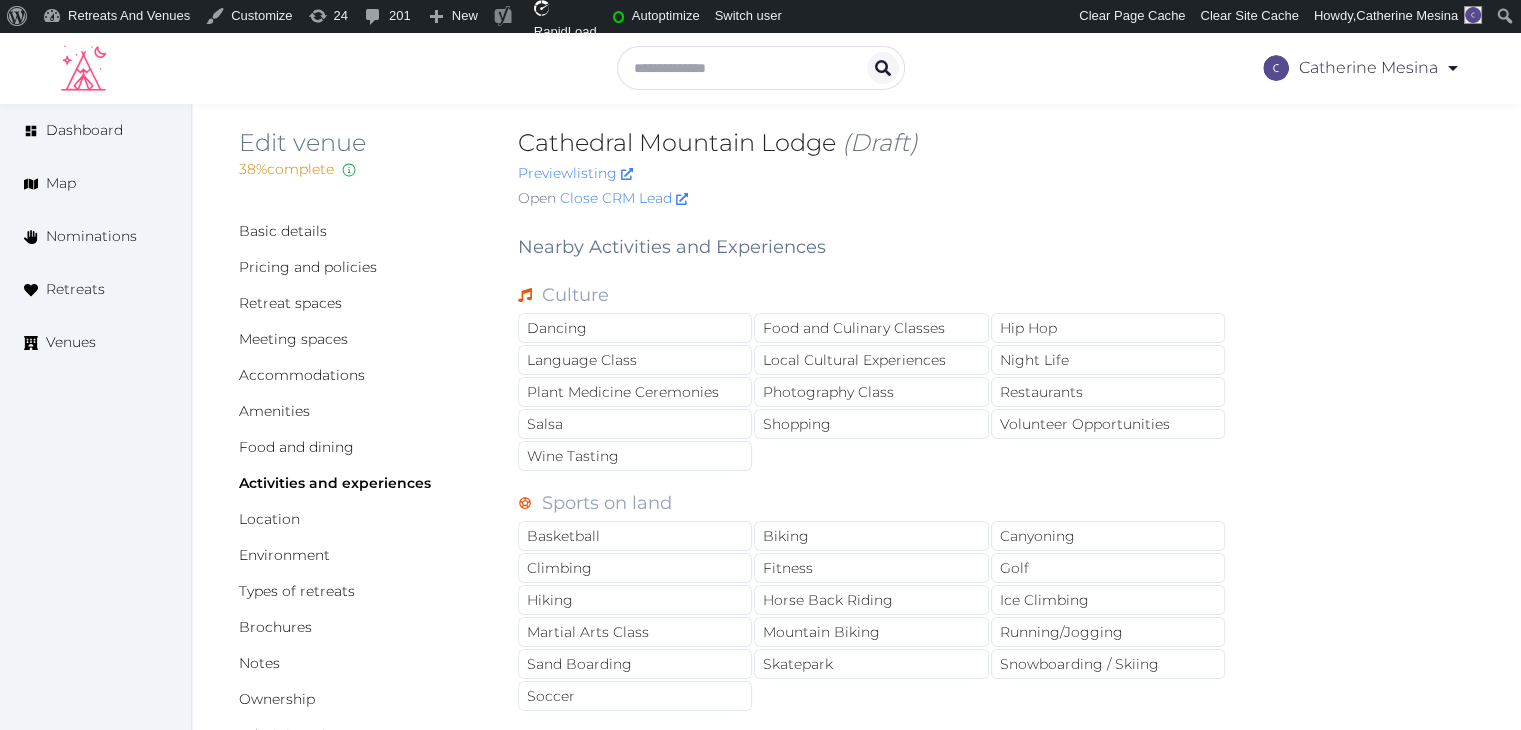 scroll, scrollTop: 0, scrollLeft: 0, axis: both 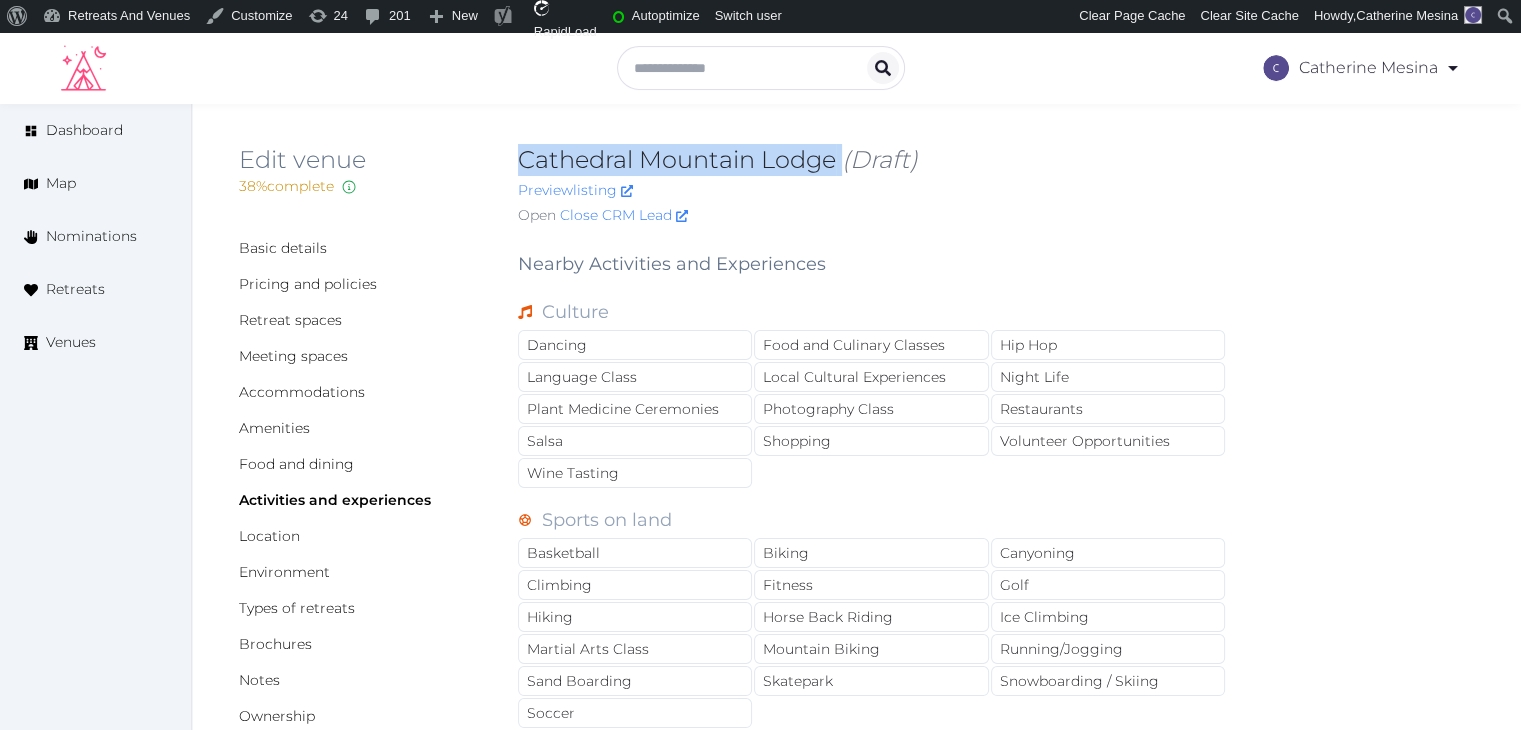drag, startPoint x: 513, startPoint y: 153, endPoint x: 841, endPoint y: 146, distance: 328.07468 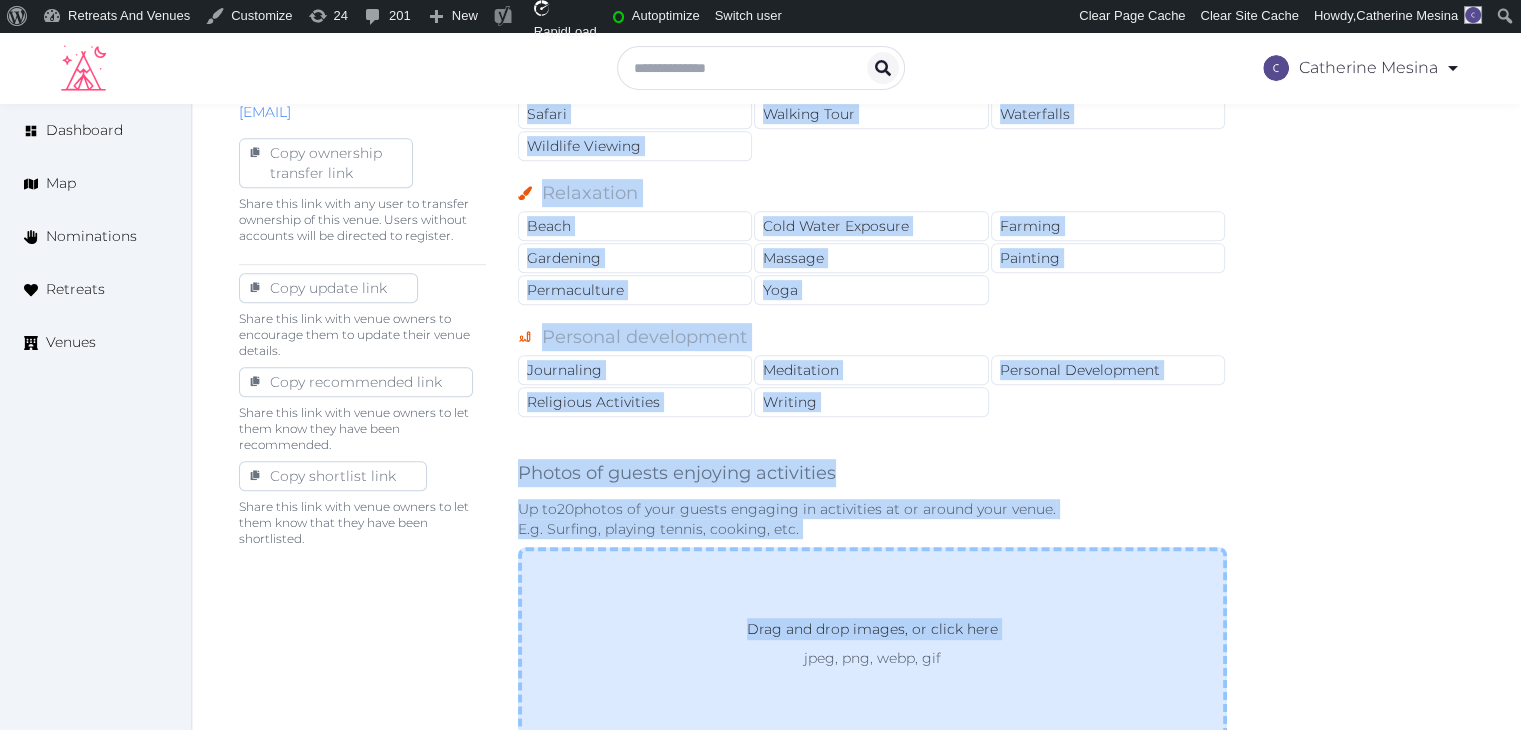 scroll, scrollTop: 975, scrollLeft: 0, axis: vertical 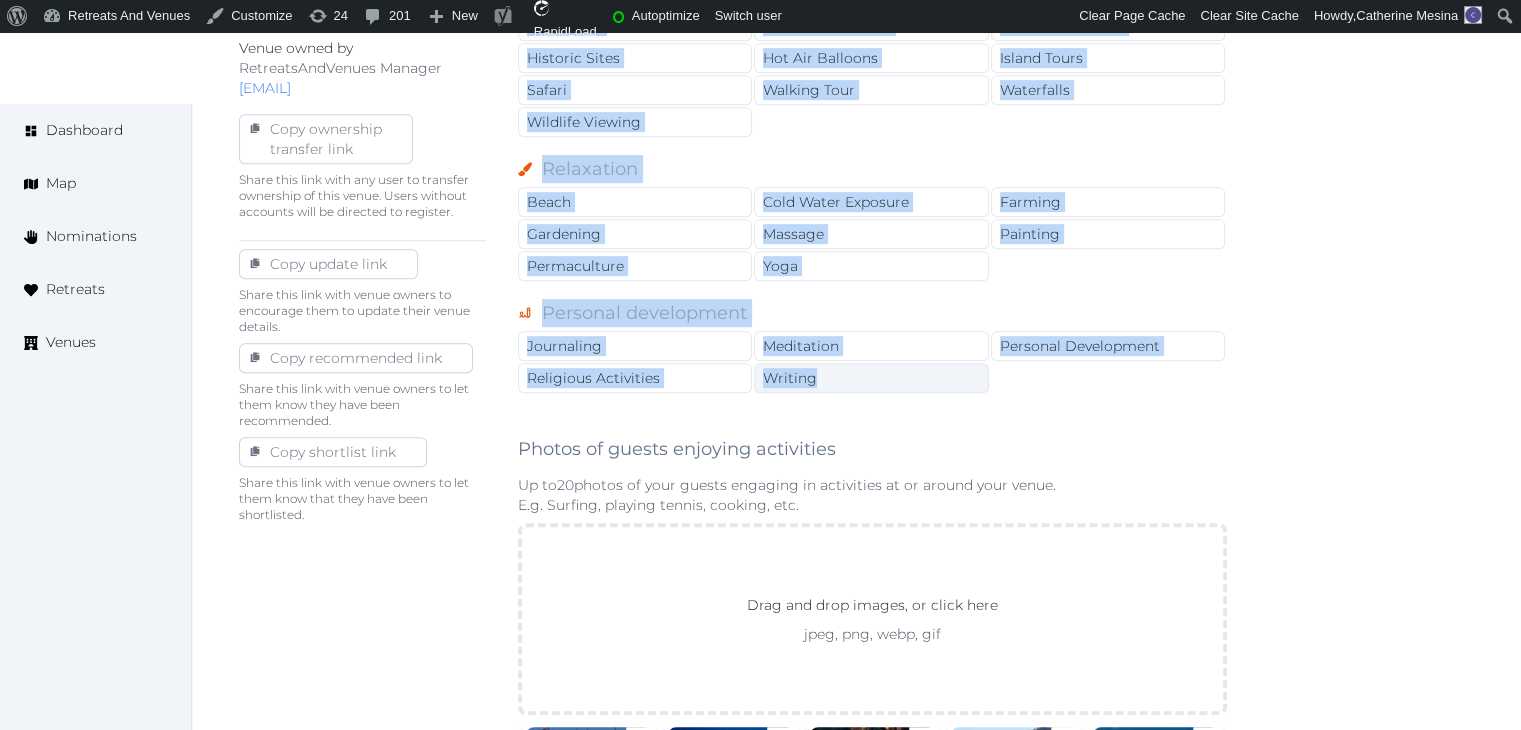 drag, startPoint x: 517, startPoint y: 269, endPoint x: 826, endPoint y: 369, distance: 324.77838 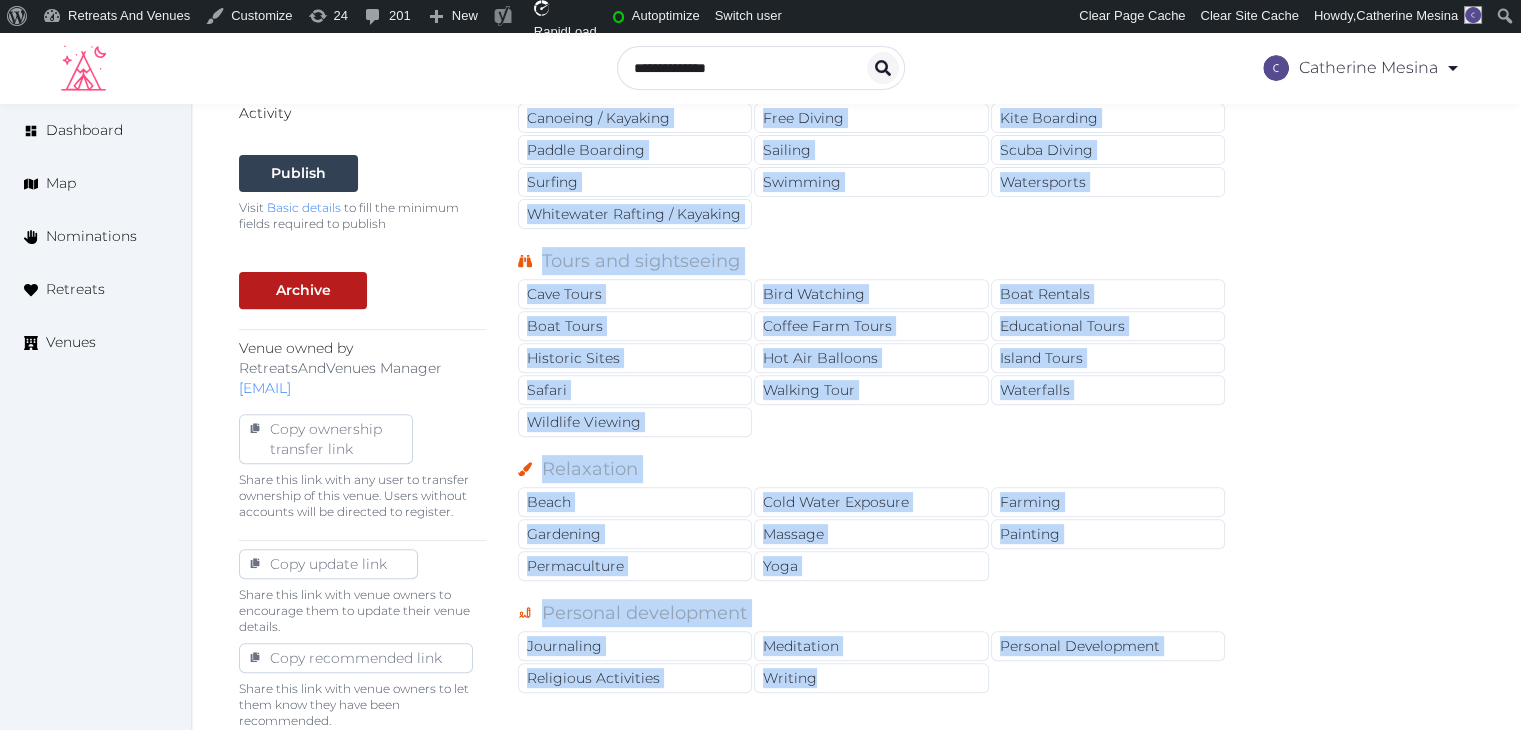 scroll, scrollTop: 475, scrollLeft: 0, axis: vertical 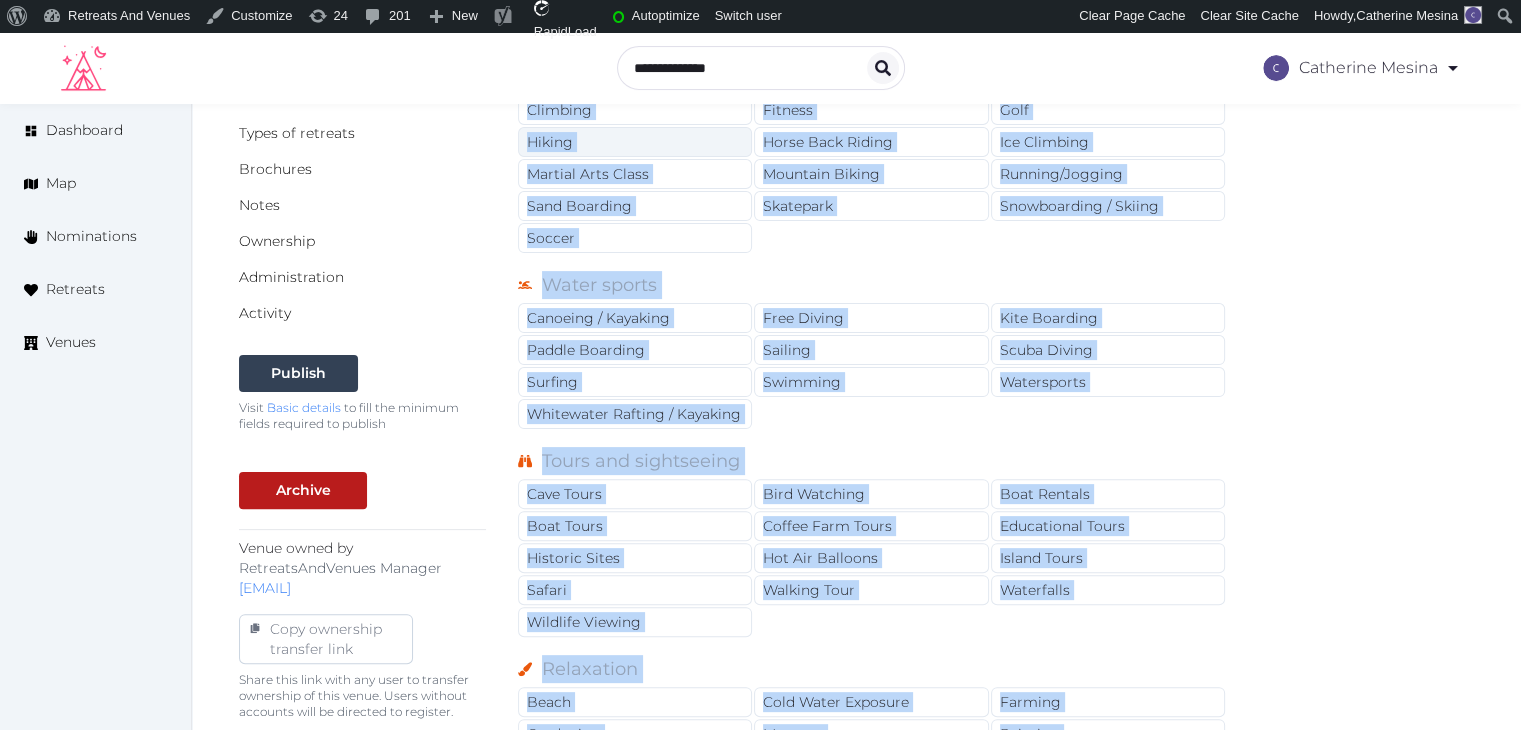 click on "Hiking" at bounding box center [635, 142] 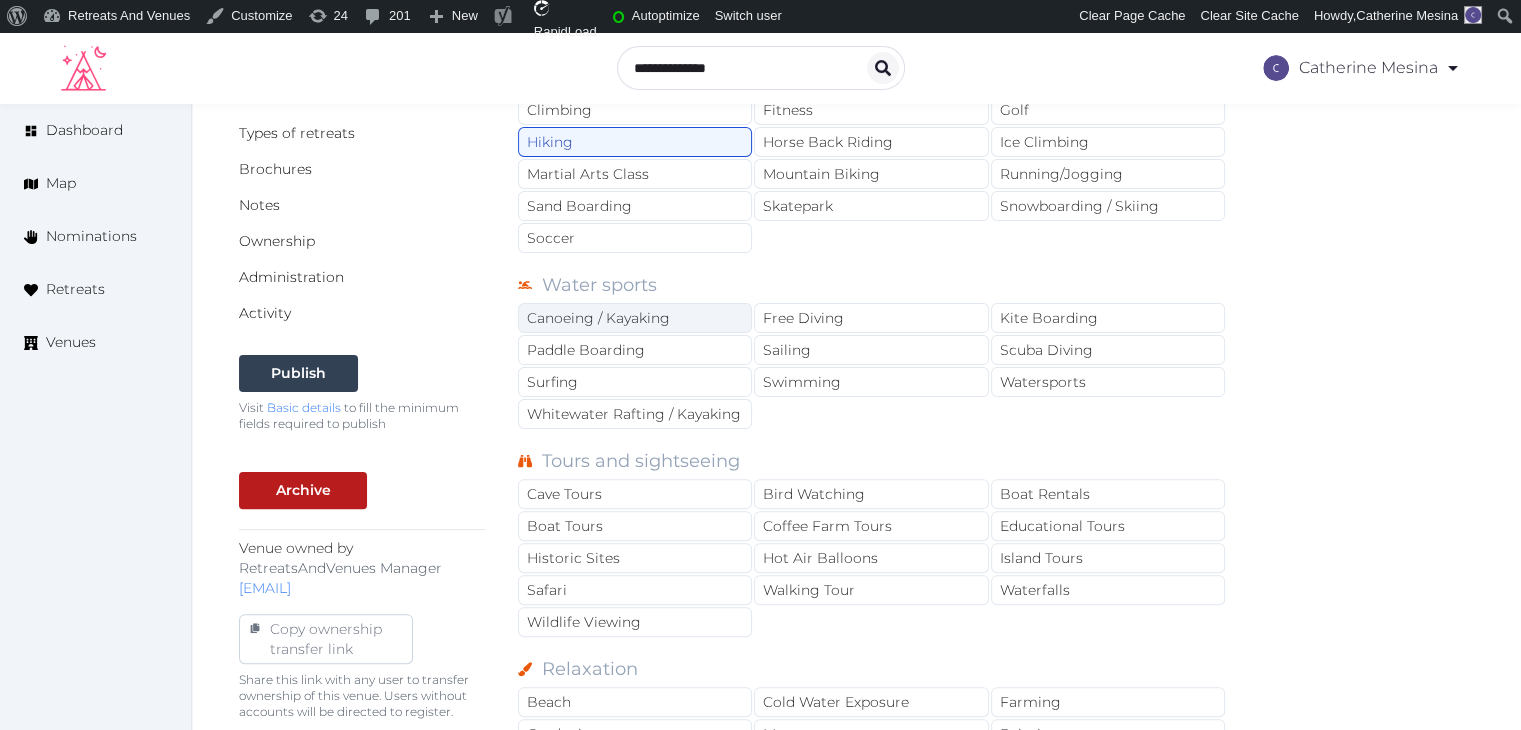click on "Canoeing / Kayaking" at bounding box center [635, 318] 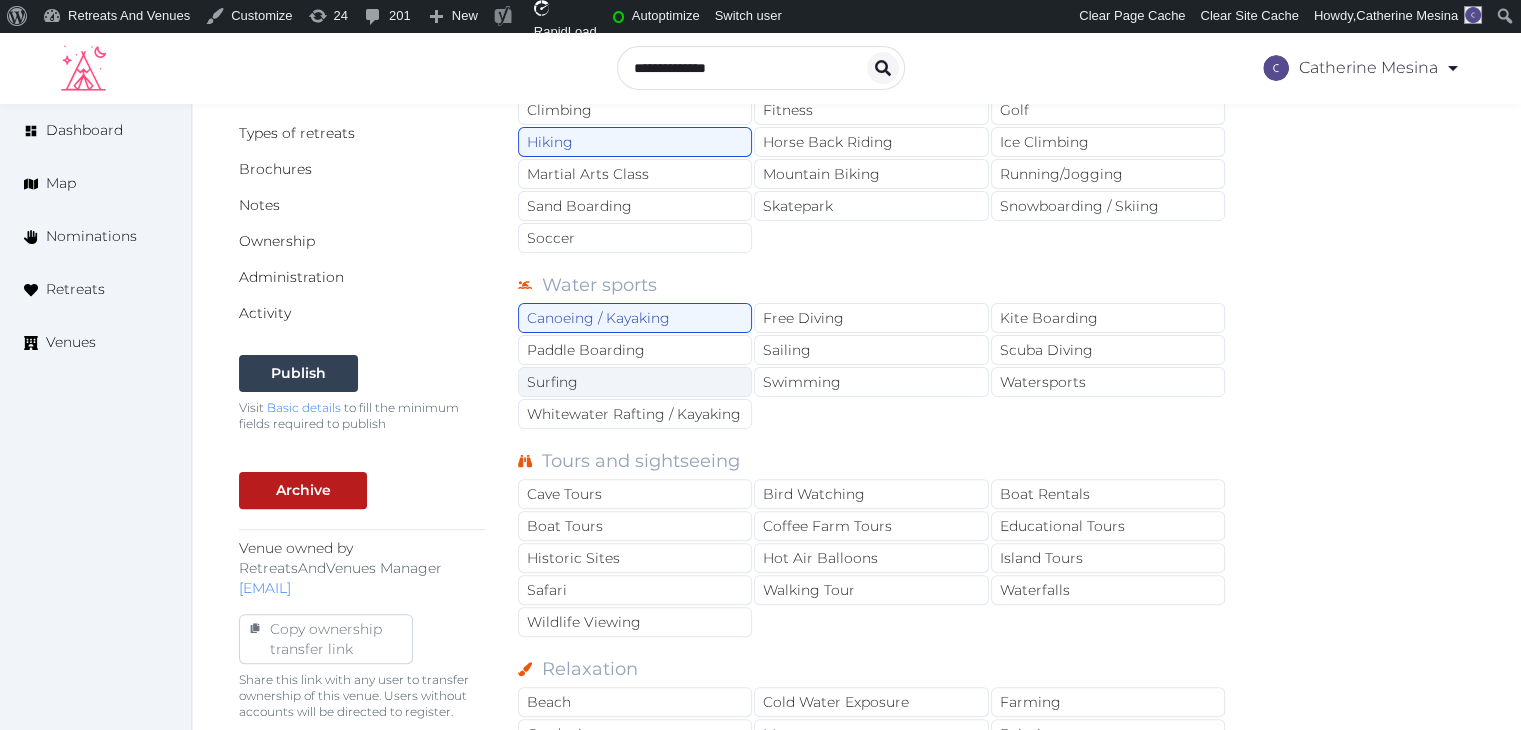 drag, startPoint x: 644, startPoint y: 404, endPoint x: 663, endPoint y: 381, distance: 29.832869 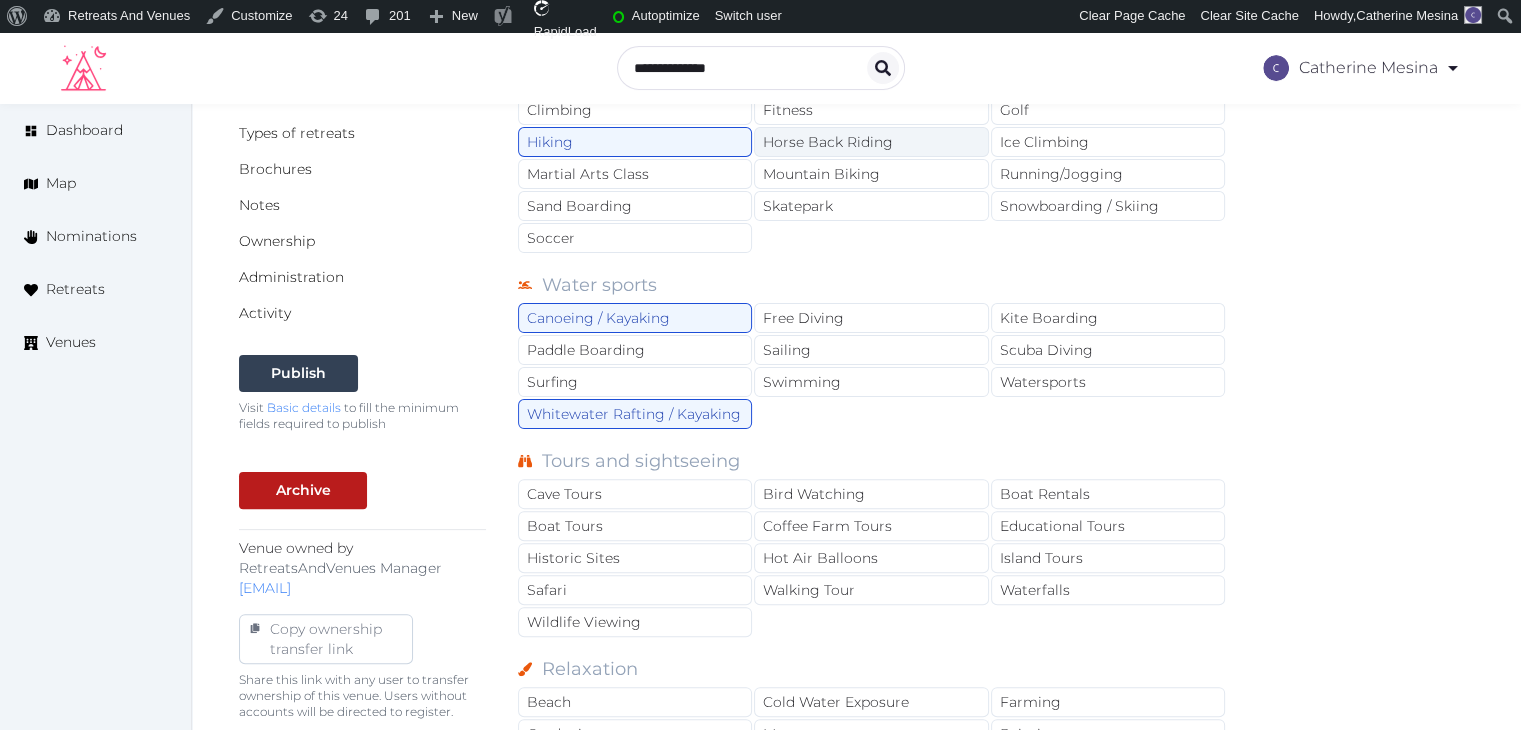 click on "Horse Back Riding" at bounding box center (871, 142) 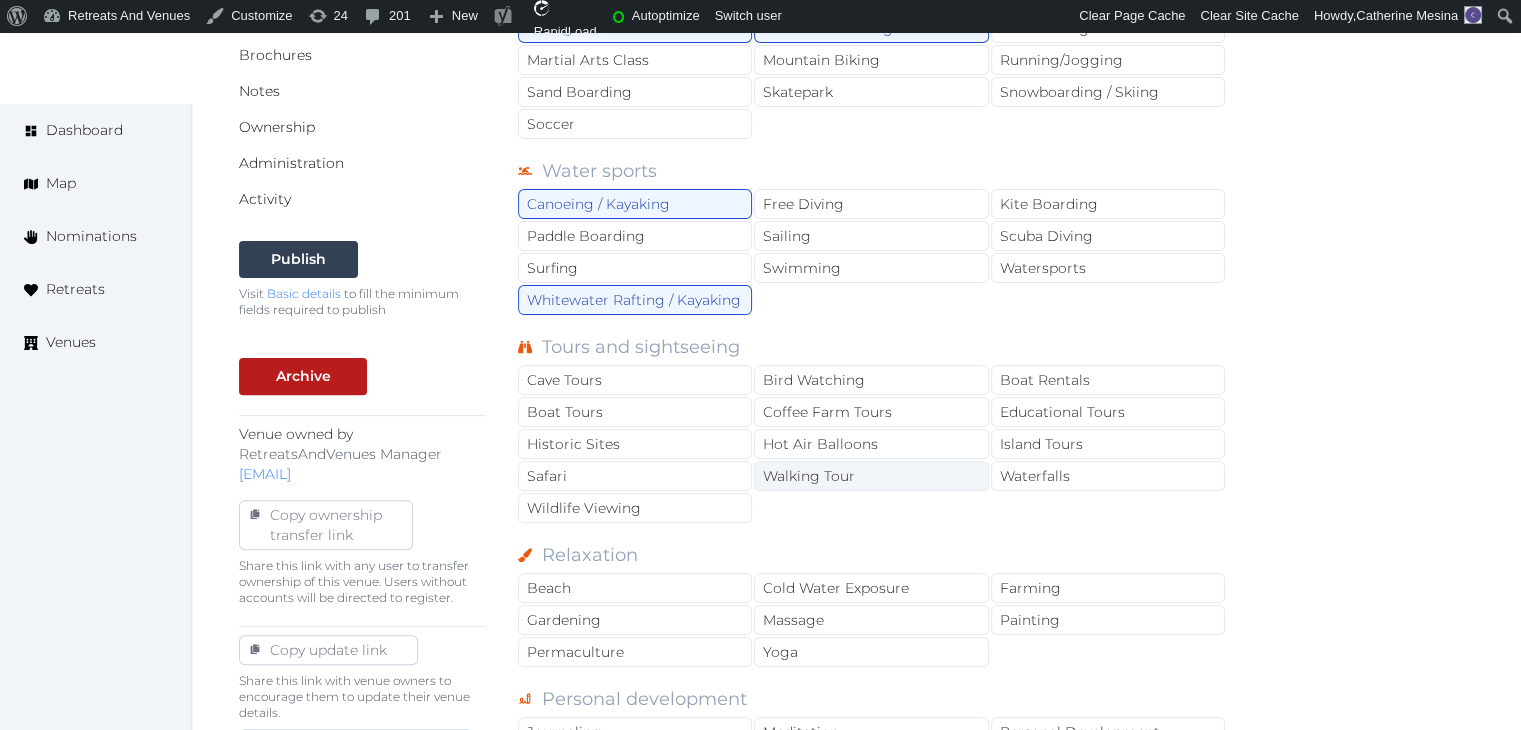 scroll, scrollTop: 675, scrollLeft: 0, axis: vertical 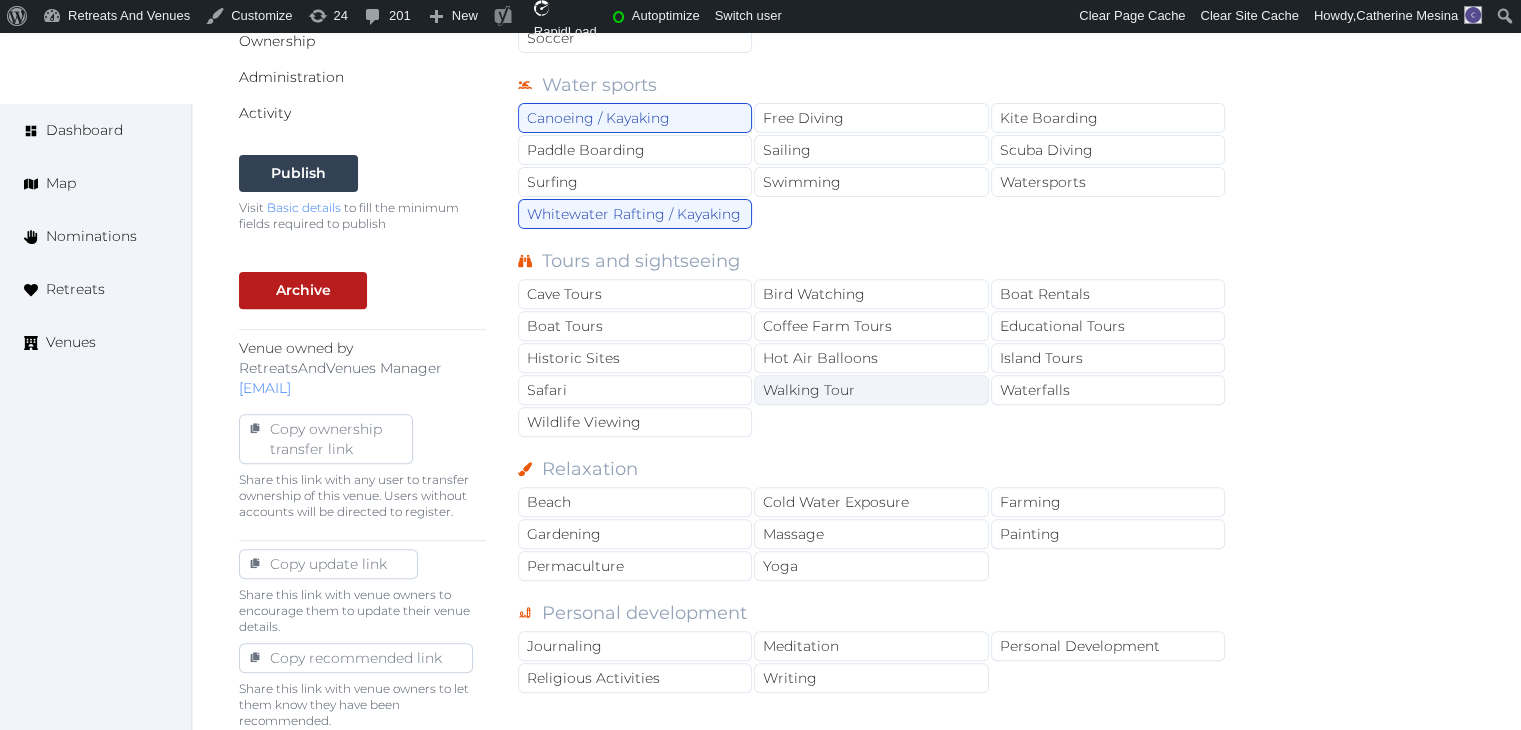 click on "Walking Tour" at bounding box center (871, 390) 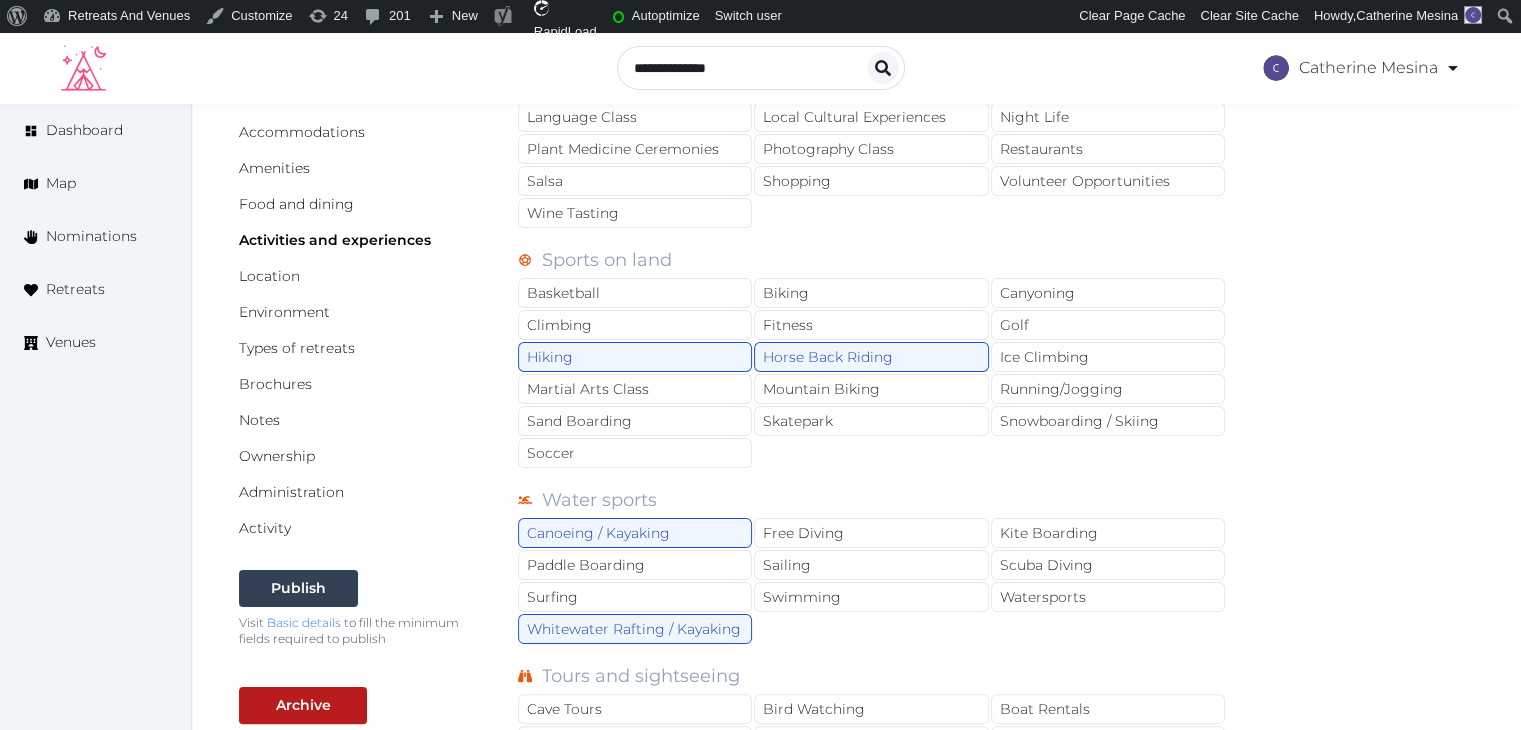 scroll, scrollTop: 175, scrollLeft: 0, axis: vertical 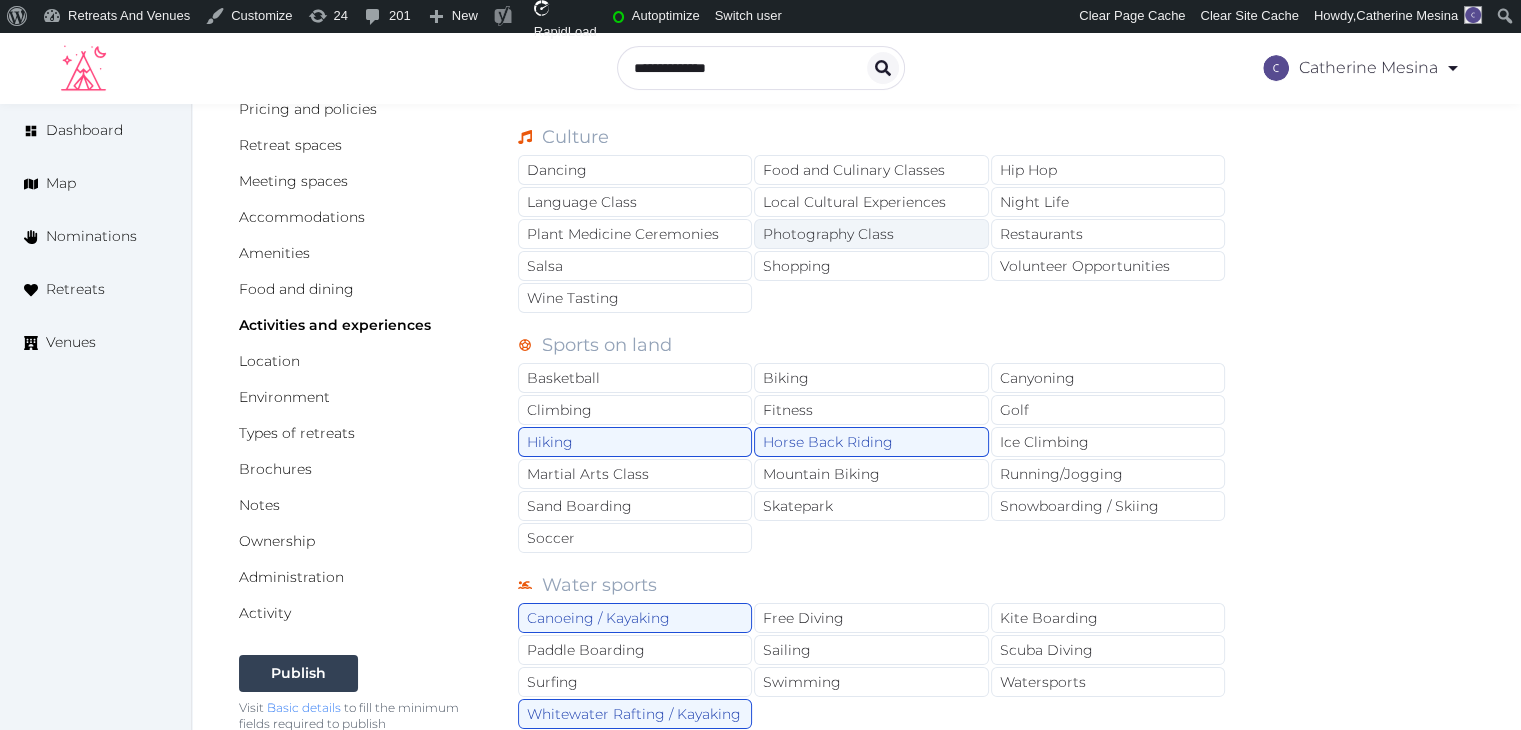 click on "Photography Class" at bounding box center [871, 234] 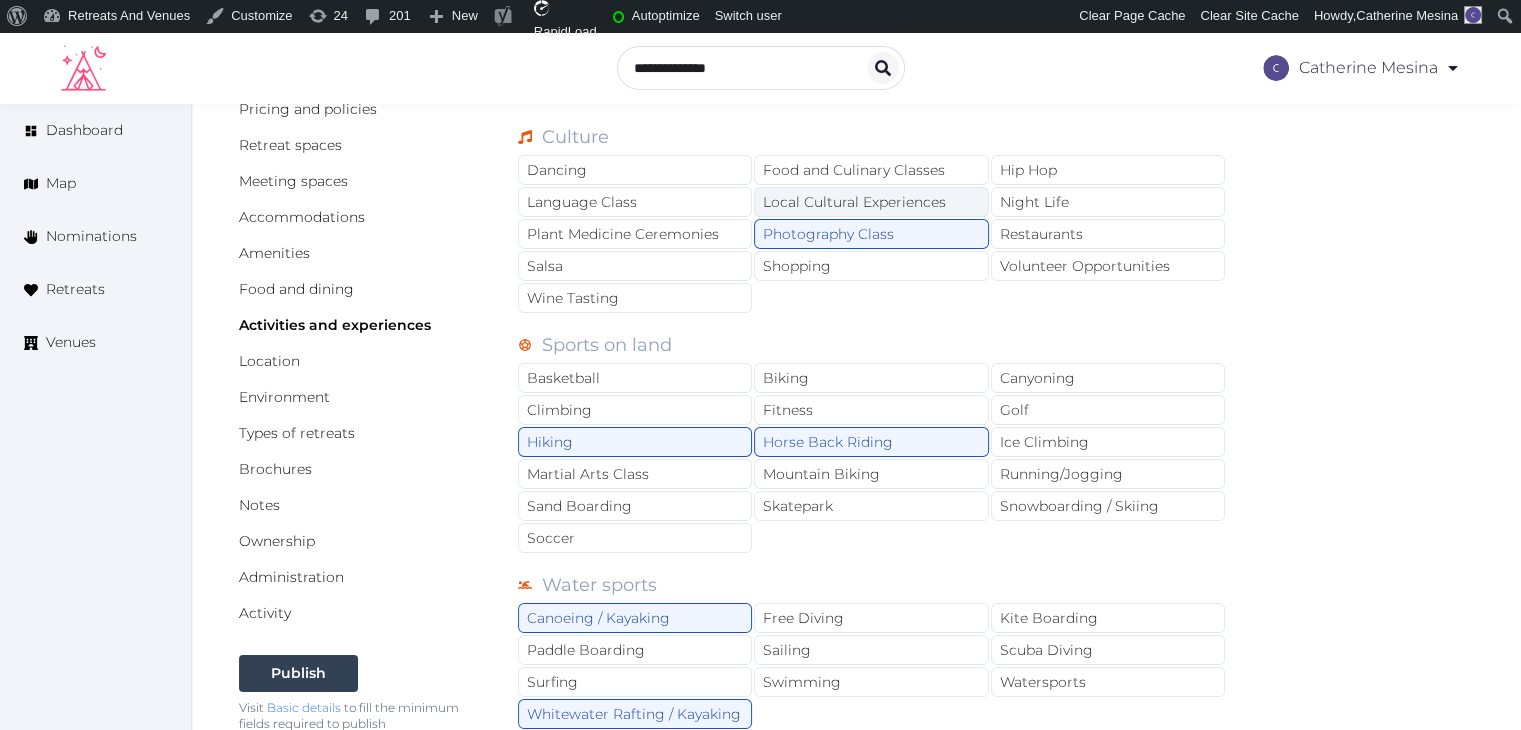 click on "Local Cultural Experiences" at bounding box center [871, 202] 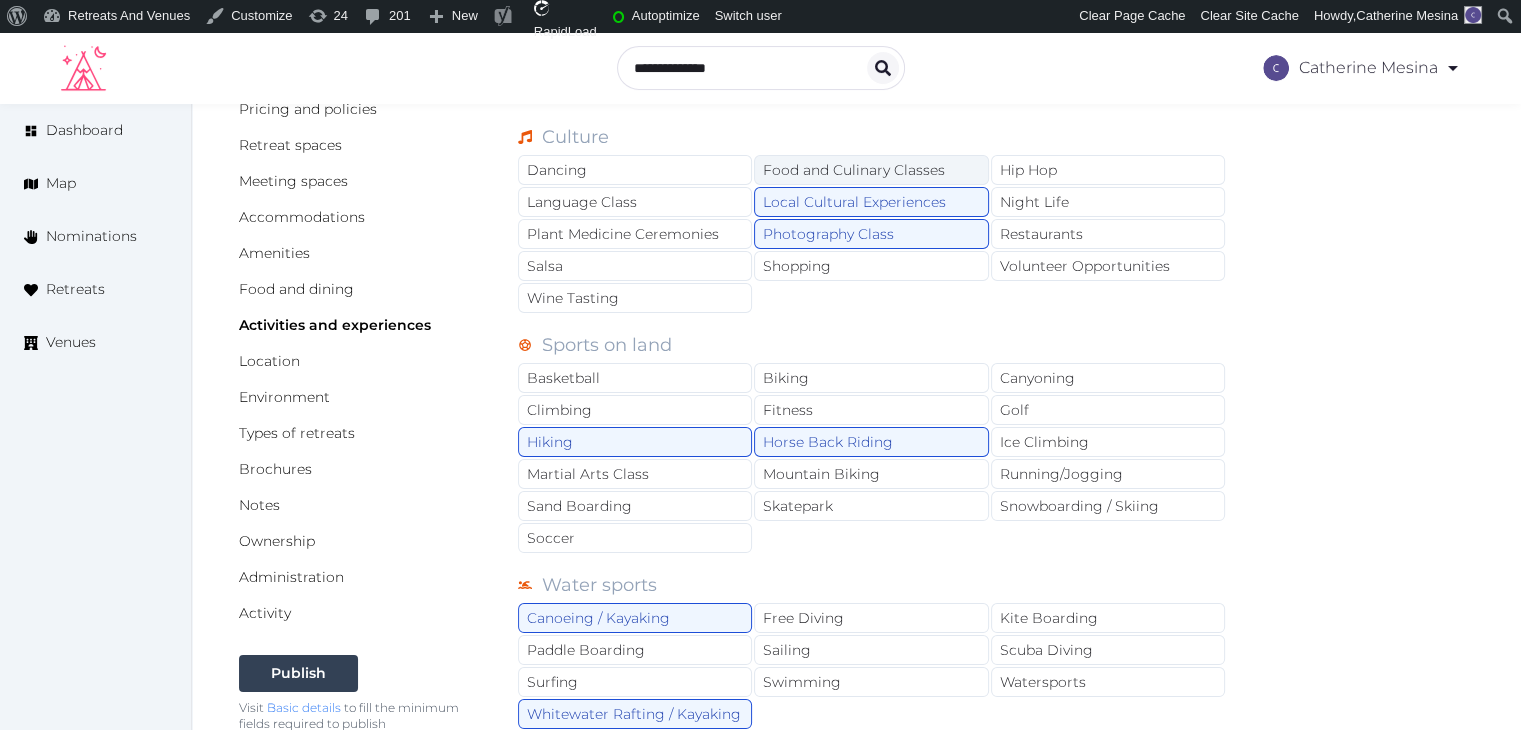 click on "Food and Culinary Classes" at bounding box center [871, 170] 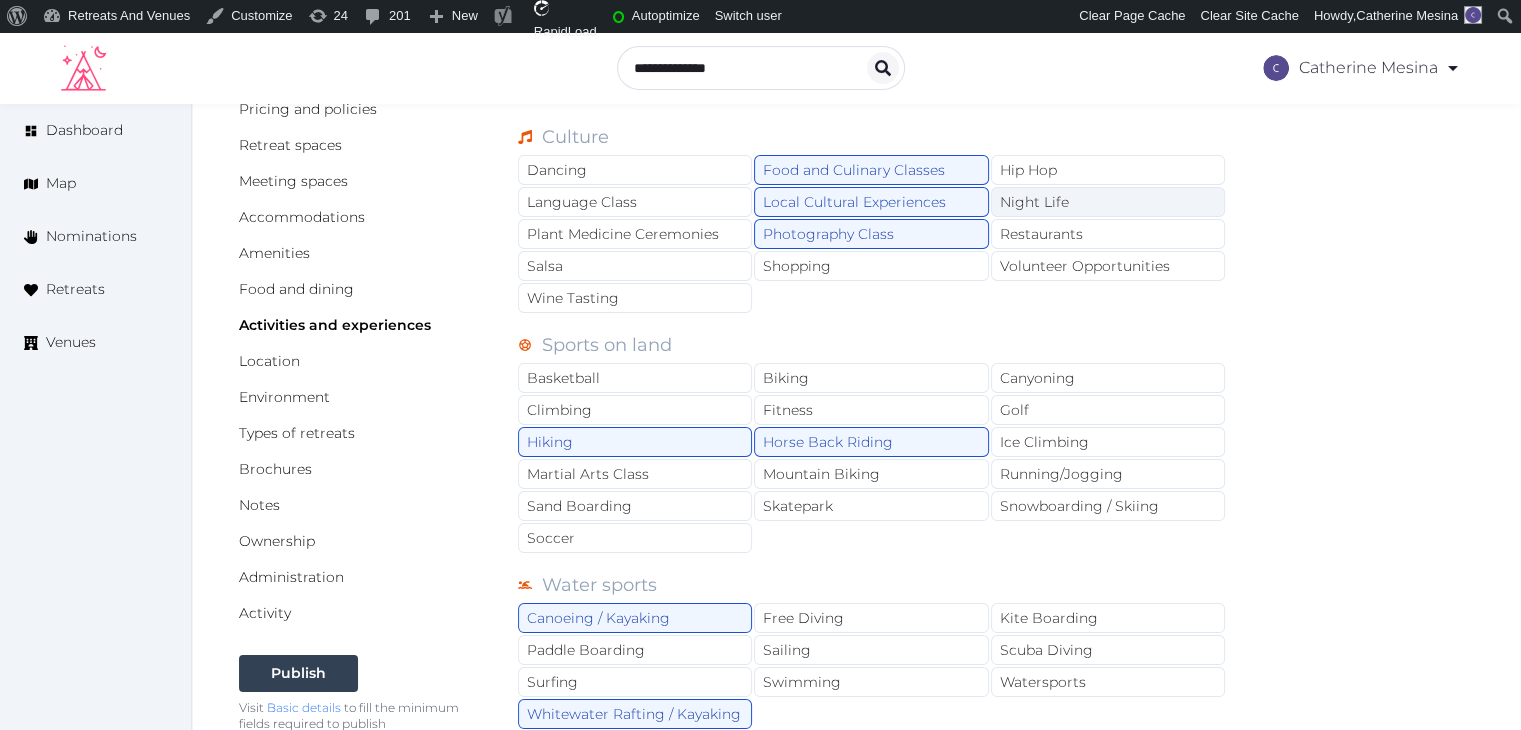click on "Night Life" at bounding box center (1108, 202) 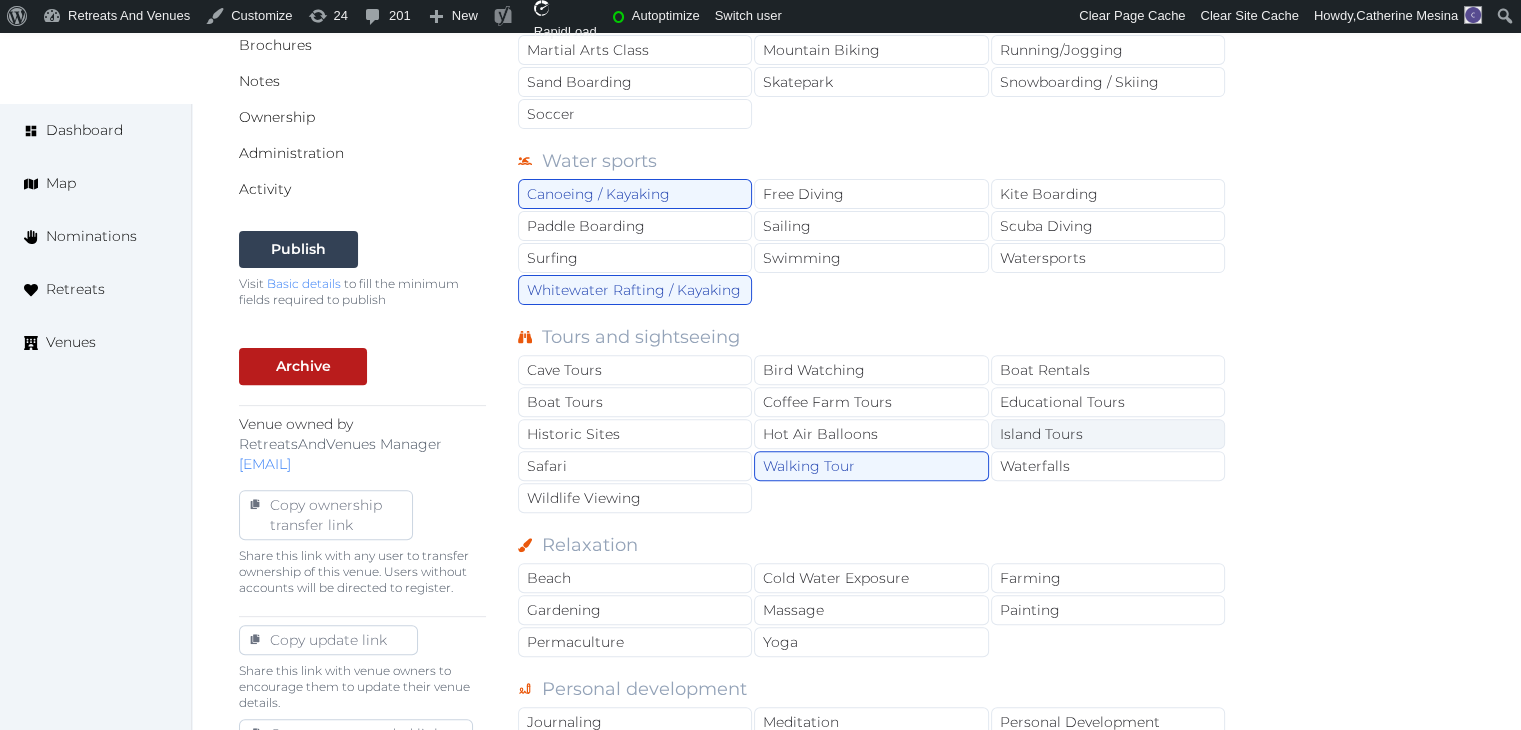scroll, scrollTop: 675, scrollLeft: 0, axis: vertical 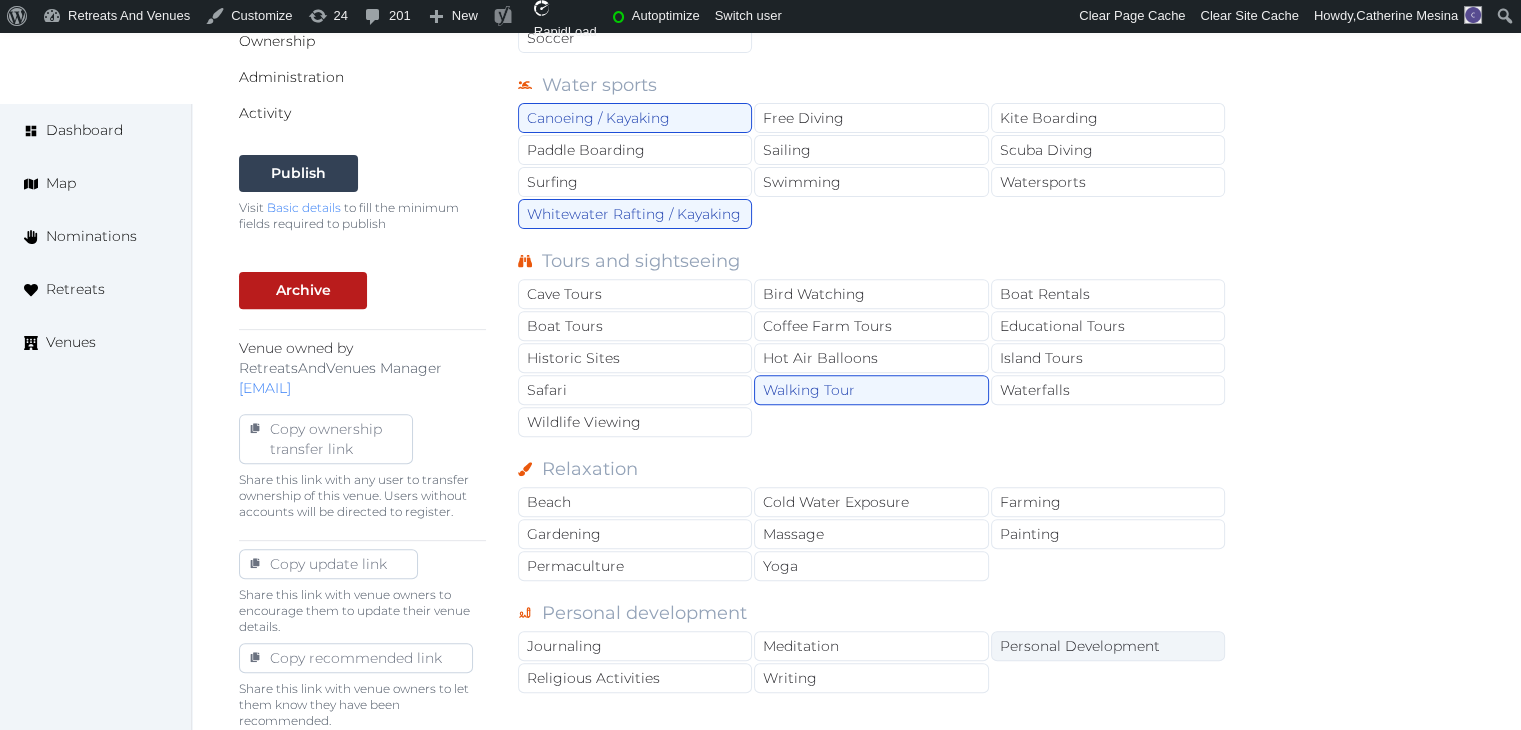 click on "Personal Development" at bounding box center (1108, 646) 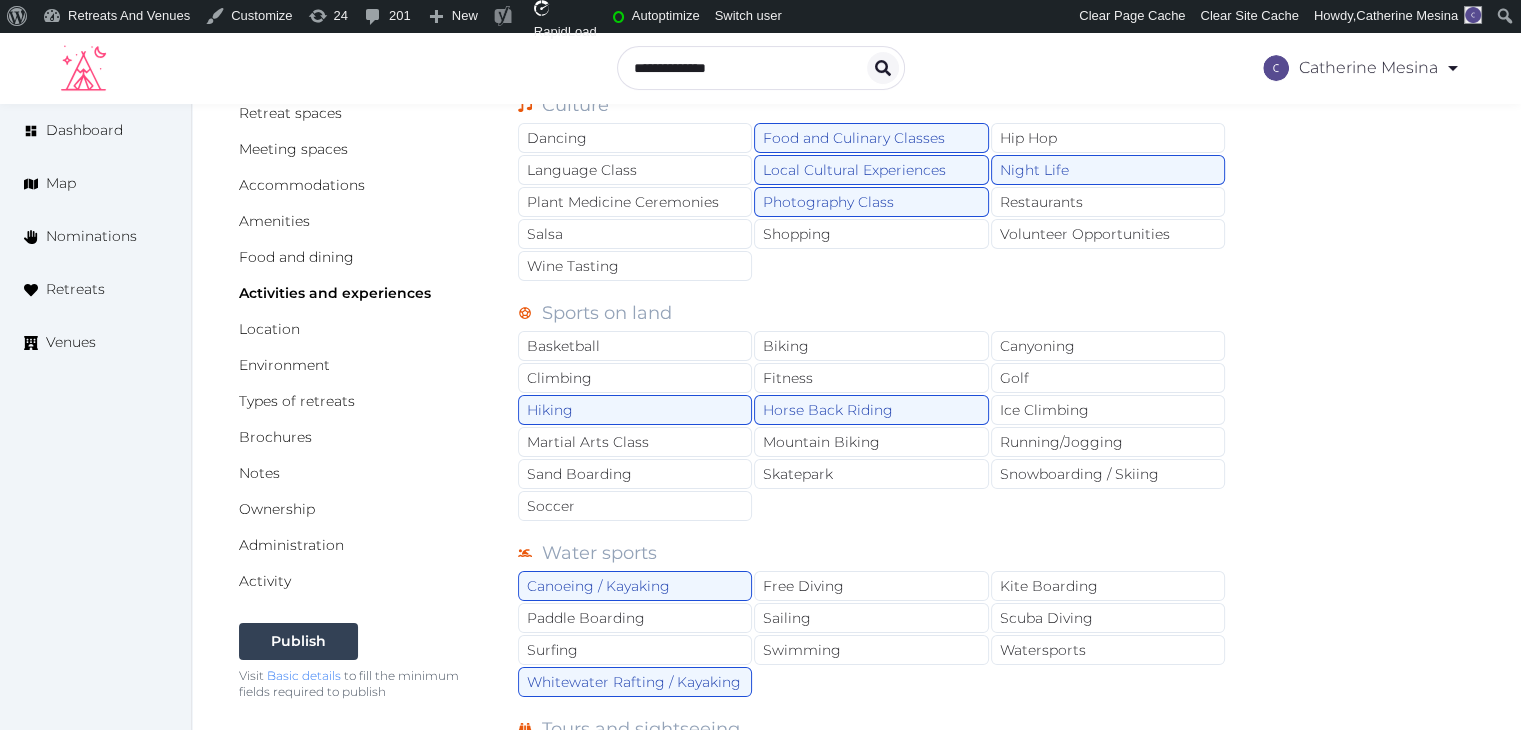 scroll, scrollTop: 0, scrollLeft: 0, axis: both 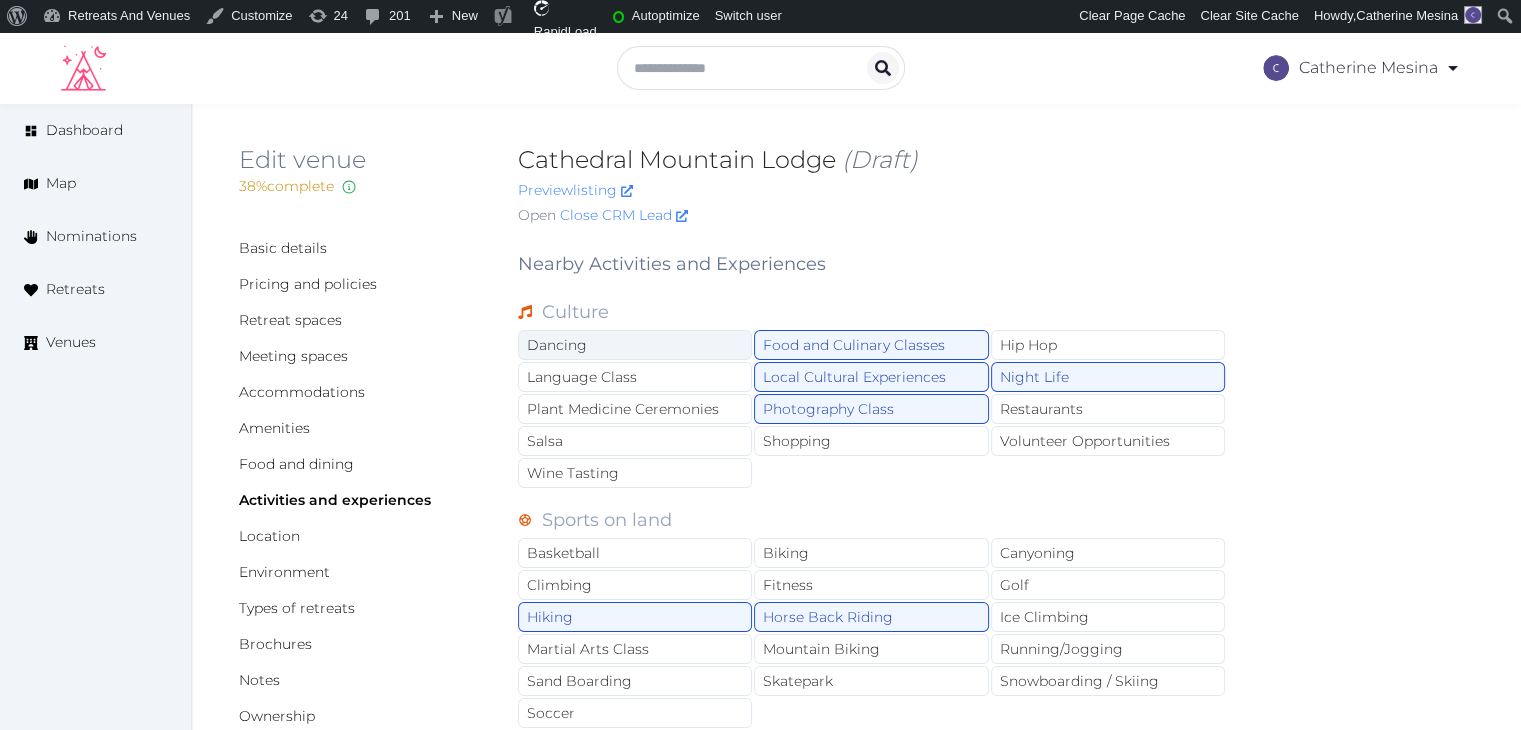 click on "Dancing" at bounding box center [635, 345] 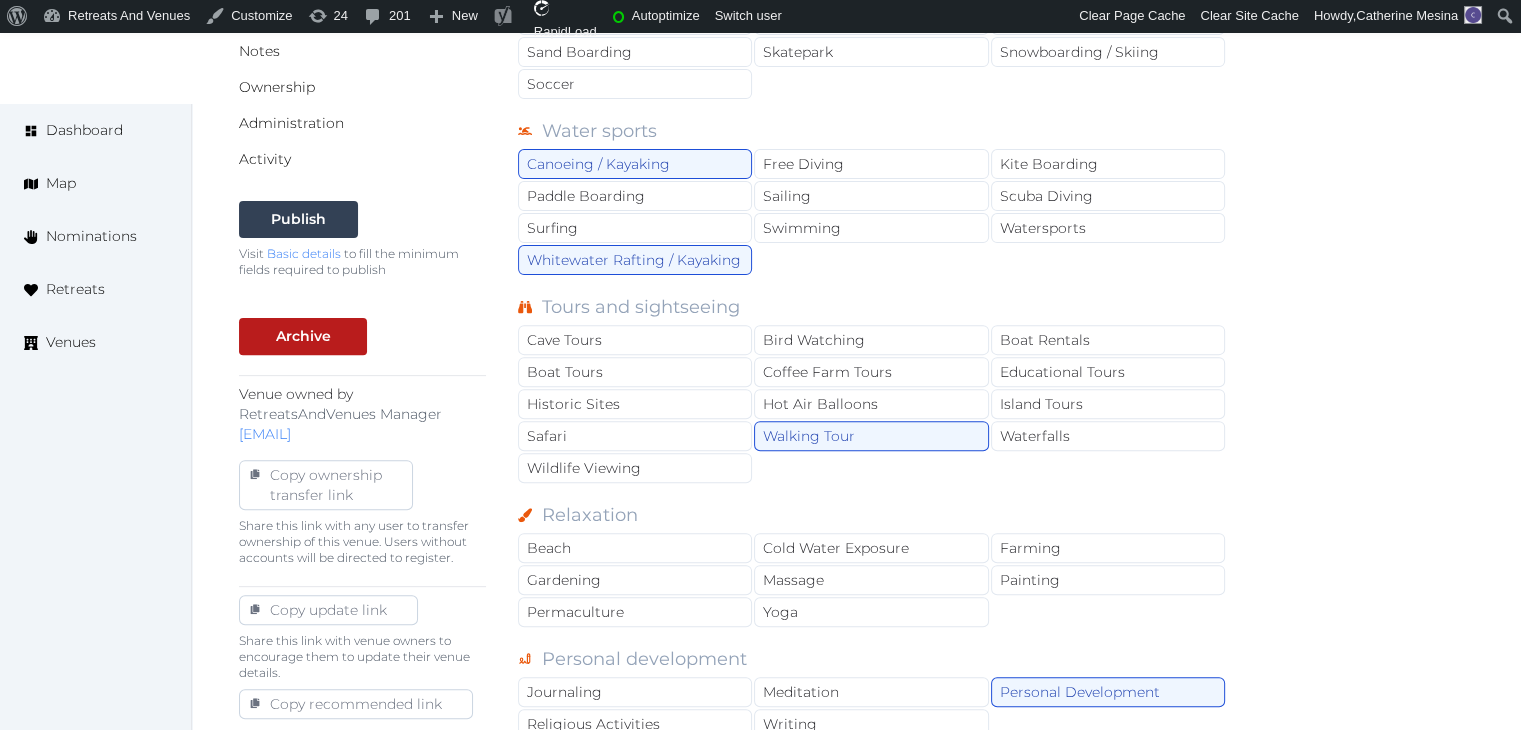 scroll, scrollTop: 700, scrollLeft: 0, axis: vertical 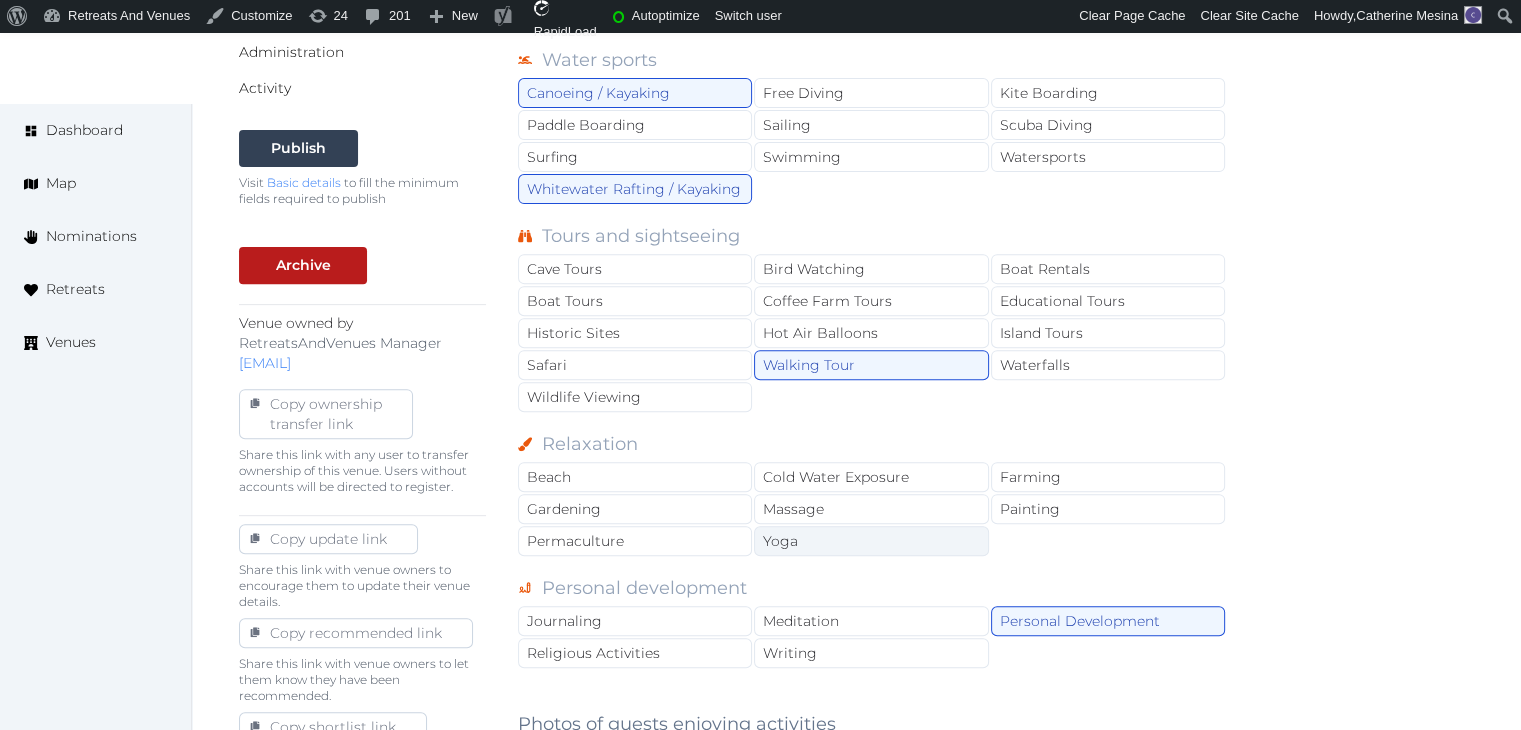 click on "Yoga" at bounding box center (871, 541) 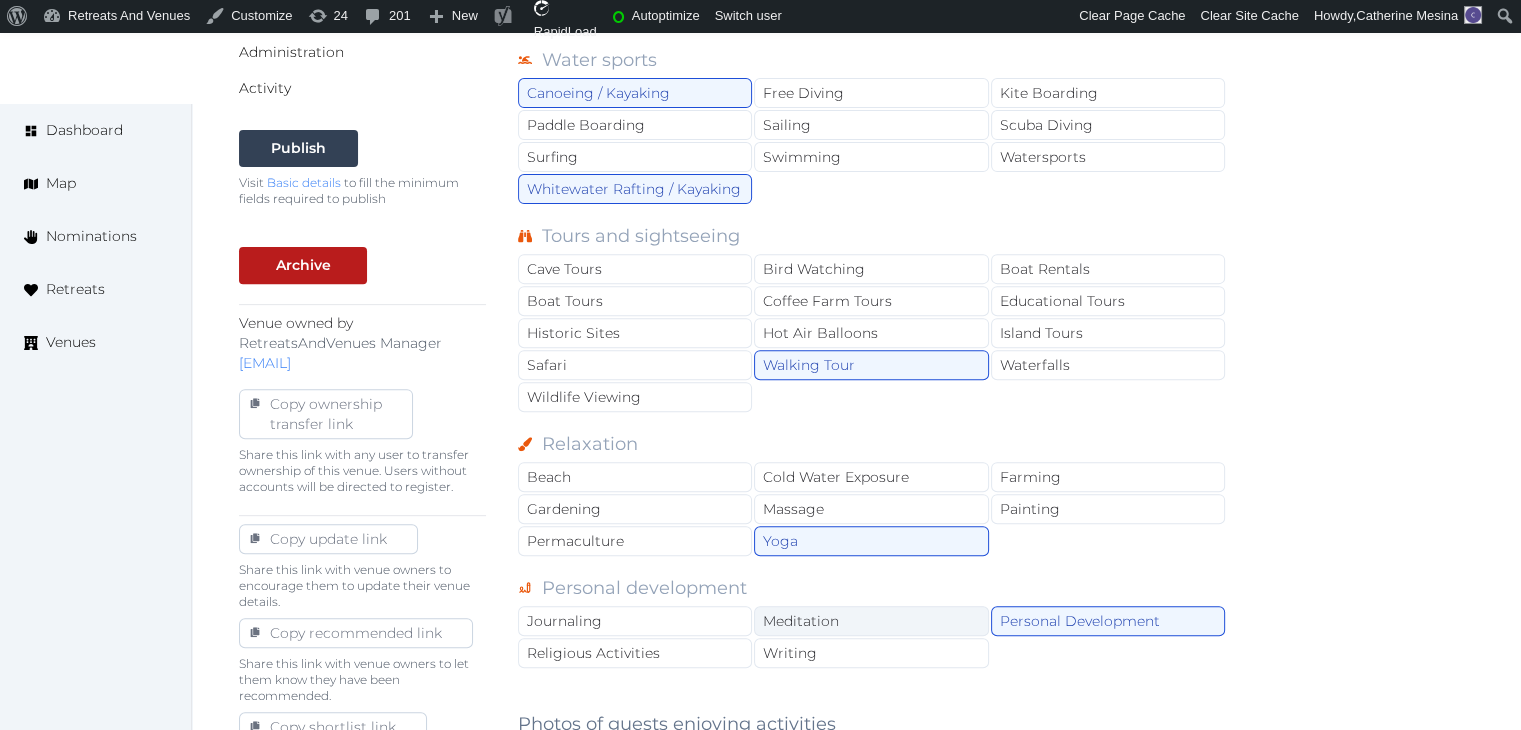 click on "Meditation" at bounding box center (871, 621) 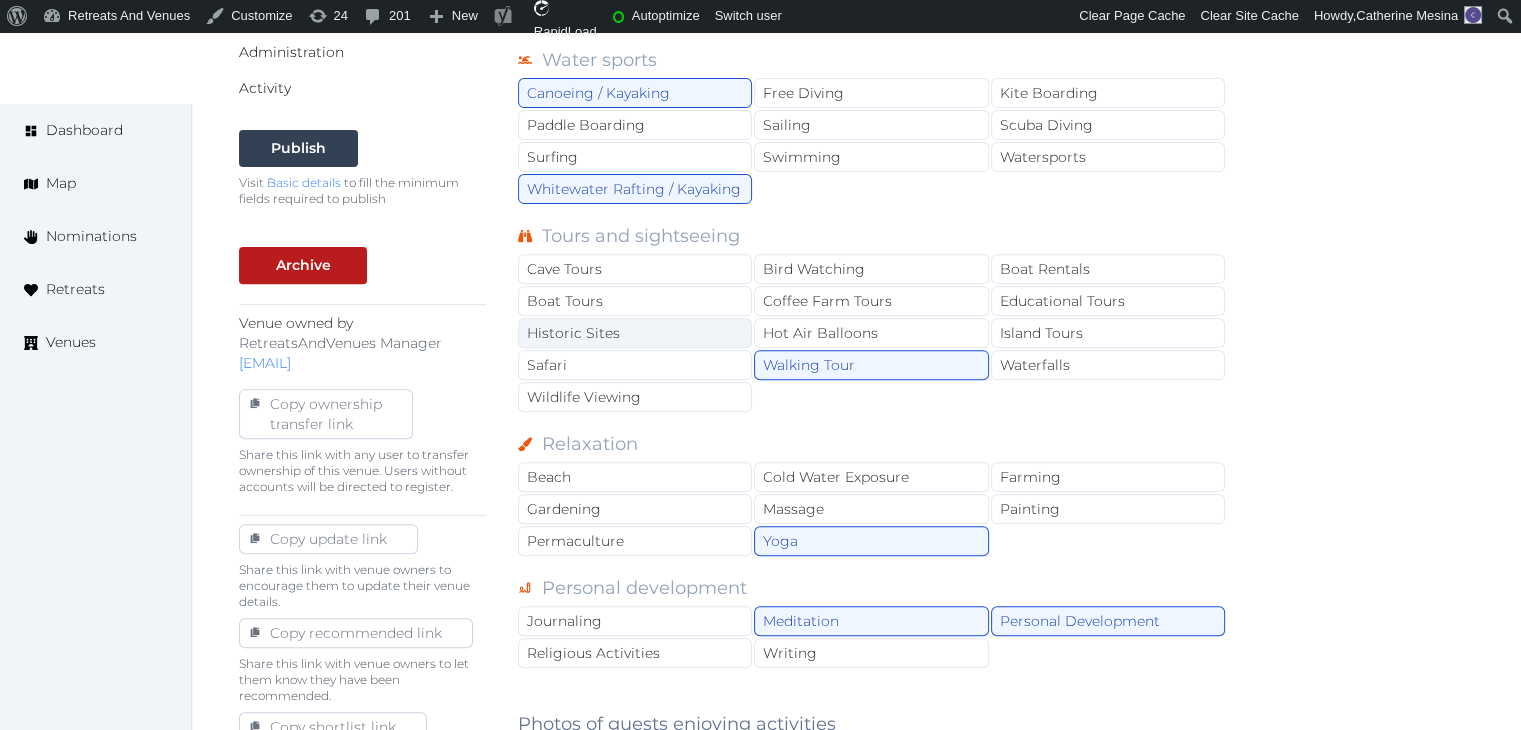 click on "Historic Sites" at bounding box center (635, 333) 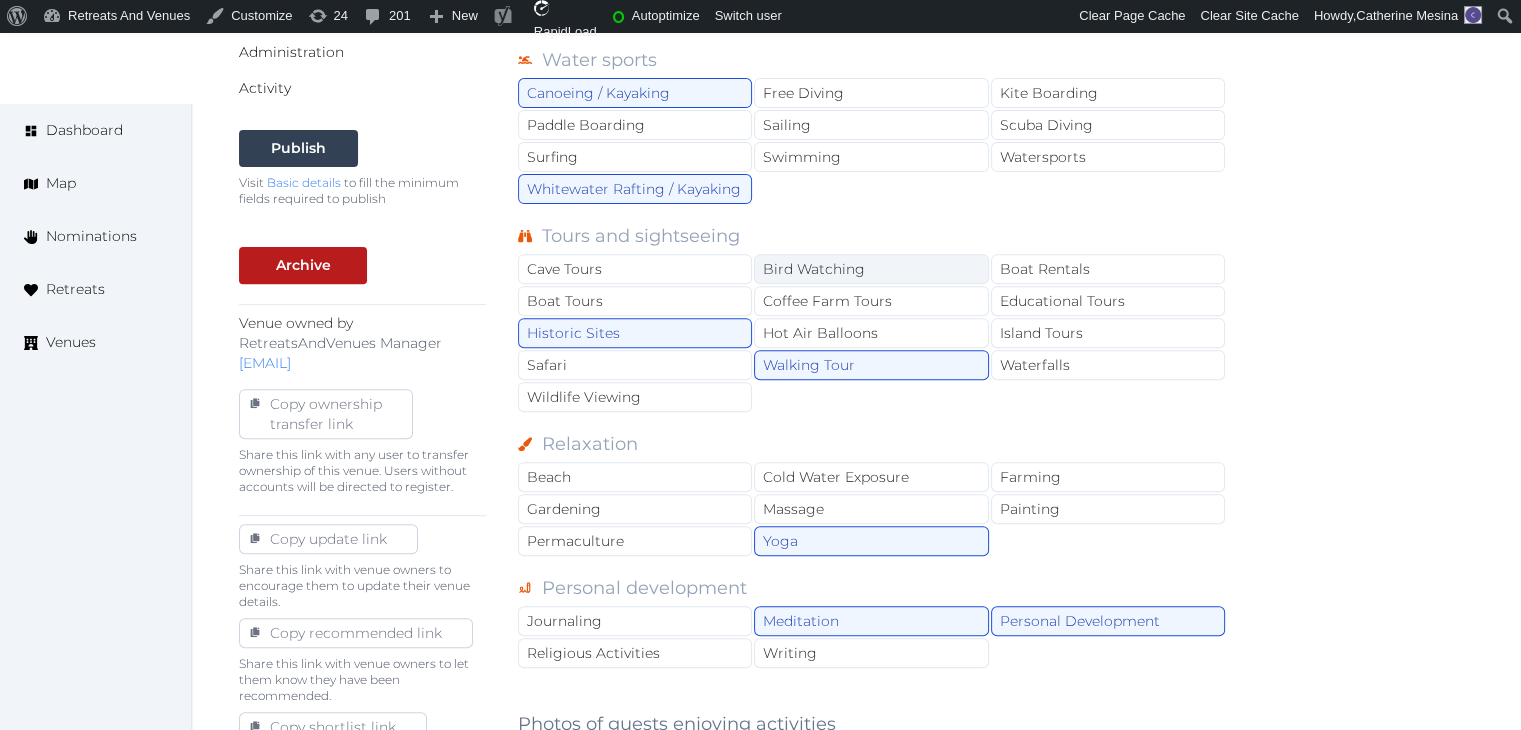click on "Bird Watching" at bounding box center [871, 269] 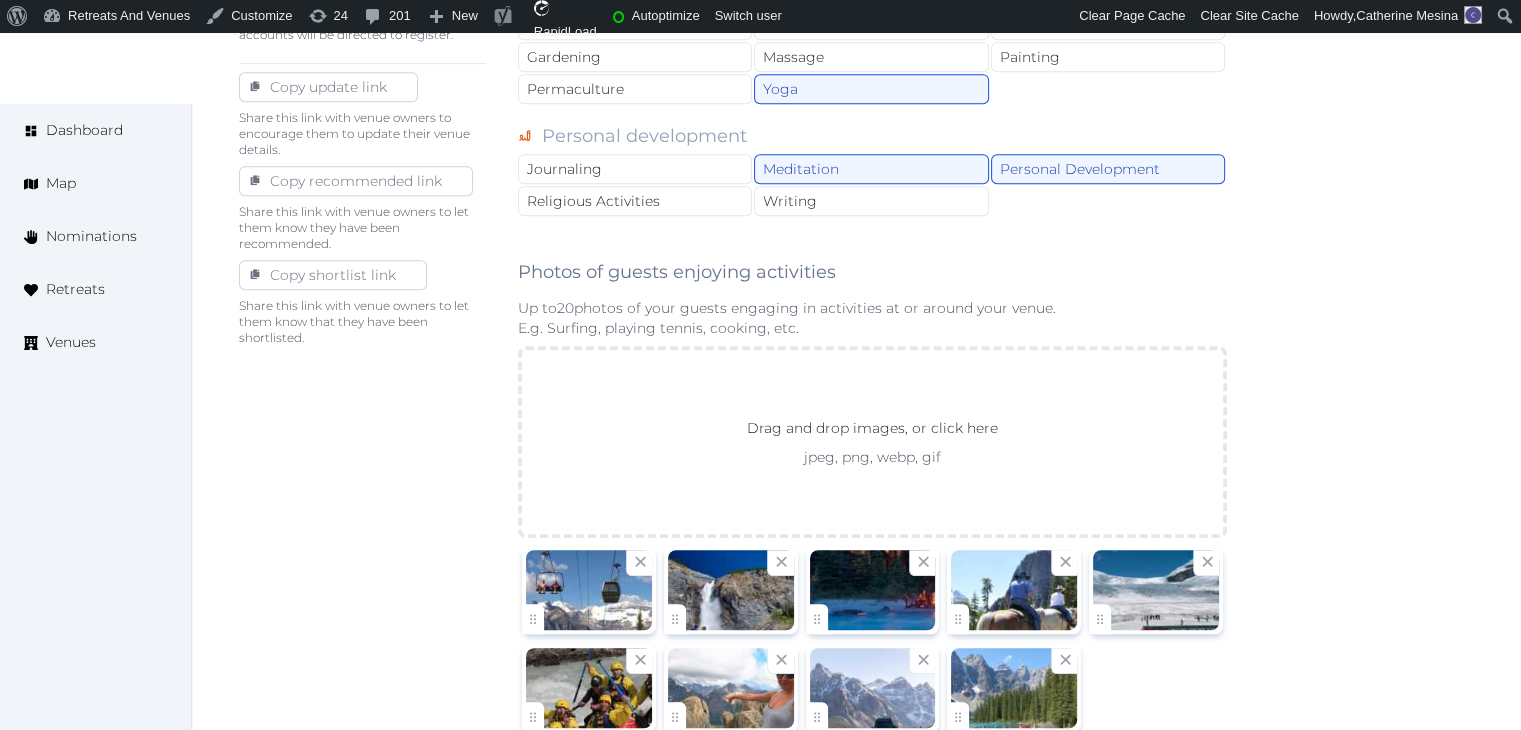 scroll, scrollTop: 1300, scrollLeft: 0, axis: vertical 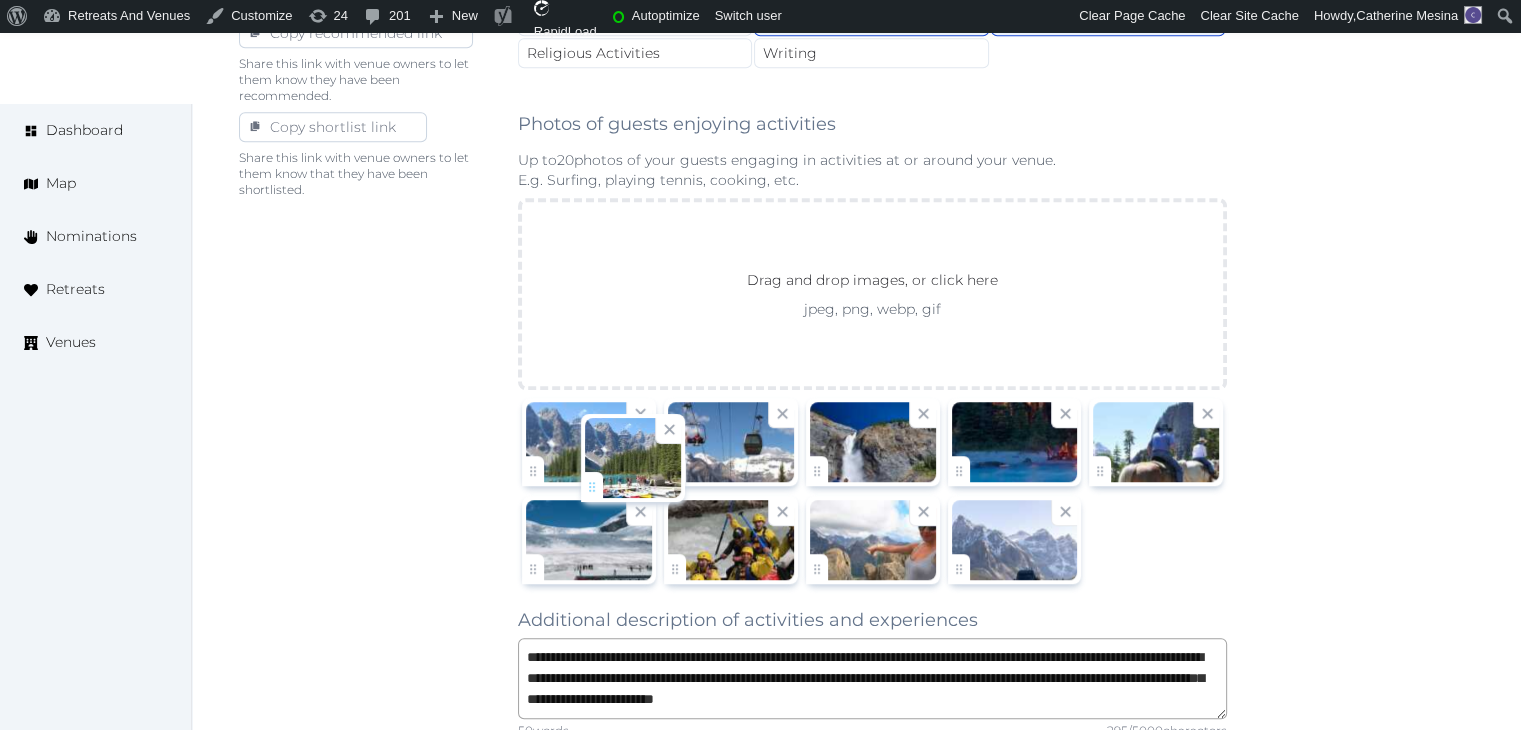 drag, startPoint x: 976, startPoint y: 558, endPoint x: 609, endPoint y: 485, distance: 374.1898 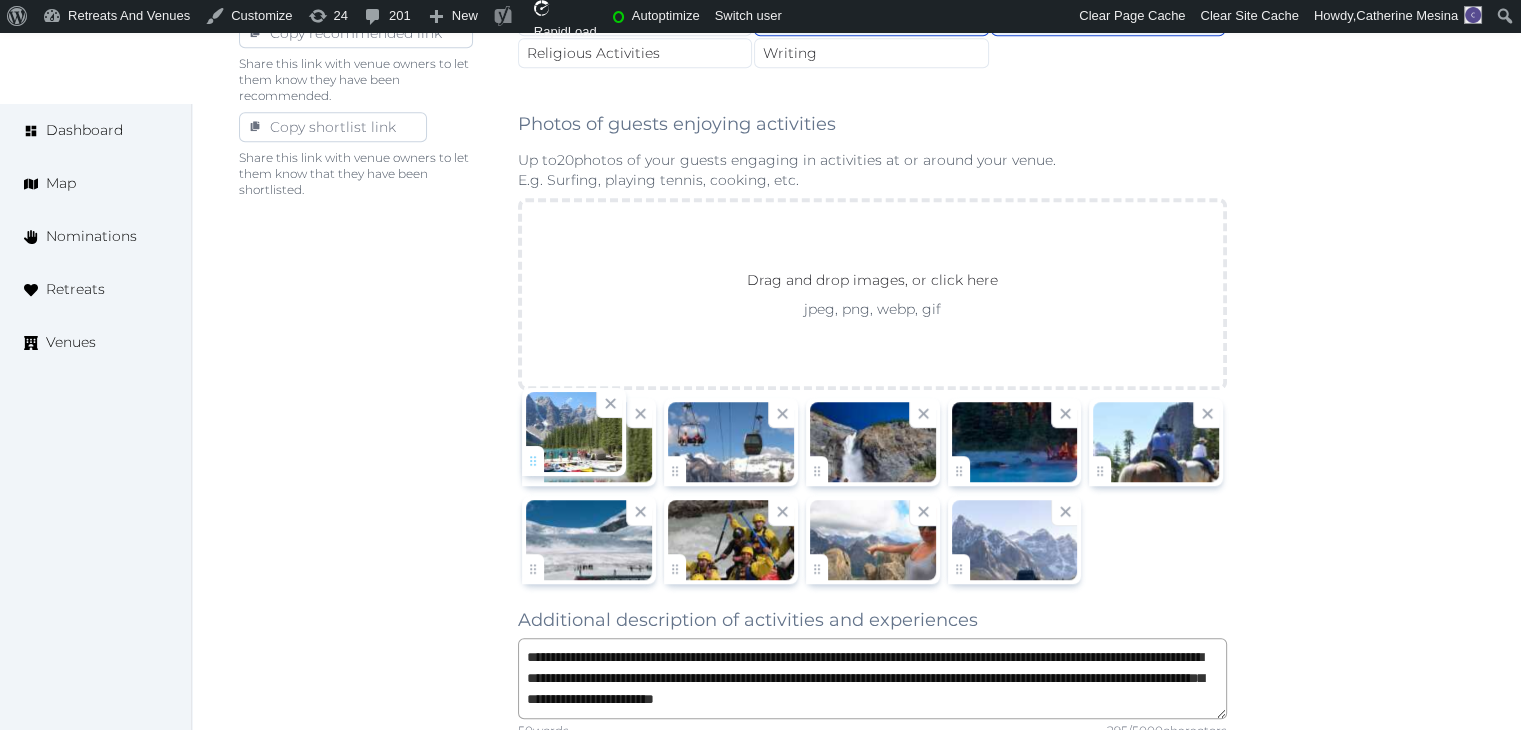click on "[FIRST] [LAST]   Account My Venue Listings My Retreats Logout      Dashboard Map Nominations Retreats Venues Edit venue 38 %  complete Fill out all the fields in your listing to increase its completion percentage.   A higher completion percentage will make your listing more attractive and result in better matches. Cathedral Mountain Lodge   (Draft) Preview  listing   Open    Close CRM Lead Basic details Pricing and policies Retreat spaces Meeting spaces Accommodations Amenities Food and dining Activities and experiences Location Environment Types of retreats Brochures Notes Ownership Administration Activity Publish Visit   Basic details   to fill the minimum fields required to   publish Archive Venue owned by RetreatsAndVenues Manager [EMAIL] Copy ownership transfer link Share this link with any user to transfer ownership of this venue. Users without accounts will be directed to register. Copy update link /" at bounding box center (760, -114) 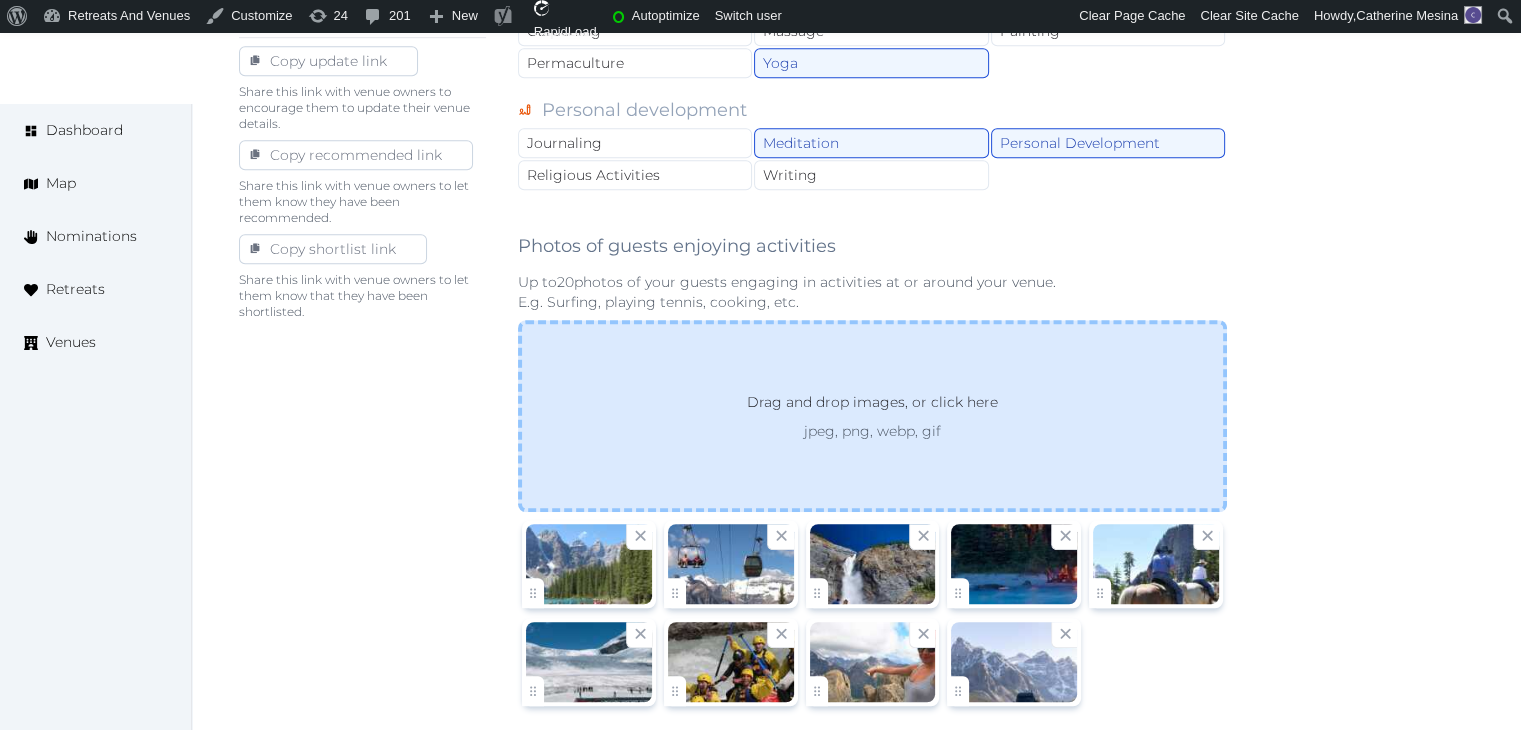 scroll, scrollTop: 1300, scrollLeft: 0, axis: vertical 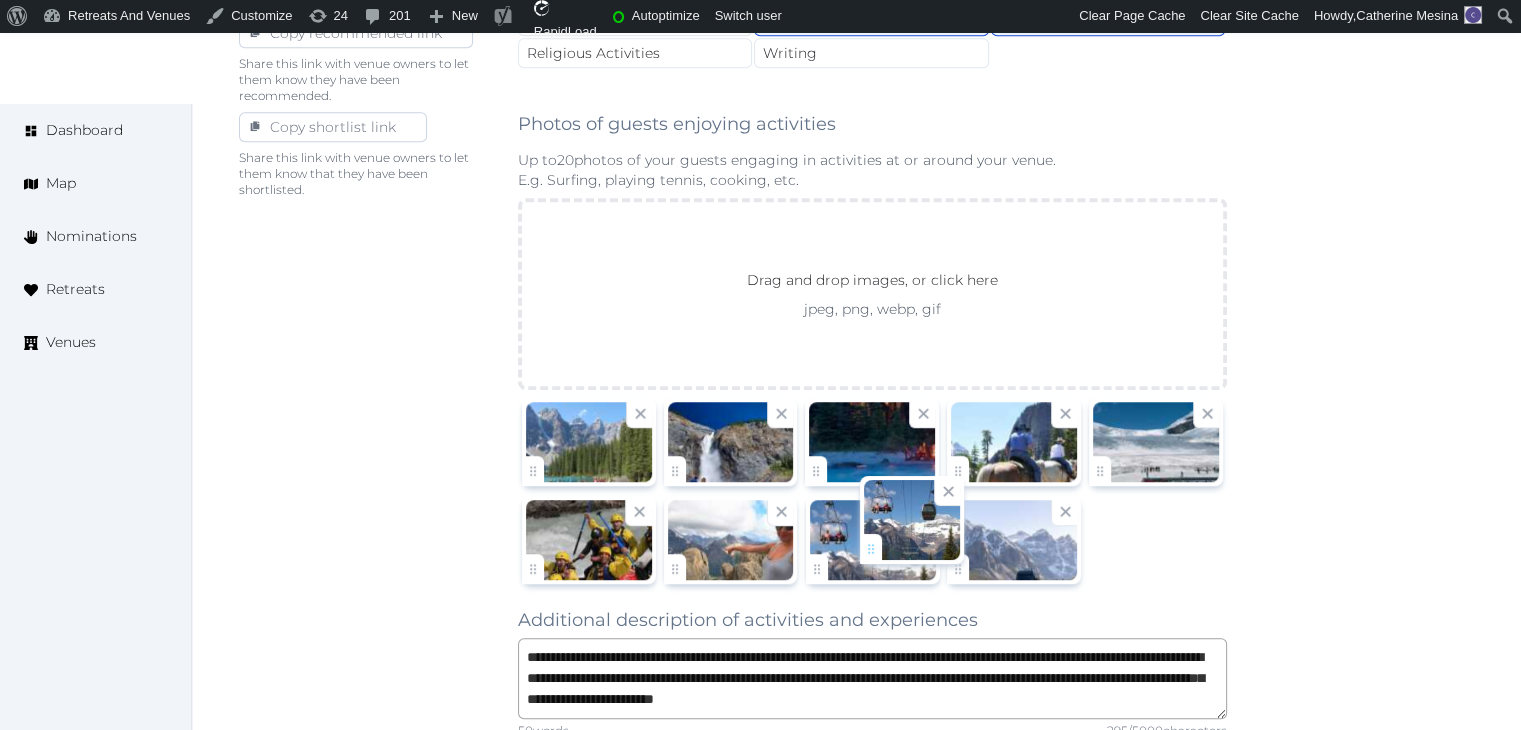 drag, startPoint x: 683, startPoint y: 455, endPoint x: 936, endPoint y: 538, distance: 266.26678 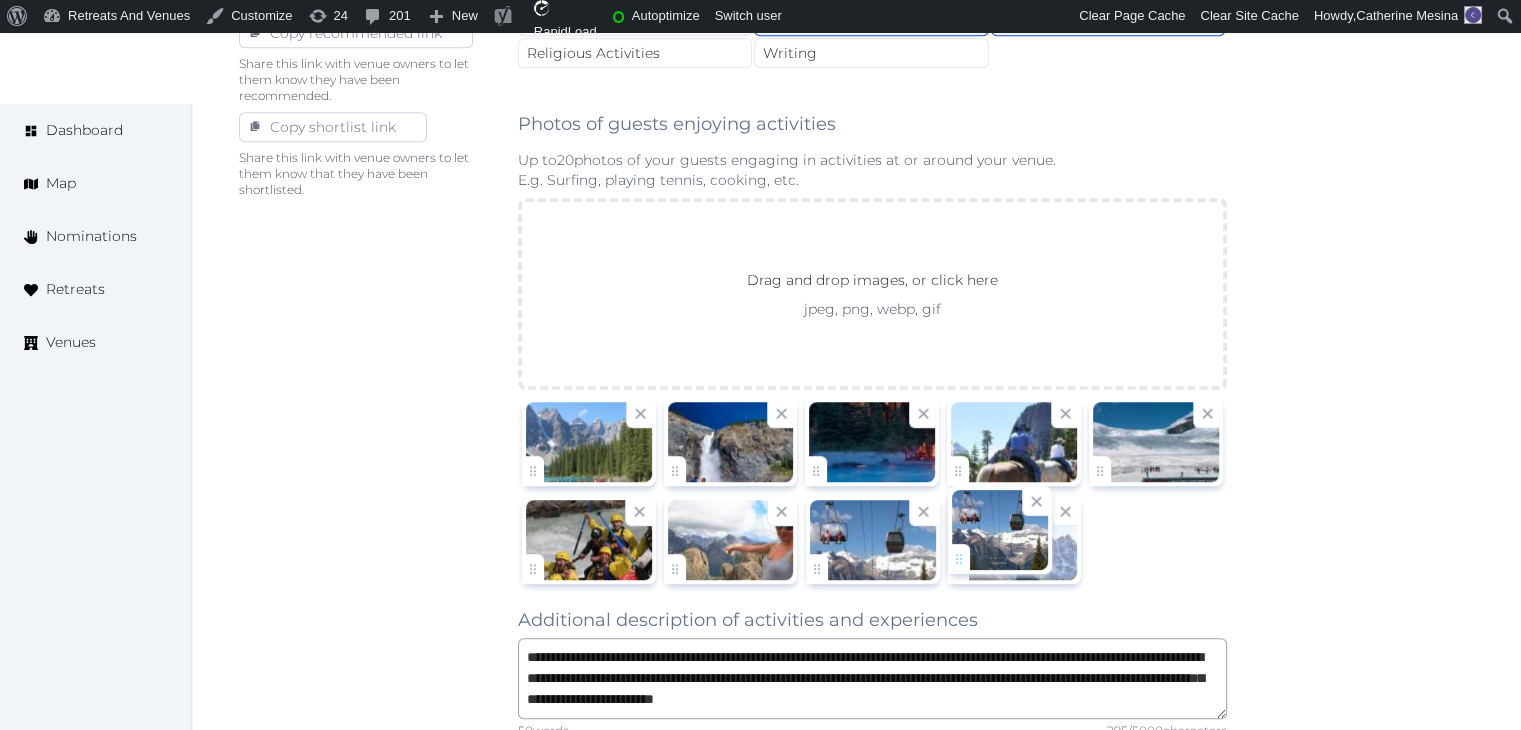 click on "[FIRST] [LAST]   Account My Venue Listings My Retreats Logout      Dashboard Map Nominations Retreats Venues Edit venue 38 %  complete Fill out all the fields in your listing to increase its completion percentage.   A higher completion percentage will make your listing more attractive and result in better matches. Cathedral Mountain Lodge   (Draft) Preview  listing   Open    Close CRM Lead Basic details Pricing and policies Retreat spaces Meeting spaces Accommodations Amenities Food and dining Activities and experiences Location Environment Types of retreats Brochures Notes Ownership Administration Activity Publish Visit   Basic details   to fill the minimum fields required to   publish Archive Venue owned by RetreatsAndVenues Manager [EMAIL] Copy ownership transfer link Share this link with any user to transfer ownership of this venue. Users without accounts will be directed to register. Copy update link /" at bounding box center [760, -114] 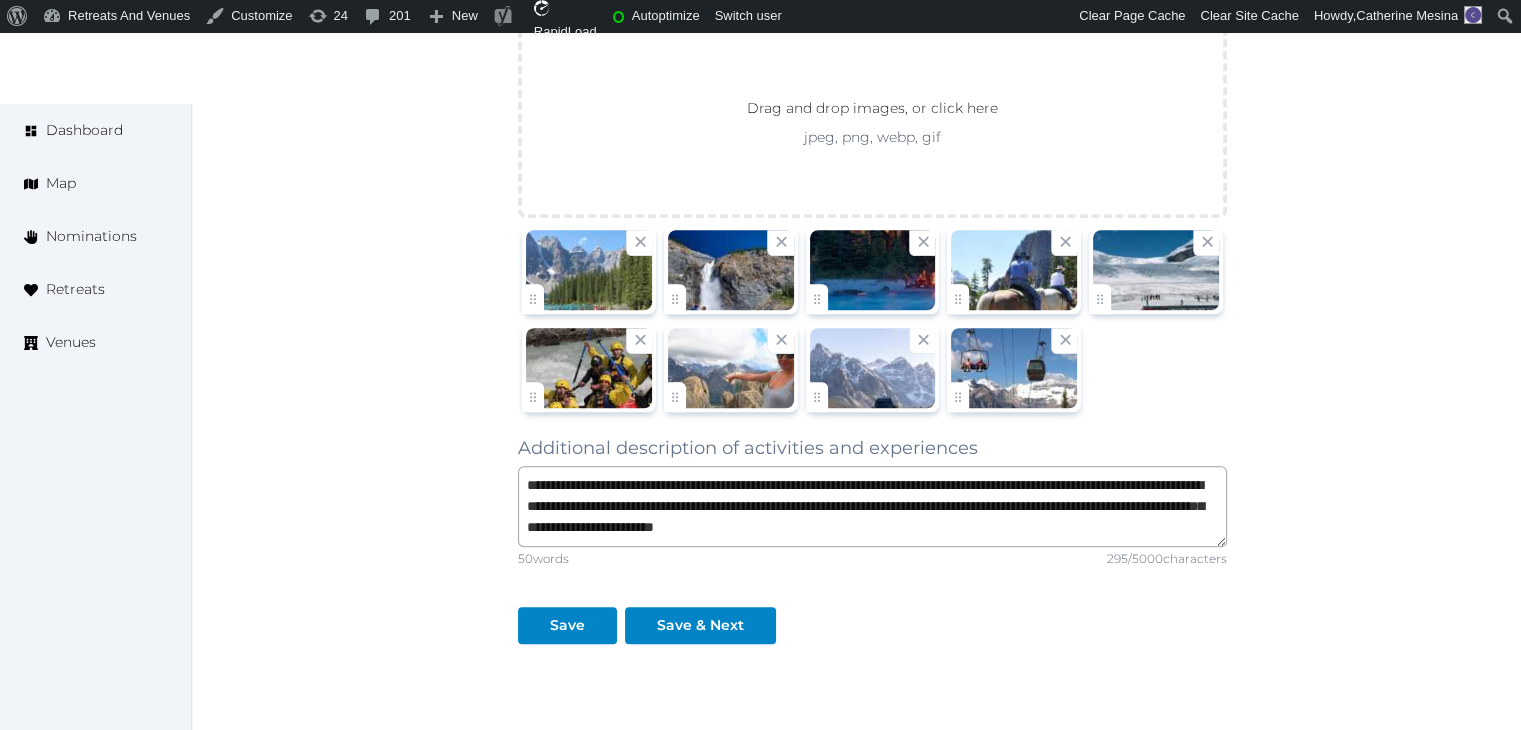 scroll, scrollTop: 1600, scrollLeft: 0, axis: vertical 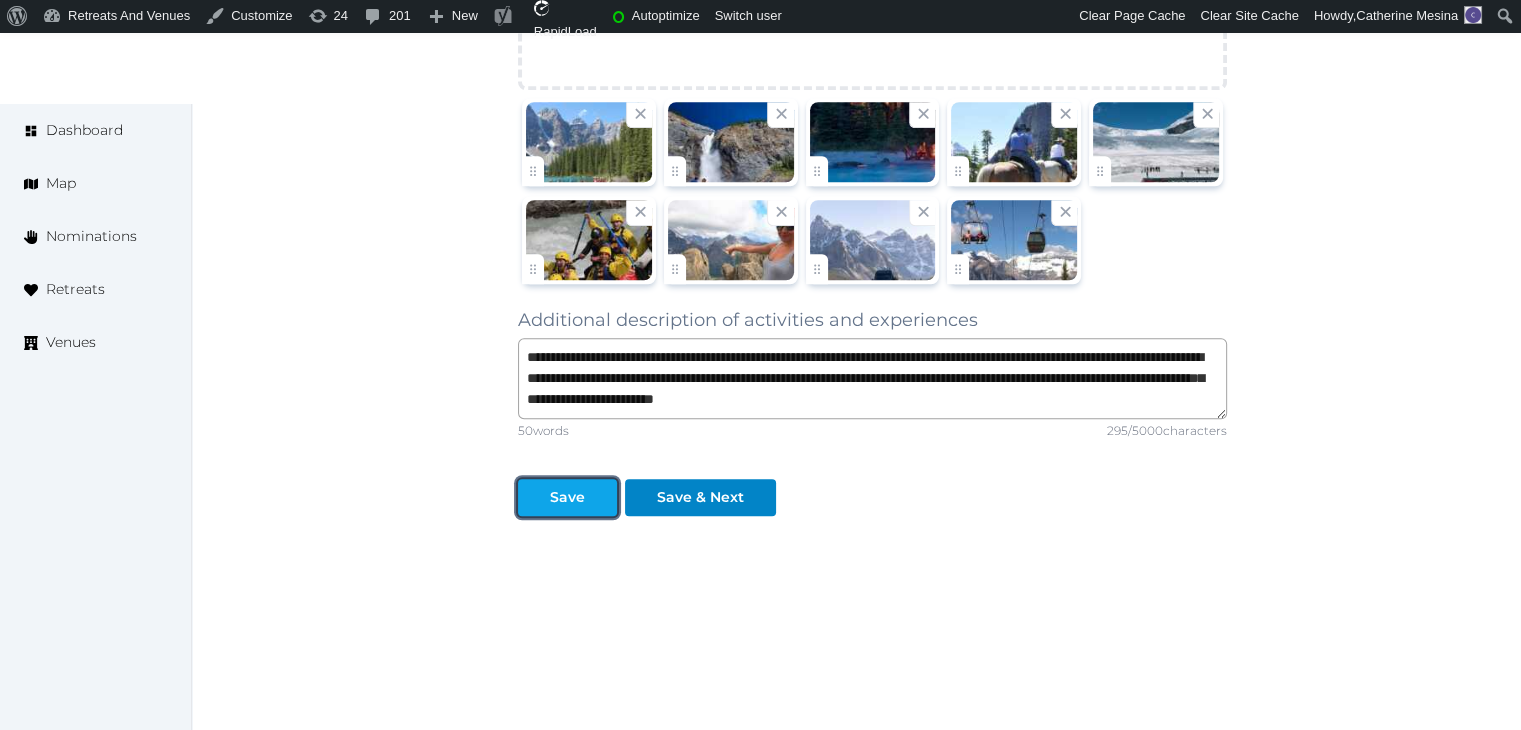click on "Save" at bounding box center [567, 497] 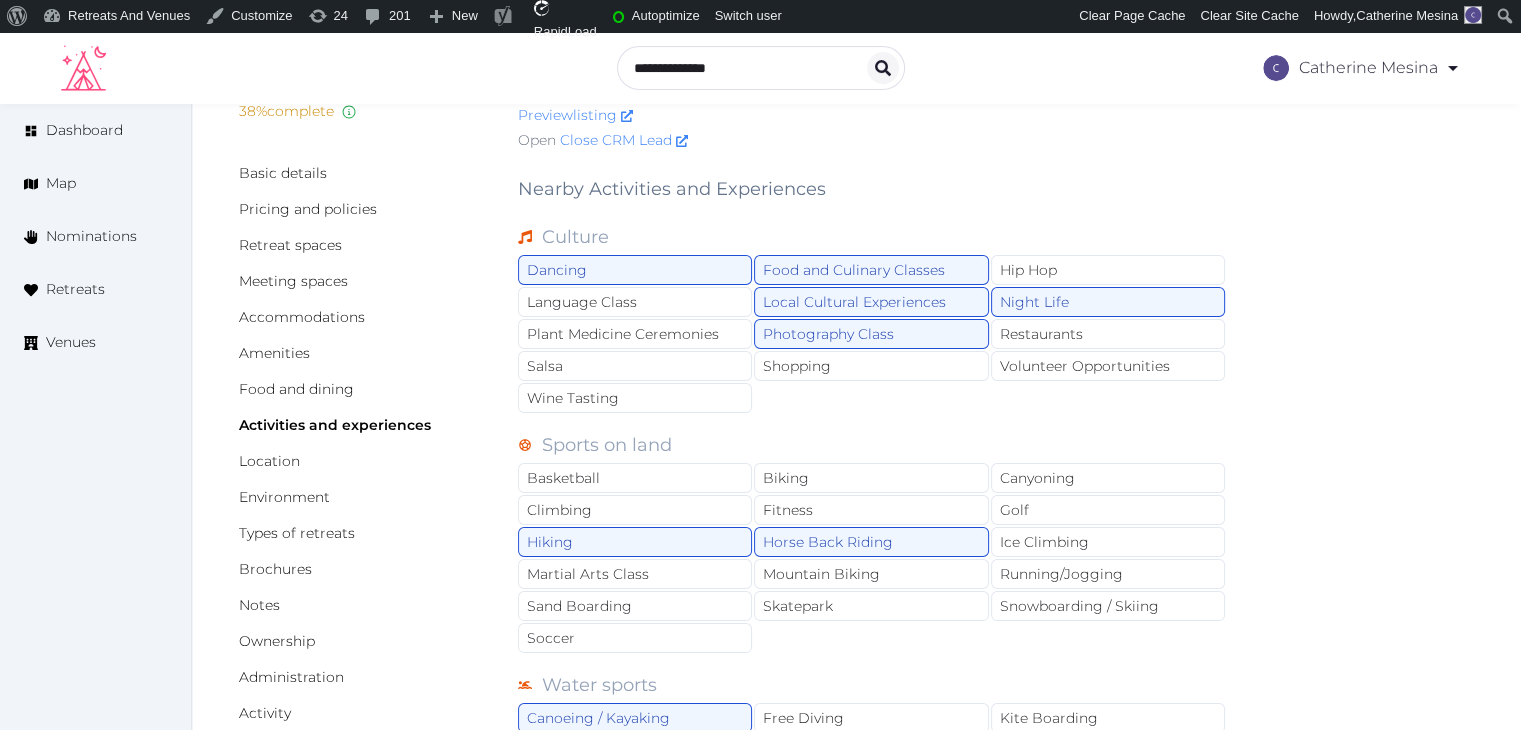 scroll, scrollTop: 0, scrollLeft: 0, axis: both 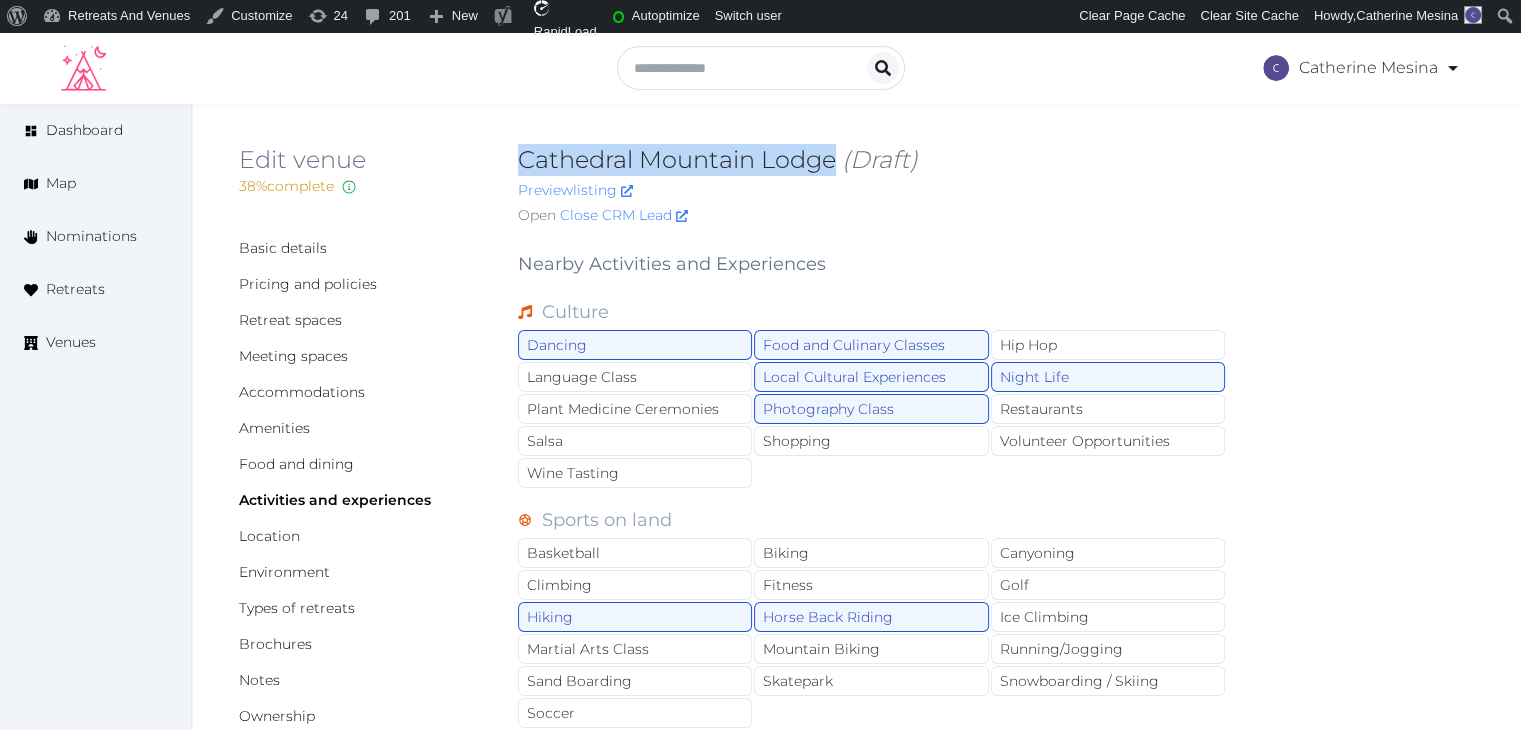 drag, startPoint x: 518, startPoint y: 154, endPoint x: 831, endPoint y: 155, distance: 313.0016 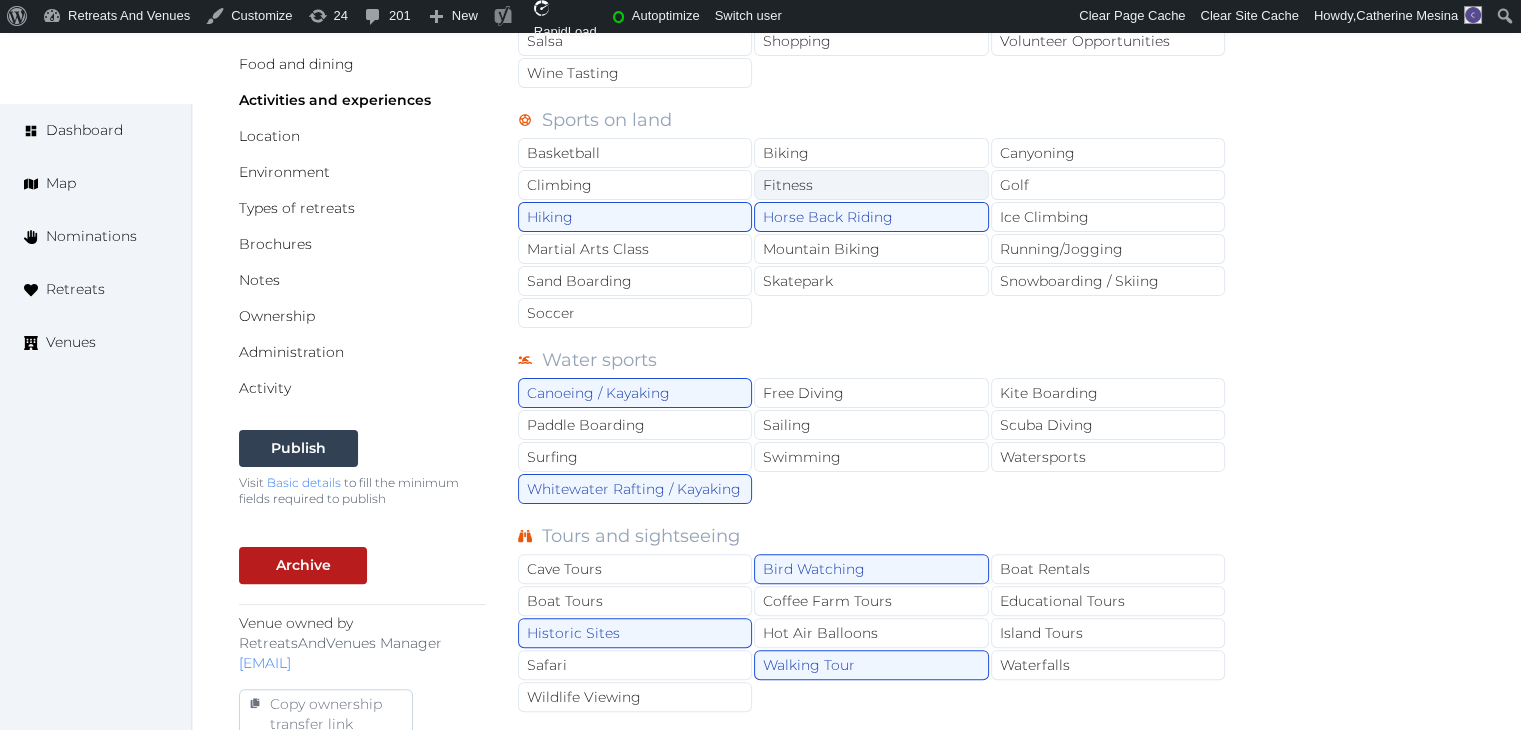scroll, scrollTop: 0, scrollLeft: 0, axis: both 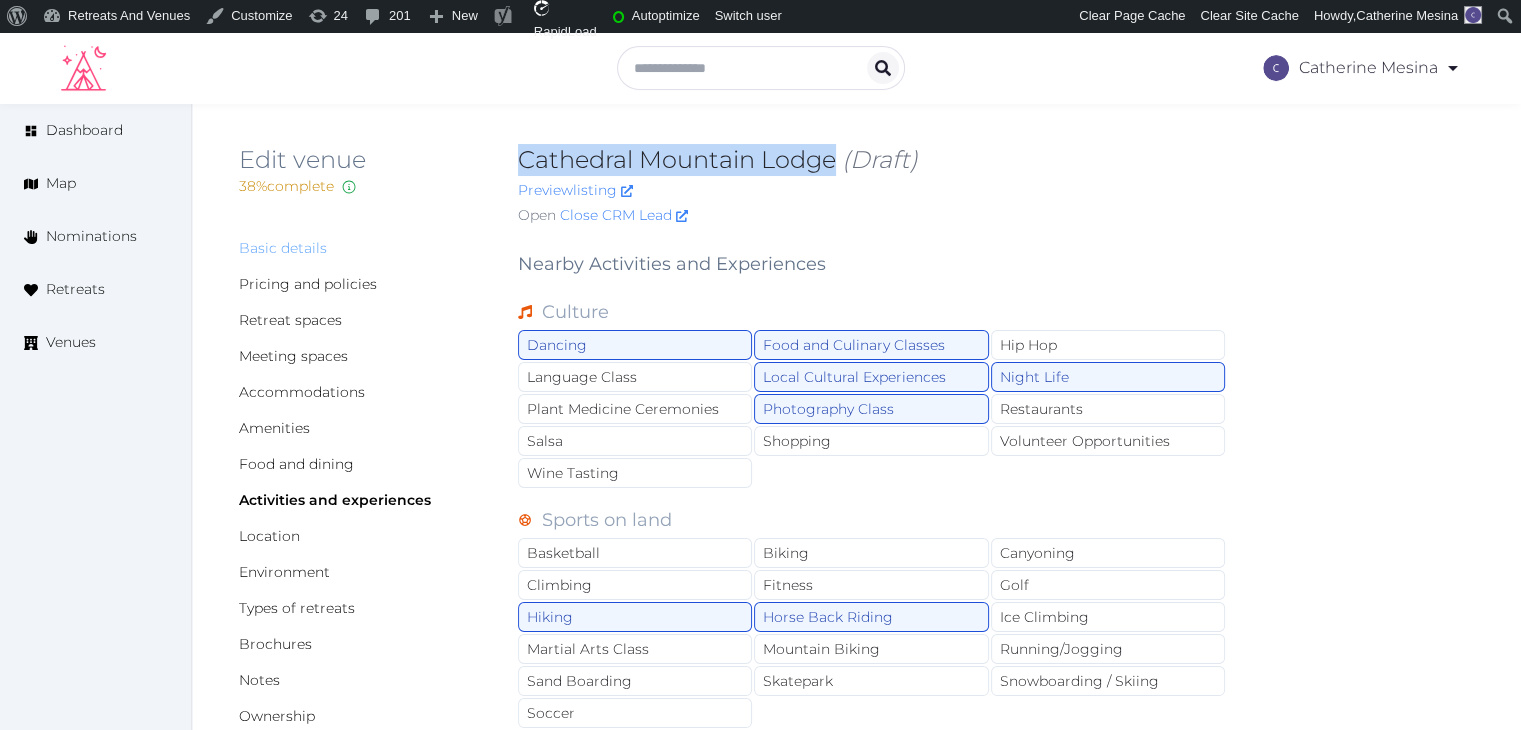 click on "Basic details" at bounding box center (283, 248) 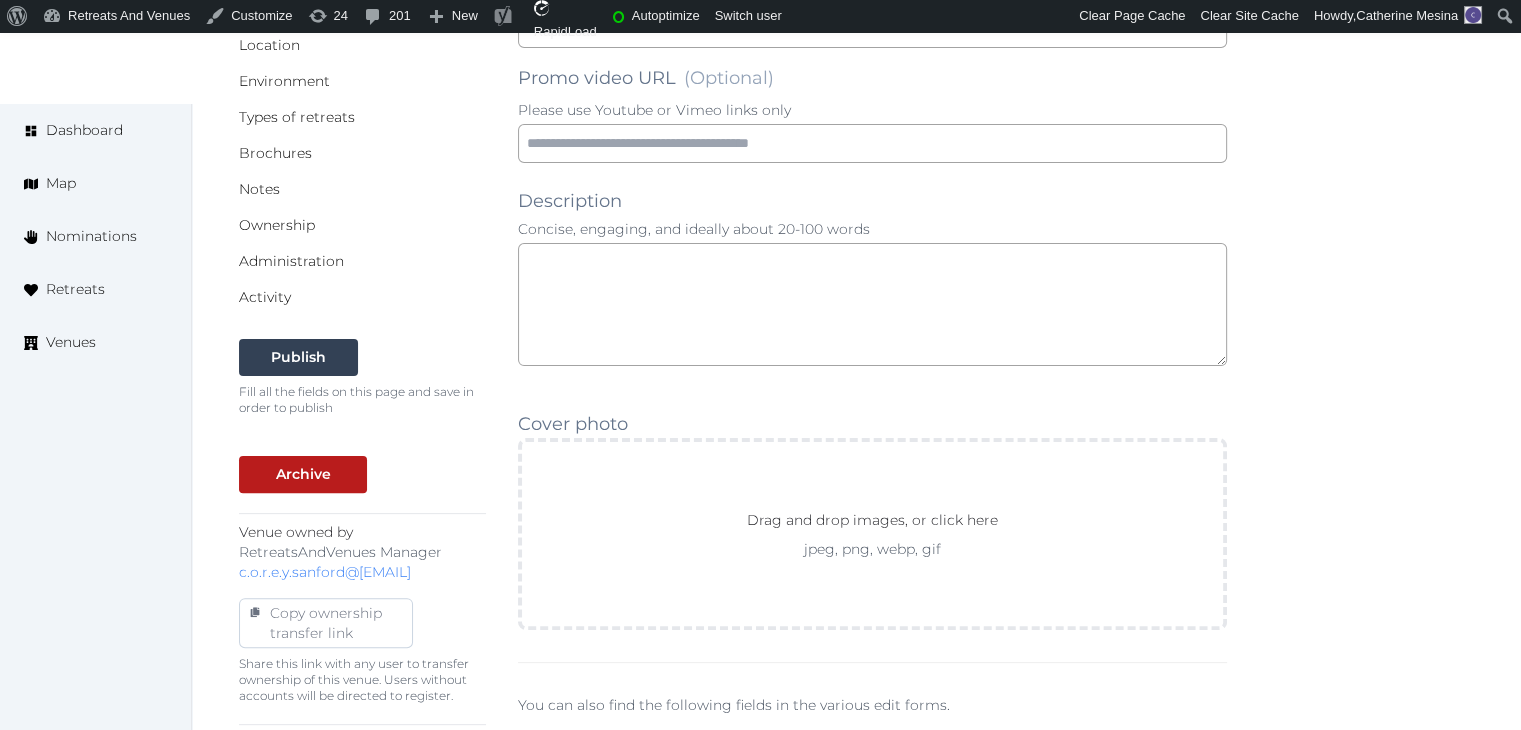 scroll, scrollTop: 600, scrollLeft: 0, axis: vertical 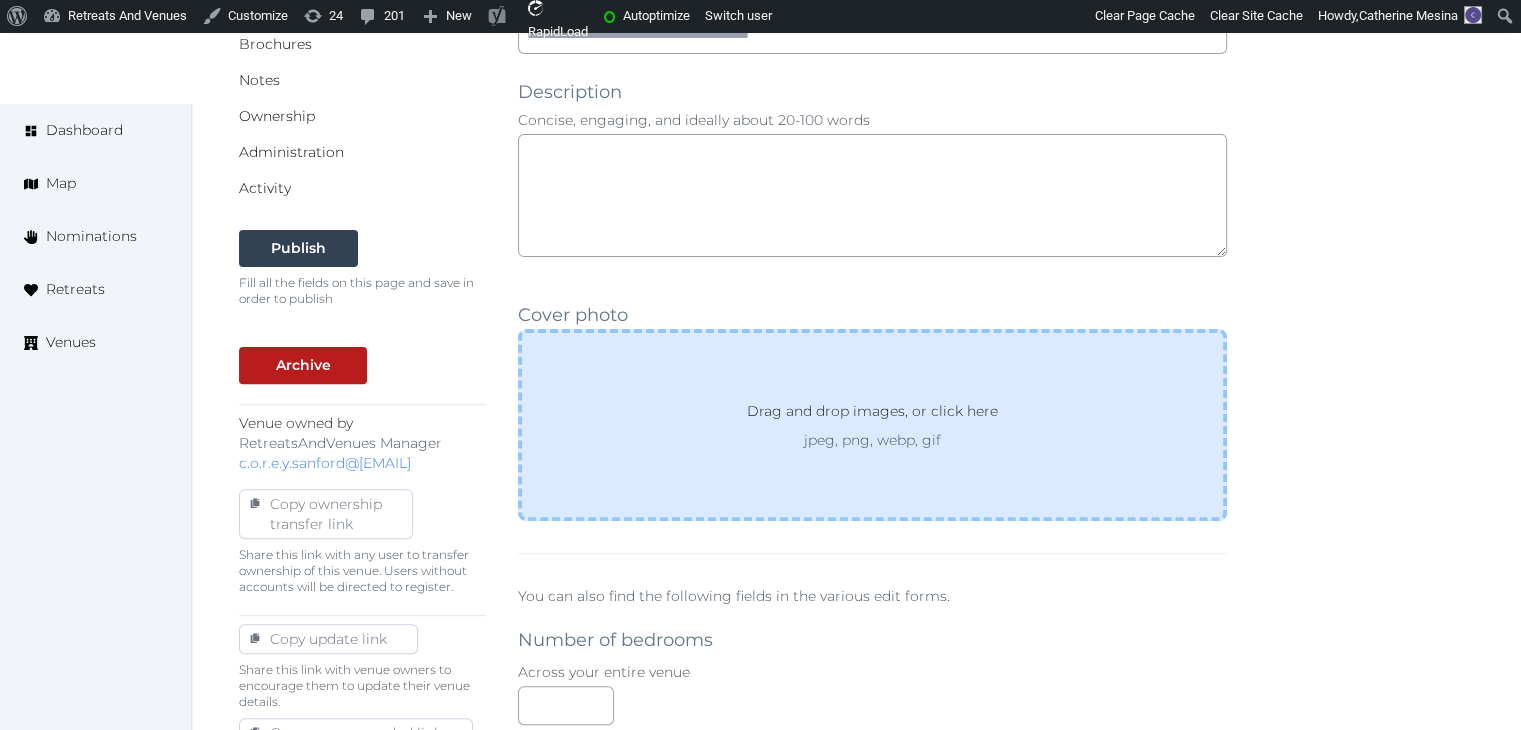 click on "Drag and drop images, or click here jpeg, png, webp, gif" at bounding box center [872, 425] 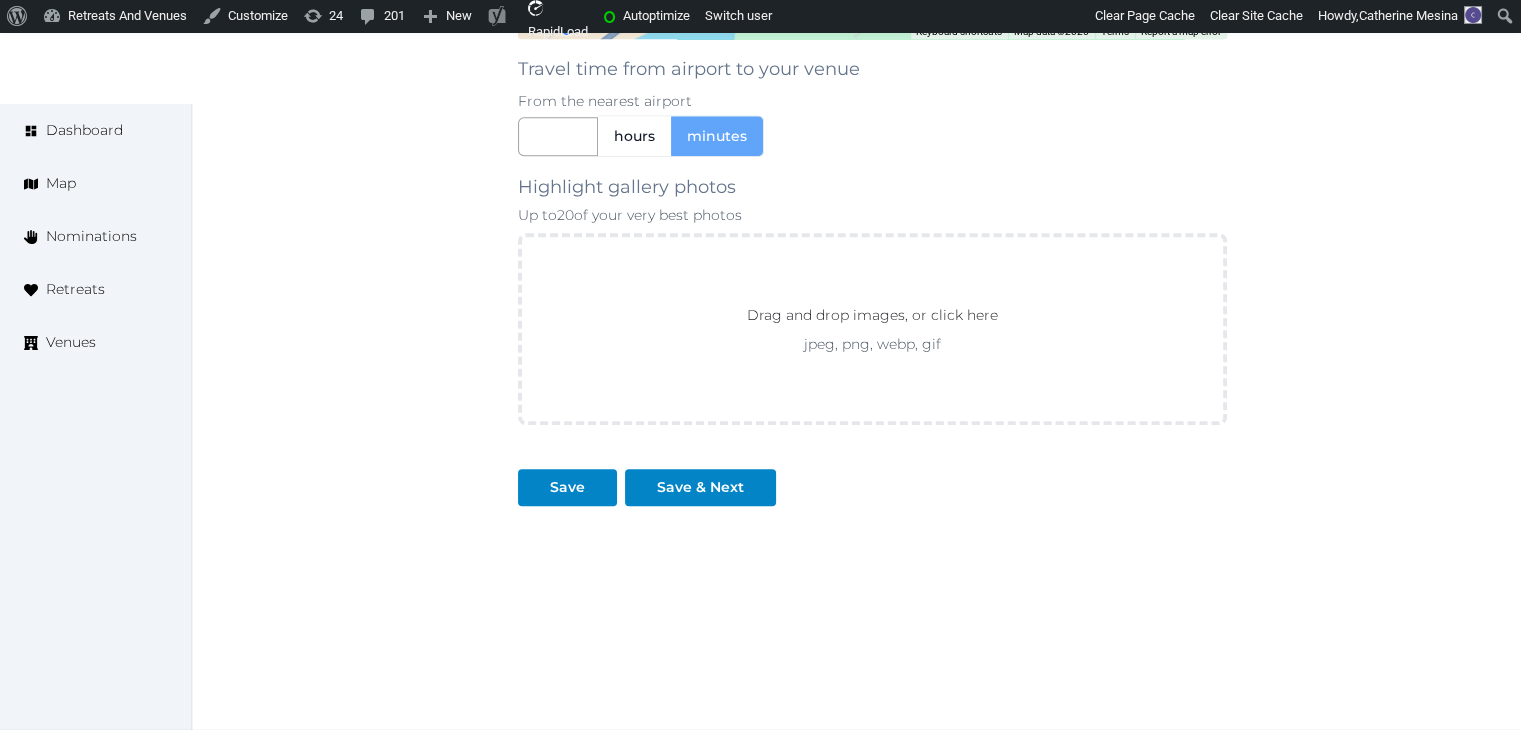 scroll, scrollTop: 2100, scrollLeft: 0, axis: vertical 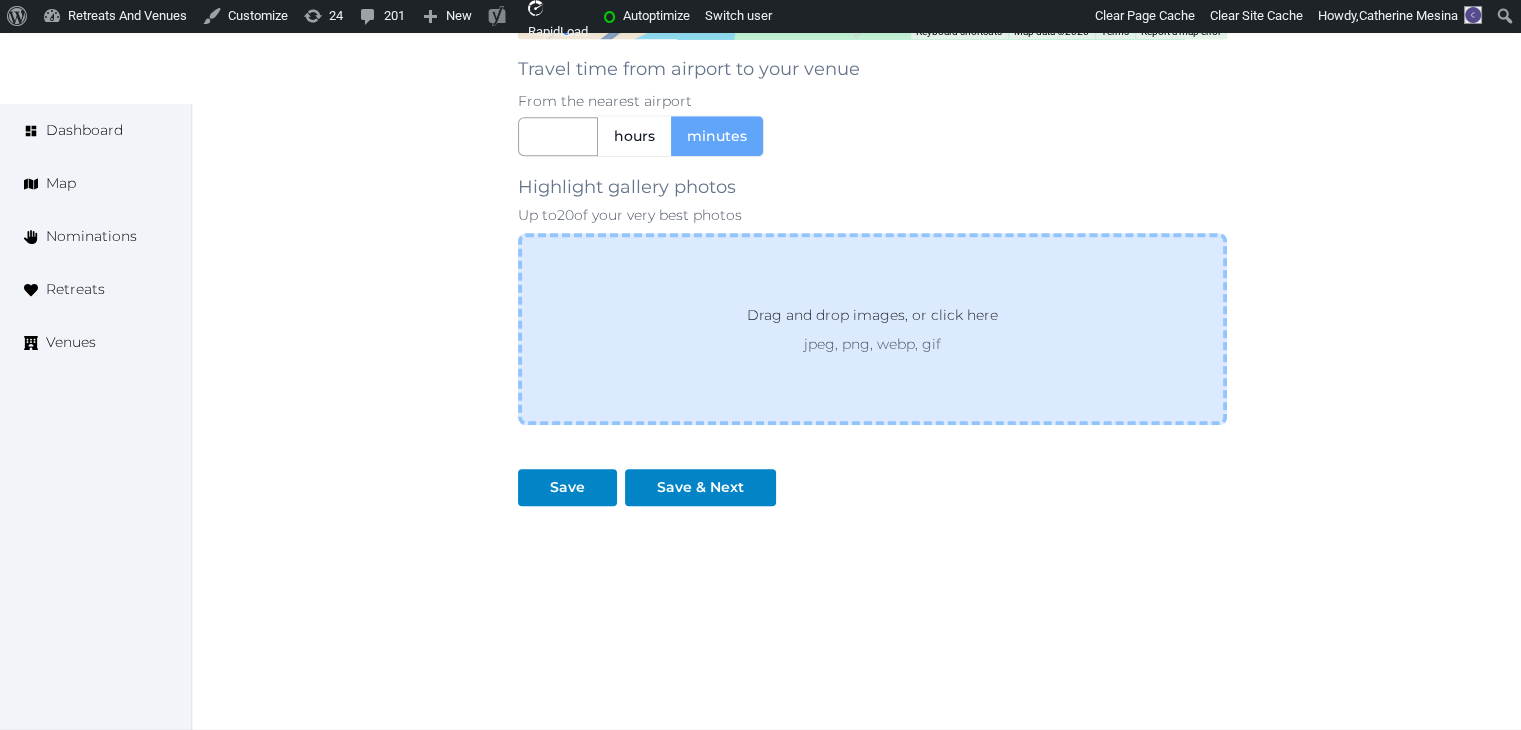 click on "Drag and drop images, or click here jpeg, png, webp, gif" at bounding box center [872, 329] 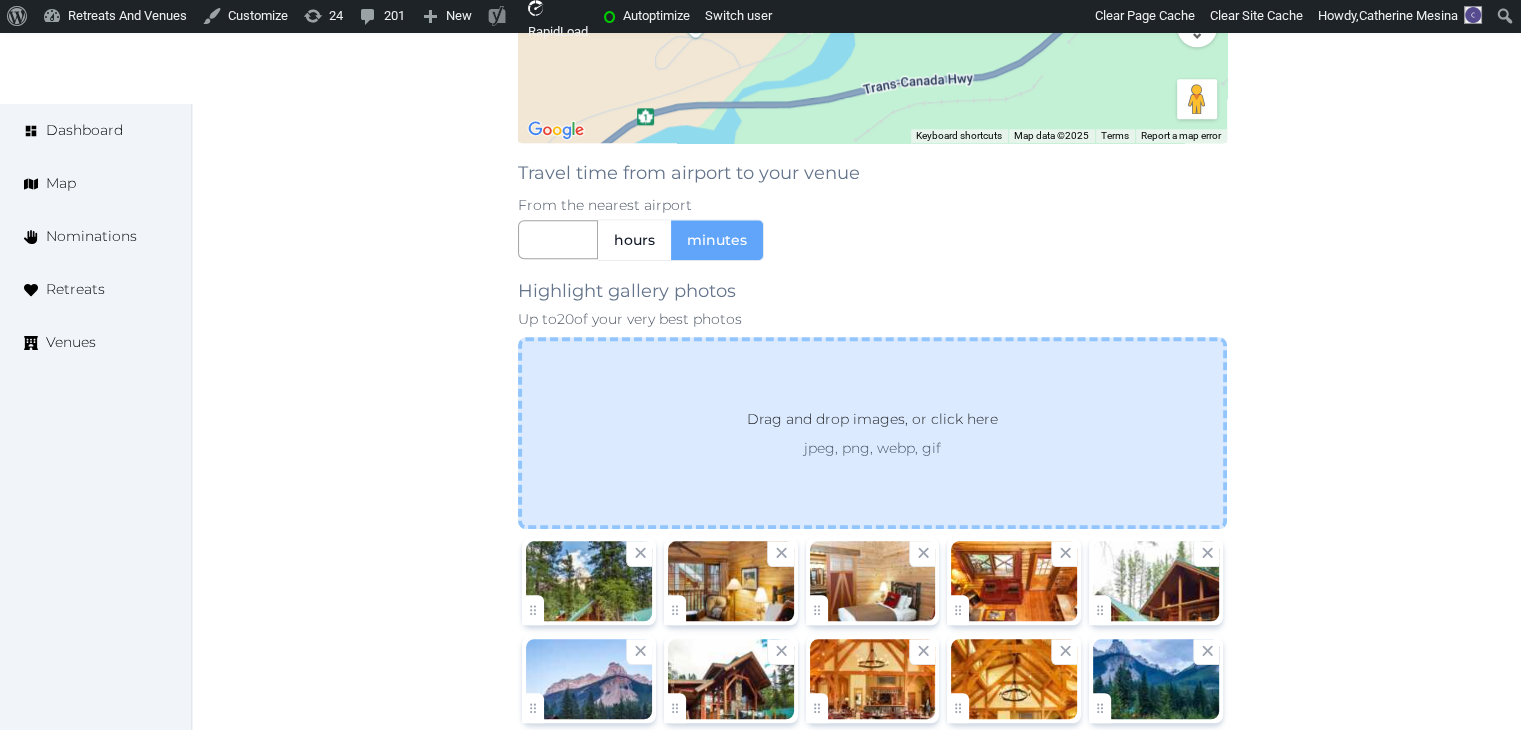 click on "jpeg, png, webp, gif" at bounding box center [872, 448] 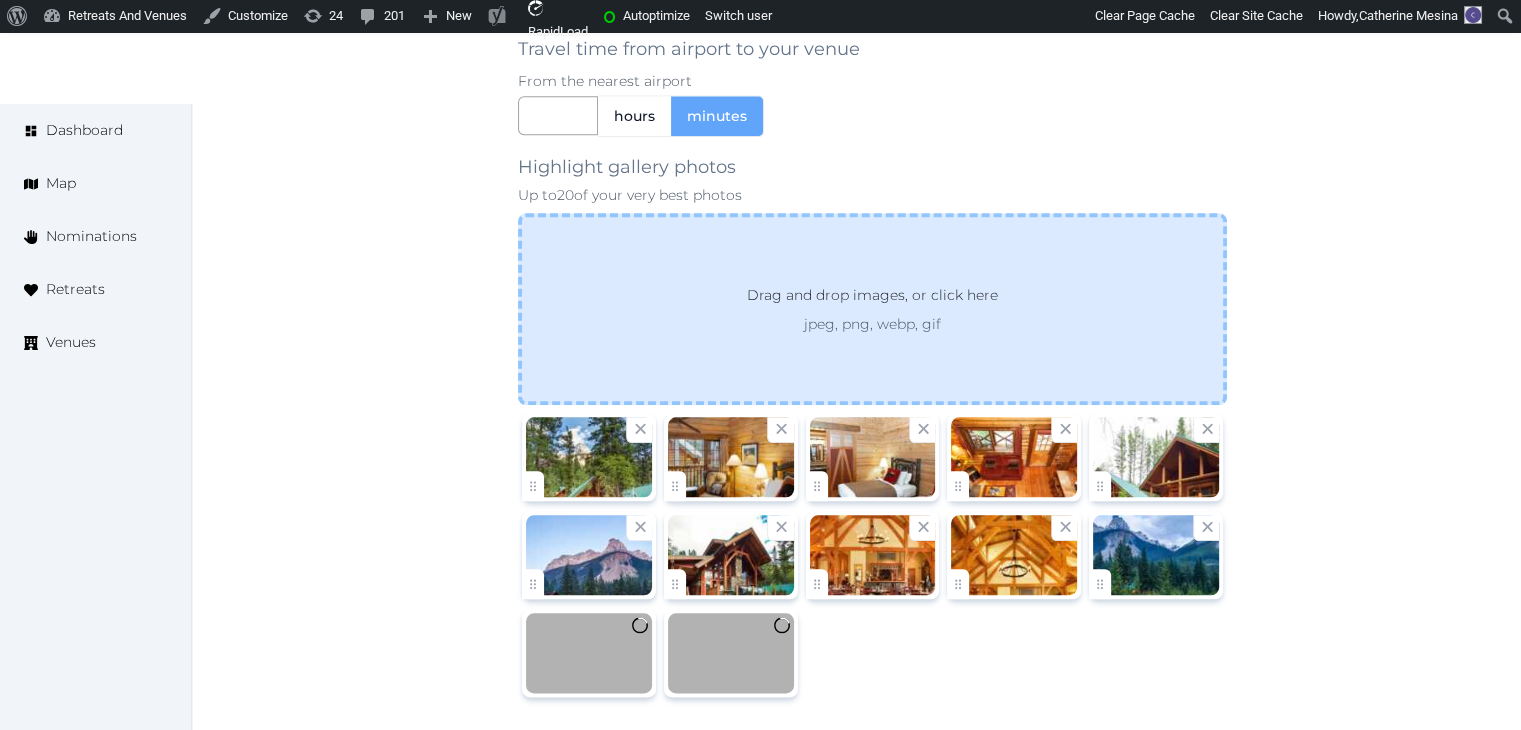 scroll, scrollTop: 2400, scrollLeft: 0, axis: vertical 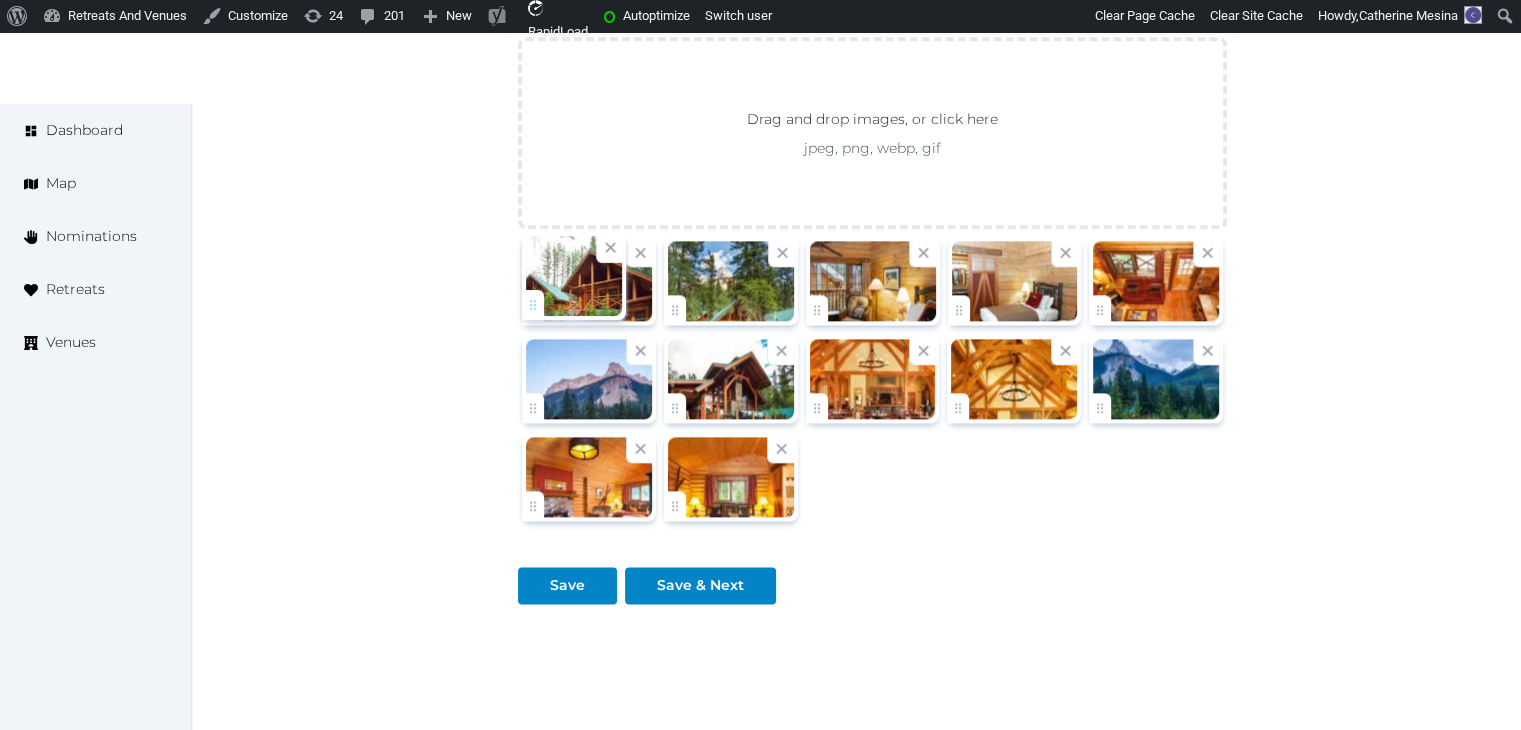 drag, startPoint x: 1110, startPoint y: 305, endPoint x: 584, endPoint y: 306, distance: 526.001 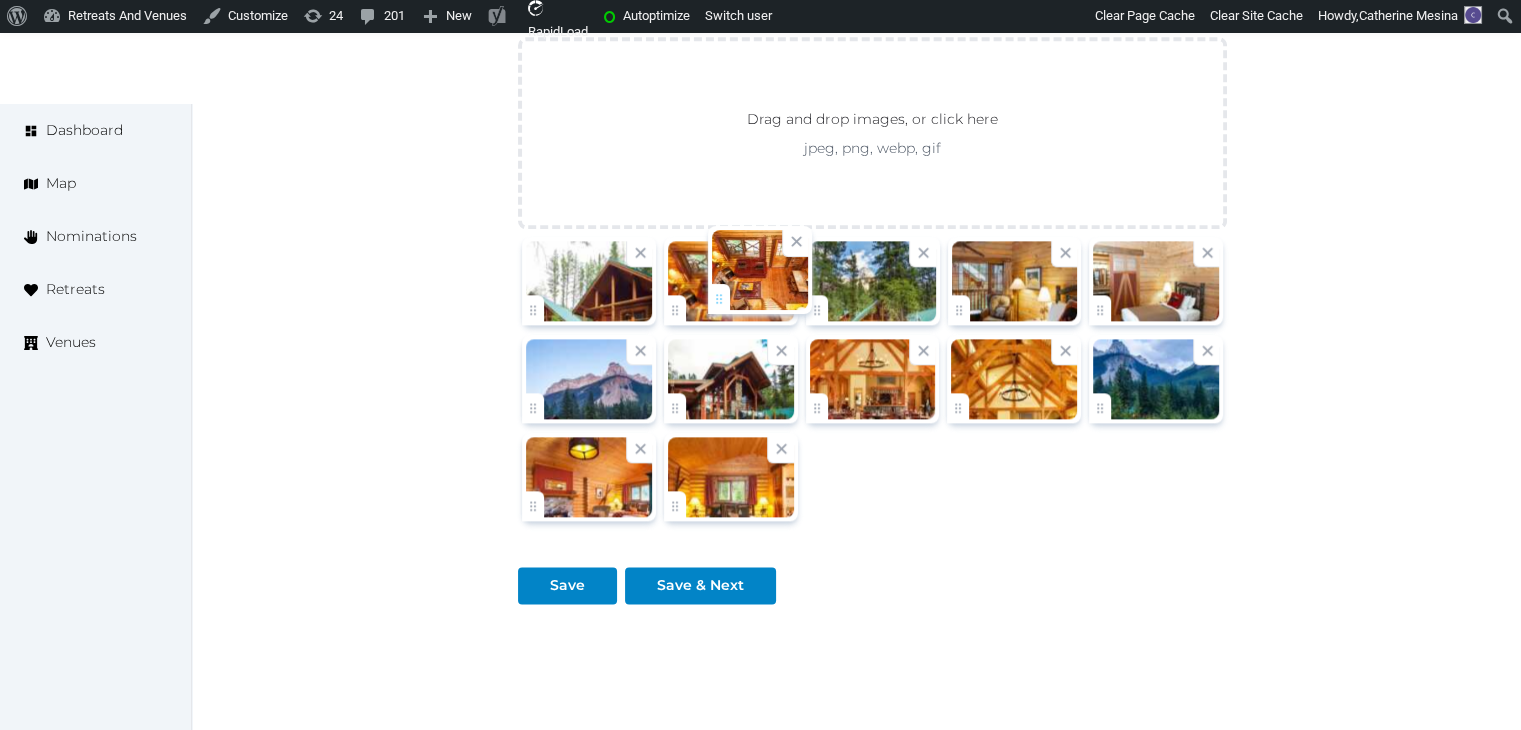 drag, startPoint x: 1108, startPoint y: 301, endPoint x: 728, endPoint y: 296, distance: 380.0329 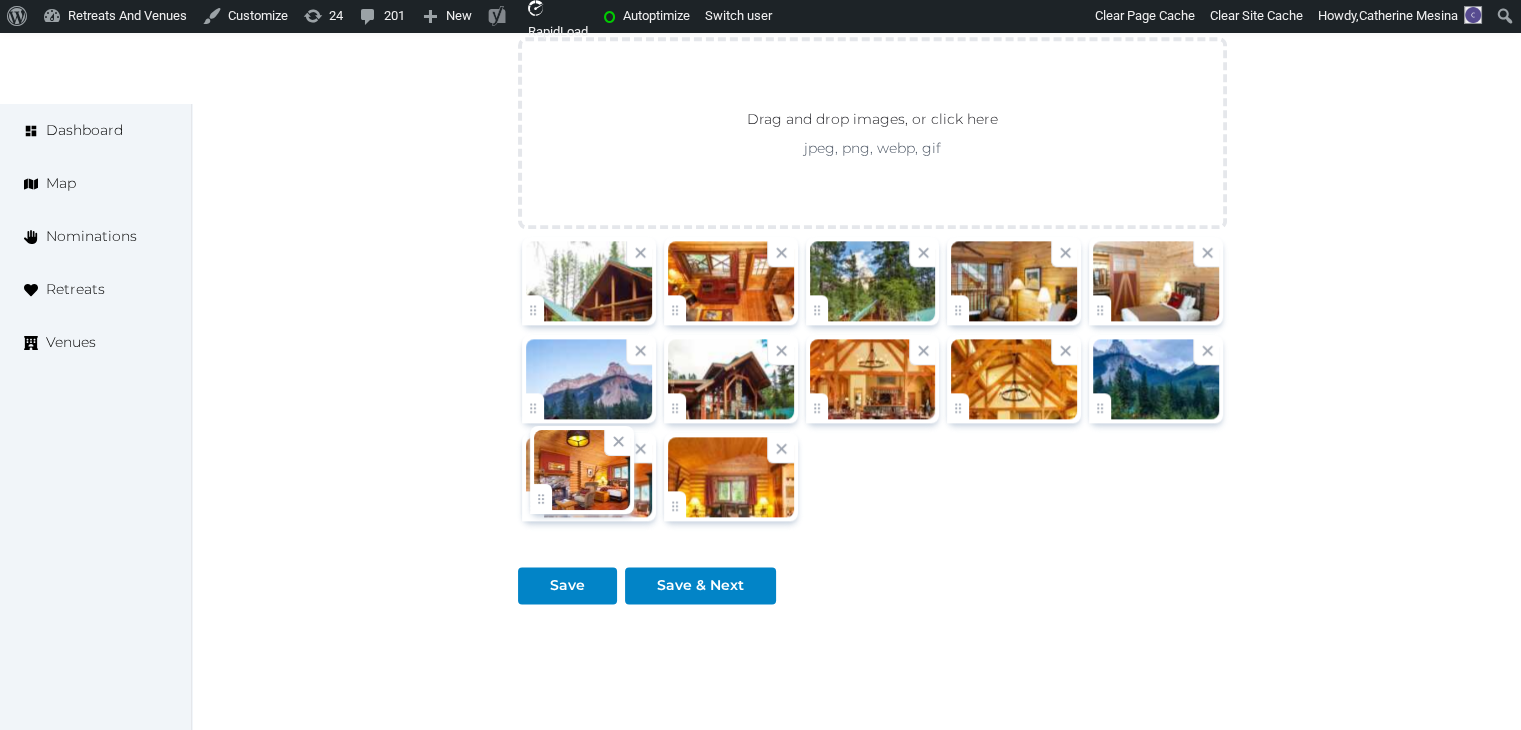 drag, startPoint x: 556, startPoint y: 492, endPoint x: 616, endPoint y: 489, distance: 60.074955 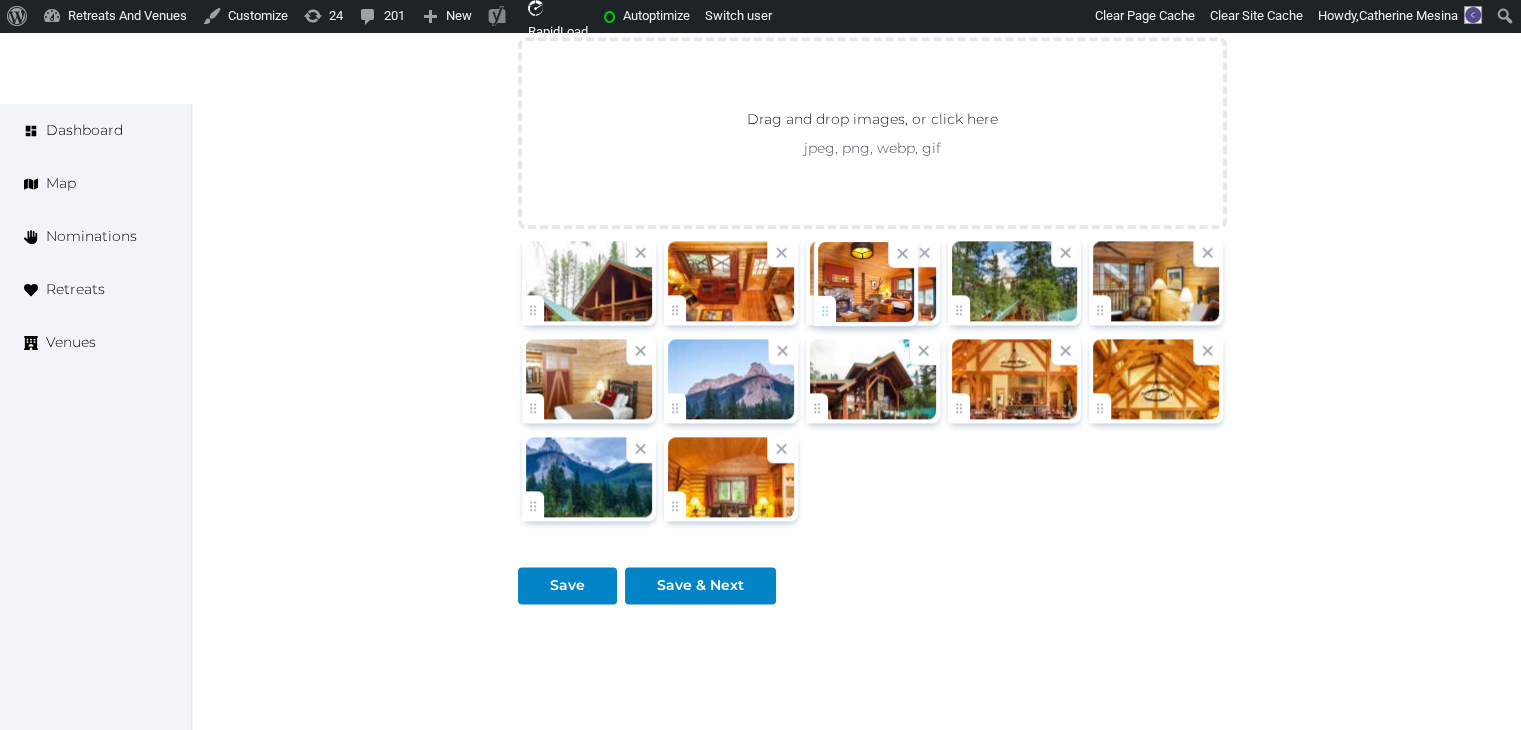 drag, startPoint x: 524, startPoint y: 489, endPoint x: 816, endPoint y: 298, distance: 348.91977 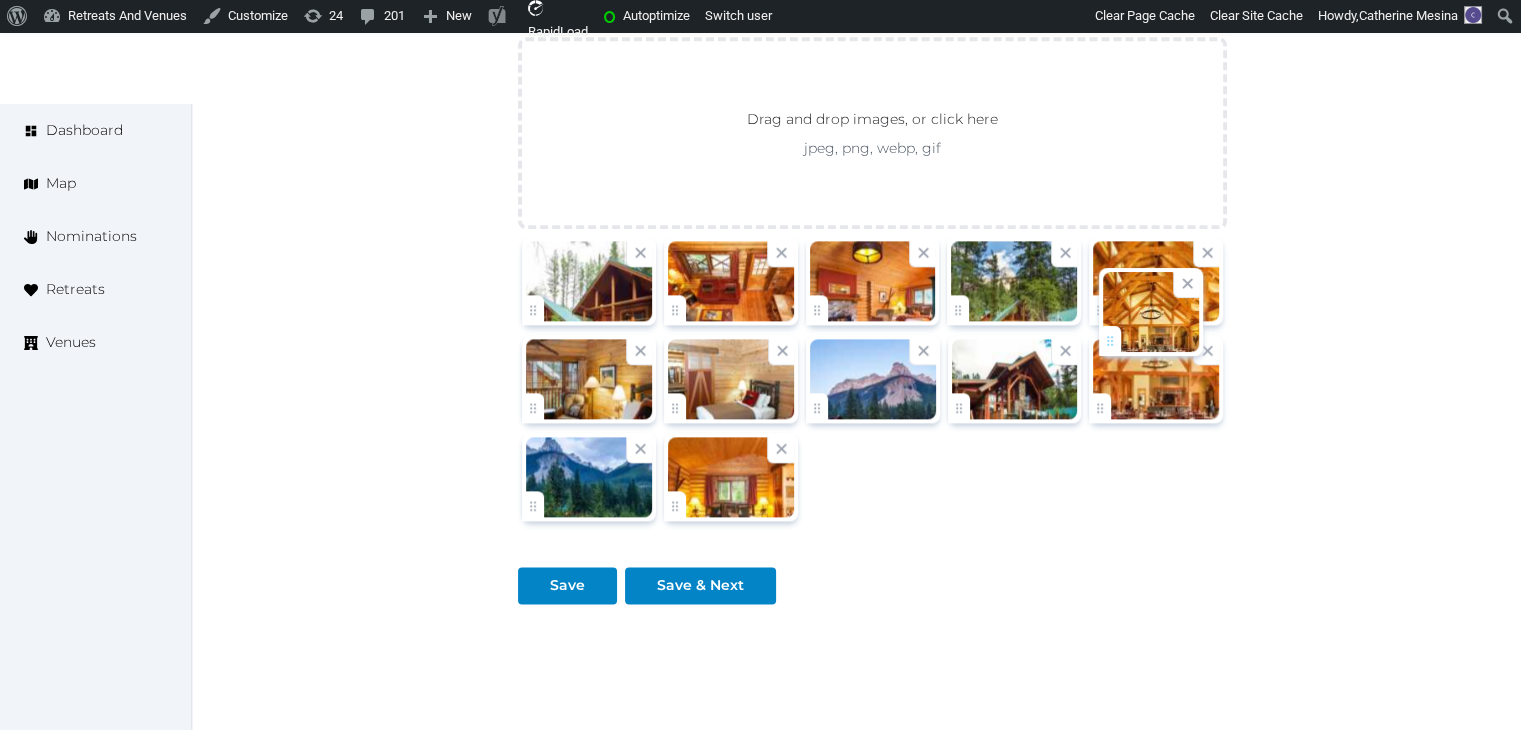 drag, startPoint x: 1108, startPoint y: 399, endPoint x: 1118, endPoint y: 337, distance: 62.801273 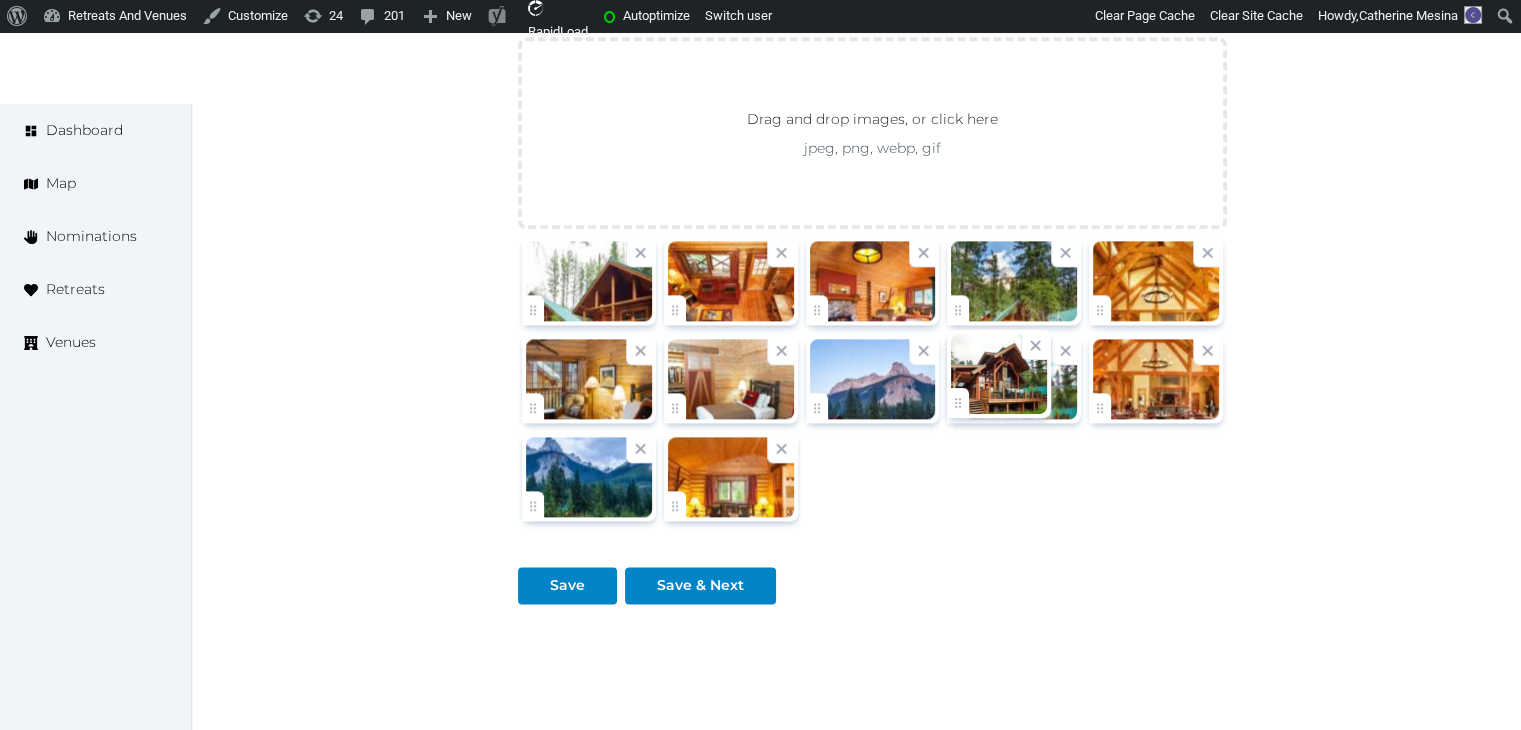 click on "Catherine Mesina   Account My Venue Listings My Retreats Logout      Dashboard Map Nominations Retreats Venues Edit venue 42 %  complete Fill out all the fields in your listing to increase its completion percentage.   A higher completion percentage will make your listing more attractive and result in better matches. Cathedral Mountain Lodge   (Draft) Preview  listing   Open    Close CRM Lead Basic details Pricing and policies Retreat spaces Meeting spaces Accommodations Amenities Food and dining Activities and experiences Location Environment Types of retreats Brochures Notes Ownership Administration Activity Publish Fill all the fields on this page and save in order to   publish Archive Venue owned by RetreatsAndVenues Manager c.o.r.e.y.sanford@retreatsandvenues.com Copy ownership transfer link Share this link with any user to transfer ownership of this venue. Users without accounts will be directed to register. Copy update link Name * * $" at bounding box center (760, -770) 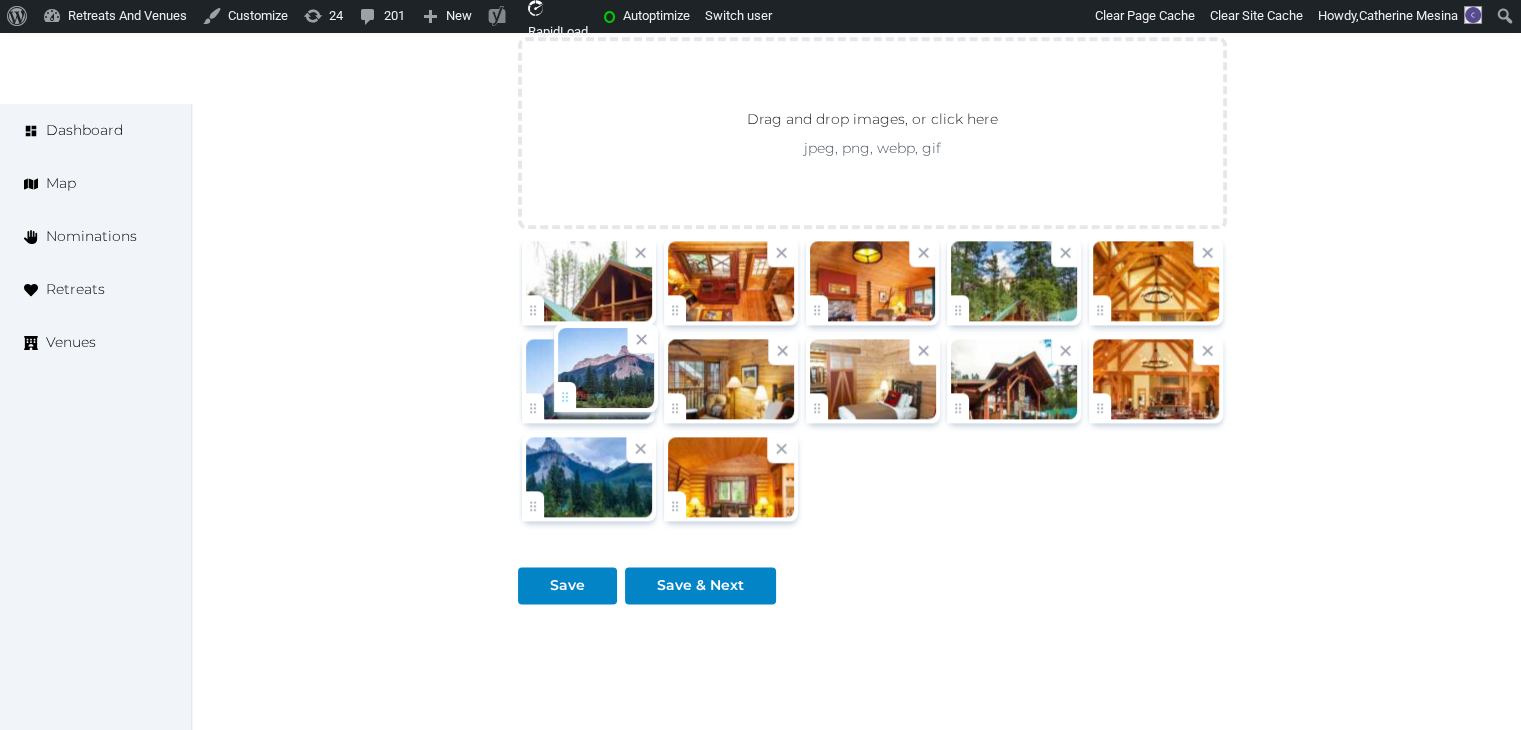 drag, startPoint x: 814, startPoint y: 405, endPoint x: 562, endPoint y: 398, distance: 252.0972 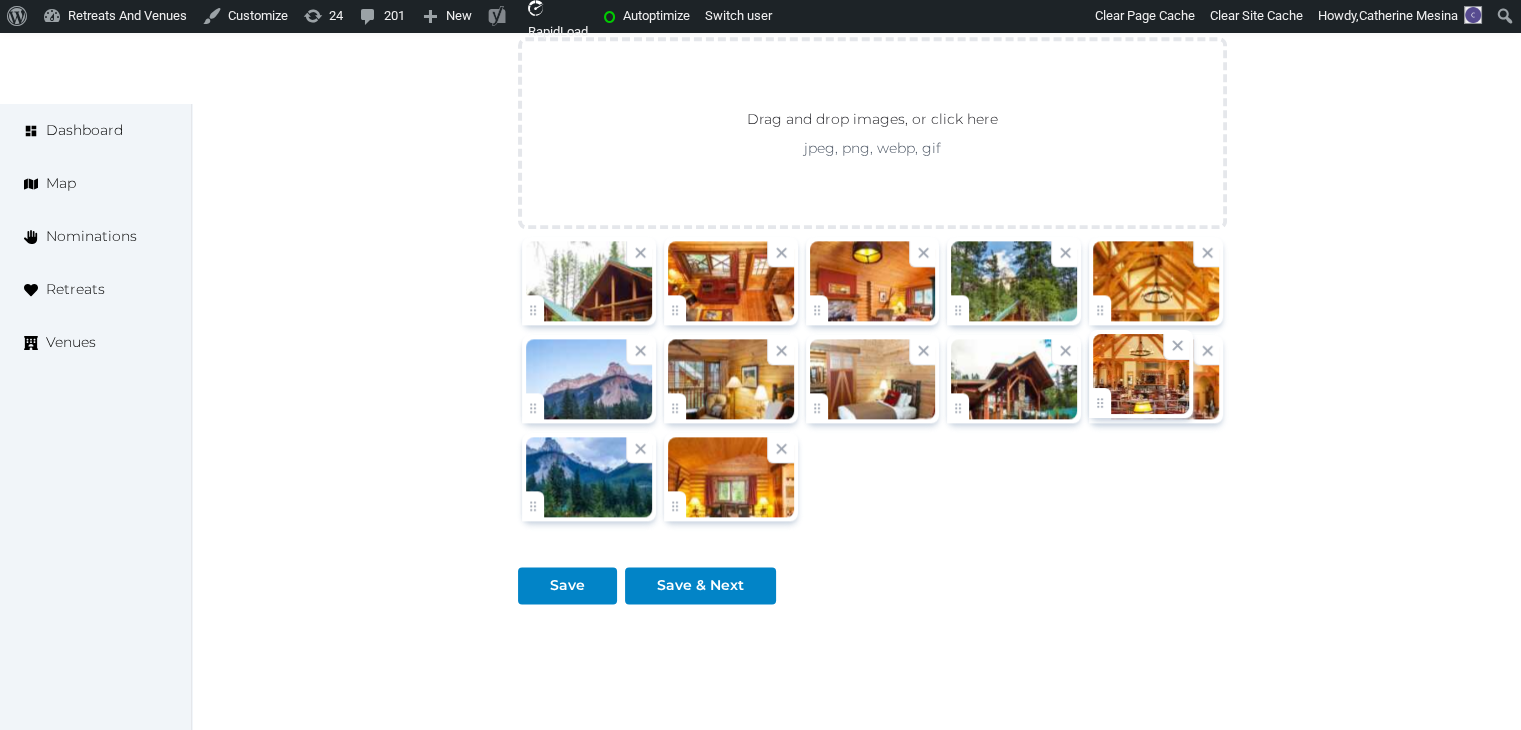click on "Catherine Mesina   Account My Venue Listings My Retreats Logout      Dashboard Map Nominations Retreats Venues Edit venue 42 %  complete Fill out all the fields in your listing to increase its completion percentage.   A higher completion percentage will make your listing more attractive and result in better matches. Cathedral Mountain Lodge   (Draft) Preview  listing   Open    Close CRM Lead Basic details Pricing and policies Retreat spaces Meeting spaces Accommodations Amenities Food and dining Activities and experiences Location Environment Types of retreats Brochures Notes Ownership Administration Activity Publish Fill all the fields on this page and save in order to   publish Archive Venue owned by RetreatsAndVenues Manager c.o.r.e.y.sanford@retreatsandvenues.com Copy ownership transfer link Share this link with any user to transfer ownership of this venue. Users without accounts will be directed to register. Copy update link Name * * $" at bounding box center (760, -770) 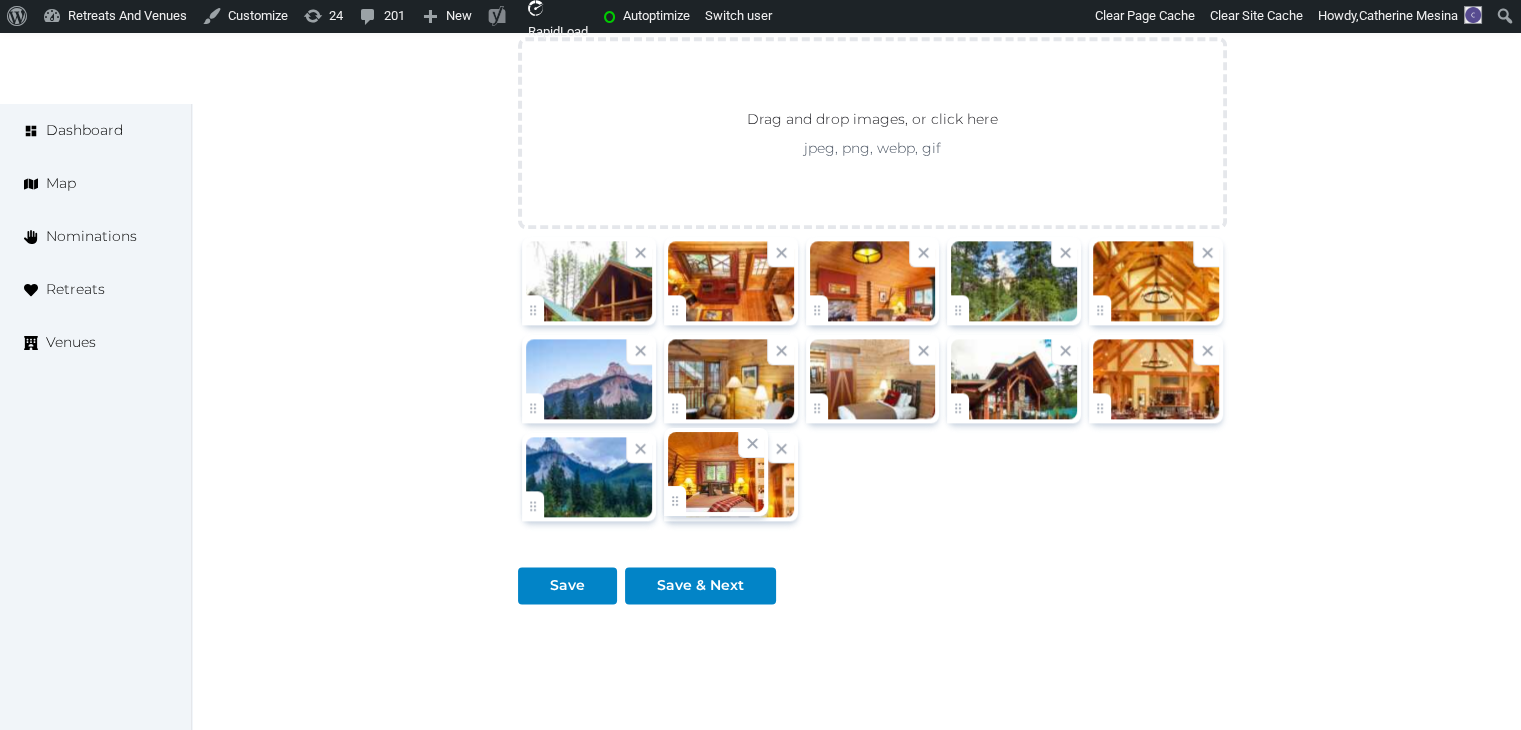 click on "Catherine Mesina   Account My Venue Listings My Retreats Logout      Dashboard Map Nominations Retreats Venues Edit venue 42 %  complete Fill out all the fields in your listing to increase its completion percentage.   A higher completion percentage will make your listing more attractive and result in better matches. Cathedral Mountain Lodge   (Draft) Preview  listing   Open    Close CRM Lead Basic details Pricing and policies Retreat spaces Meeting spaces Accommodations Amenities Food and dining Activities and experiences Location Environment Types of retreats Brochures Notes Ownership Administration Activity Publish Fill all the fields on this page and save in order to   publish Archive Venue owned by RetreatsAndVenues Manager c.o.r.e.y.sanford@retreatsandvenues.com Copy ownership transfer link Share this link with any user to transfer ownership of this venue. Users without accounts will be directed to register. Copy update link Name * * $" at bounding box center (760, -770) 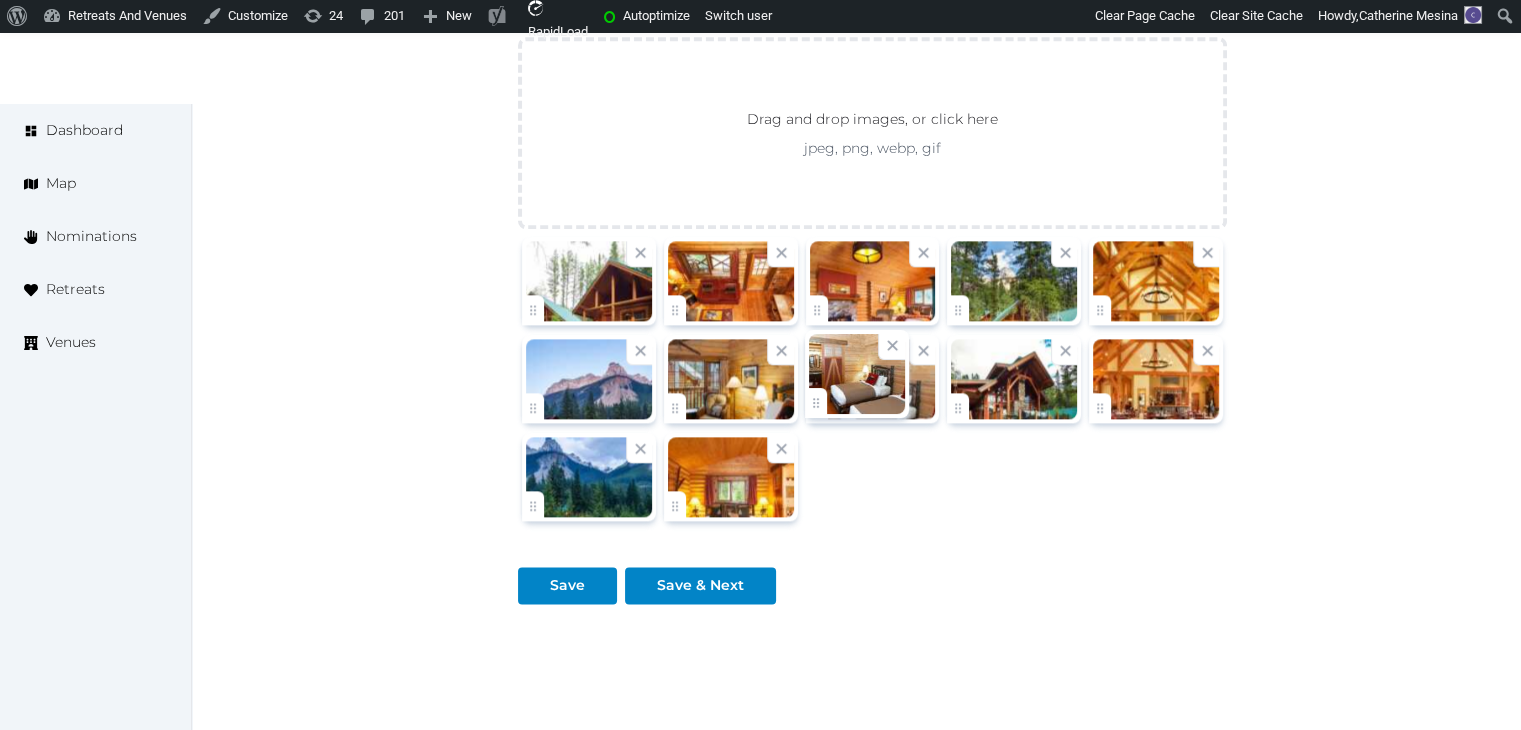 click on "Catherine Mesina   Account My Venue Listings My Retreats Logout      Dashboard Map Nominations Retreats Venues Edit venue 42 %  complete Fill out all the fields in your listing to increase its completion percentage.   A higher completion percentage will make your listing more attractive and result in better matches. Cathedral Mountain Lodge   (Draft) Preview  listing   Open    Close CRM Lead Basic details Pricing and policies Retreat spaces Meeting spaces Accommodations Amenities Food and dining Activities and experiences Location Environment Types of retreats Brochures Notes Ownership Administration Activity Publish Fill all the fields on this page and save in order to   publish Archive Venue owned by RetreatsAndVenues Manager c.o.r.e.y.sanford@retreatsandvenues.com Copy ownership transfer link Share this link with any user to transfer ownership of this venue. Users without accounts will be directed to register. Copy update link Name * * $" at bounding box center [760, -770] 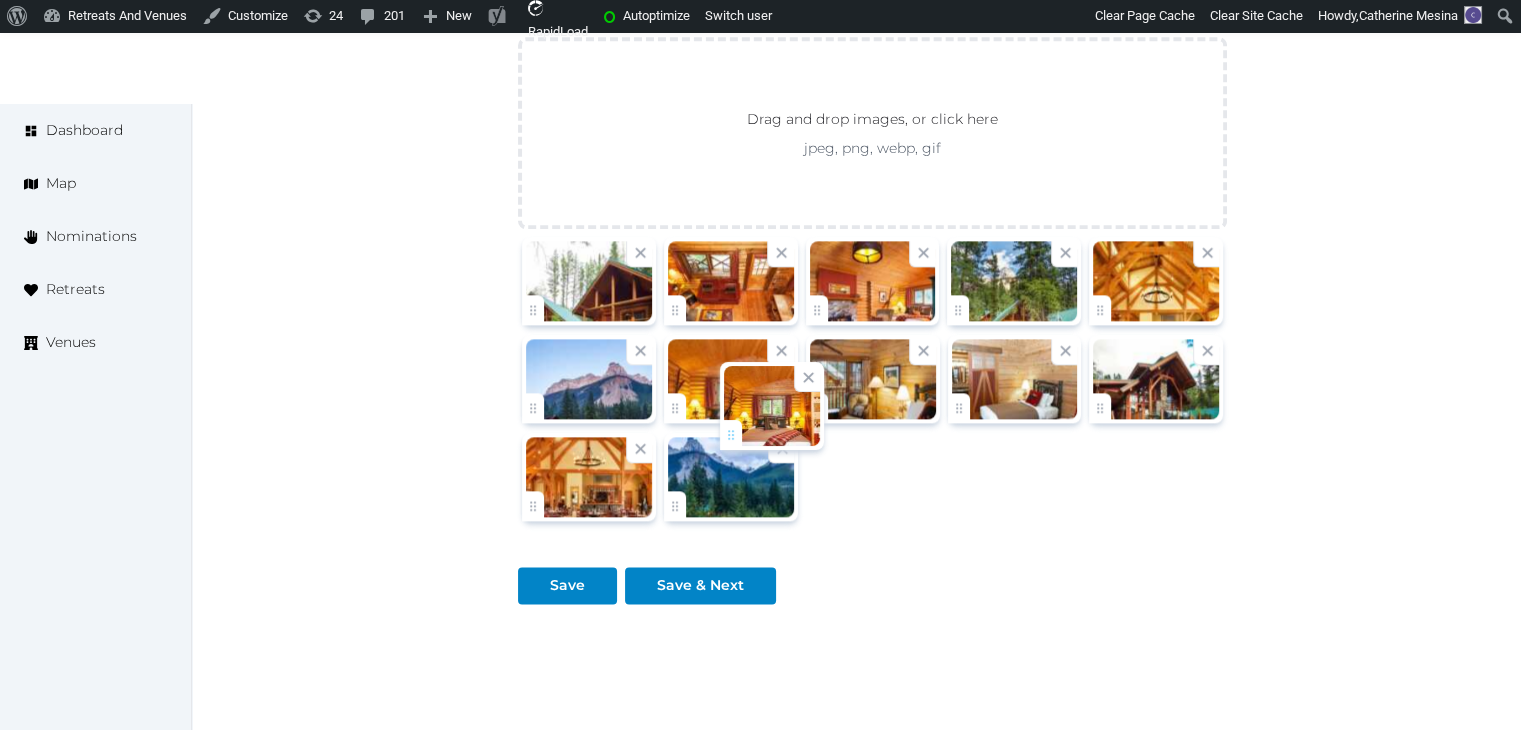 drag, startPoint x: 668, startPoint y: 510, endPoint x: 722, endPoint y: 444, distance: 85.276024 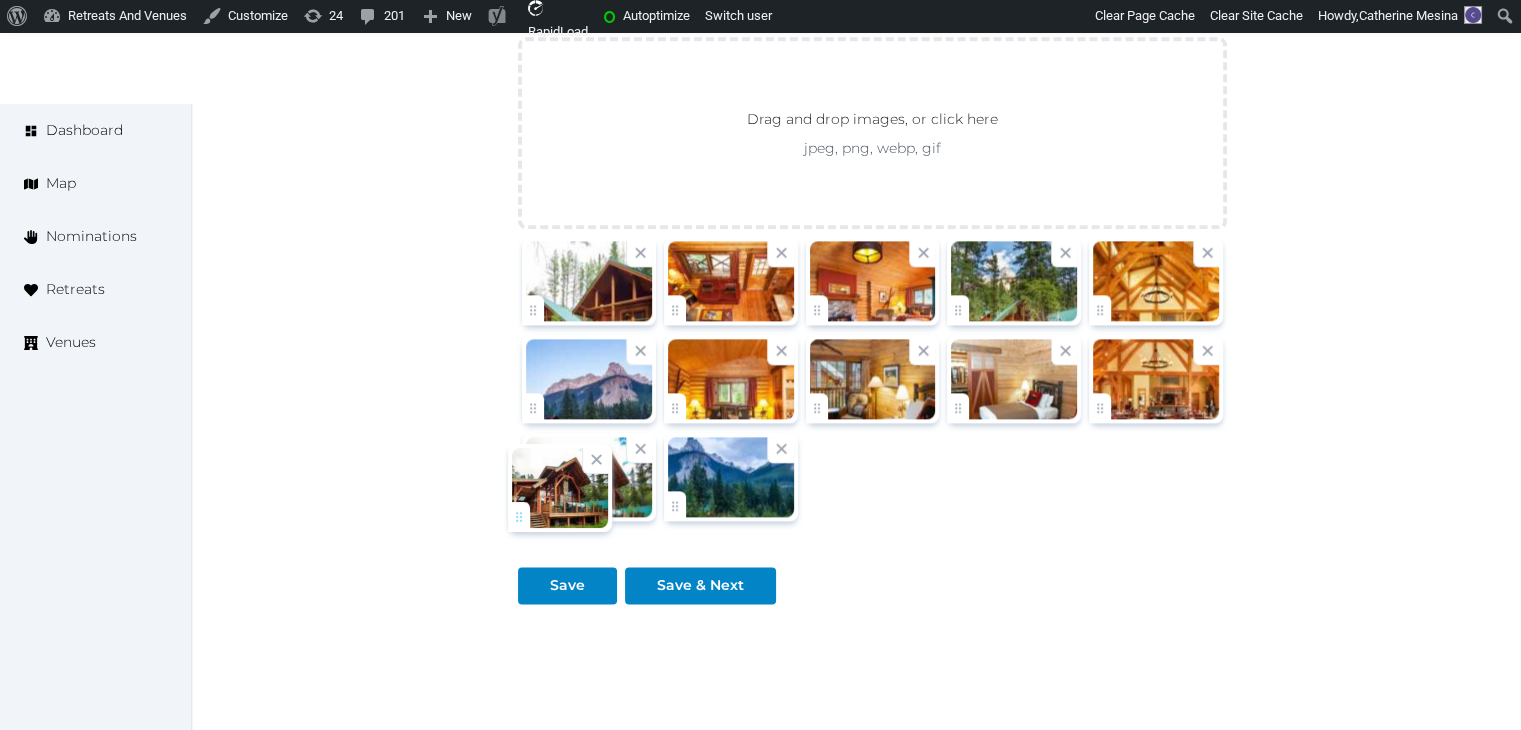drag, startPoint x: 1106, startPoint y: 401, endPoint x: 516, endPoint y: 517, distance: 601.2953 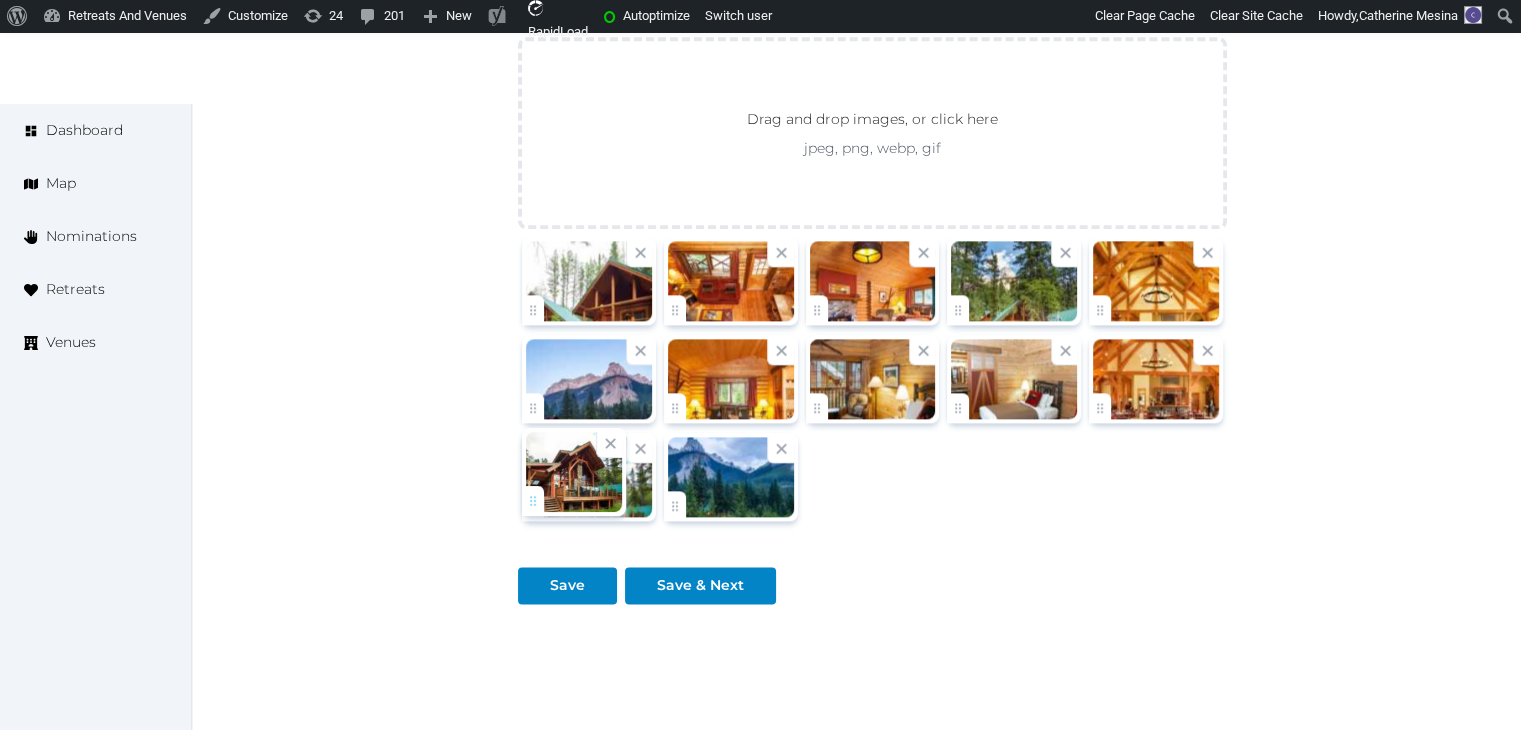 click on "Catherine Mesina   Account My Venue Listings My Retreats Logout      Dashboard Map Nominations Retreats Venues Edit venue 42 %  complete Fill out all the fields in your listing to increase its completion percentage.   A higher completion percentage will make your listing more attractive and result in better matches. Cathedral Mountain Lodge   (Draft) Preview  listing   Open    Close CRM Lead Basic details Pricing and policies Retreat spaces Meeting spaces Accommodations Amenities Food and dining Activities and experiences Location Environment Types of retreats Brochures Notes Ownership Administration Activity Publish Fill all the fields on this page and save in order to   publish Archive Venue owned by RetreatsAndVenues Manager c.o.r.e.y.sanford@retreatsandvenues.com Copy ownership transfer link Share this link with any user to transfer ownership of this venue. Users without accounts will be directed to register. Copy update link Name * * $" at bounding box center [760, -770] 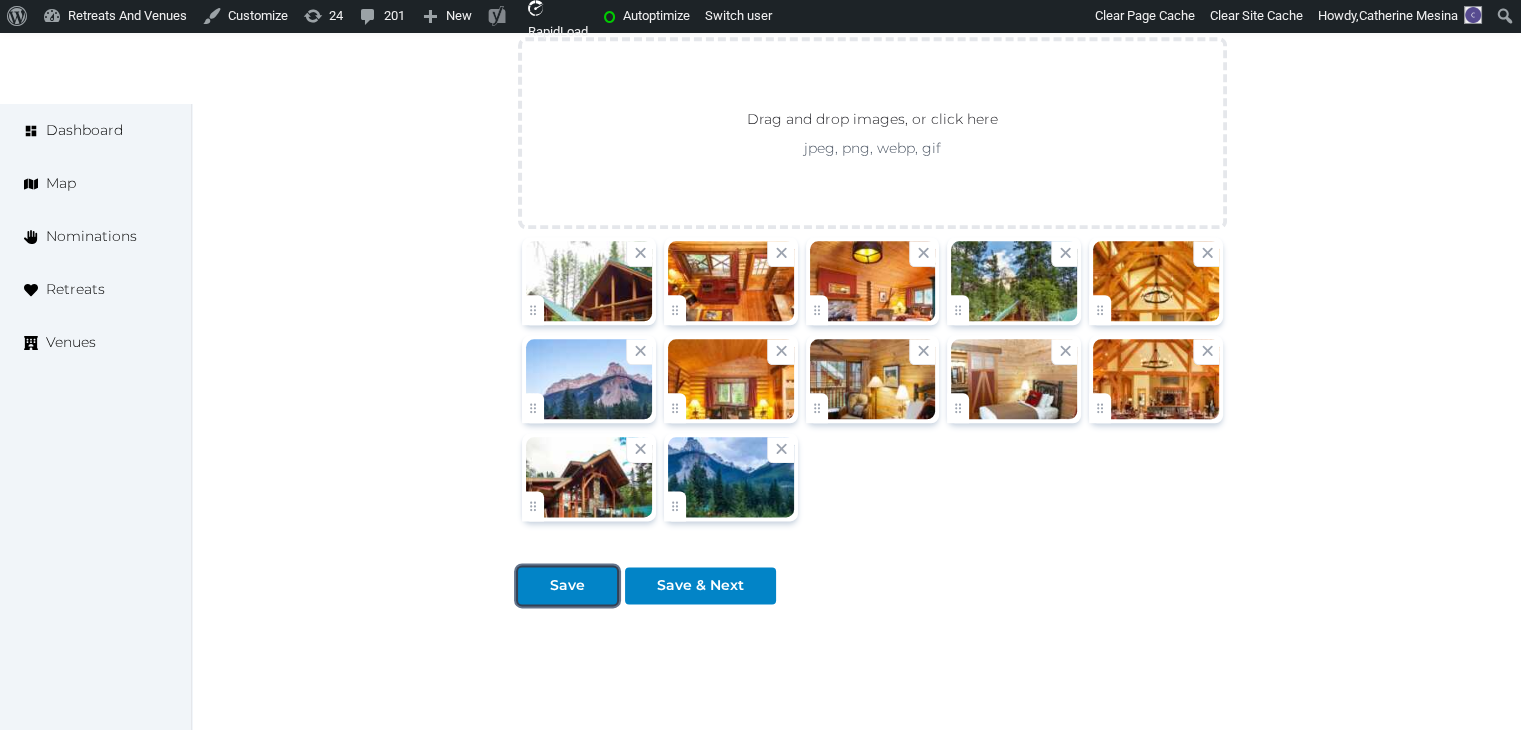 drag, startPoint x: 535, startPoint y: 567, endPoint x: 649, endPoint y: 613, distance: 122.93088 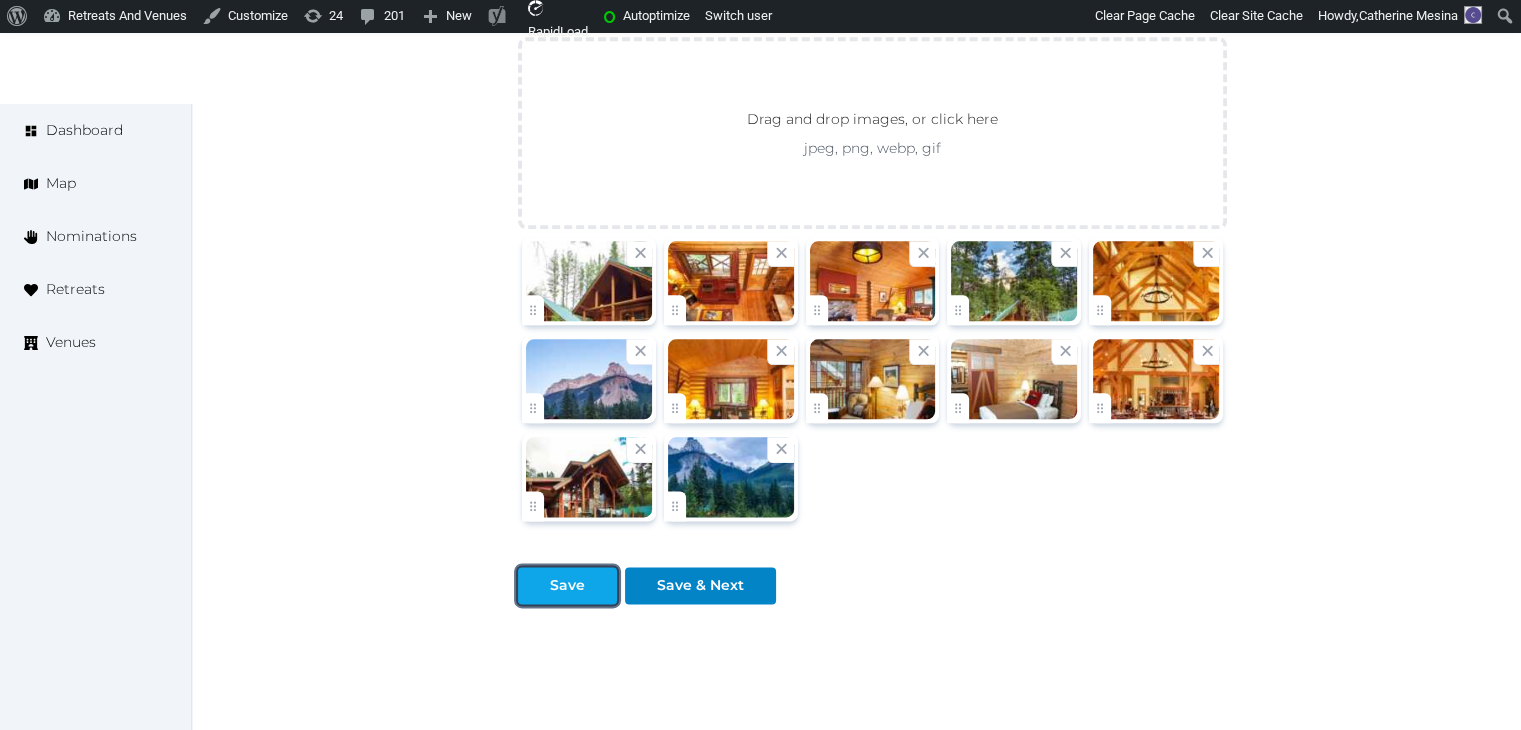 click on "Save" at bounding box center (567, 585) 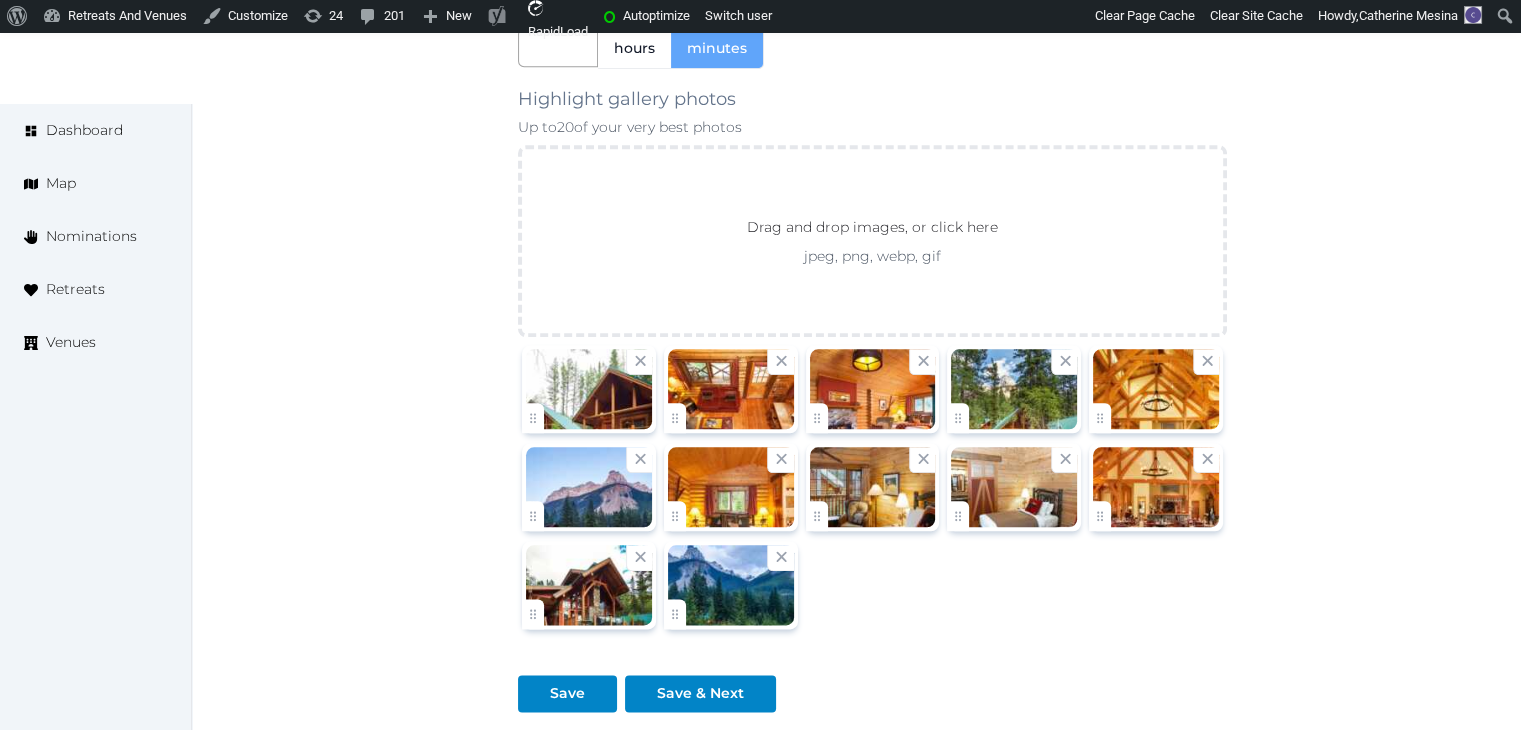 scroll, scrollTop: 2493, scrollLeft: 0, axis: vertical 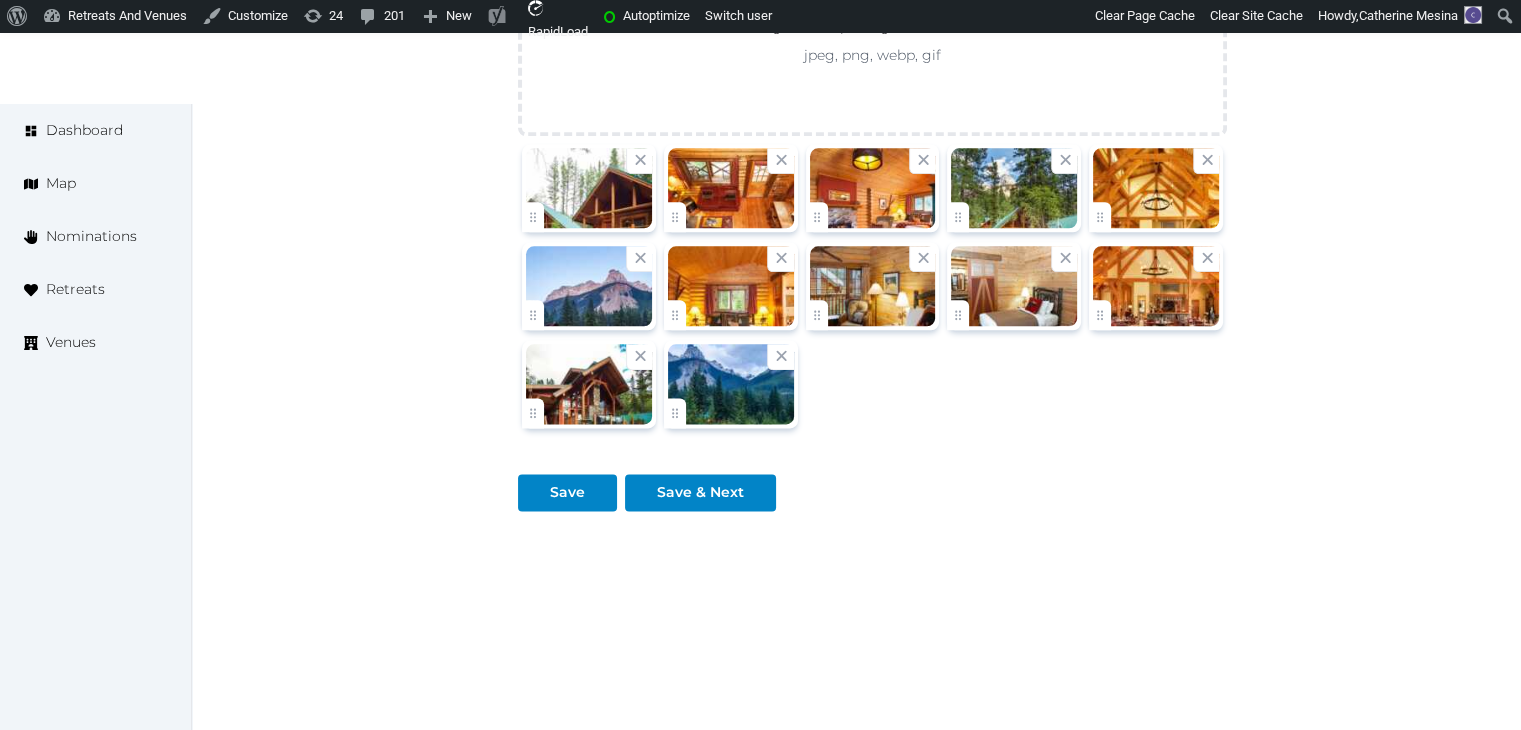drag, startPoint x: 984, startPoint y: 309, endPoint x: 891, endPoint y: 301, distance: 93.34345 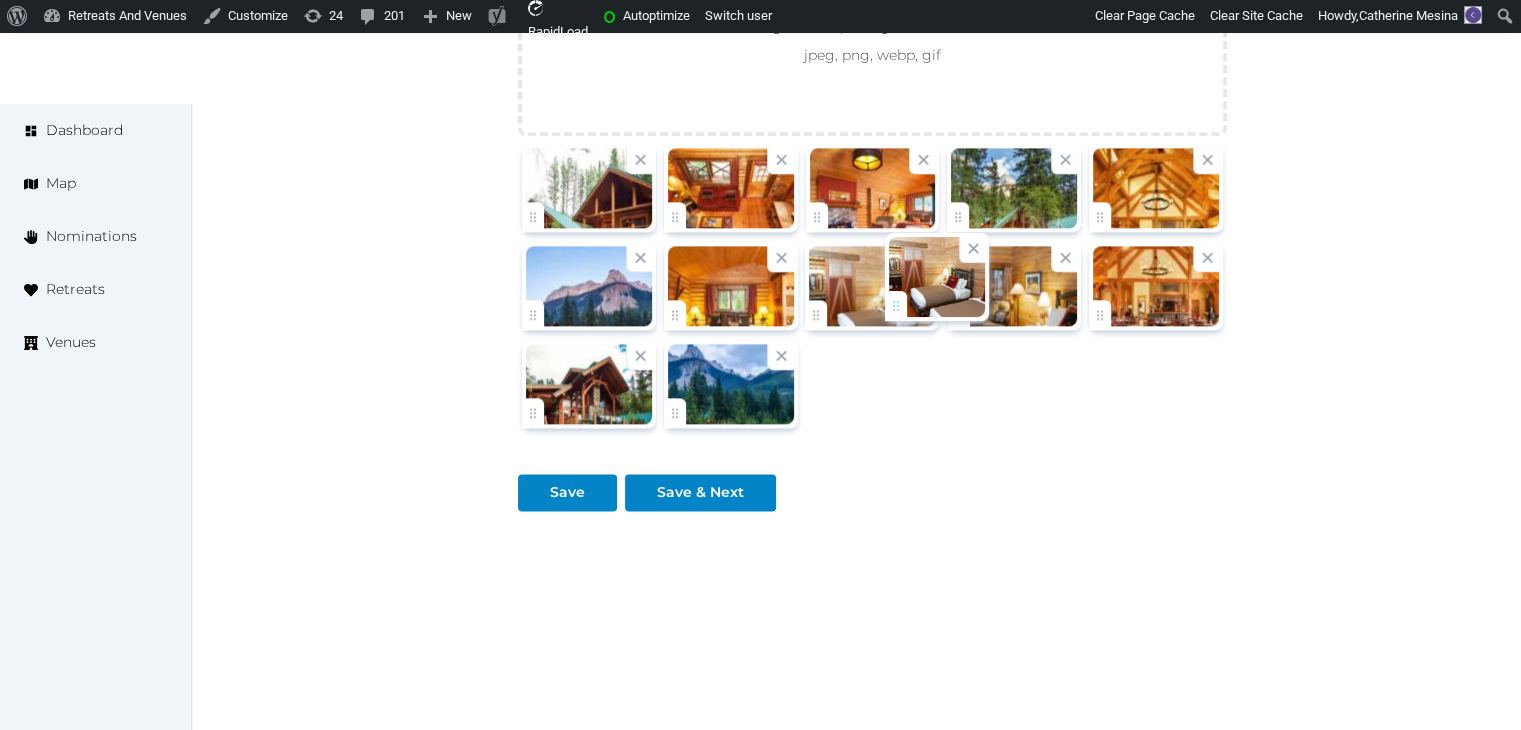 drag, startPoint x: 982, startPoint y: 296, endPoint x: 920, endPoint y: 292, distance: 62.1289 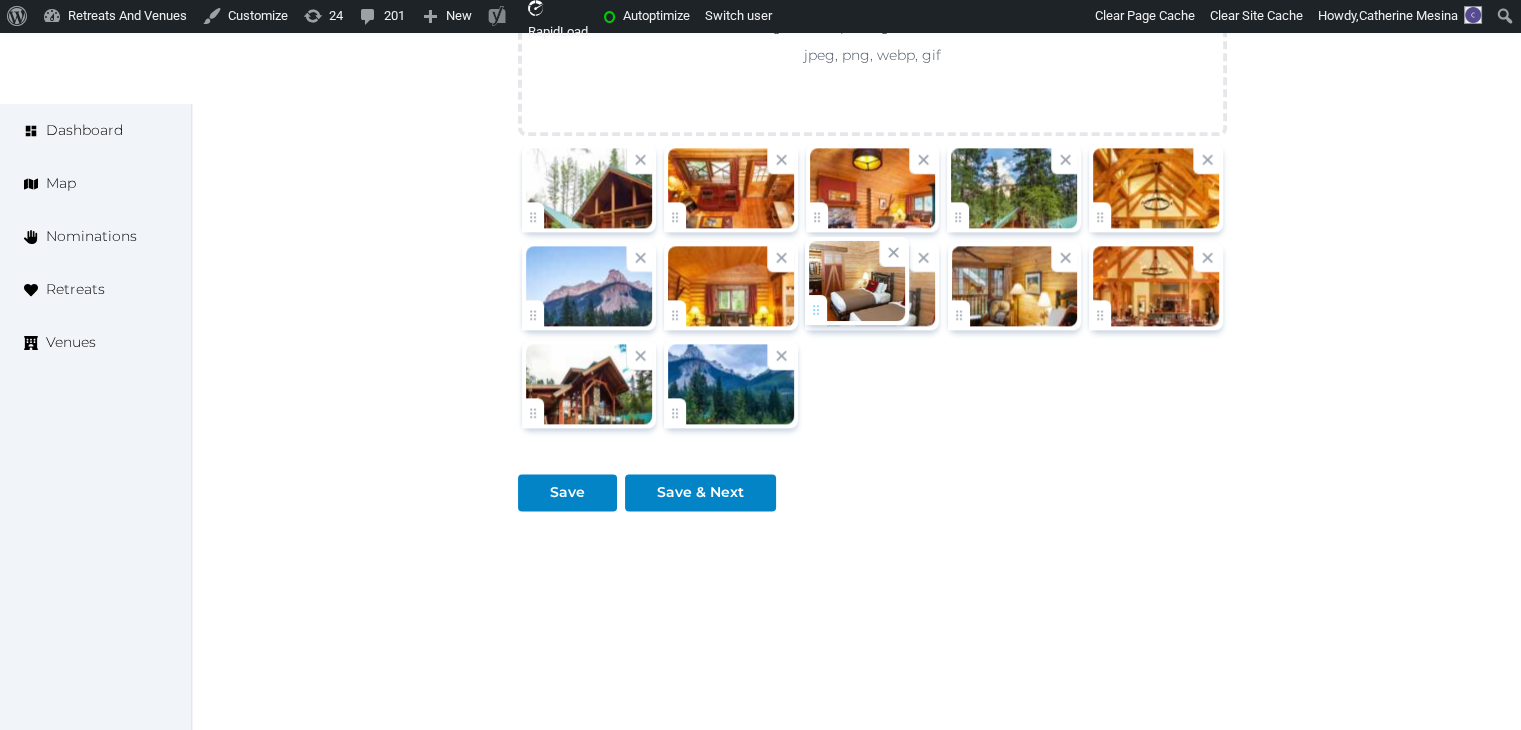 click on "Catherine Mesina   Account My Venue Listings My Retreats Logout      Dashboard Map Nominations Retreats Venues Edit venue 42 %  complete Fill out all the fields in your listing to increase its completion percentage.   A higher completion percentage will make your listing more attractive and result in better matches. Cathedral Mountain Lodge   (Draft) Preview  listing   Open    Close CRM Lead Basic details Pricing and policies Retreat spaces Meeting spaces Accommodations Amenities Food and dining Activities and experiences Location Environment Types of retreats Brochures Notes Ownership Administration Activity Publish Fill all the fields on this page and save in order to   publish Archive Venue owned by RetreatsAndVenues Manager c.o.r.e.y.sanford@retreatsandvenues.com Copy ownership transfer link Share this link with any user to transfer ownership of this venue. Users without accounts will be directed to register. Copy update link Name * * $" at bounding box center [760, -863] 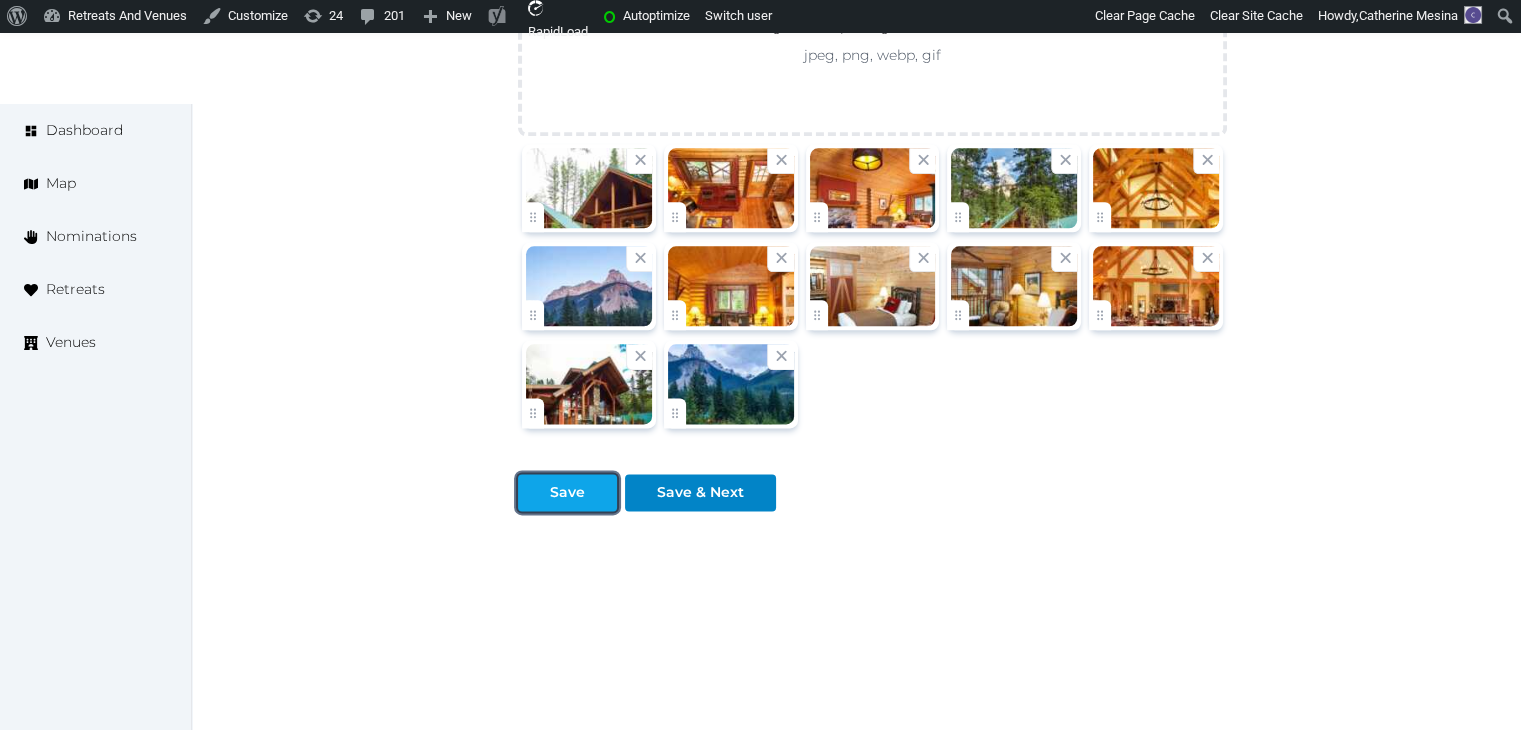 click on "Save" at bounding box center [567, 492] 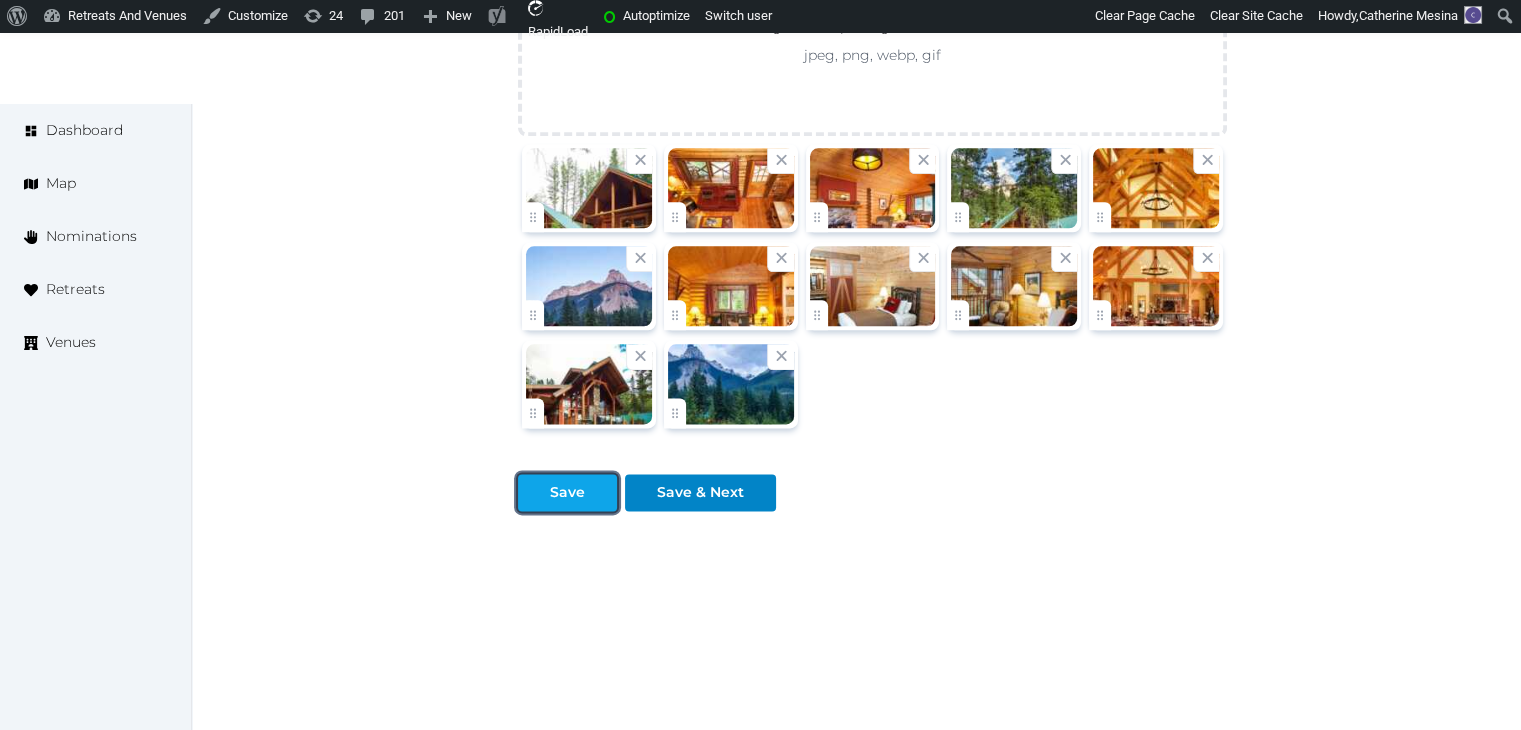click on "Save" at bounding box center (567, 492) 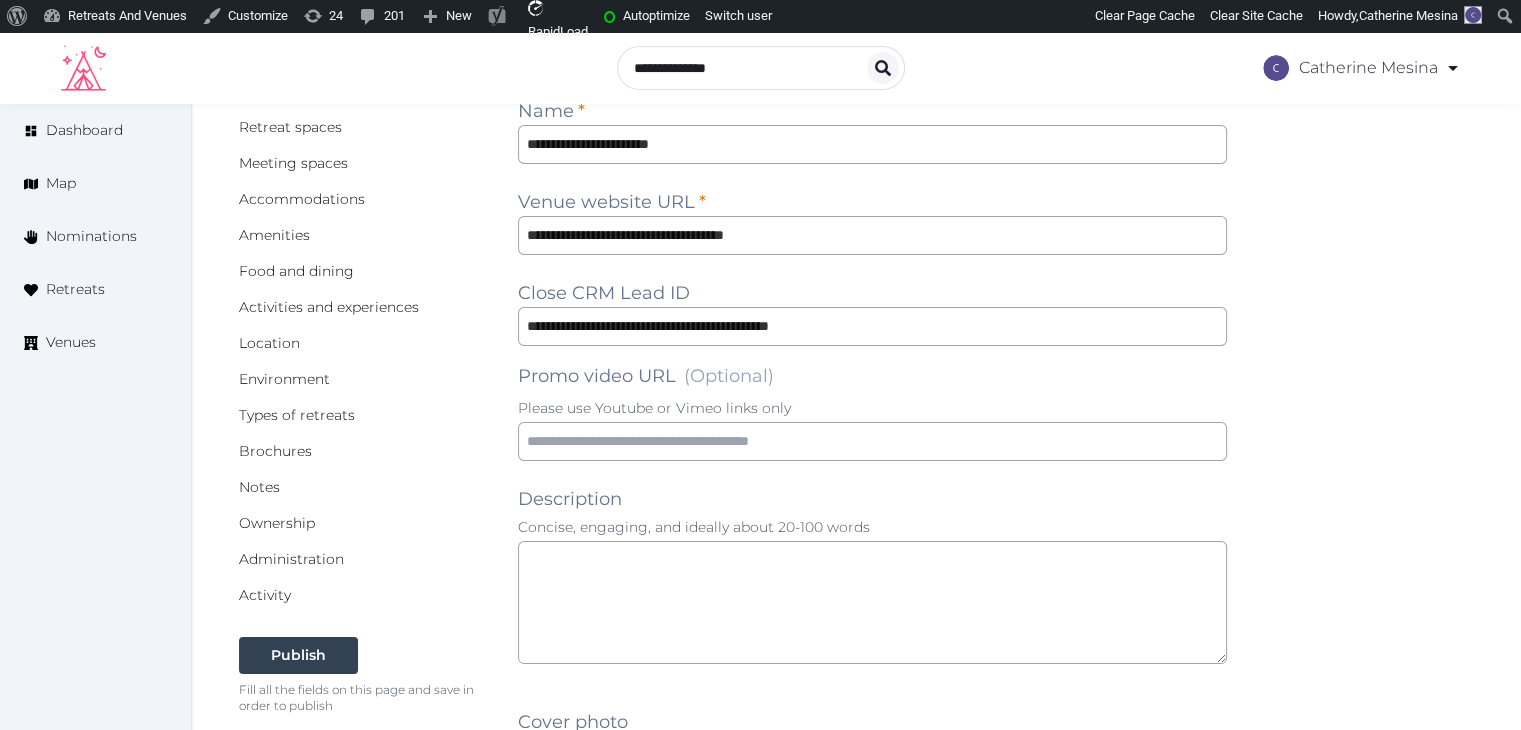 scroll, scrollTop: 0, scrollLeft: 0, axis: both 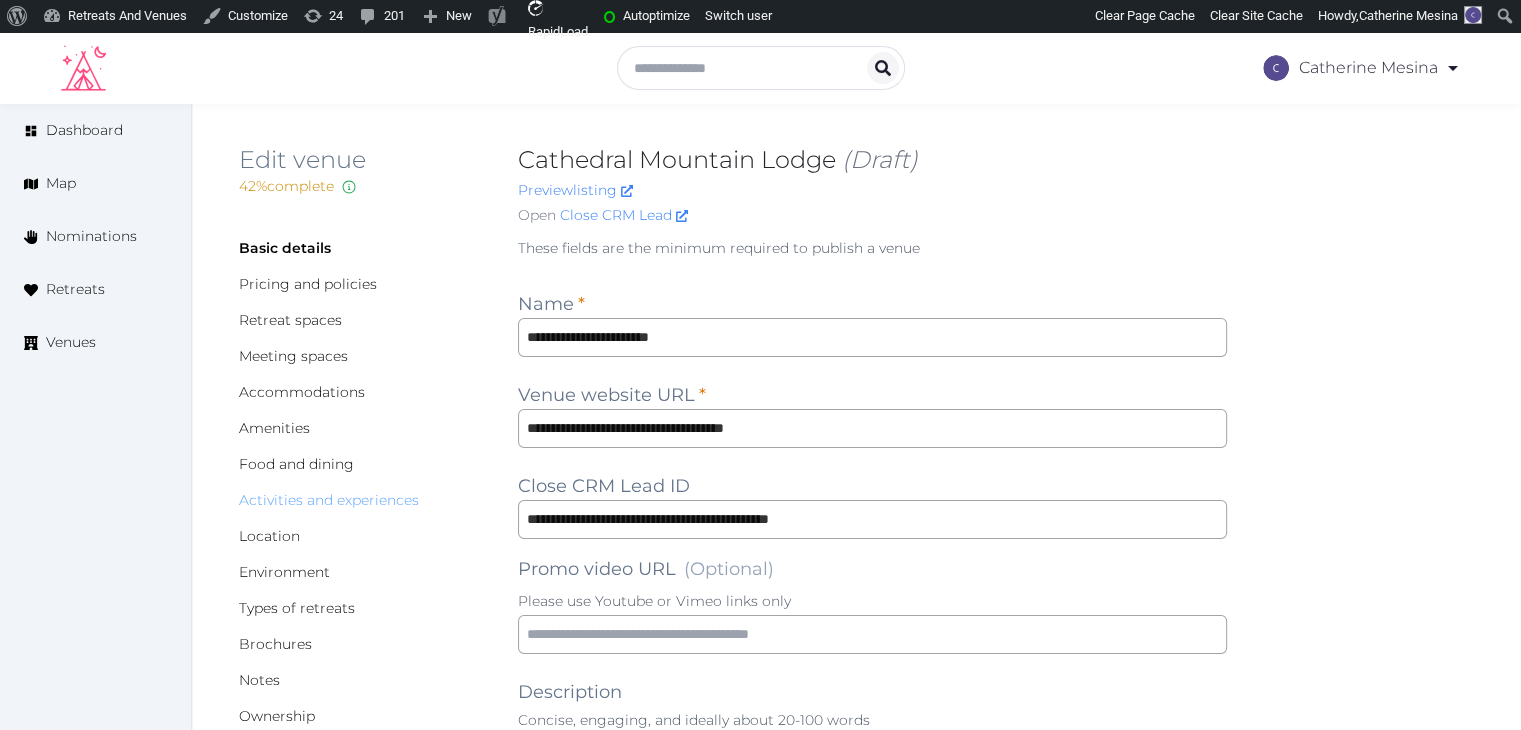 click on "Activities and experiences" at bounding box center [329, 500] 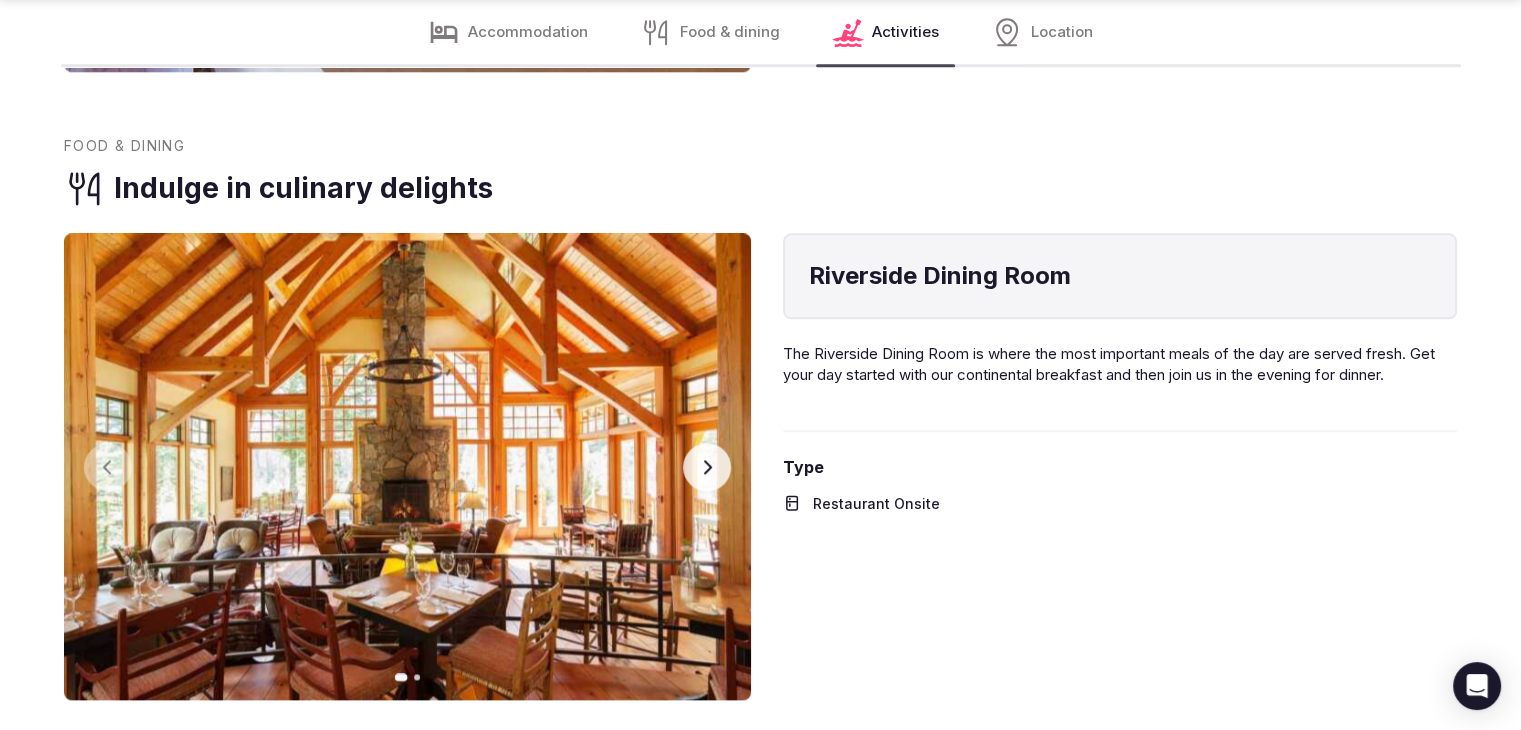 scroll, scrollTop: 2371, scrollLeft: 0, axis: vertical 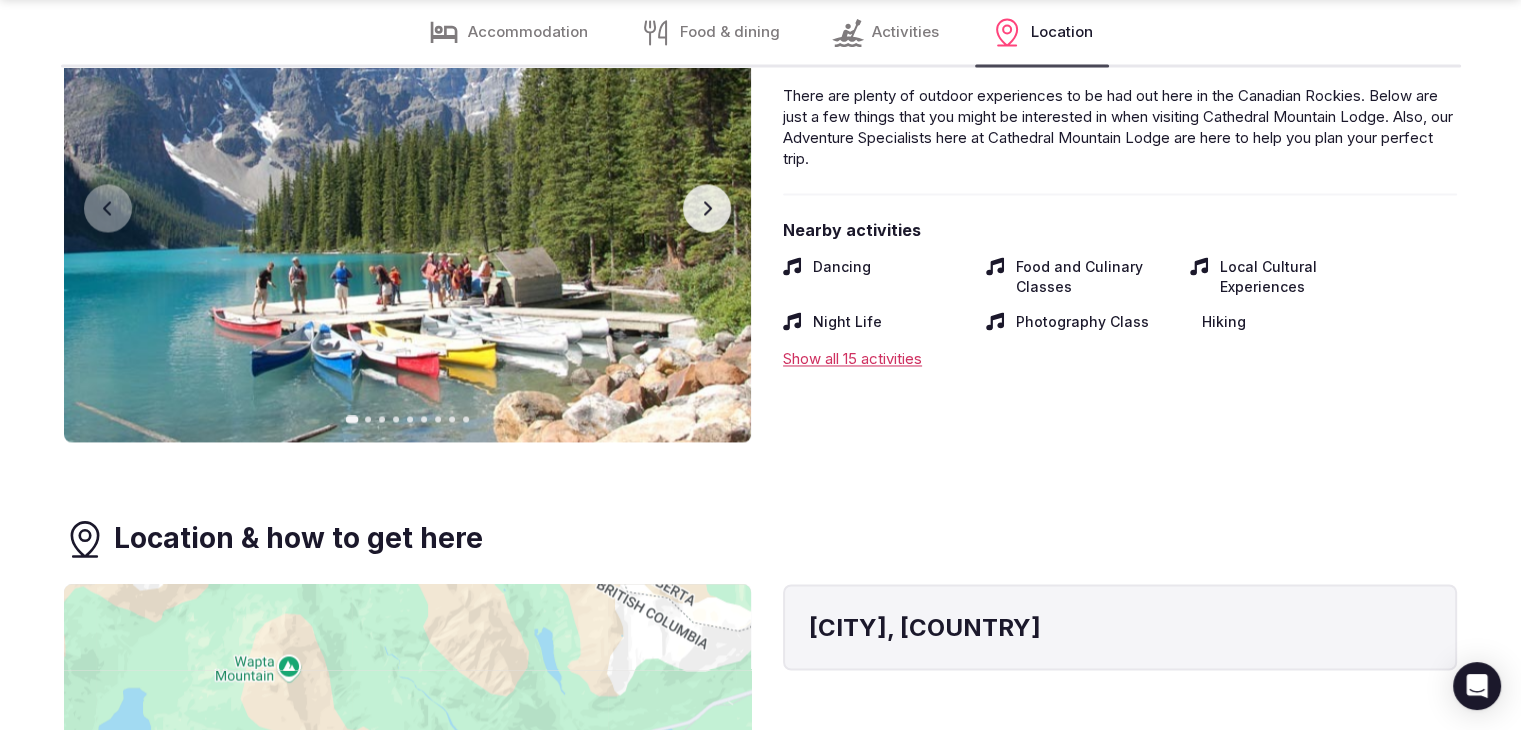 click 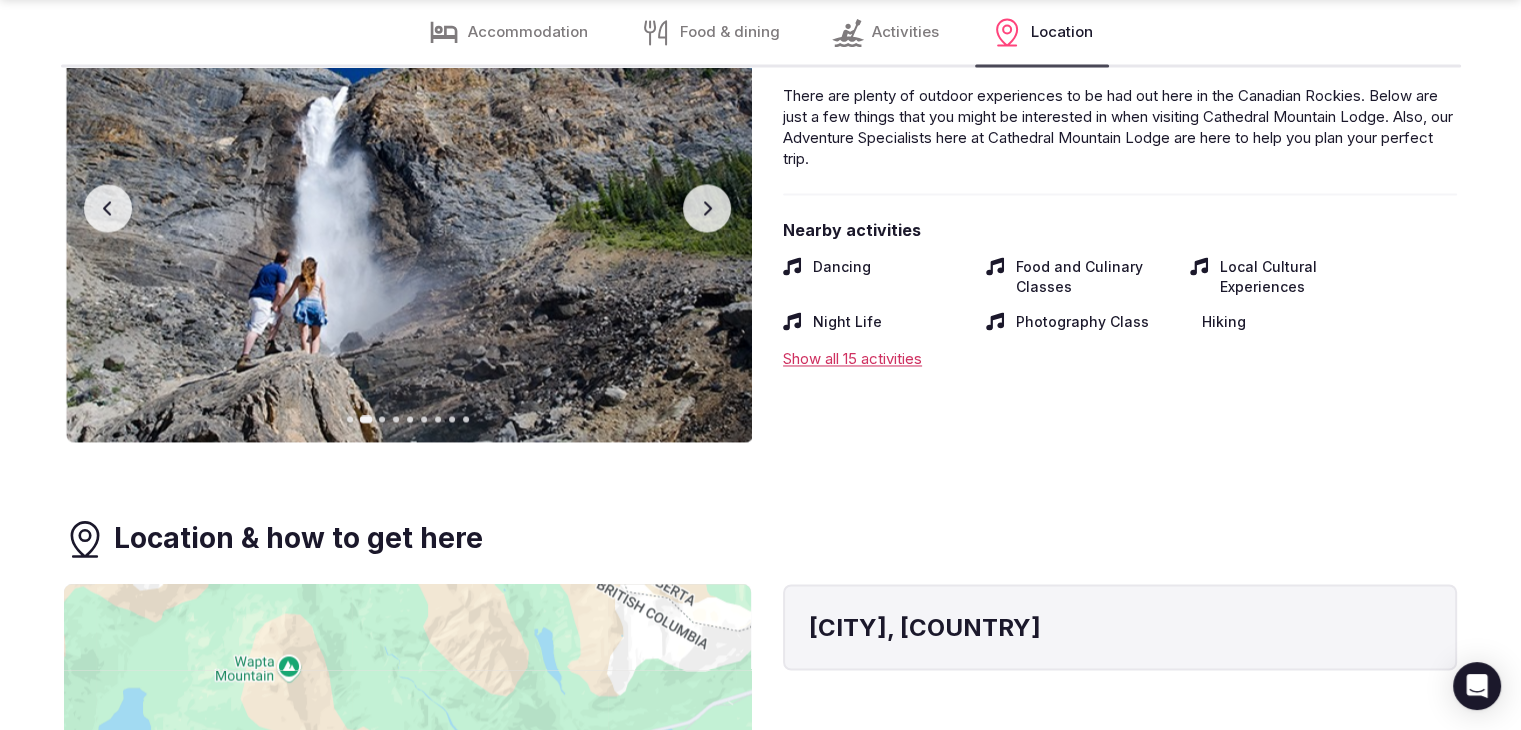 click 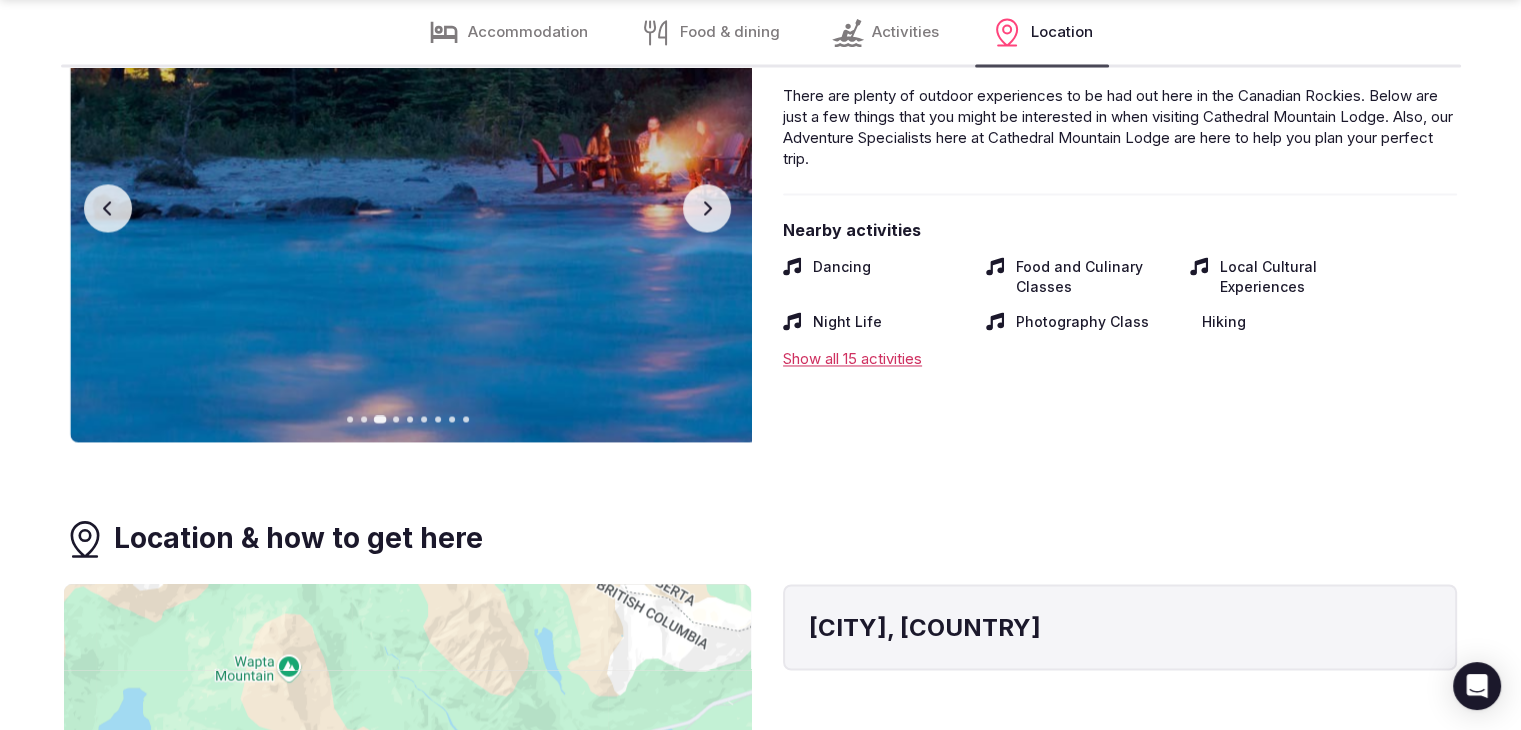 click 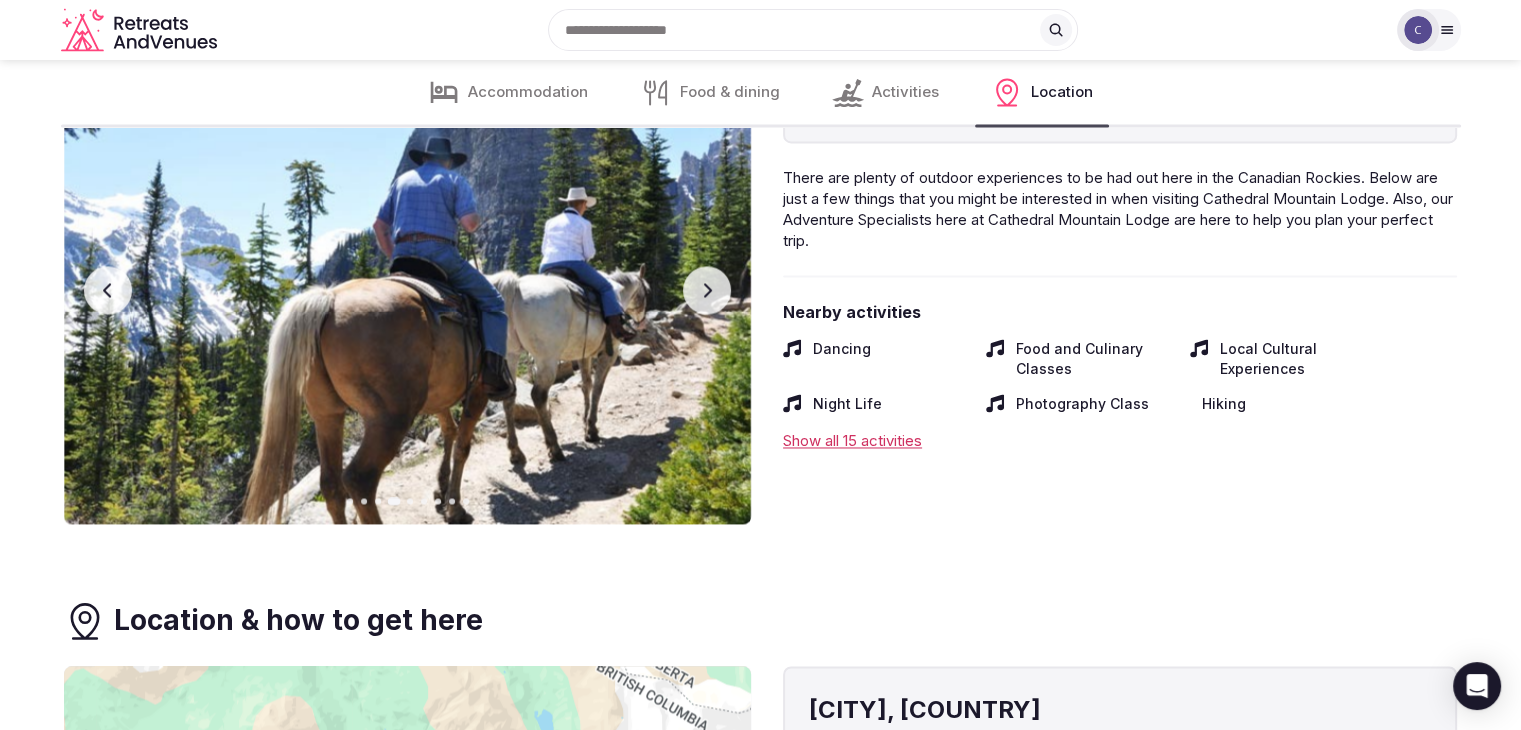 scroll, scrollTop: 3014, scrollLeft: 0, axis: vertical 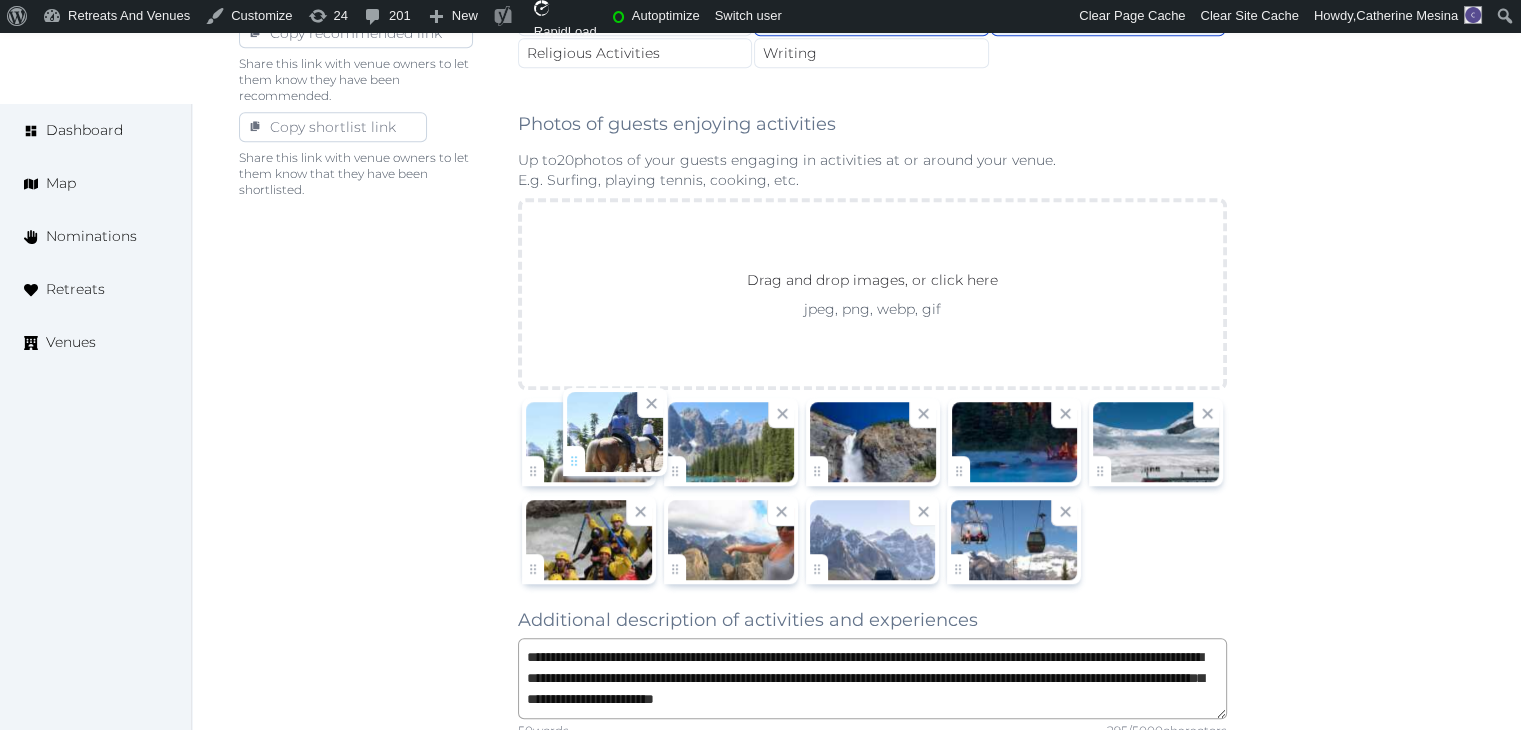 drag, startPoint x: 960, startPoint y: 464, endPoint x: 576, endPoint y: 464, distance: 384 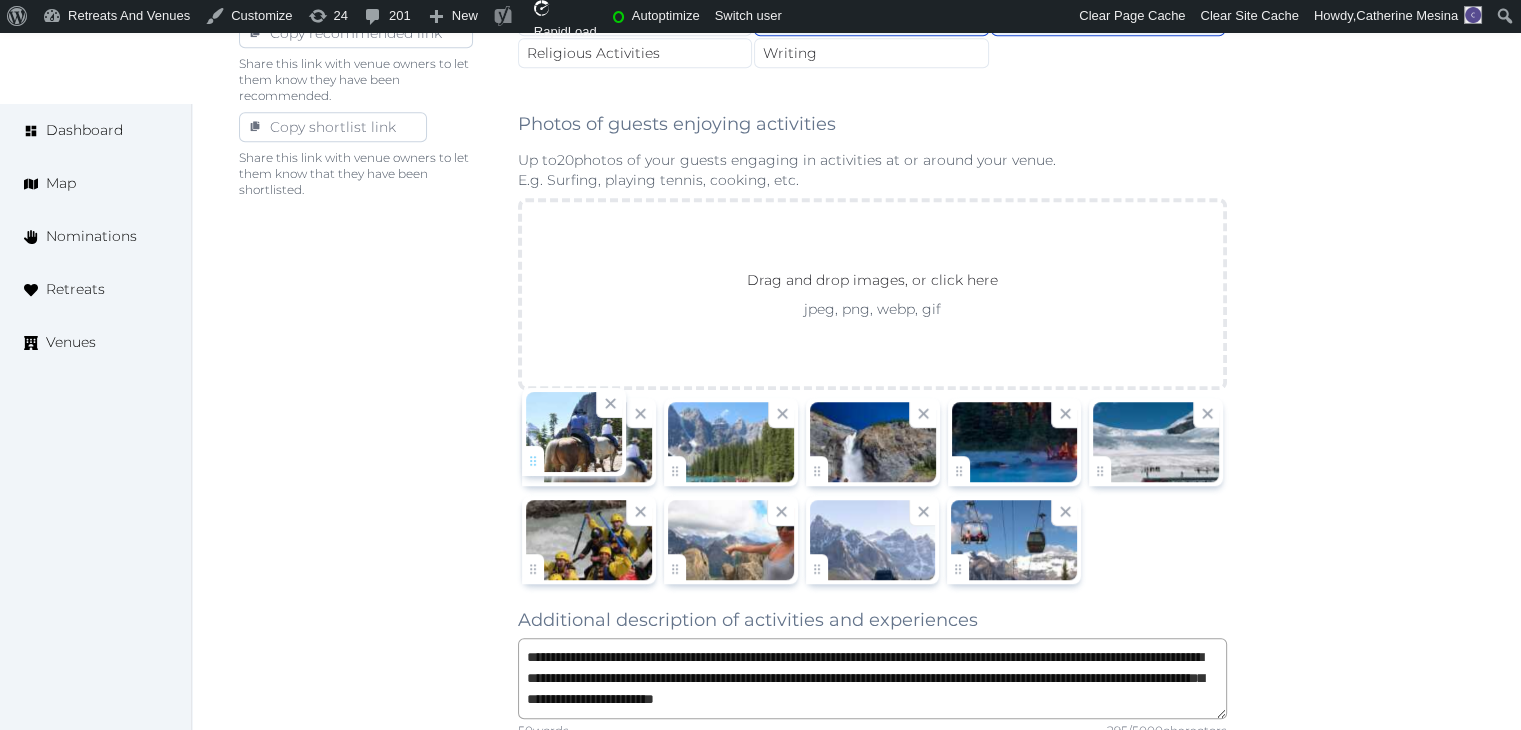 click on "Catherine Mesina   Account My Venue Listings My Retreats Logout      Dashboard Map Nominations Retreats Venues Edit venue 46 %  complete Fill out all the fields in your listing to increase its completion percentage.   A higher completion percentage will make your listing more attractive and result in better matches. Cathedral Mountain Lodge   (Draft) Preview  listing   Open    Close CRM Lead Basic details Pricing and policies Retreat spaces Meeting spaces Accommodations Amenities Food and dining Activities and experiences Location Environment Types of retreats Brochures Notes Ownership Administration Activity Publish Visit   Basic details   to fill the minimum fields required to   publish Archive Venue owned by RetreatsAndVenues Manager c.o.r.e.y.sanford@[EXAMPLE_DOMAIN] Copy ownership transfer link Share this link with any user to transfer ownership of this venue. Users without accounts will be directed to register. Copy update link /" at bounding box center (760, -114) 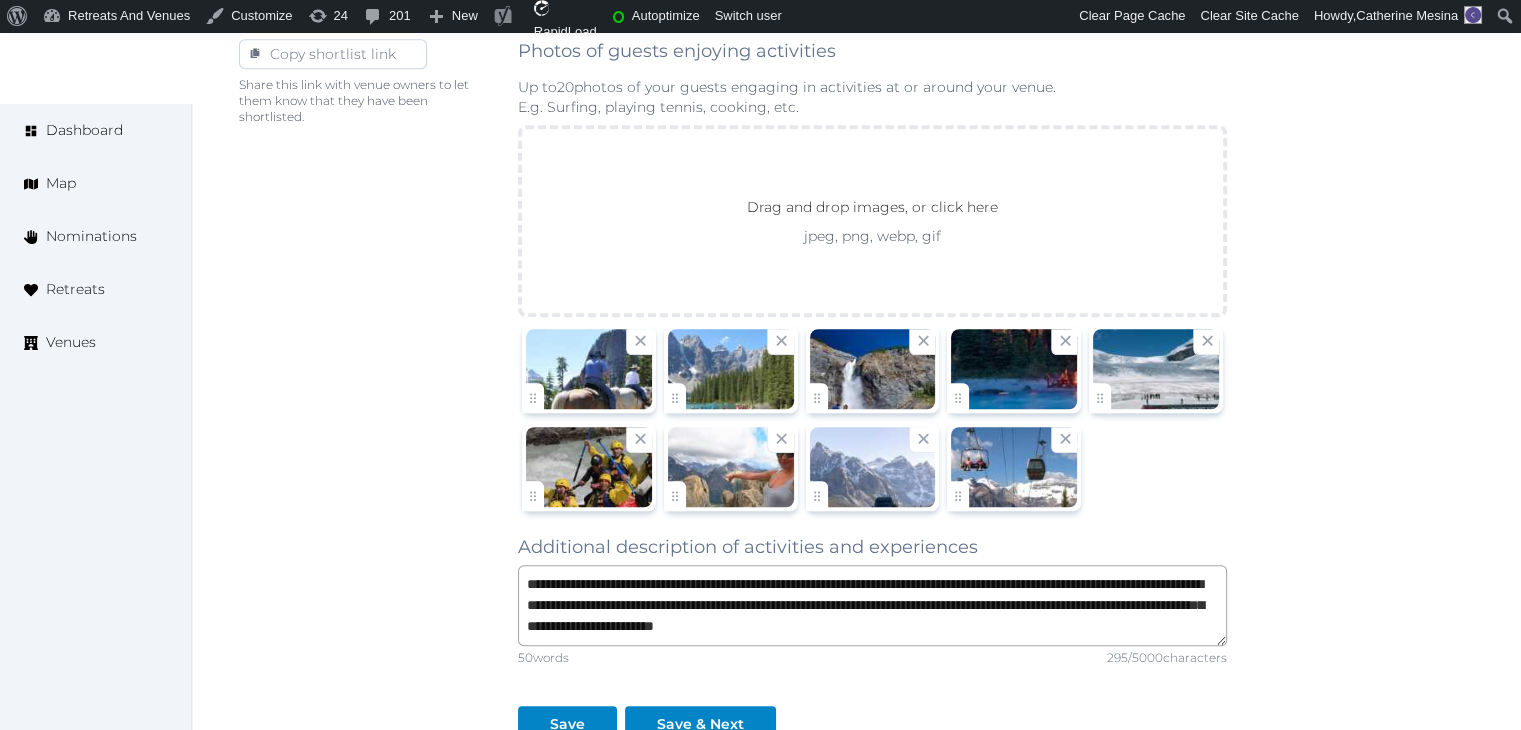 scroll, scrollTop: 1600, scrollLeft: 0, axis: vertical 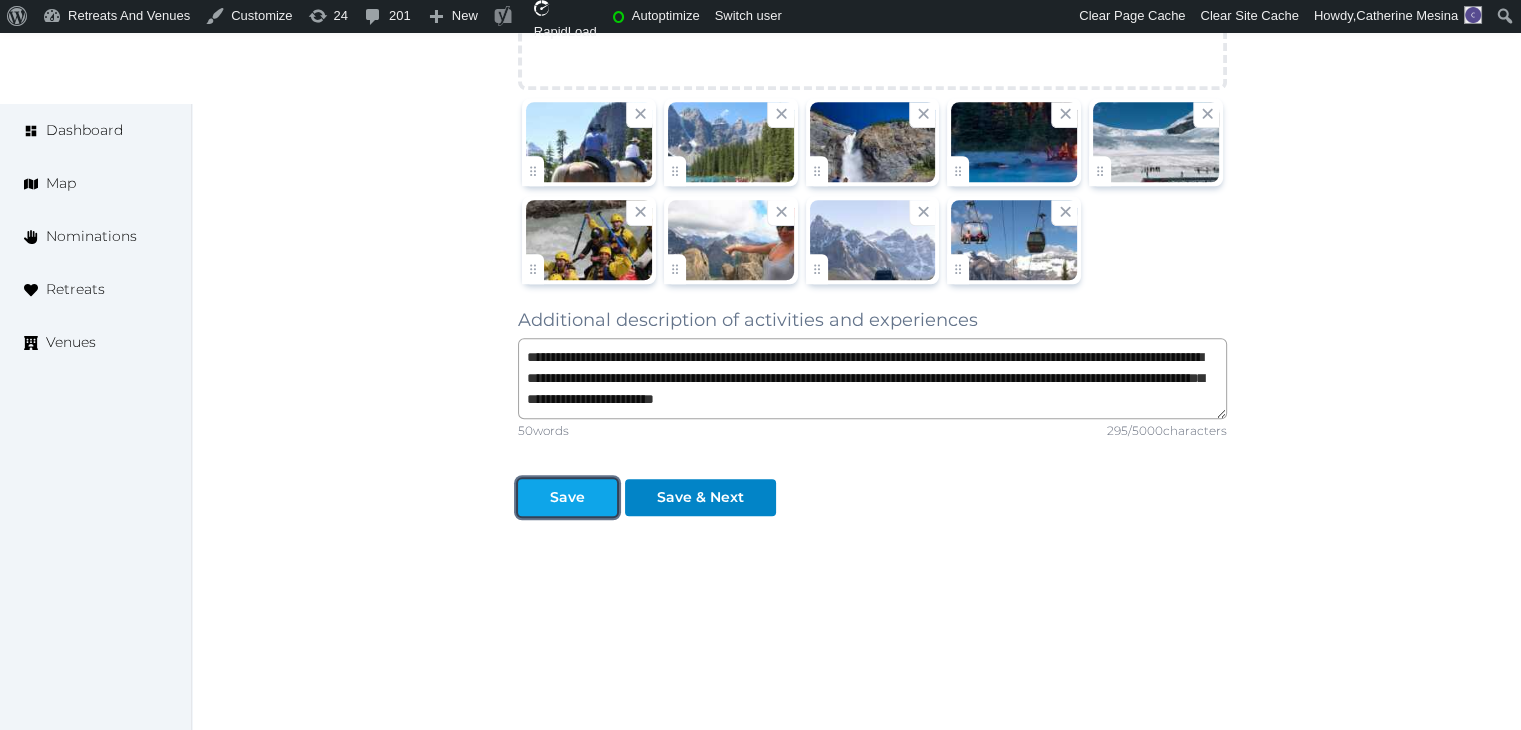 click on "Save" at bounding box center [567, 497] 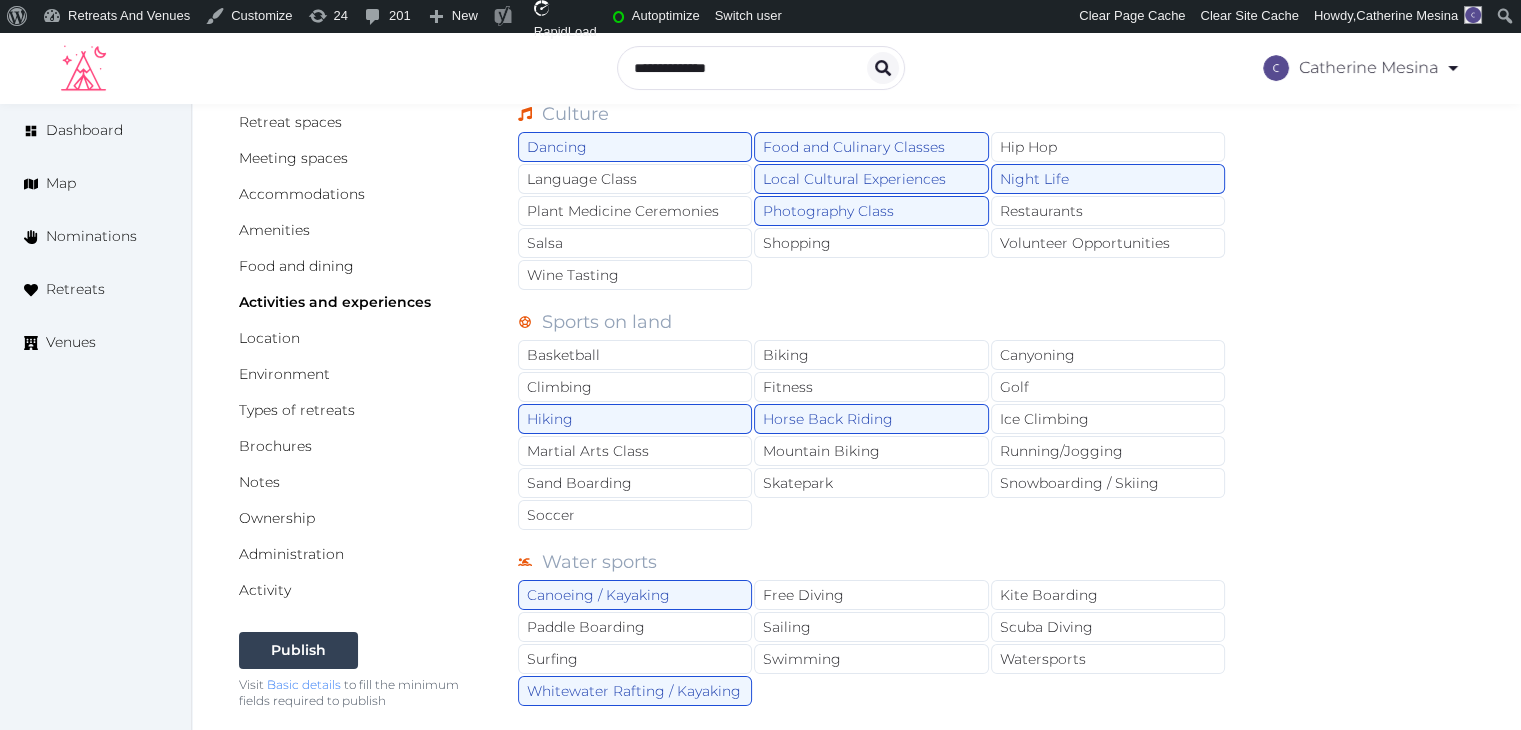 scroll, scrollTop: 0, scrollLeft: 0, axis: both 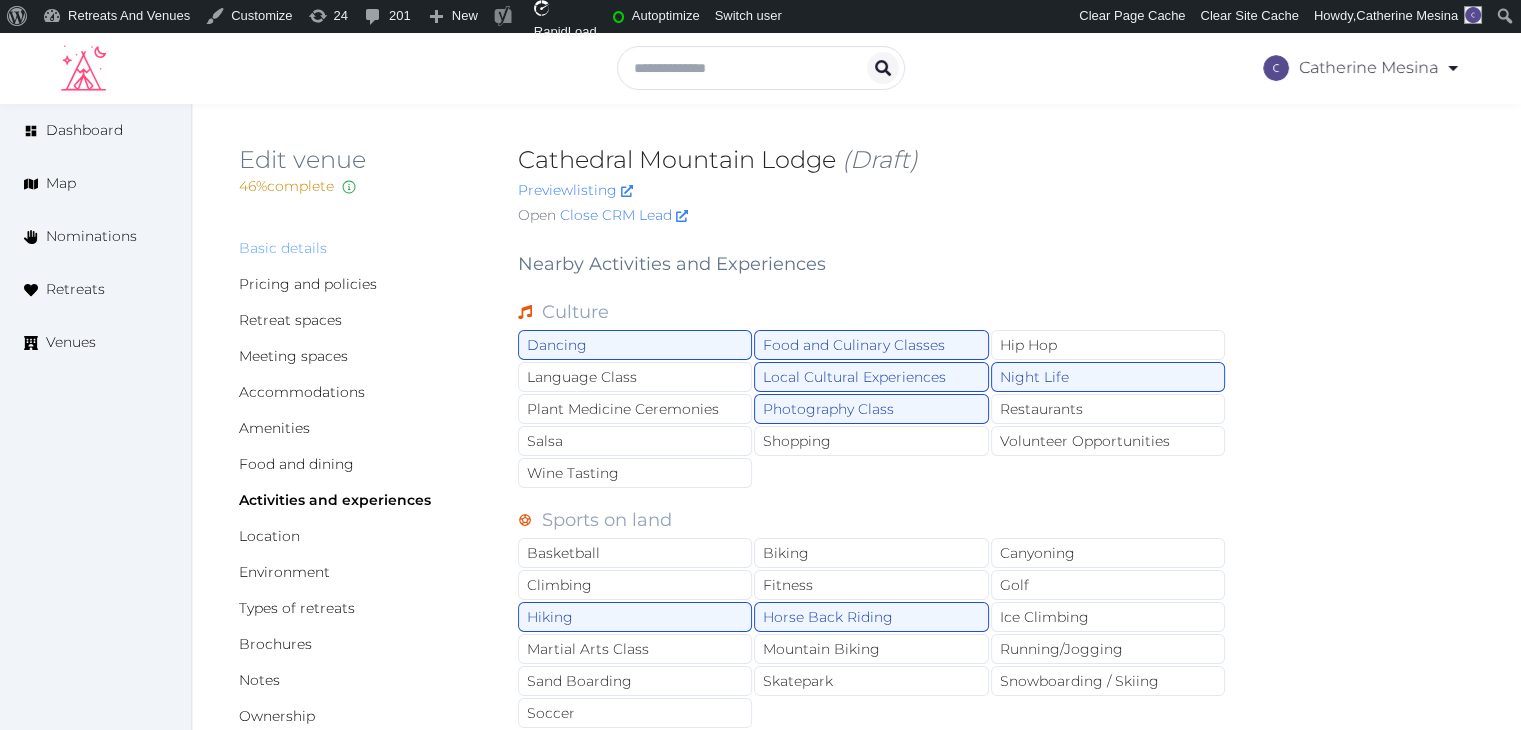 click on "Basic details" at bounding box center [283, 248] 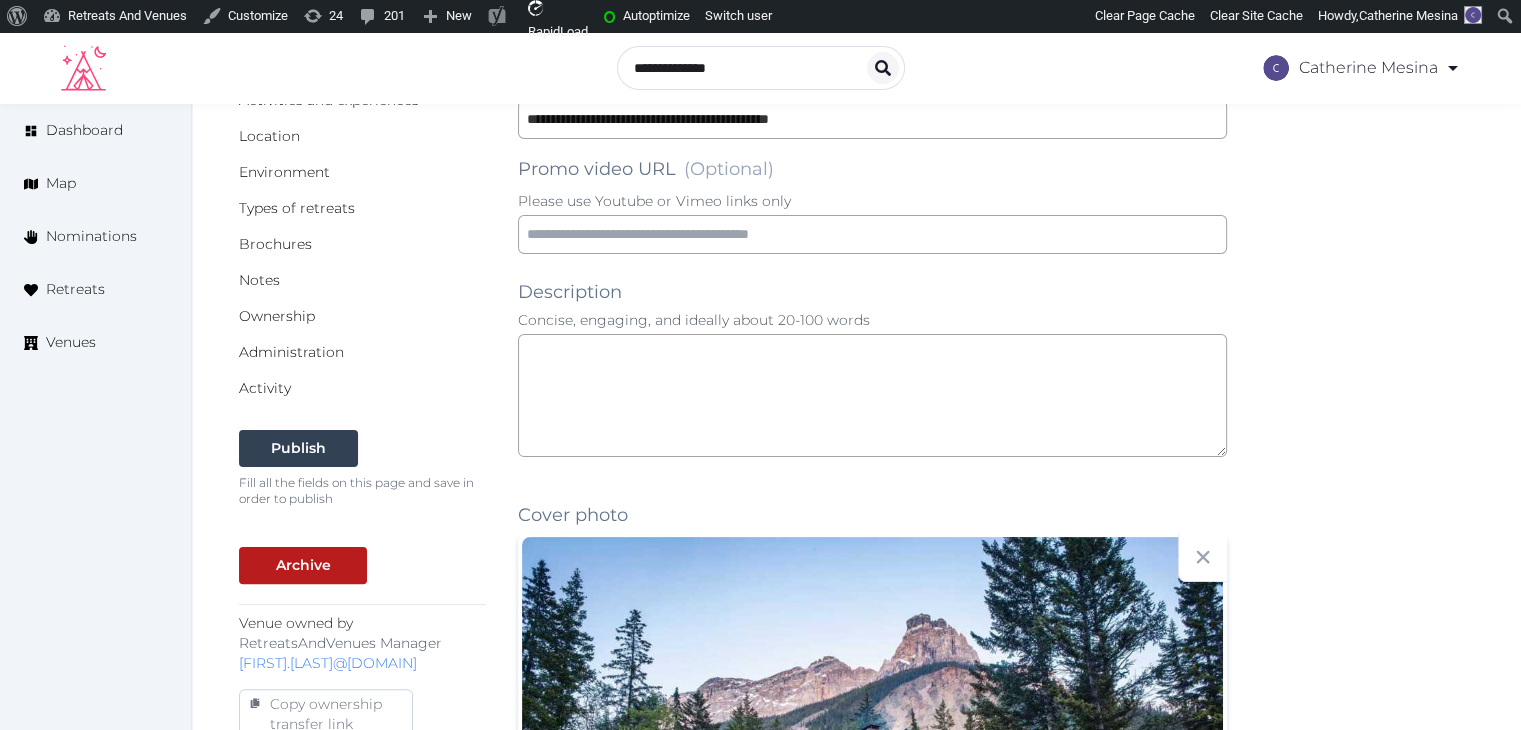 scroll, scrollTop: 0, scrollLeft: 0, axis: both 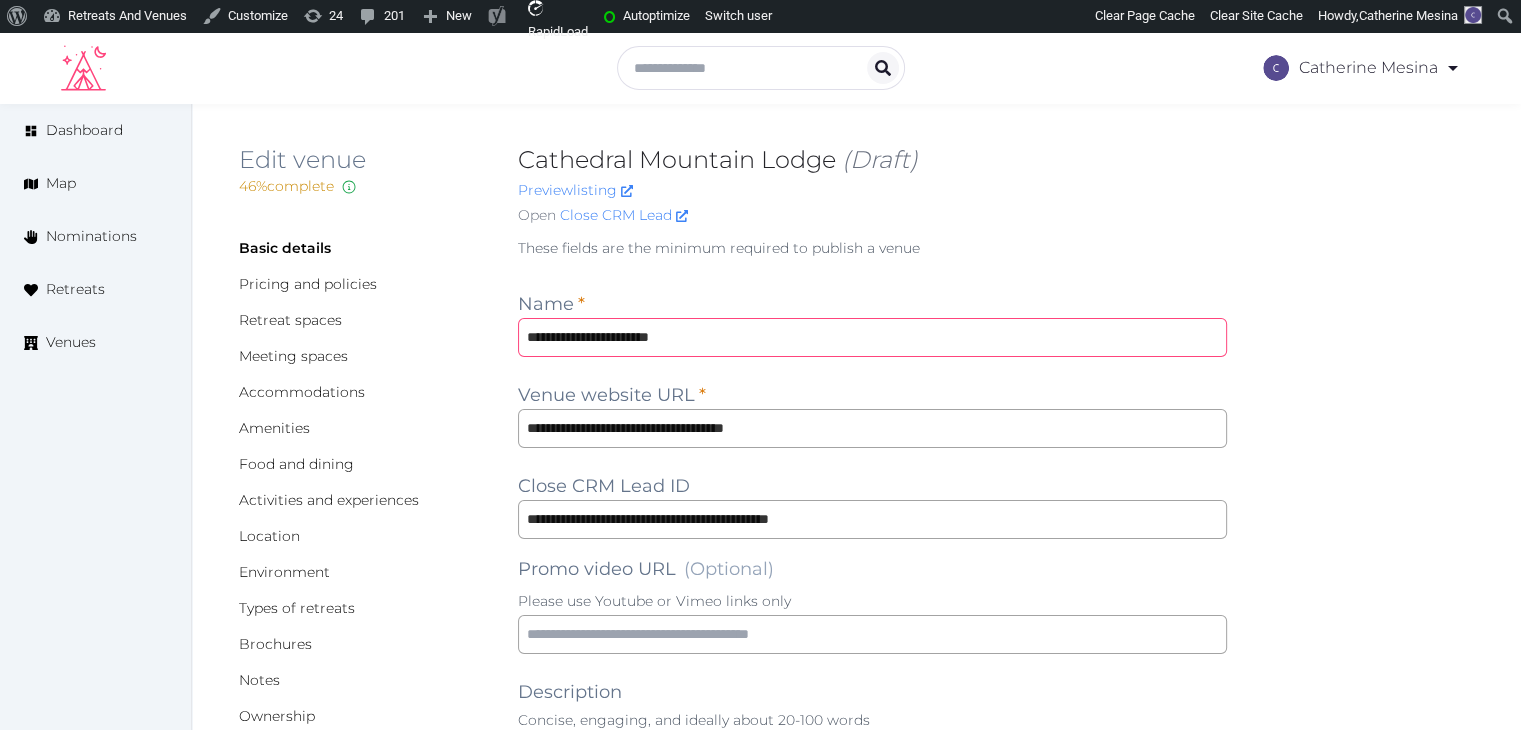 click on "**********" at bounding box center [872, 337] 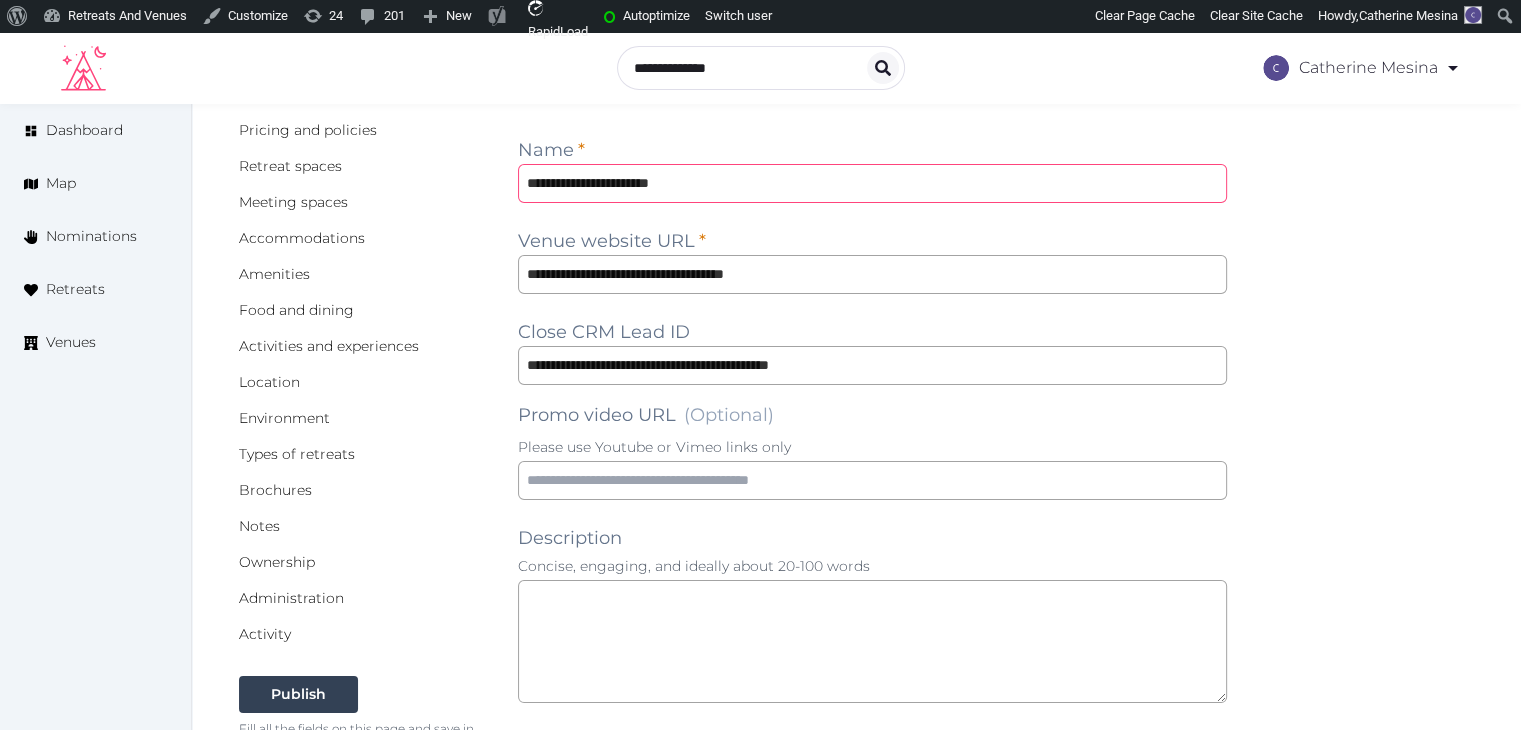 scroll, scrollTop: 300, scrollLeft: 0, axis: vertical 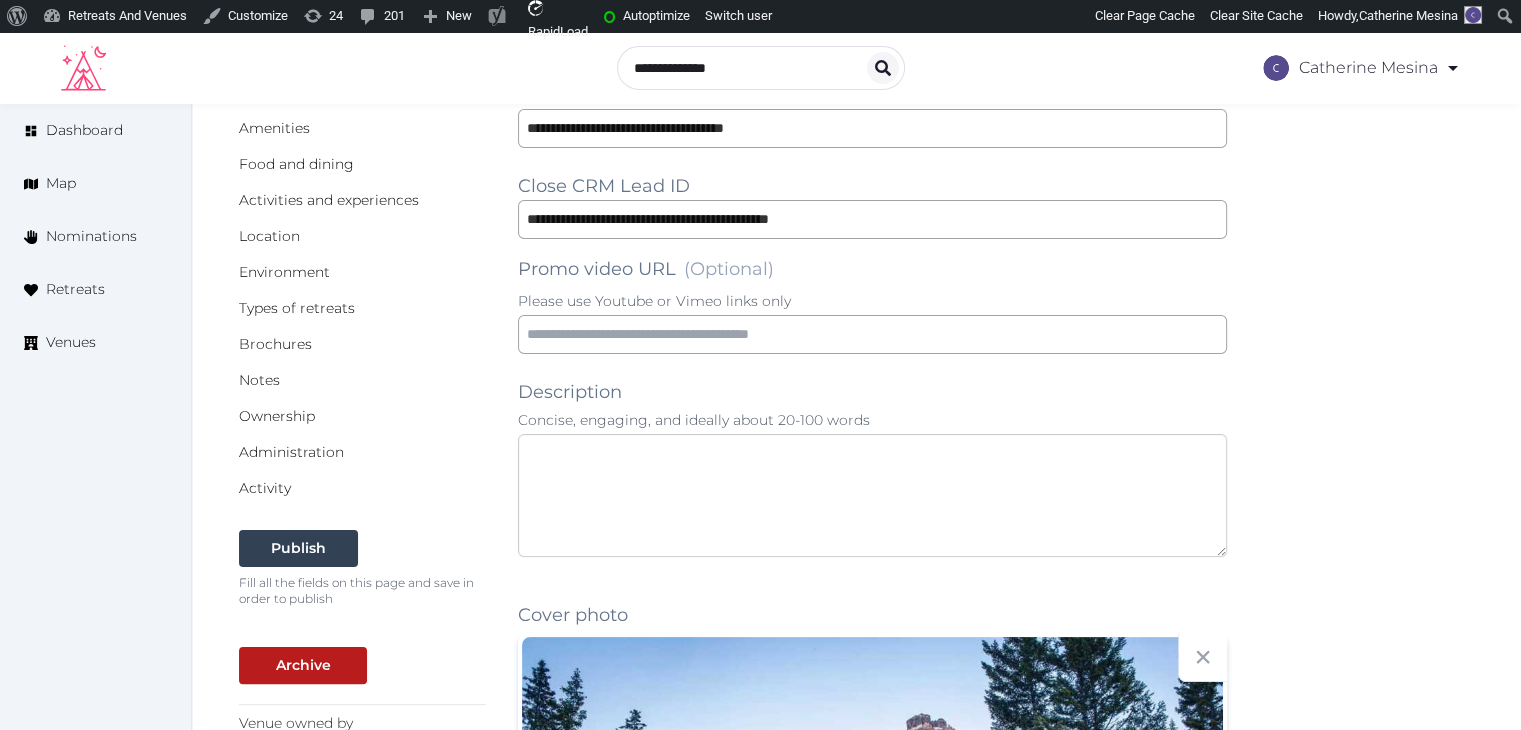 click at bounding box center [872, 495] 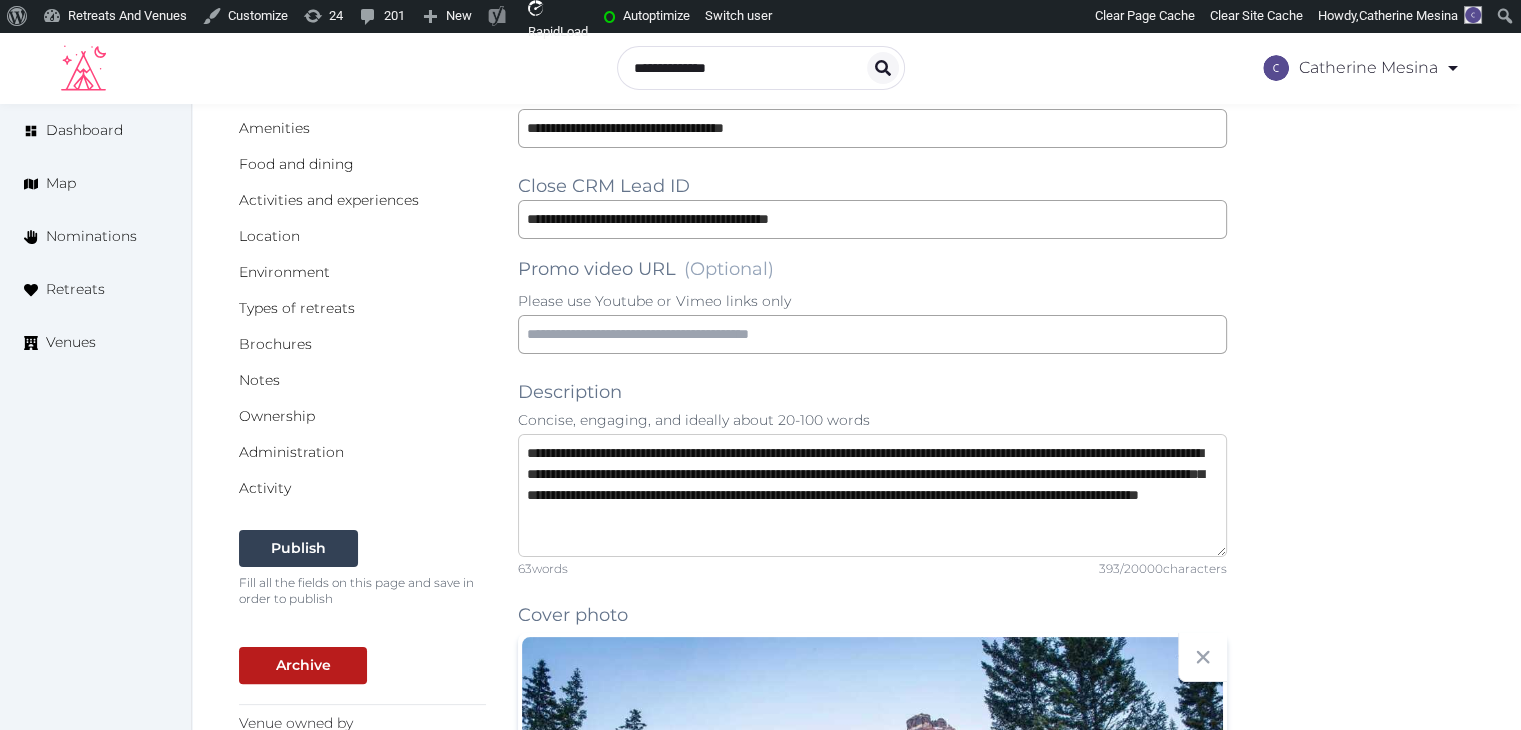 scroll, scrollTop: 0, scrollLeft: 0, axis: both 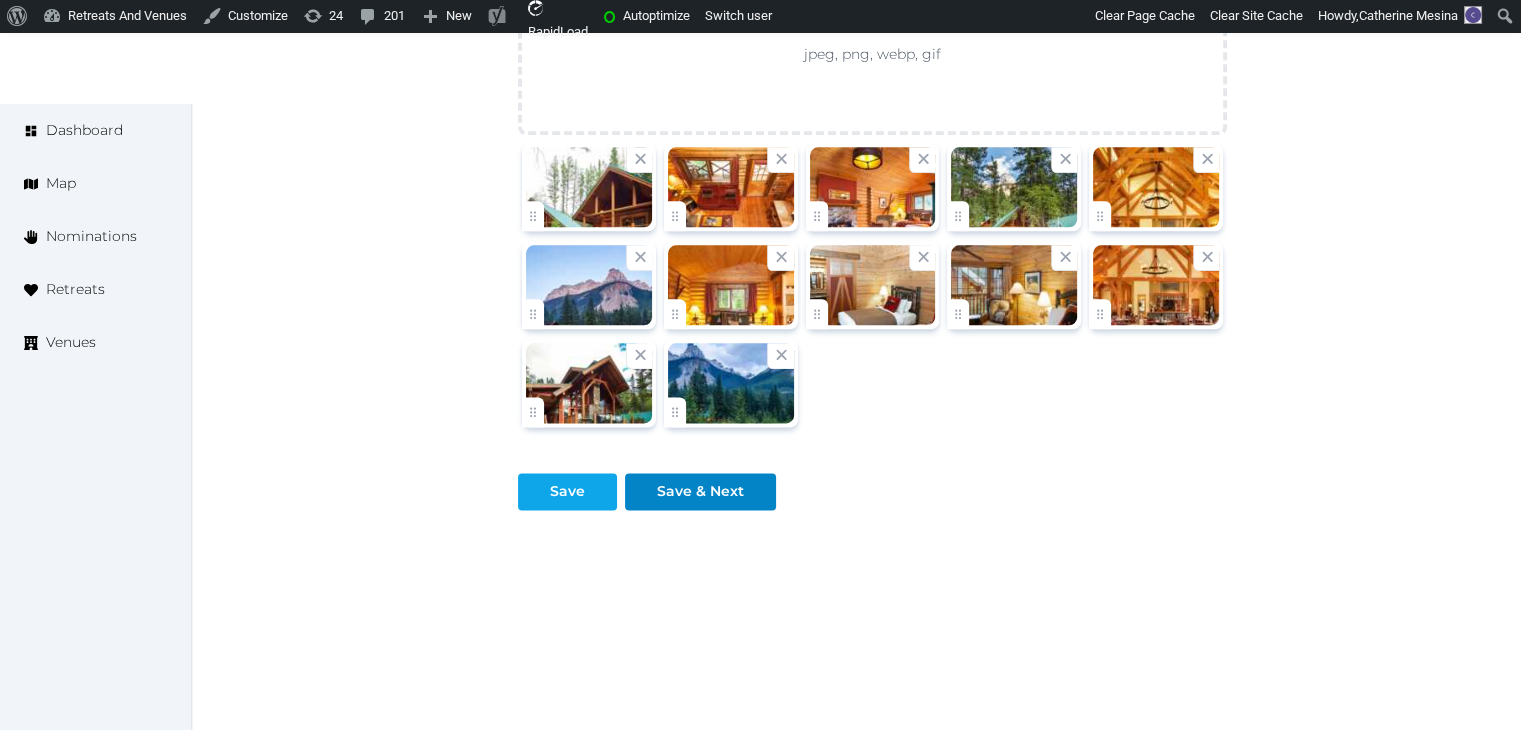 type on "**********" 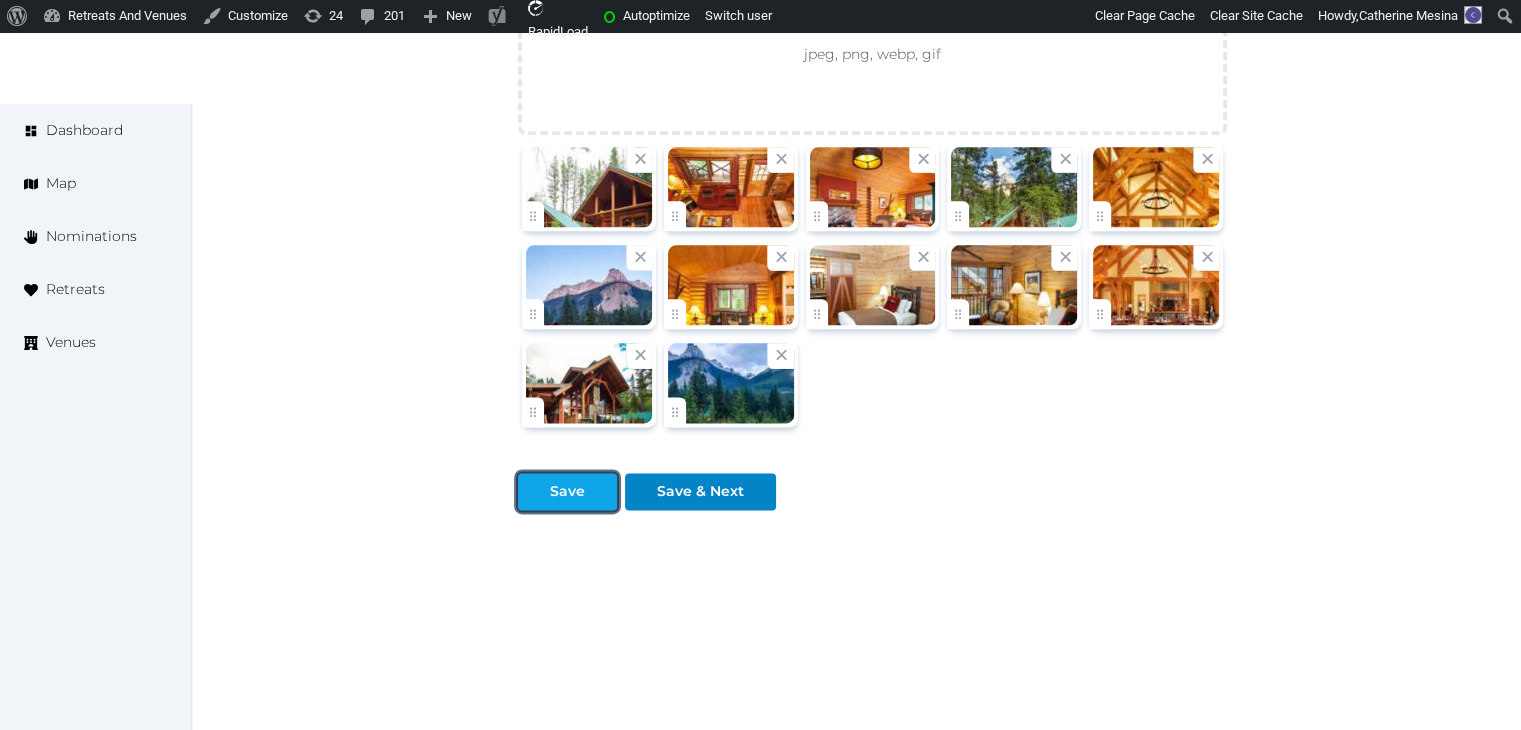 click on "Save" at bounding box center (567, 491) 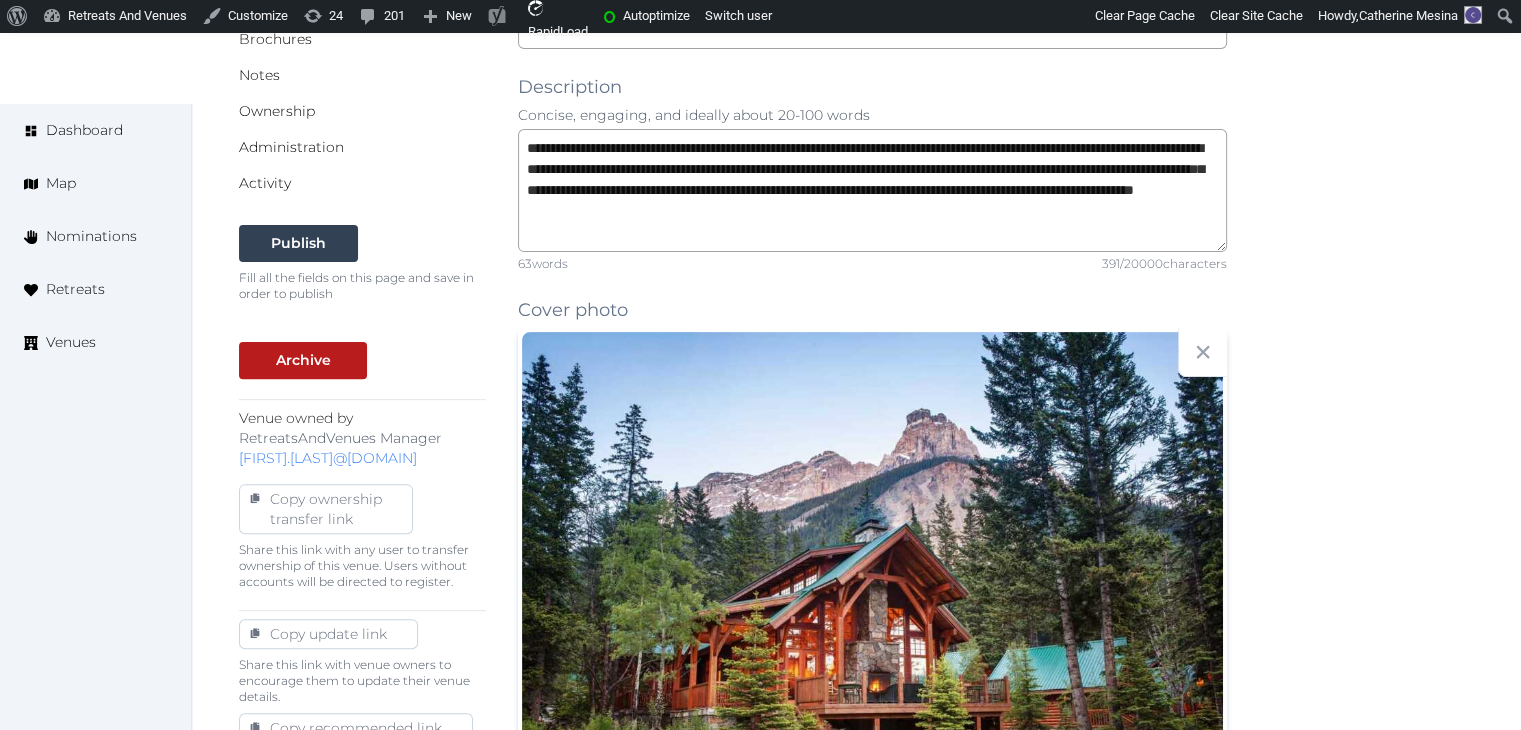 scroll, scrollTop: 55, scrollLeft: 0, axis: vertical 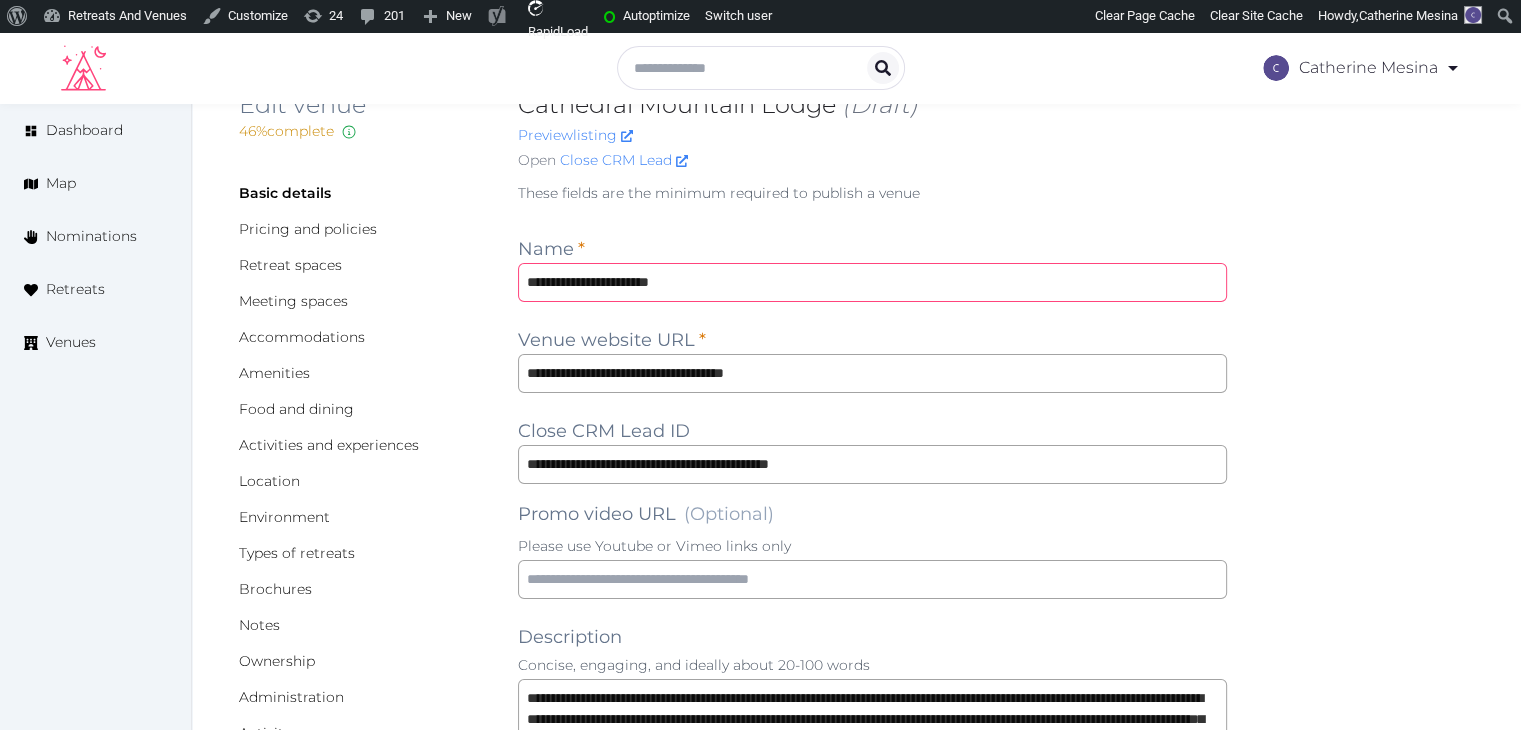 click on "**********" at bounding box center (872, 282) 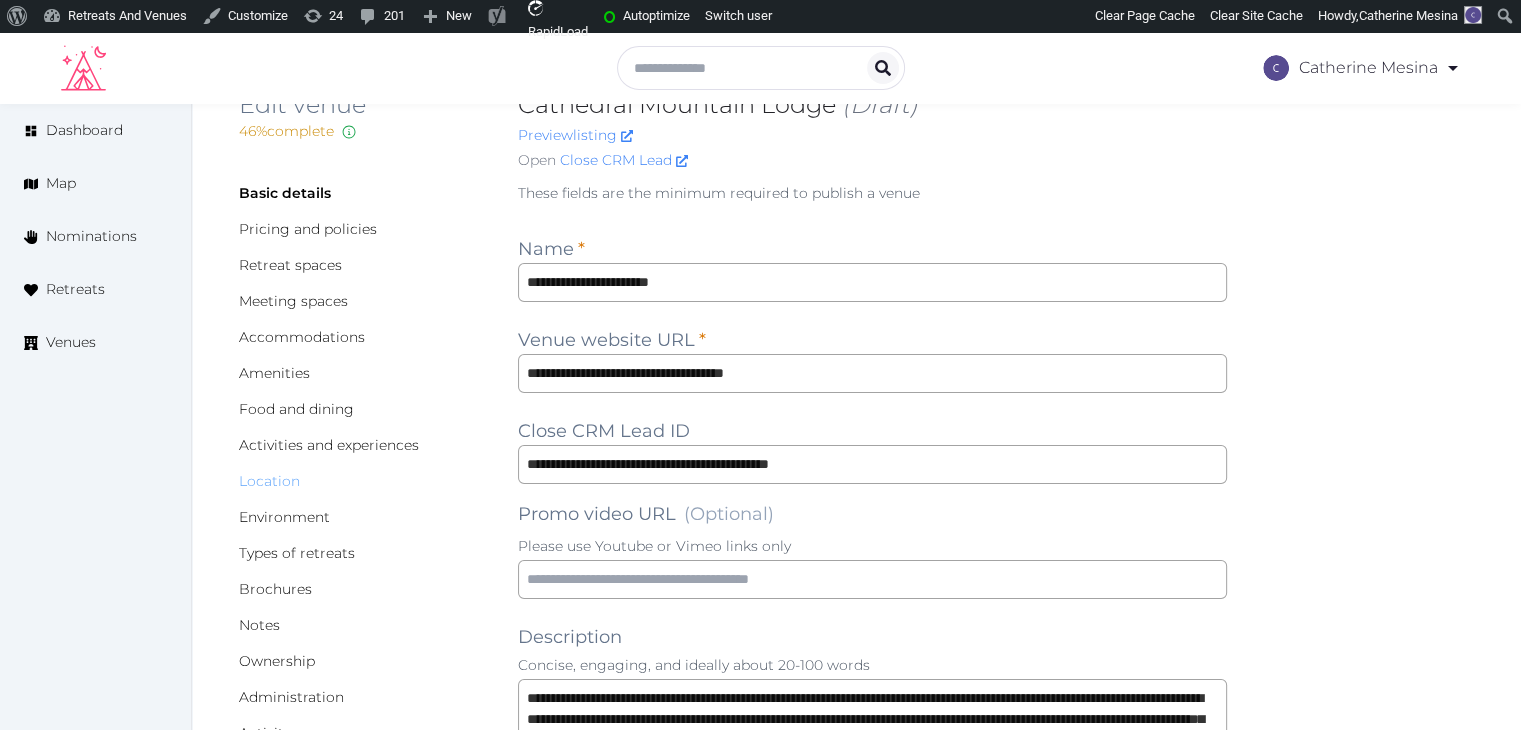 click on "Location" at bounding box center [269, 481] 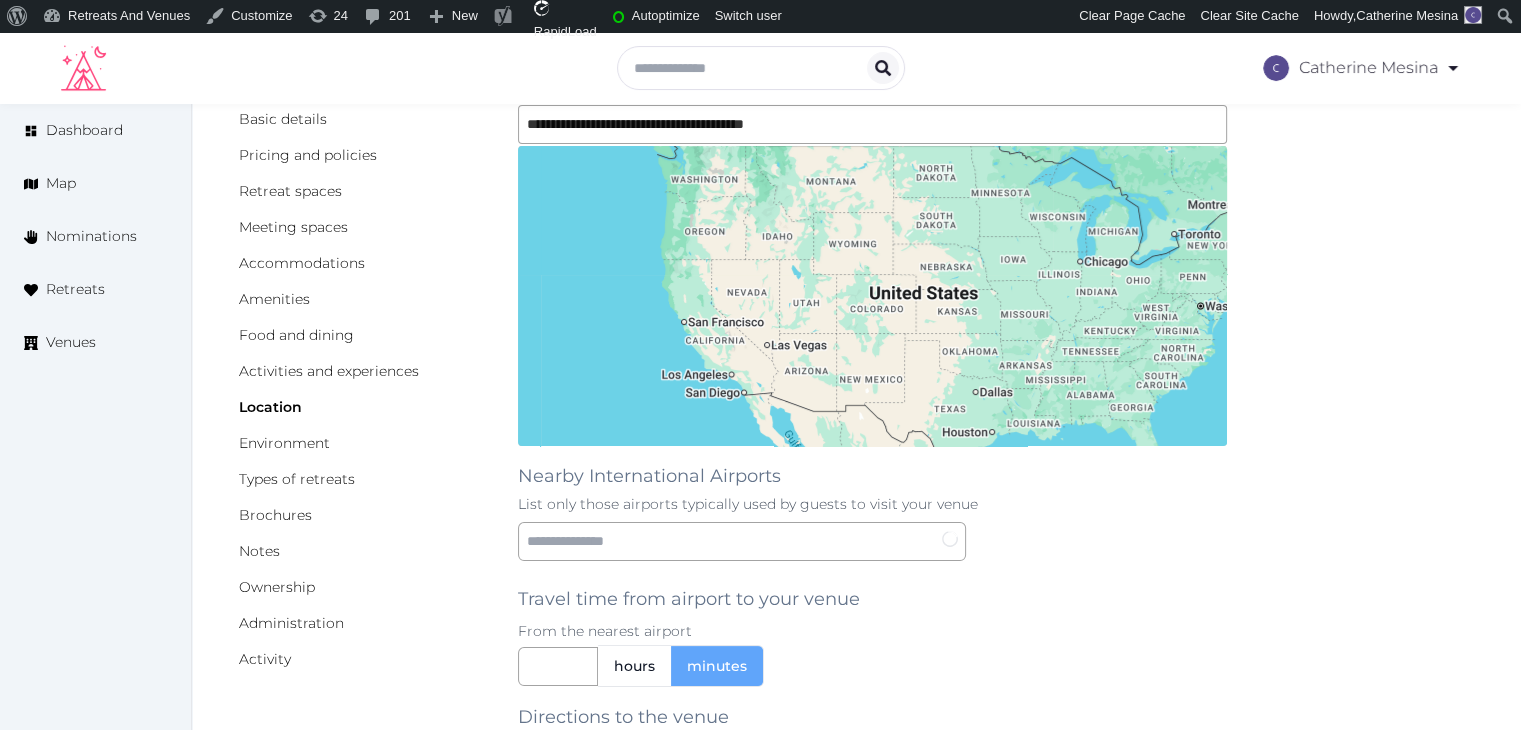 scroll, scrollTop: 300, scrollLeft: 0, axis: vertical 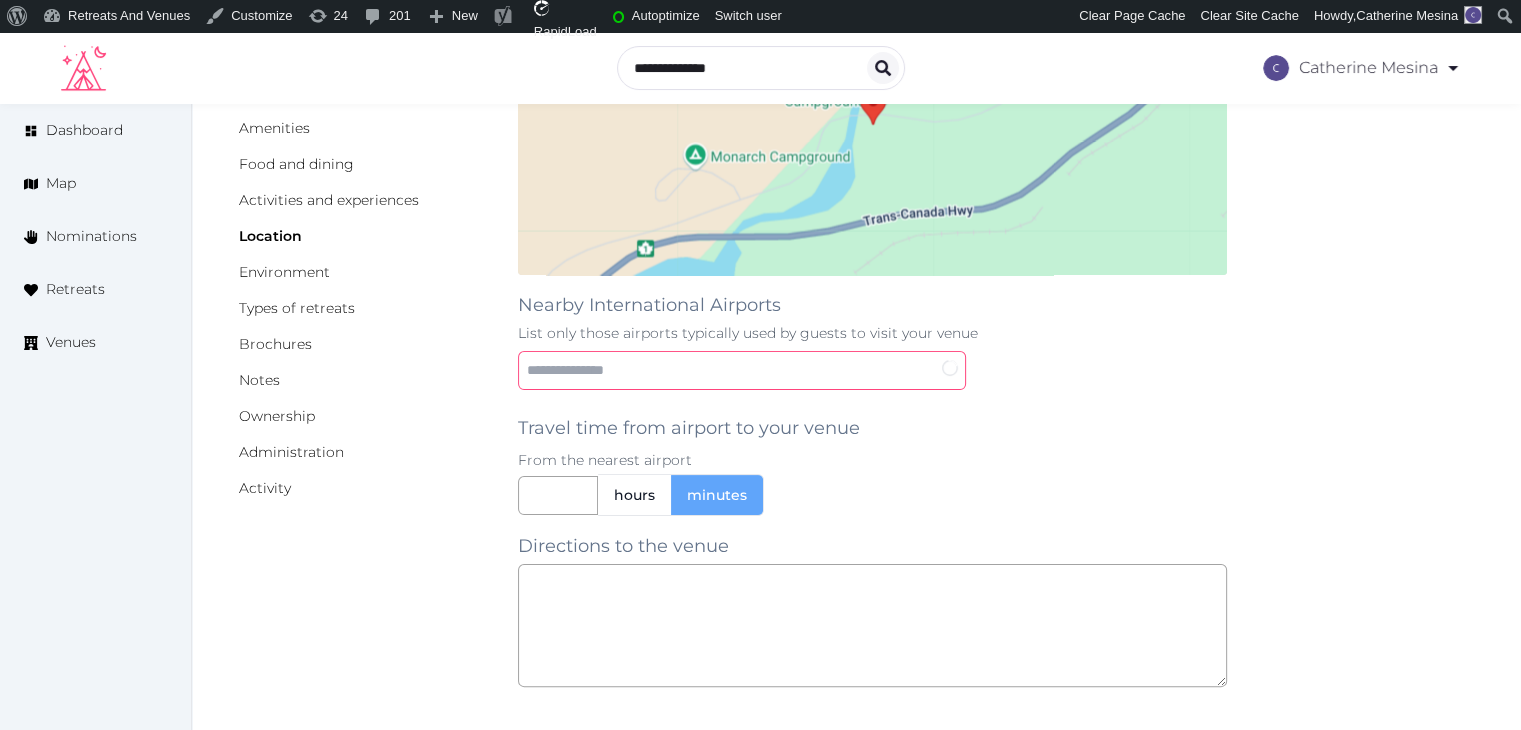 click at bounding box center [742, 370] 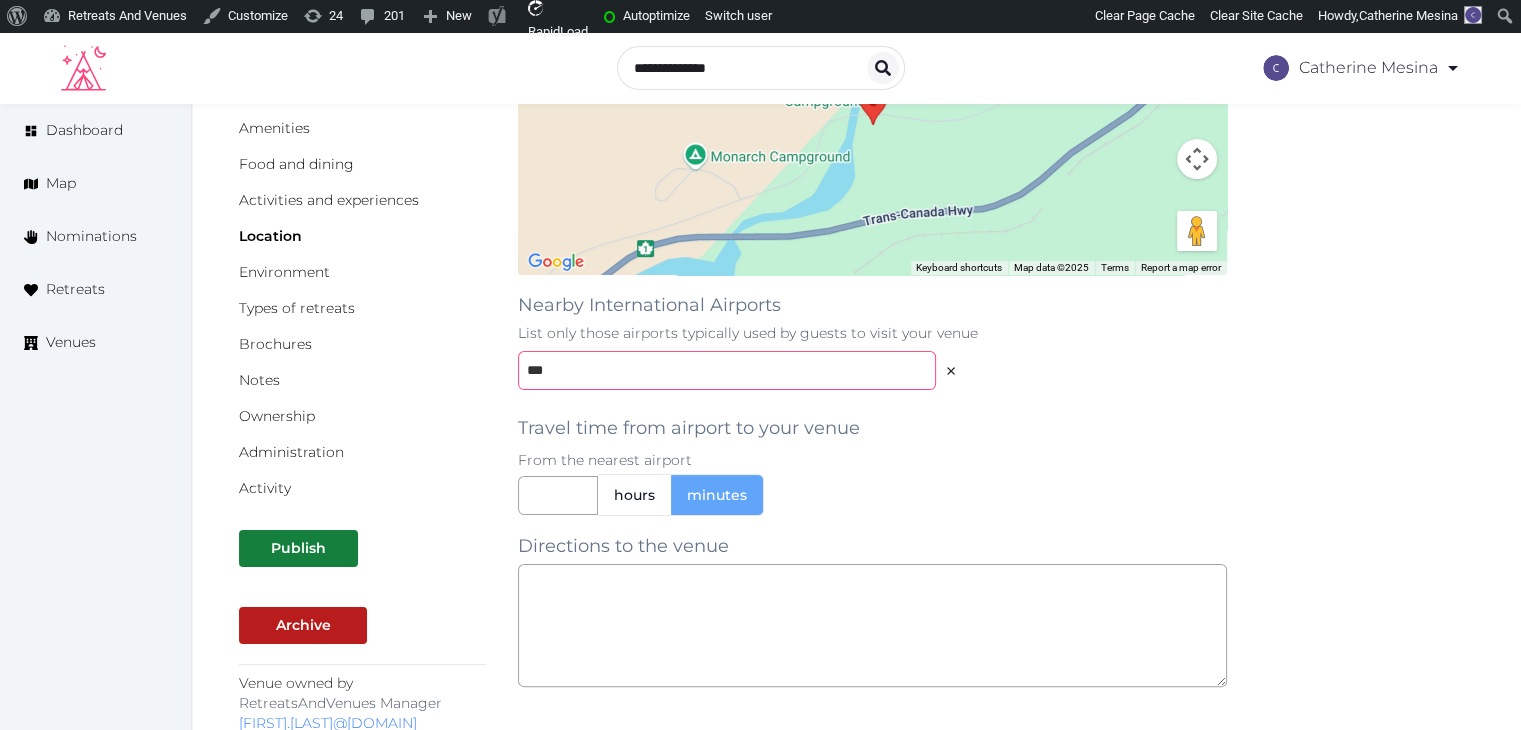 type on "***" 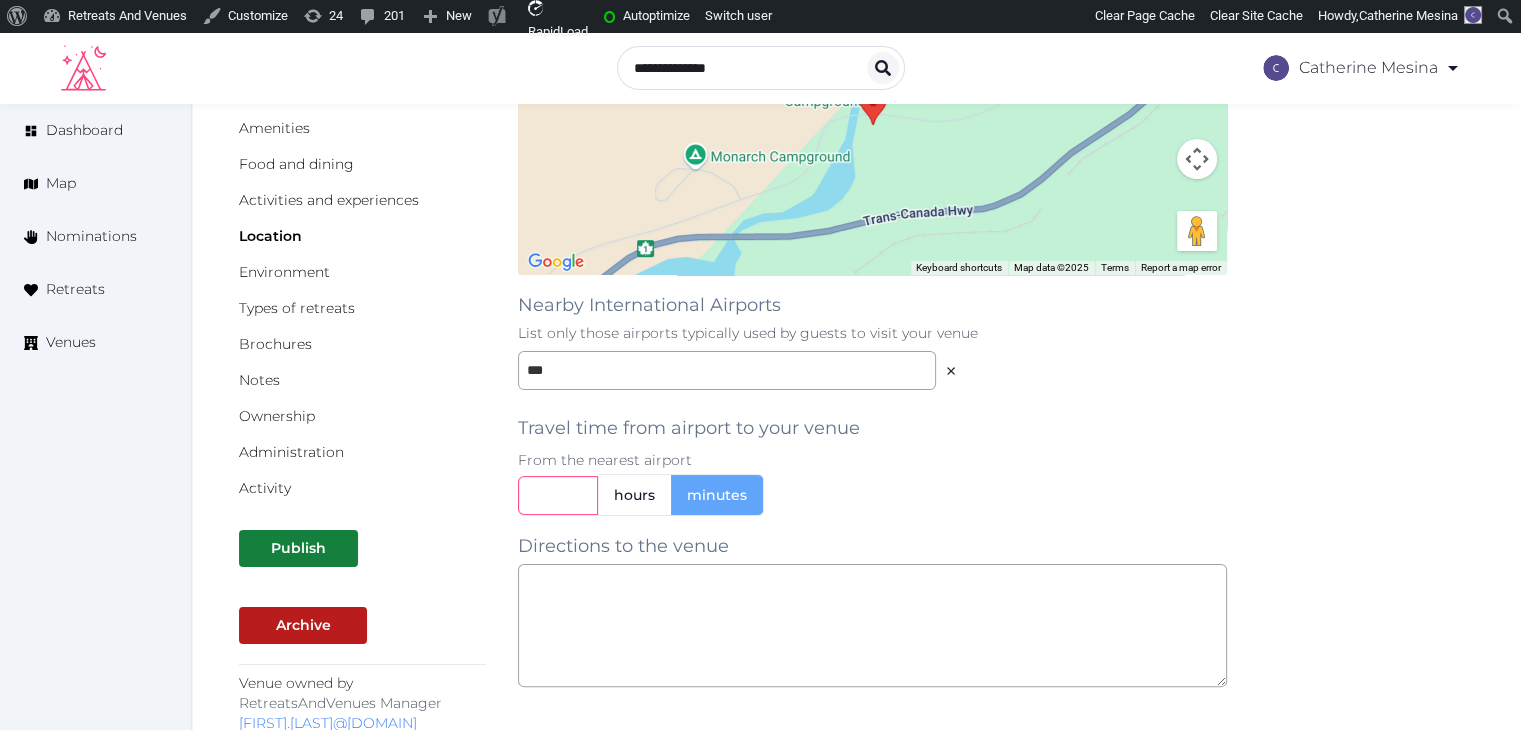 click at bounding box center [558, 495] 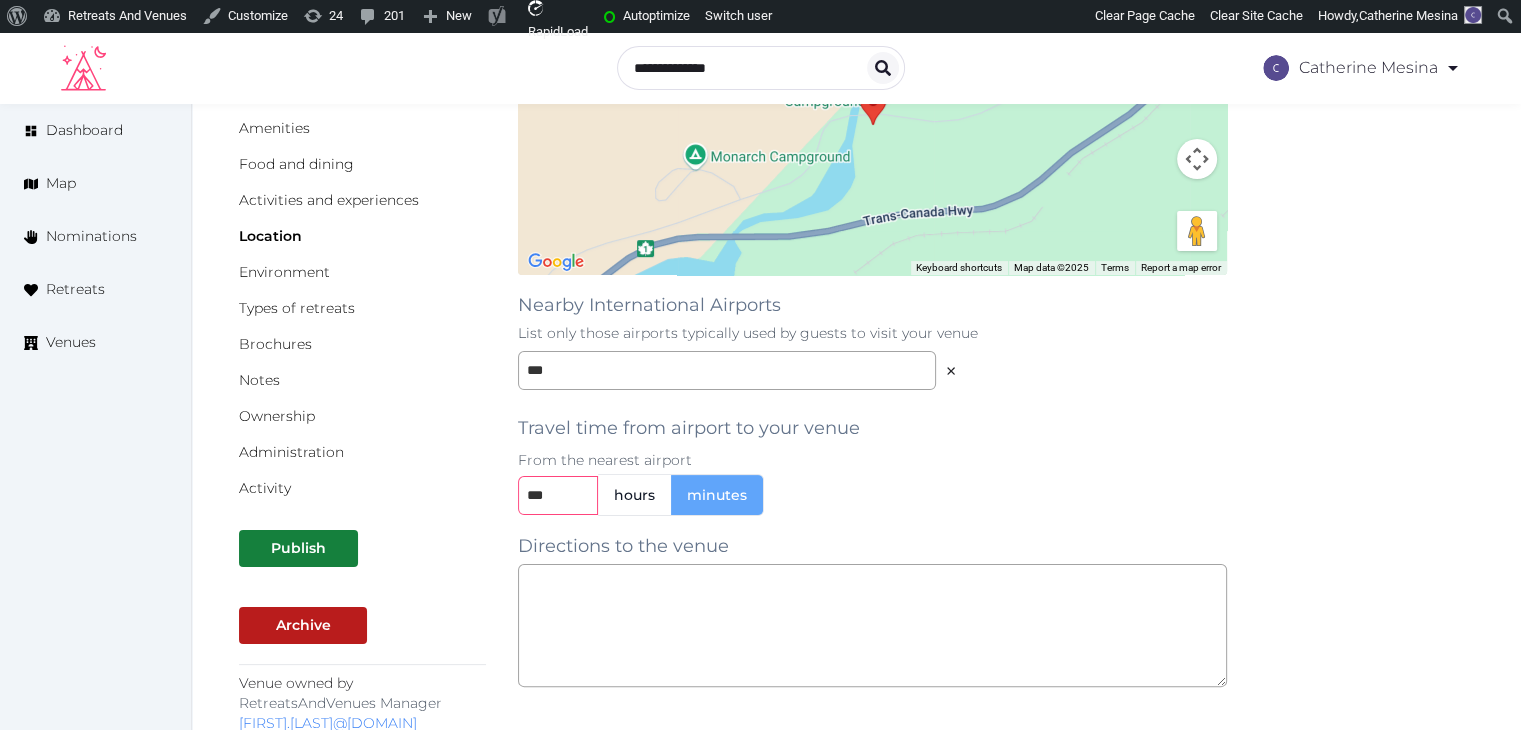 type on "***" 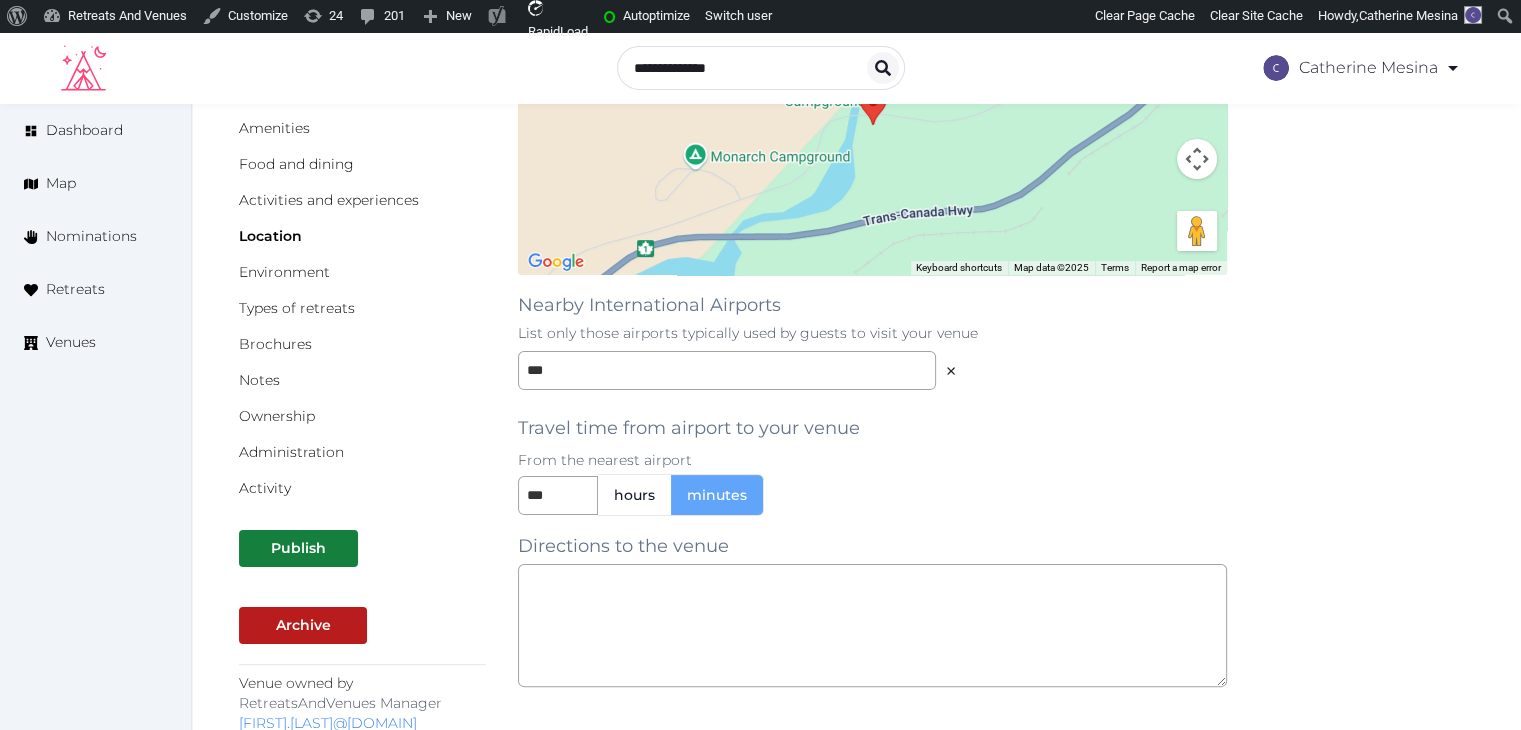 click on "*** hours minutes" at bounding box center [872, 495] 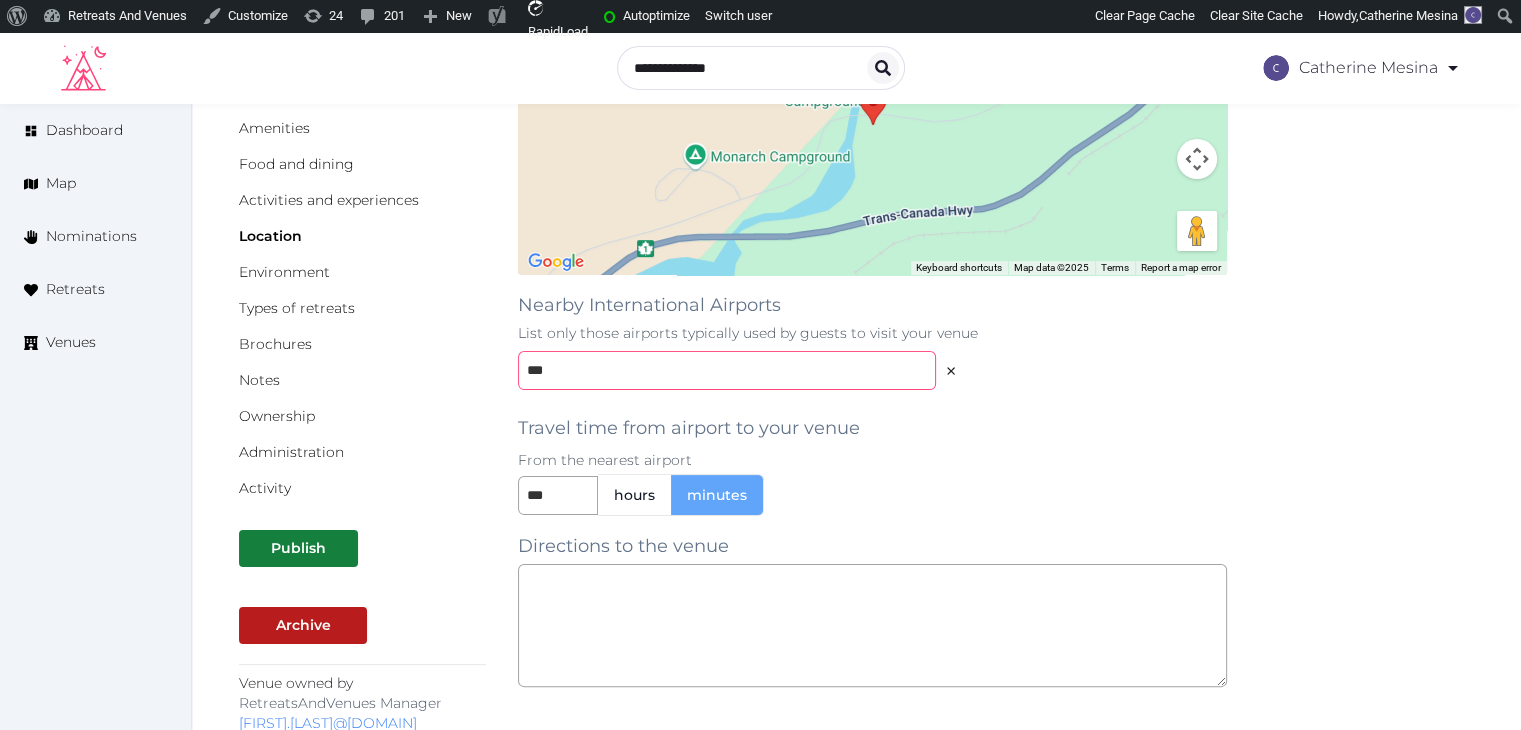 click on "***" at bounding box center (727, 370) 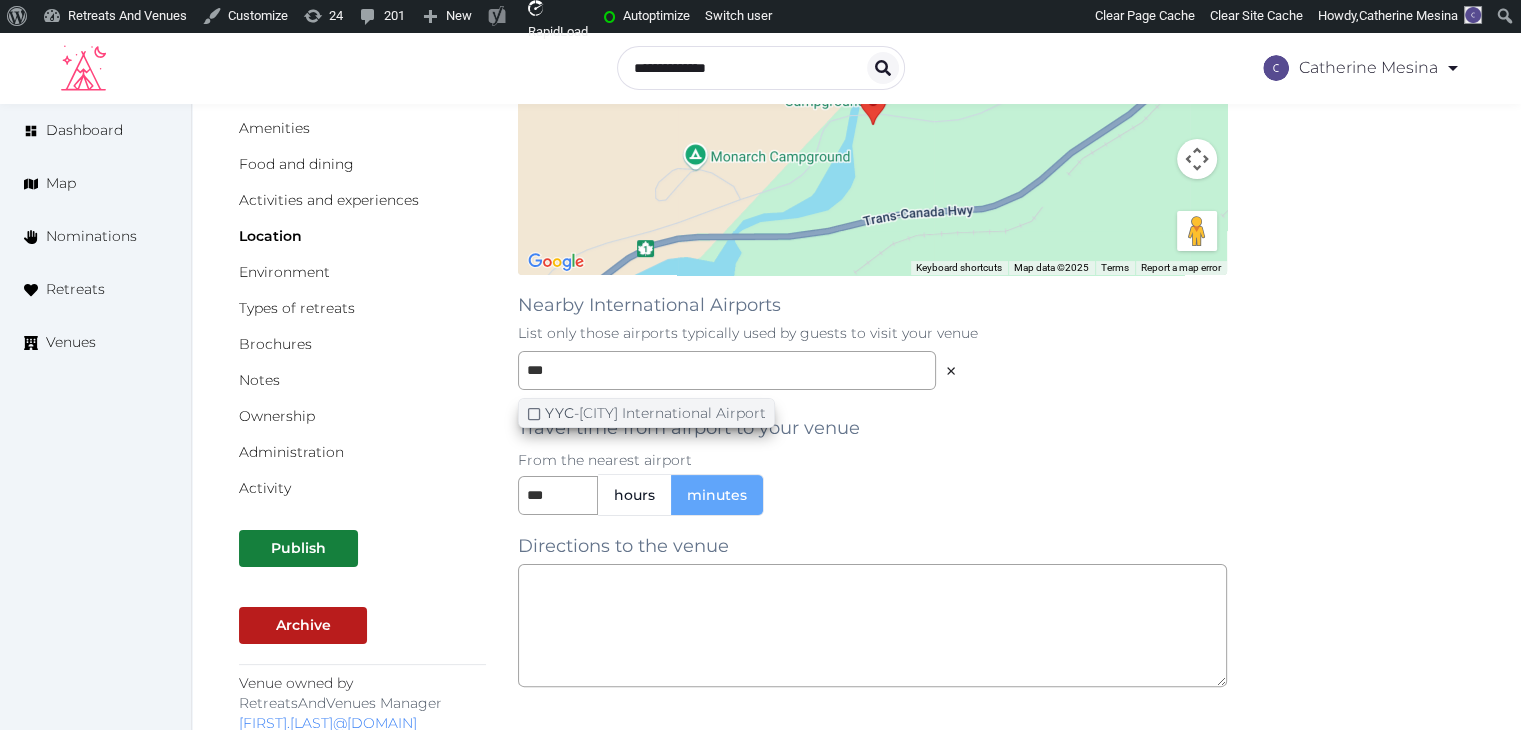 click on "YYC - [CITY] International Airport" at bounding box center [646, 413] 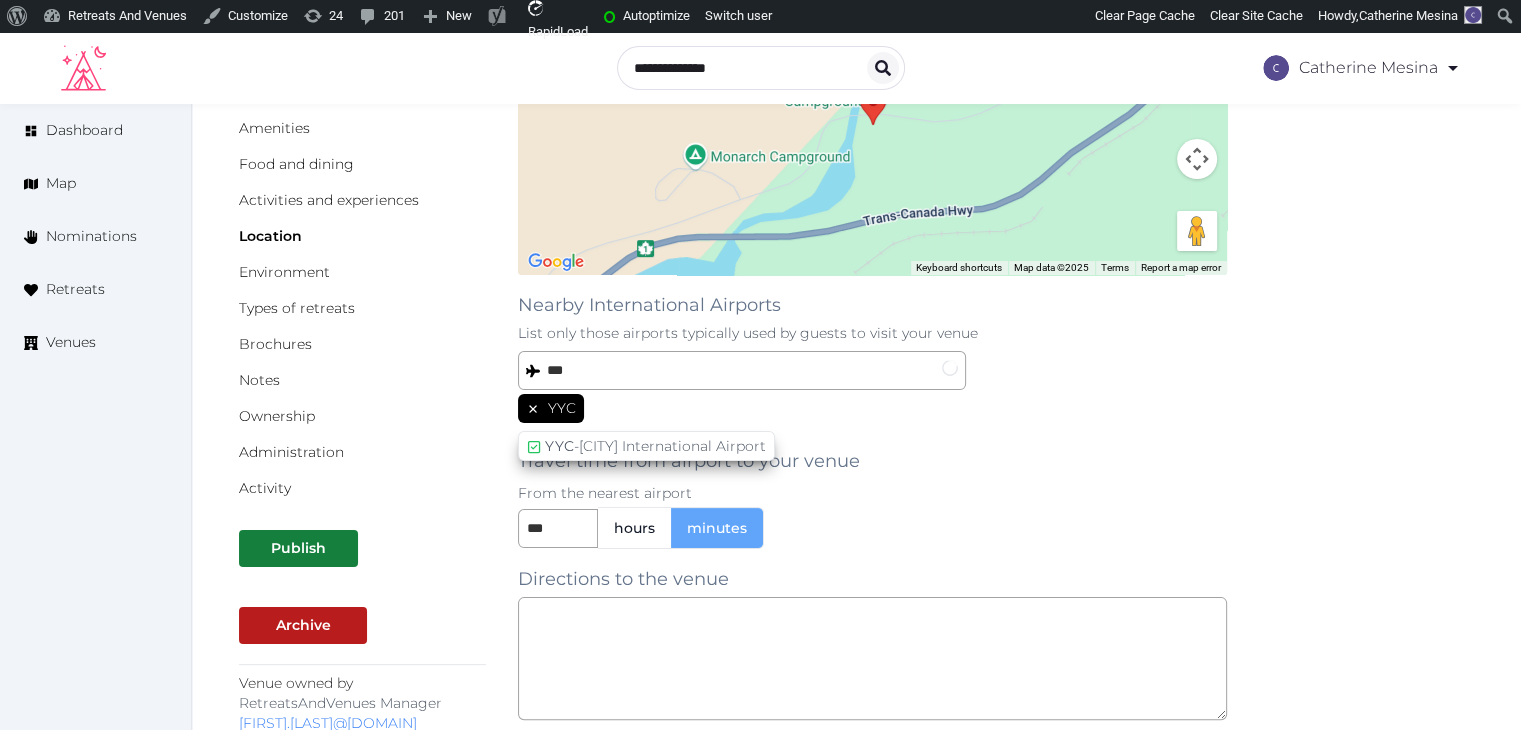 drag, startPoint x: 1065, startPoint y: 433, endPoint x: 1076, endPoint y: 449, distance: 19.416489 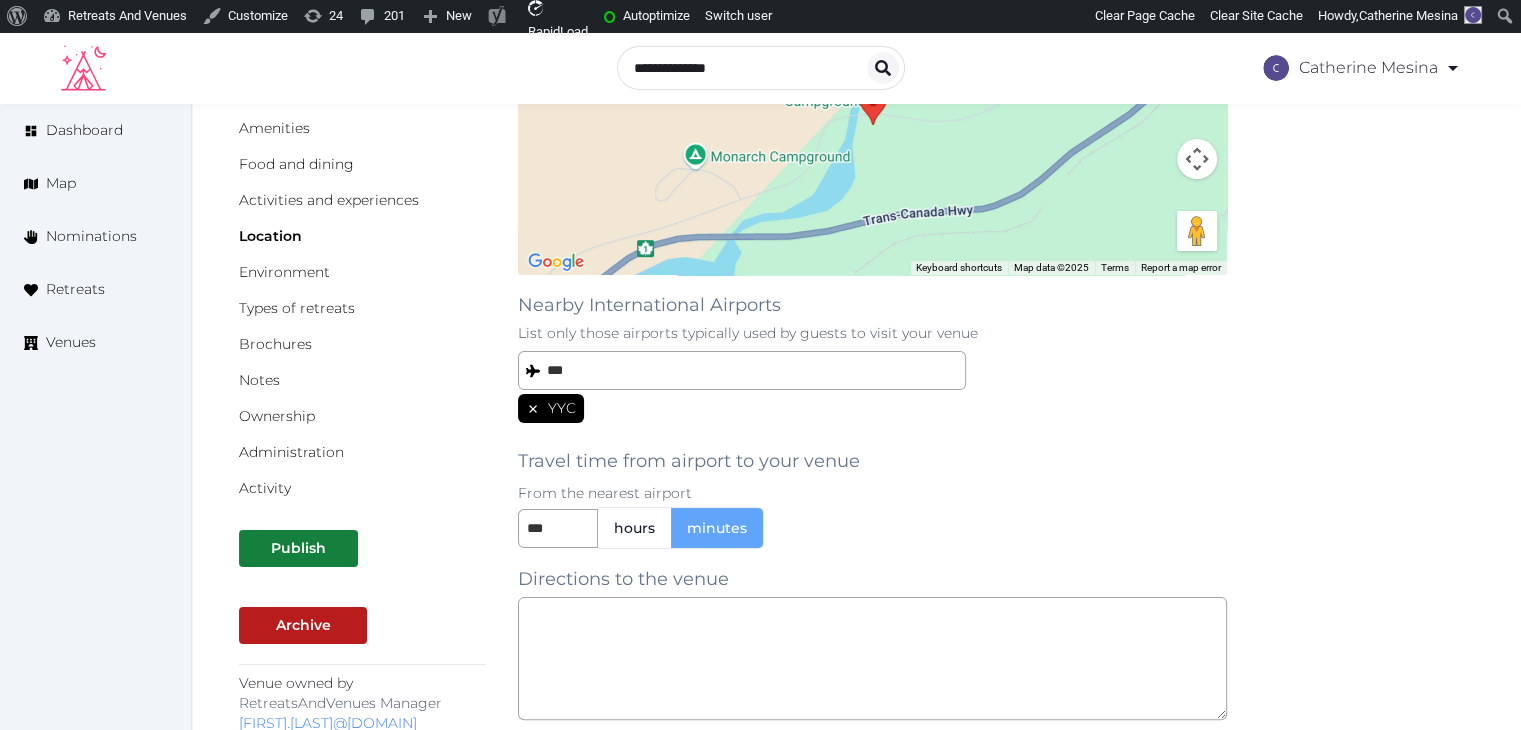 scroll, scrollTop: 500, scrollLeft: 0, axis: vertical 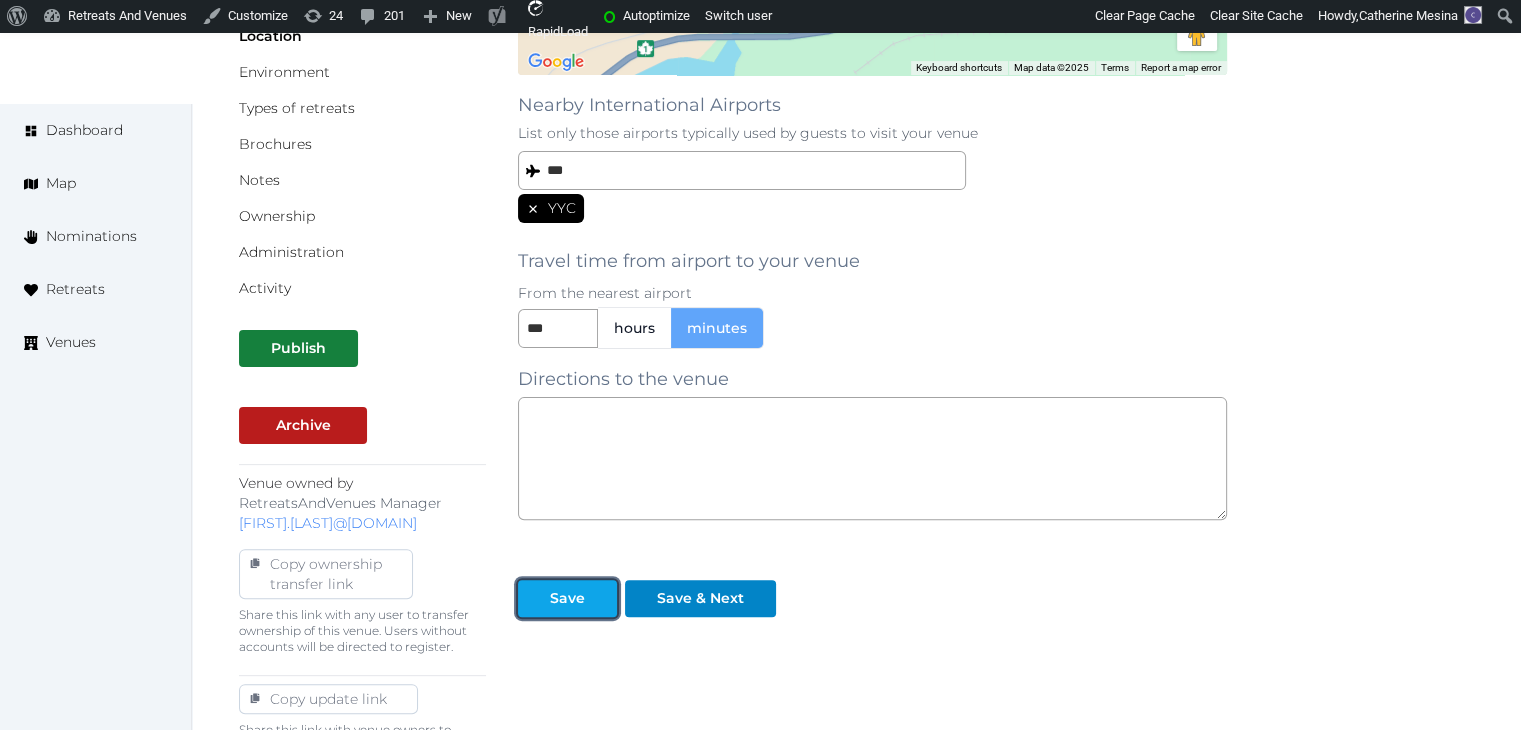 click on "Save" at bounding box center [567, 598] 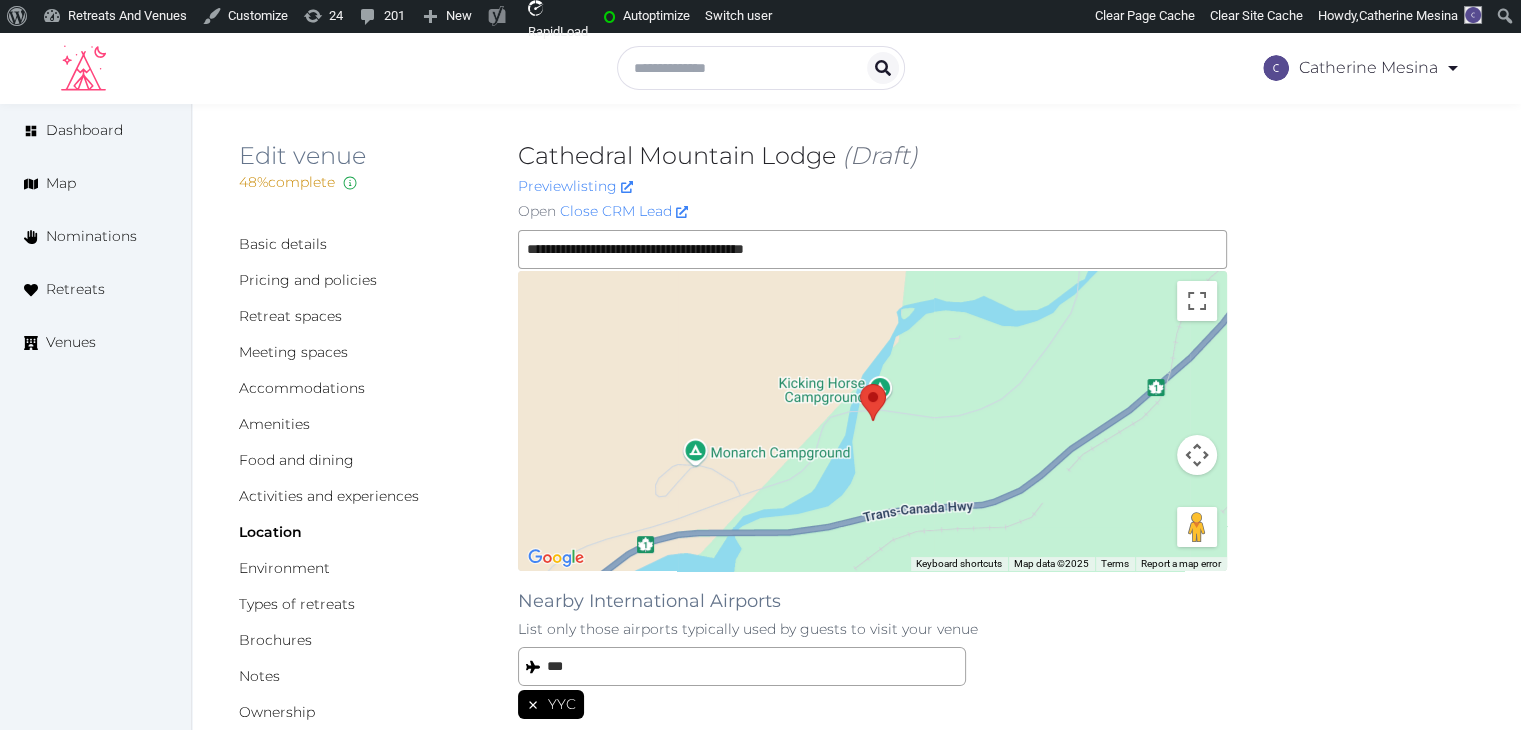 scroll, scrollTop: 0, scrollLeft: 0, axis: both 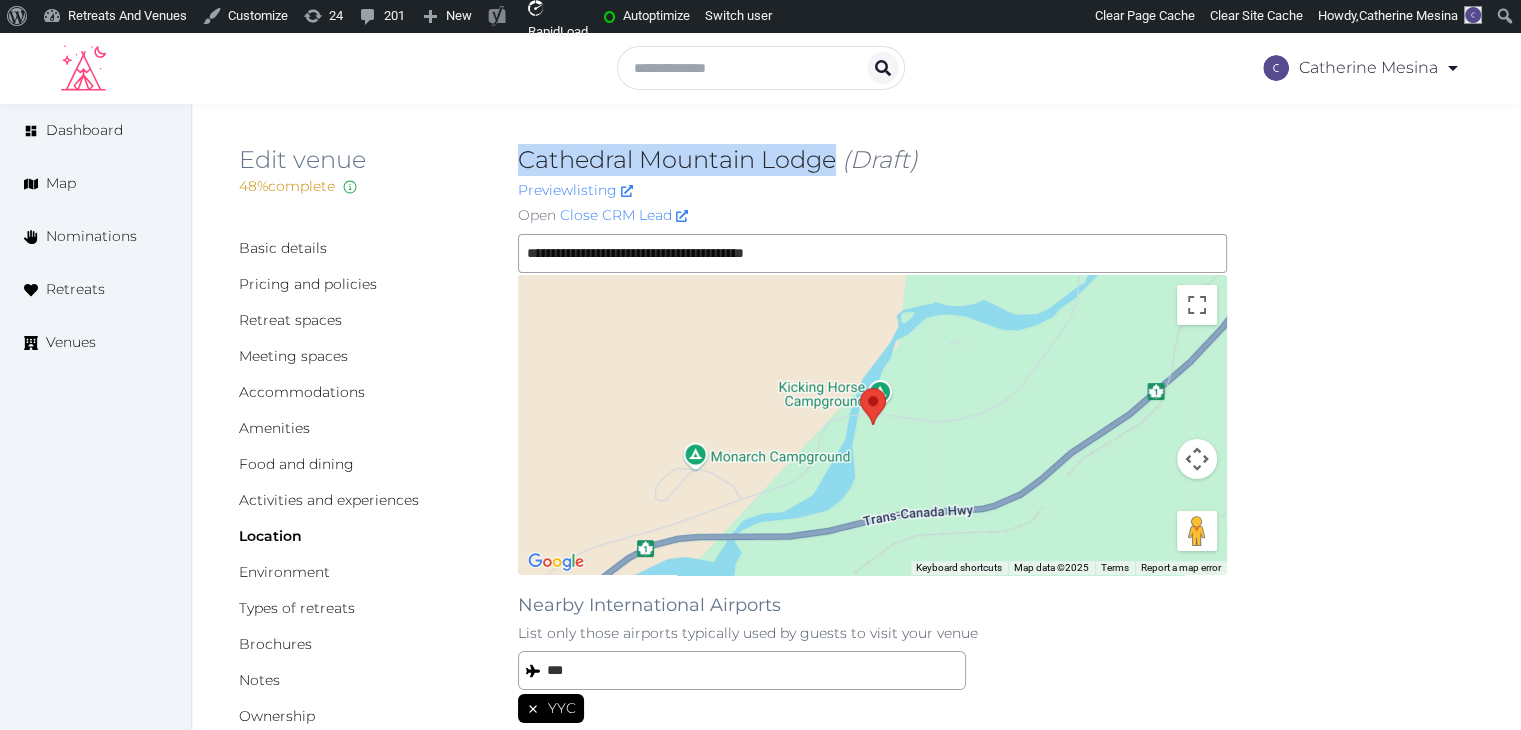 drag, startPoint x: 522, startPoint y: 150, endPoint x: 833, endPoint y: 149, distance: 311.00162 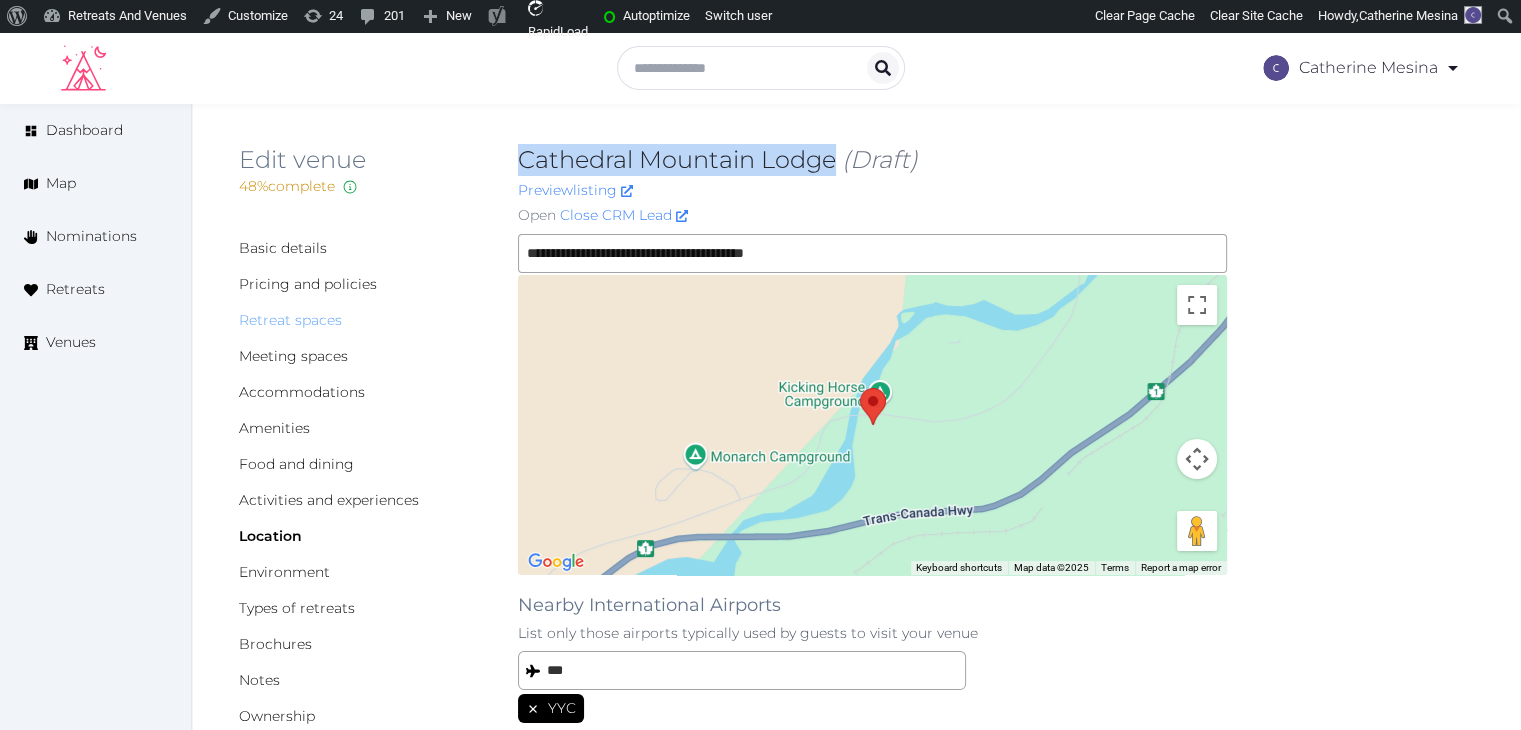 click on "Retreat spaces" at bounding box center [290, 320] 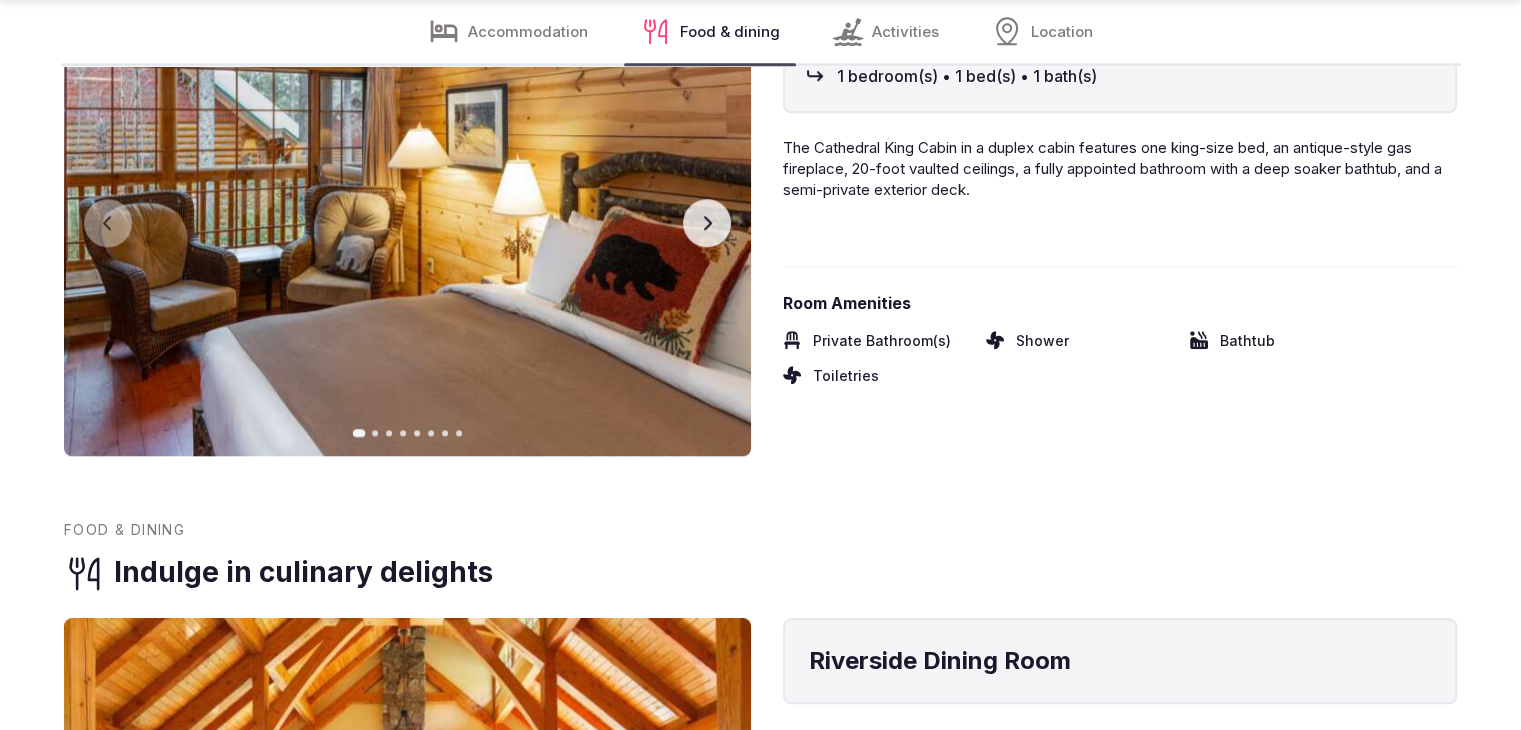 scroll, scrollTop: 2400, scrollLeft: 0, axis: vertical 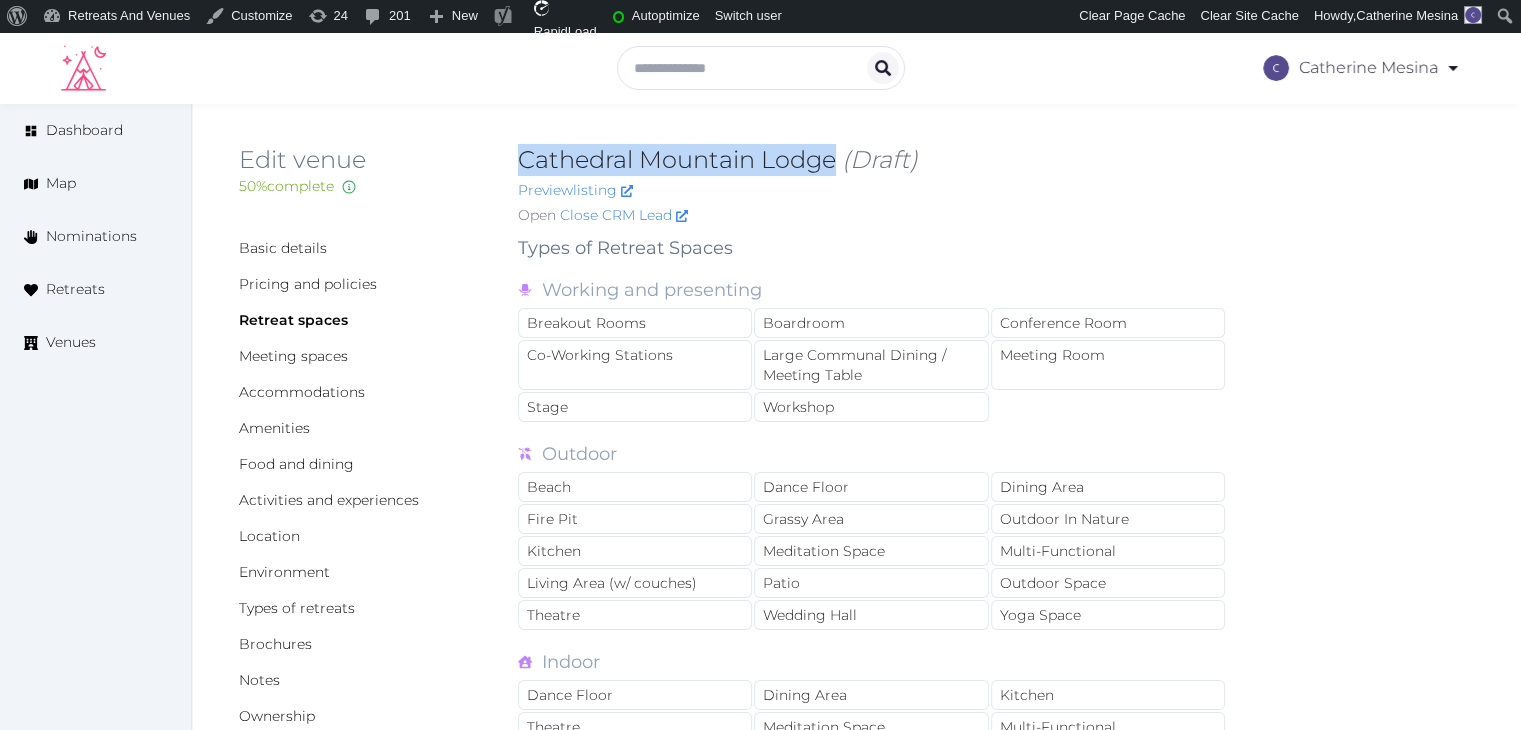 drag, startPoint x: 506, startPoint y: 145, endPoint x: 832, endPoint y: 159, distance: 326.30048 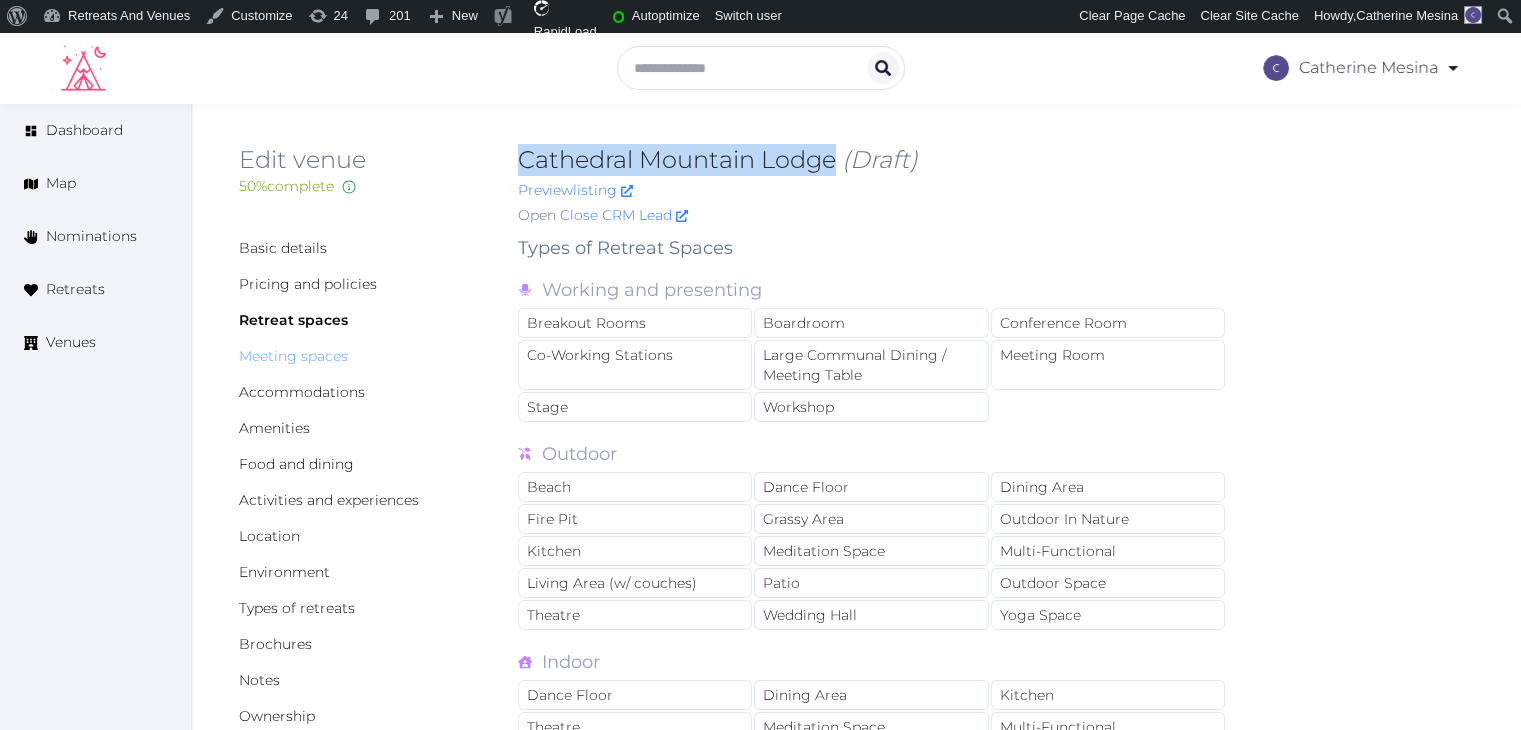 click on "Meeting spaces" at bounding box center [293, 356] 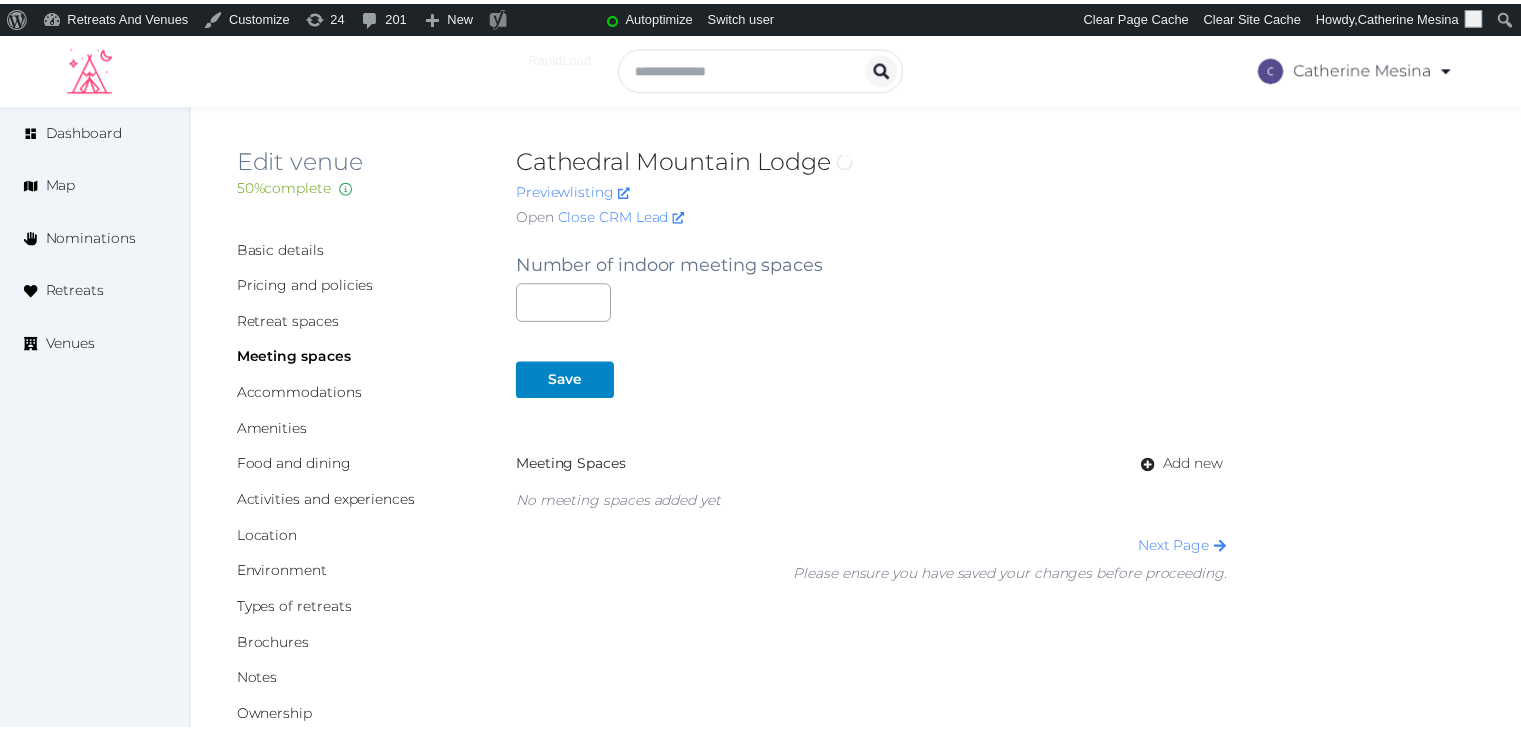 scroll, scrollTop: 0, scrollLeft: 0, axis: both 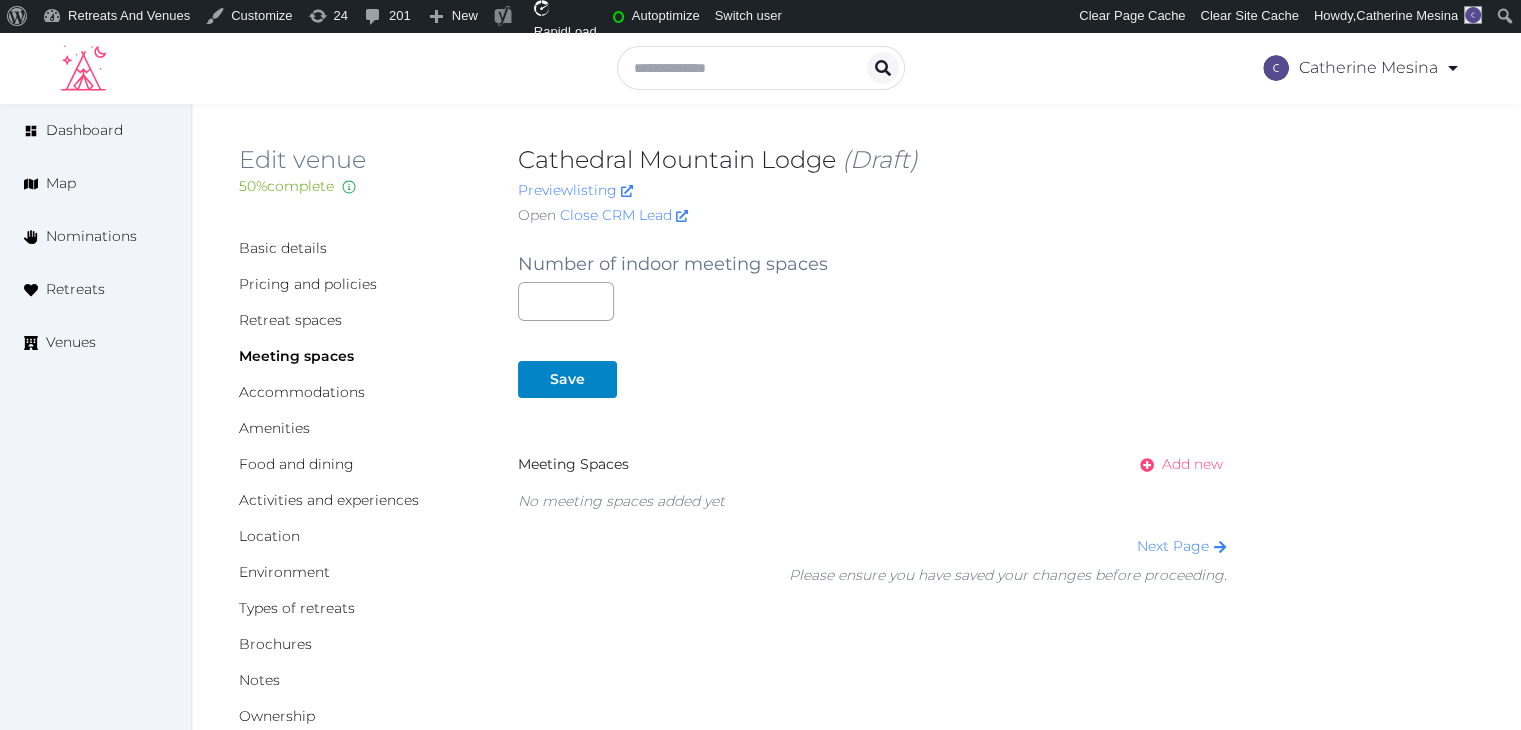 click on "Add new" at bounding box center [1192, 464] 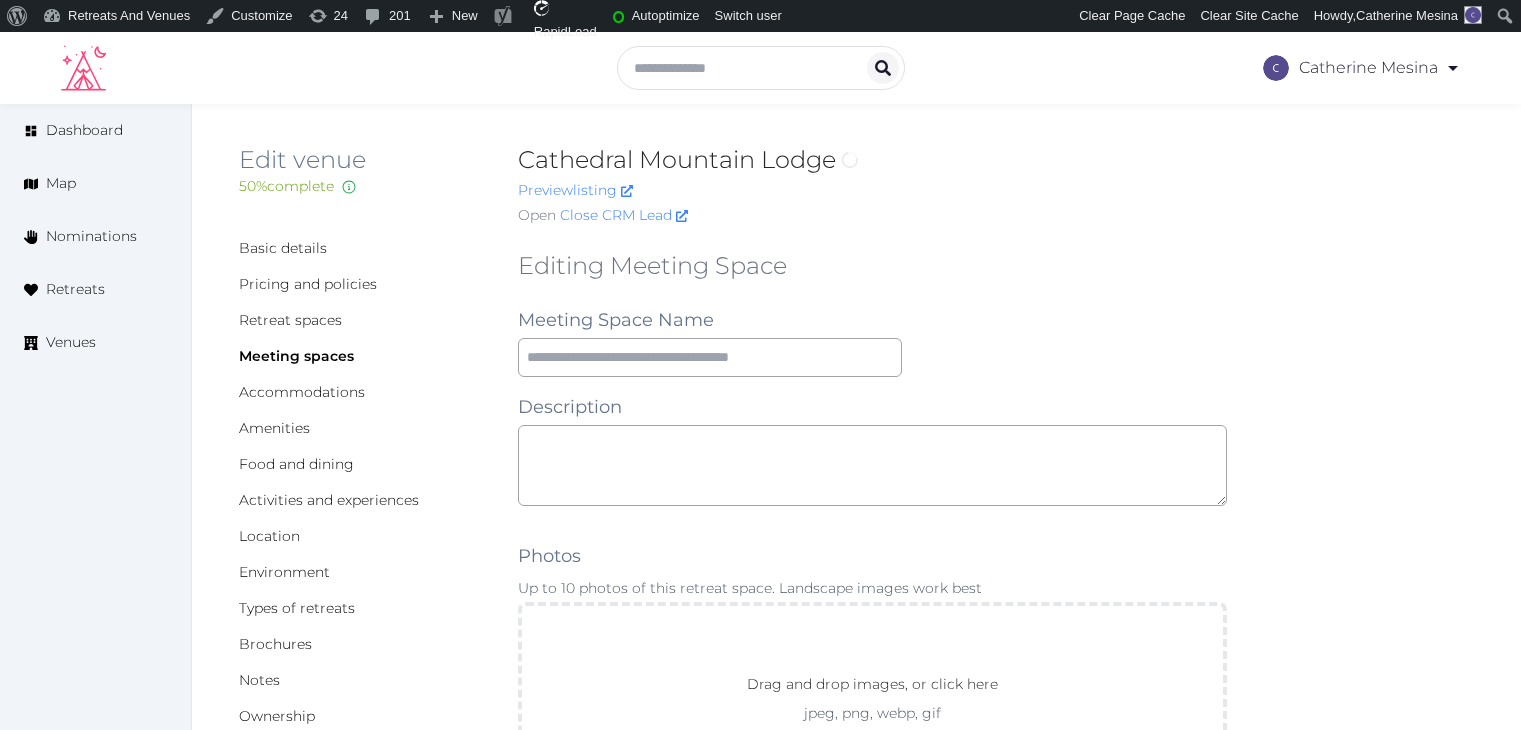 scroll, scrollTop: 0, scrollLeft: 0, axis: both 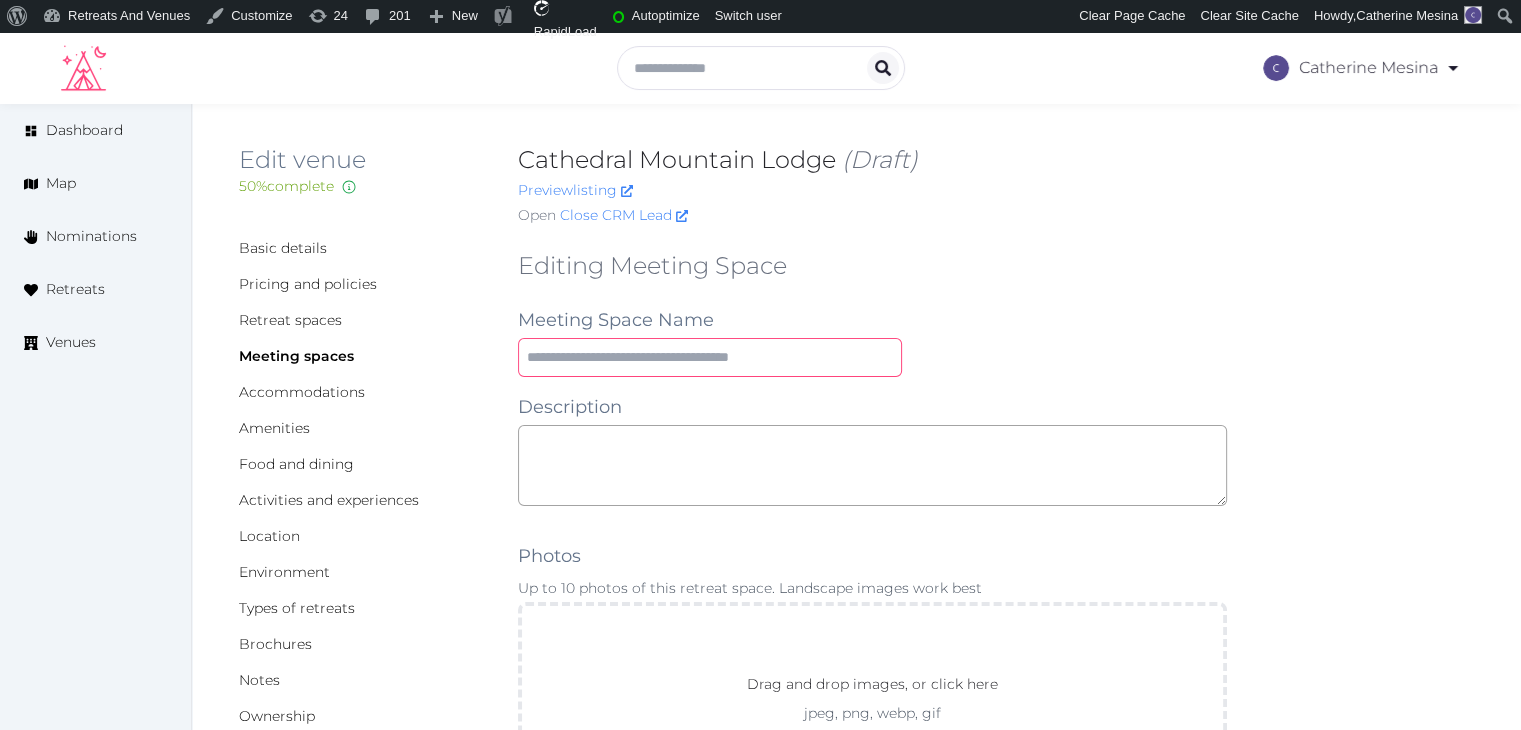 click at bounding box center (710, 357) 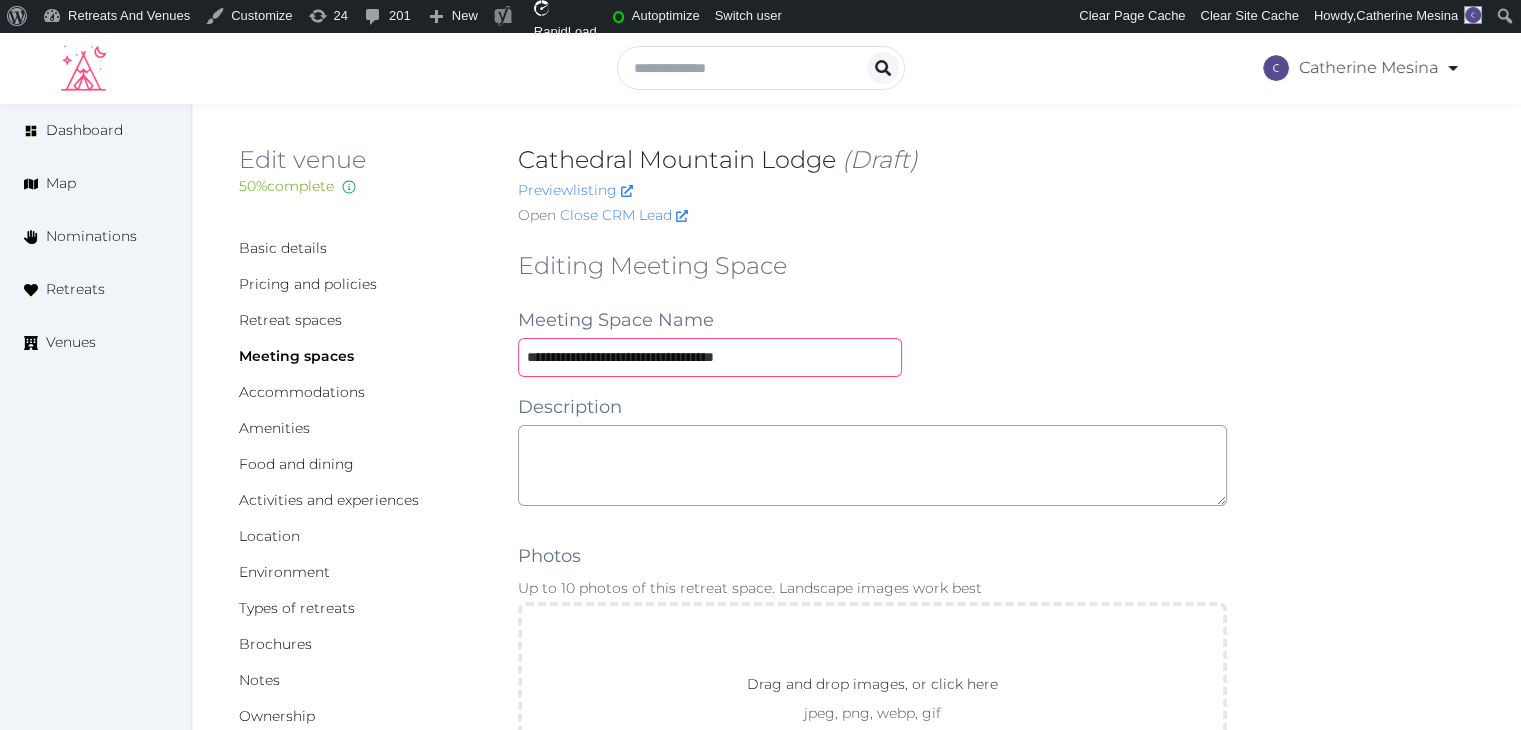 type on "**********" 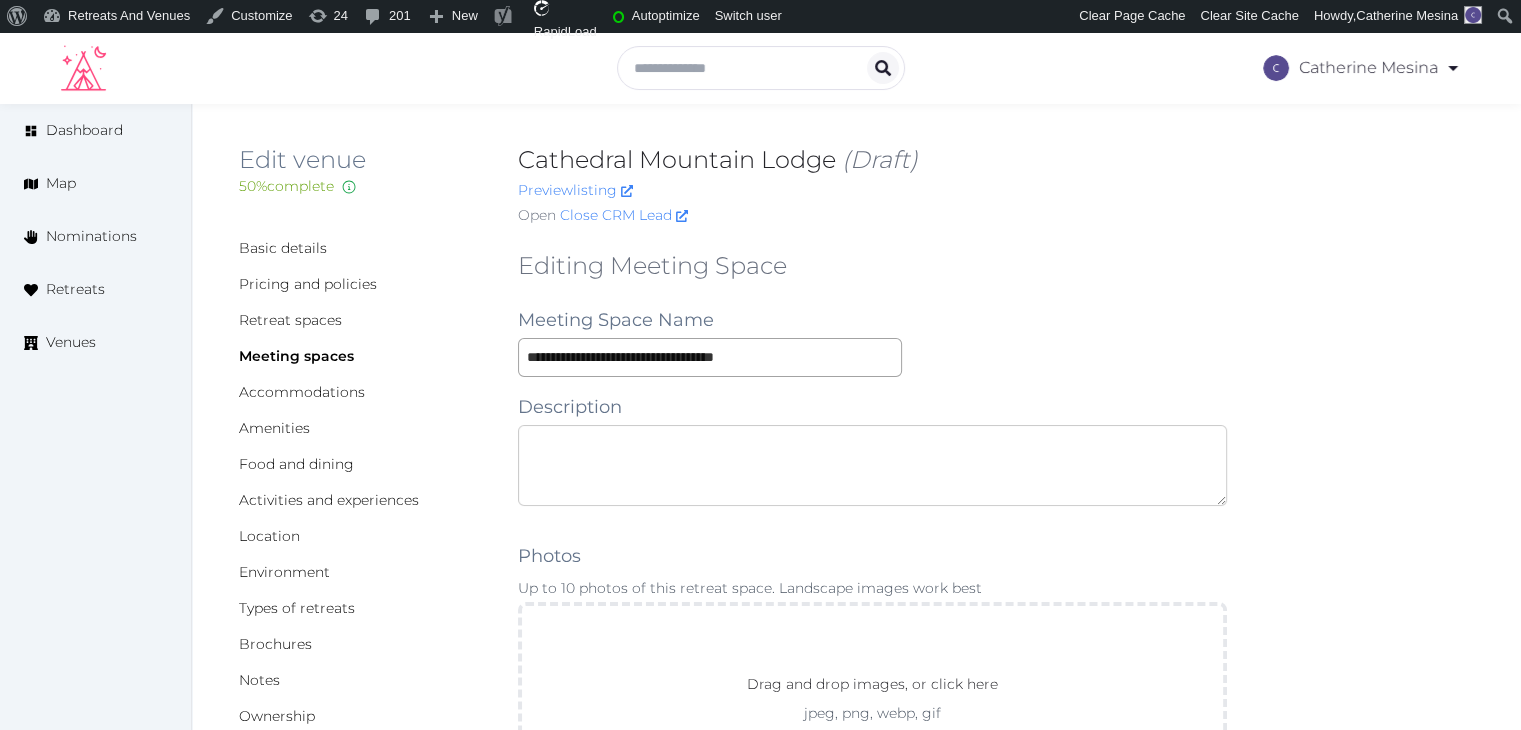 click at bounding box center [872, 465] 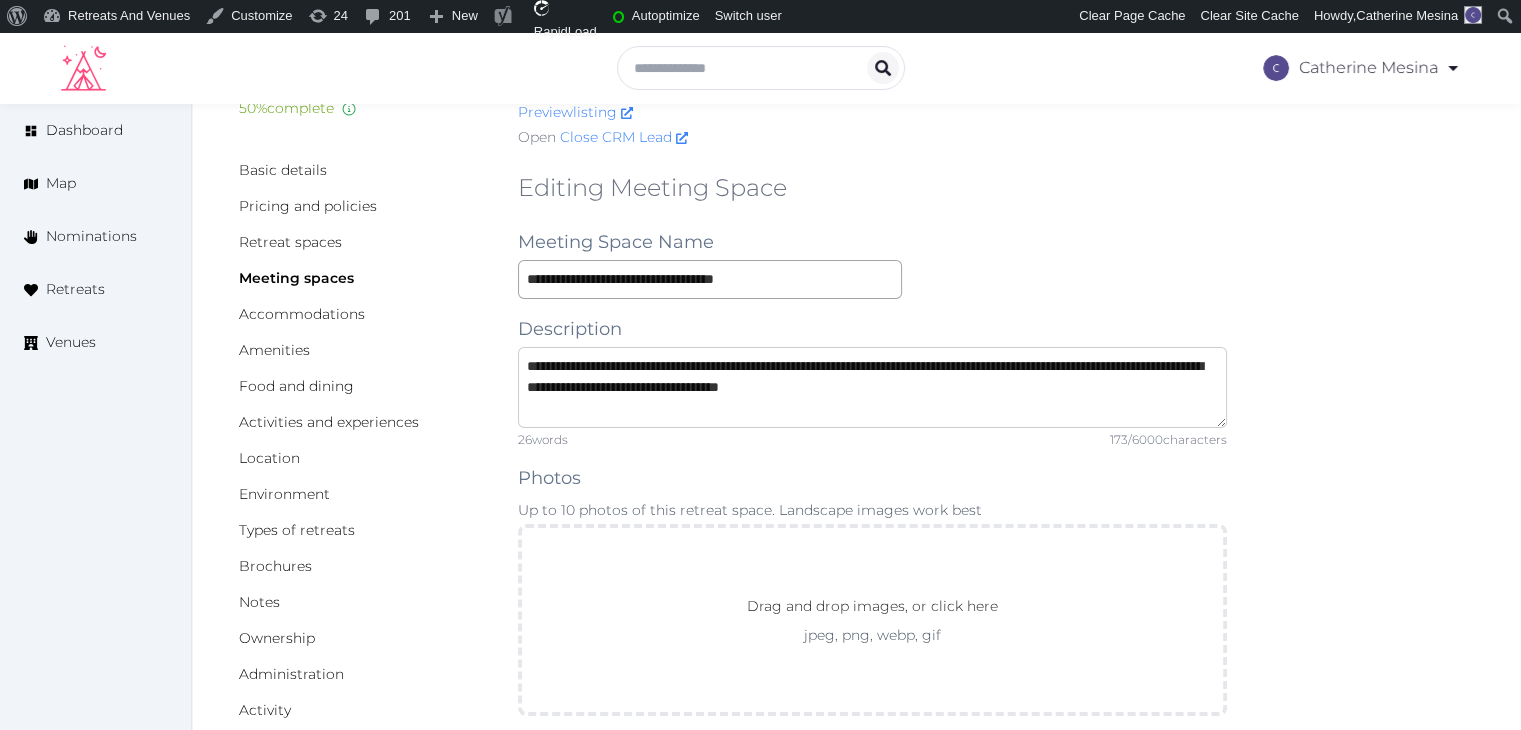 scroll, scrollTop: 300, scrollLeft: 0, axis: vertical 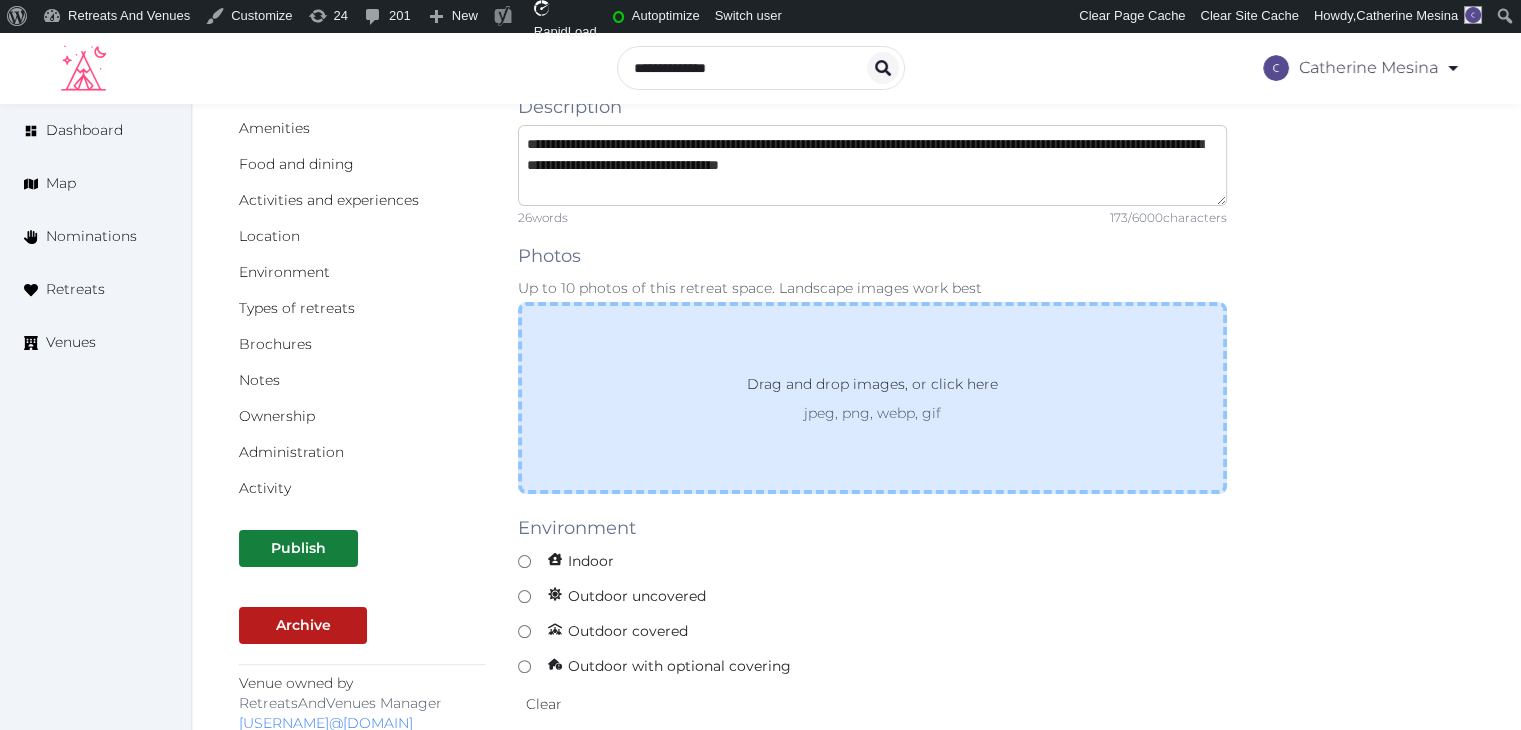 type on "**********" 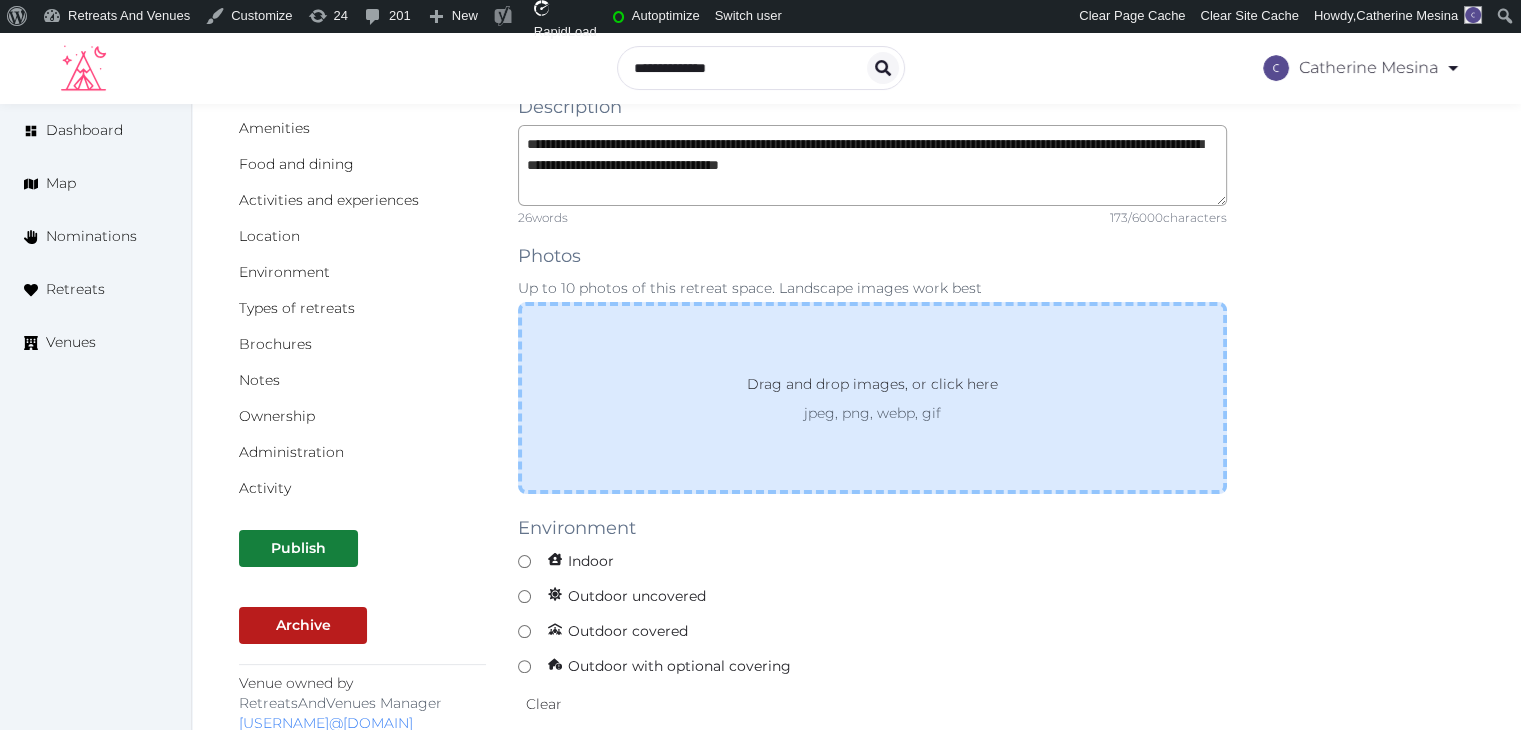 click on "Drag and drop images, or click here jpeg, png, webp, gif" at bounding box center (872, 398) 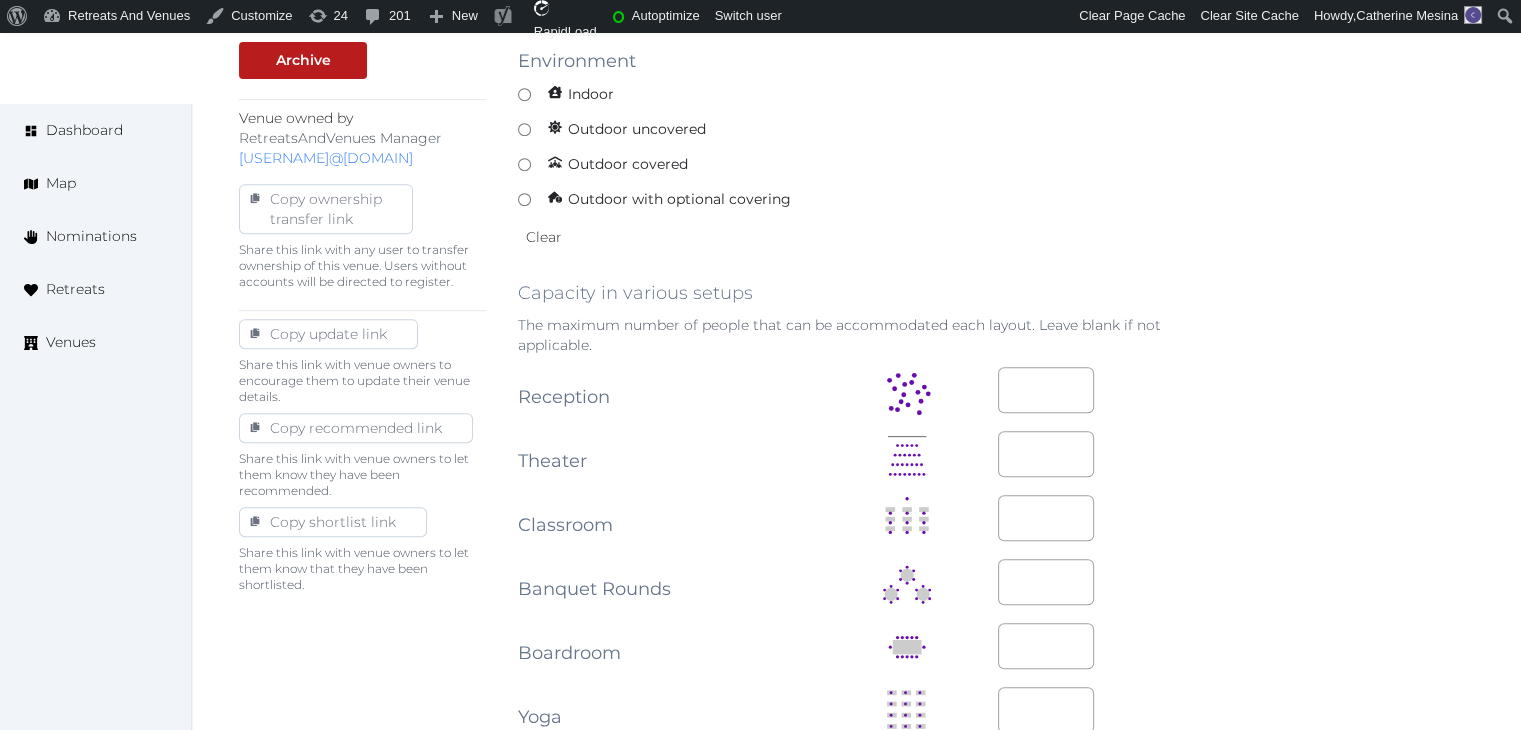 scroll, scrollTop: 900, scrollLeft: 0, axis: vertical 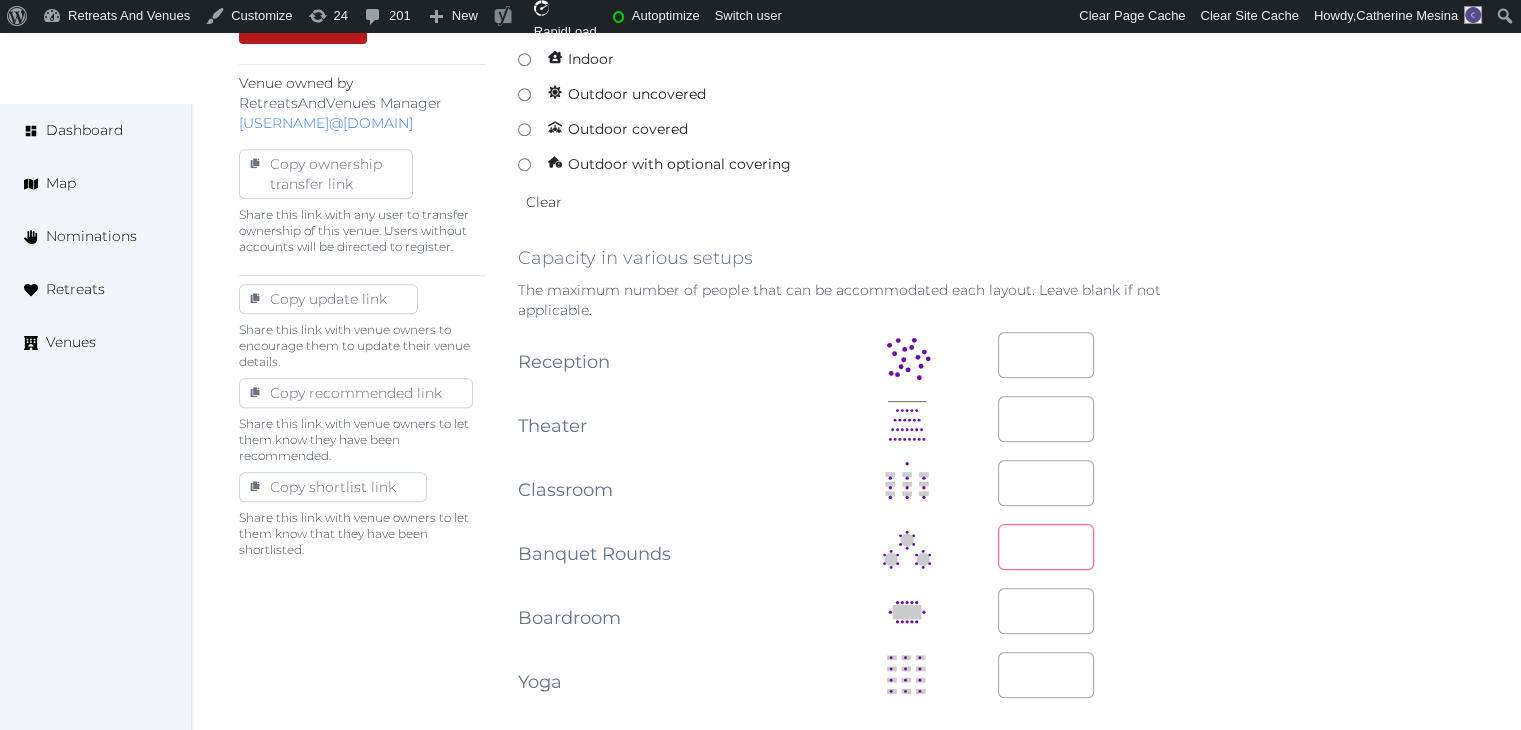 click at bounding box center [1046, 547] 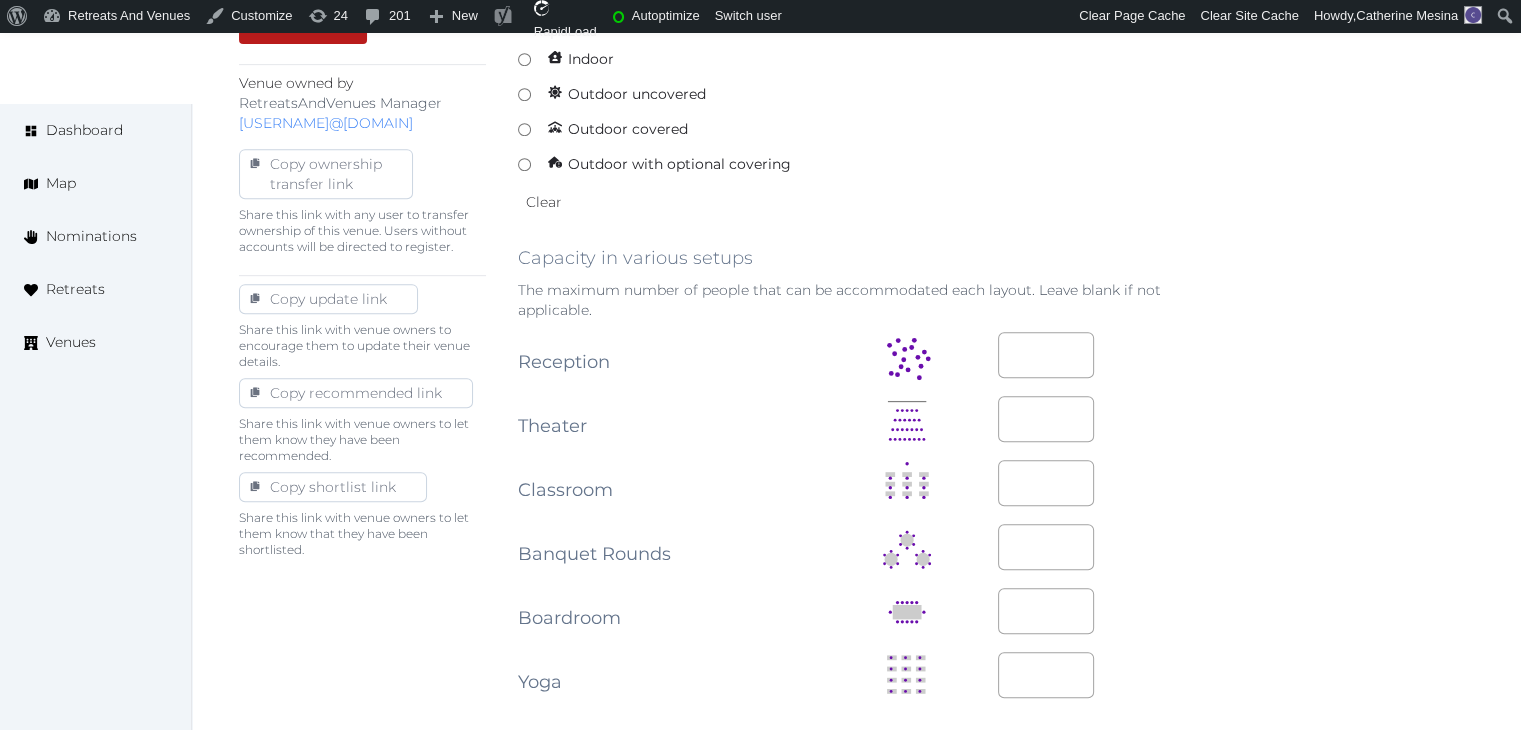 click on "**********" at bounding box center (856, 527) 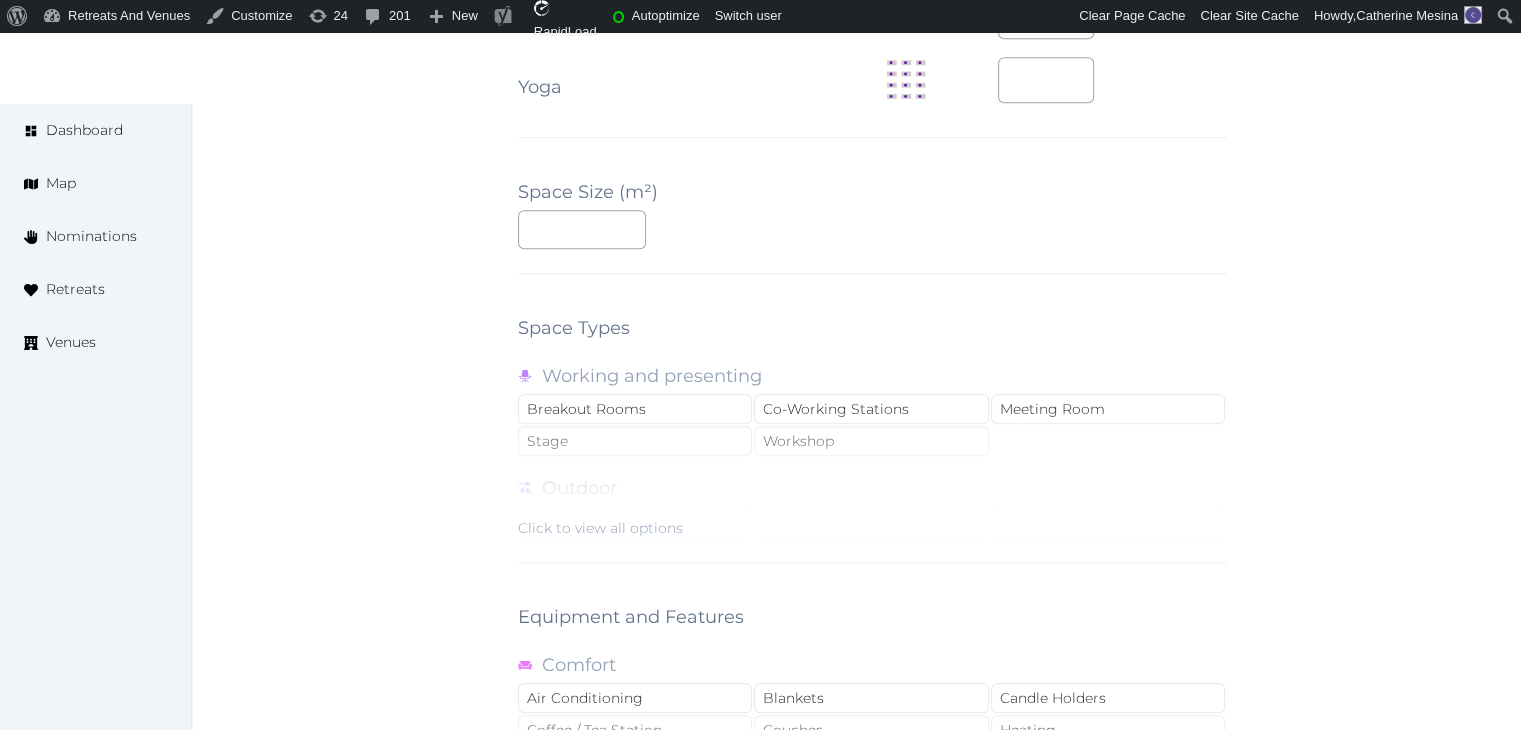 scroll, scrollTop: 1600, scrollLeft: 0, axis: vertical 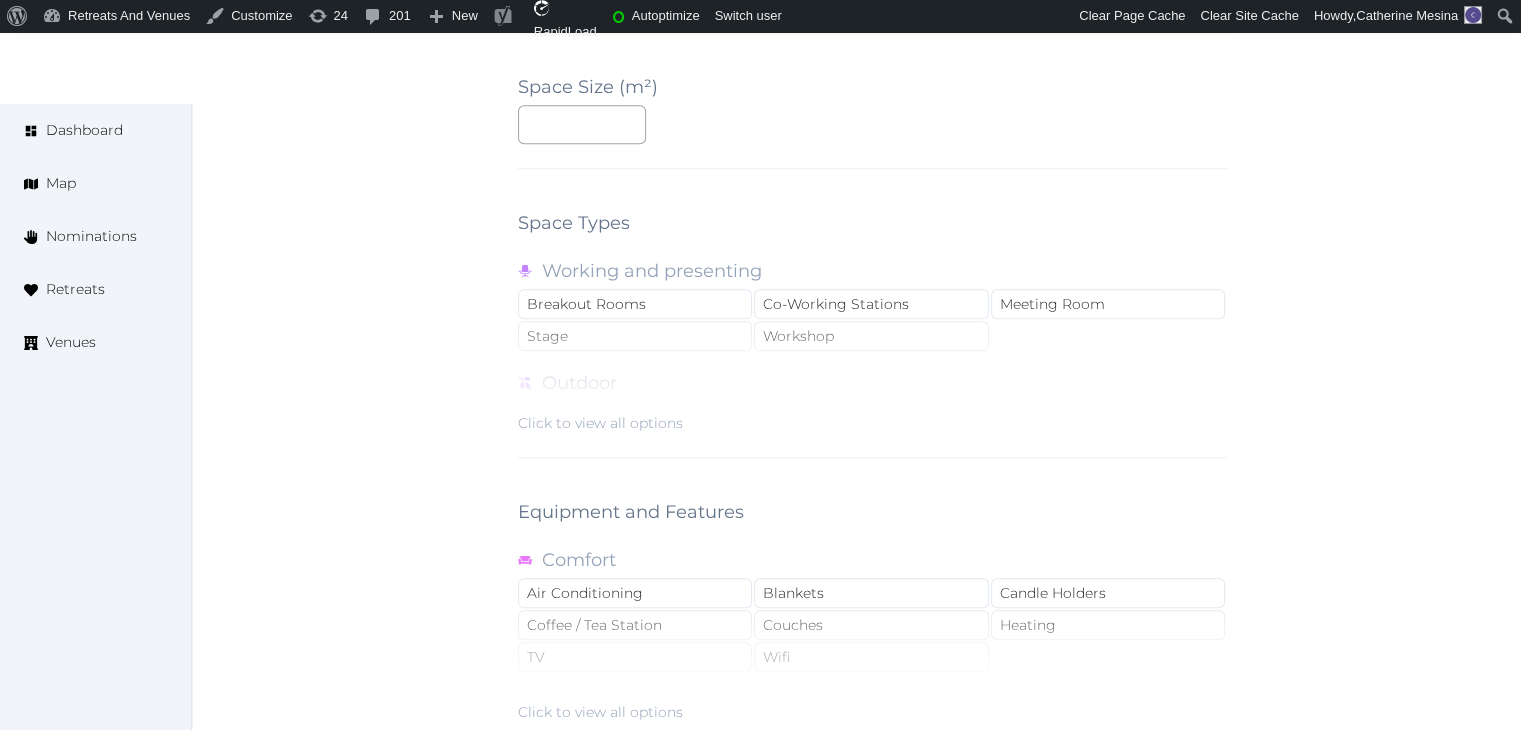 click on "Click to view all options" at bounding box center (600, 423) 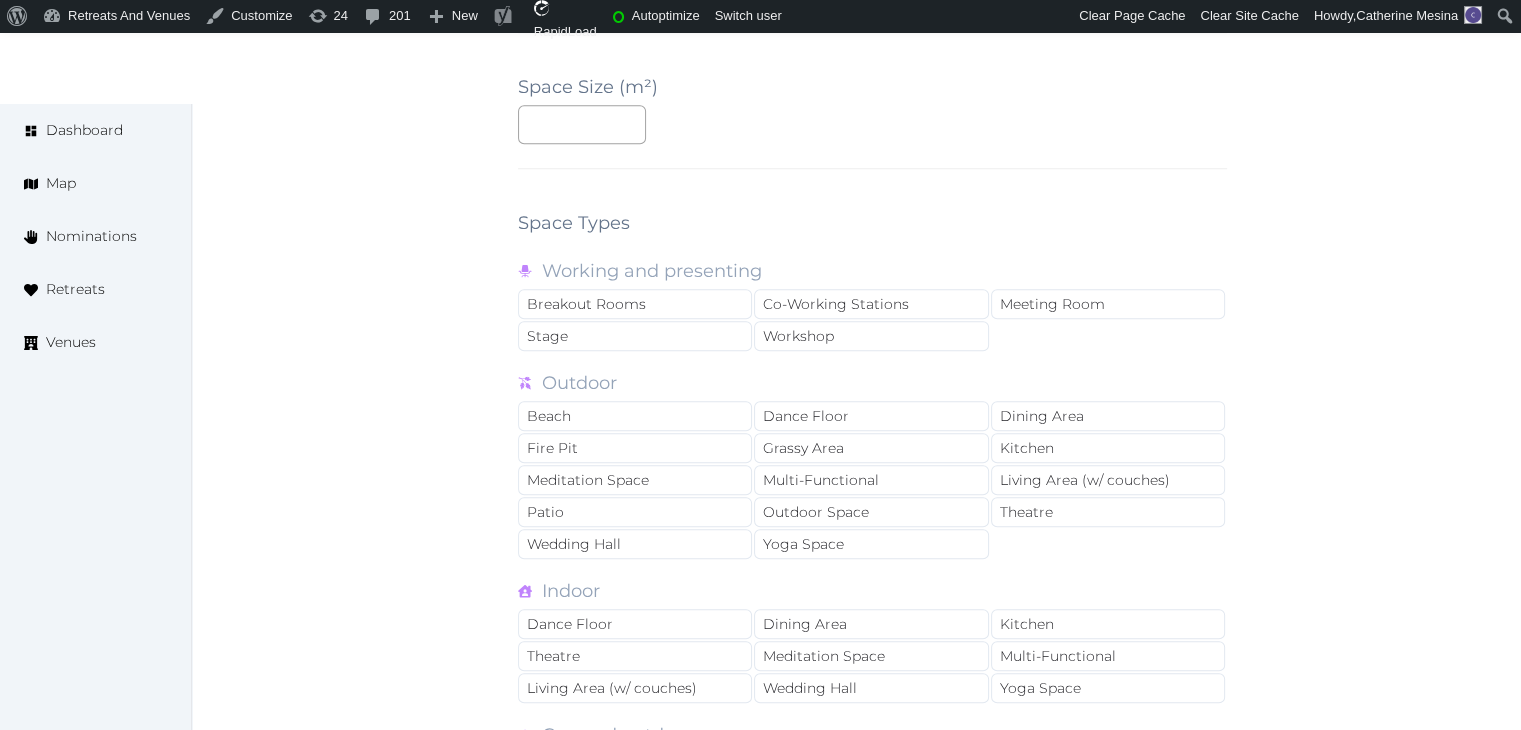 scroll, scrollTop: 1700, scrollLeft: 0, axis: vertical 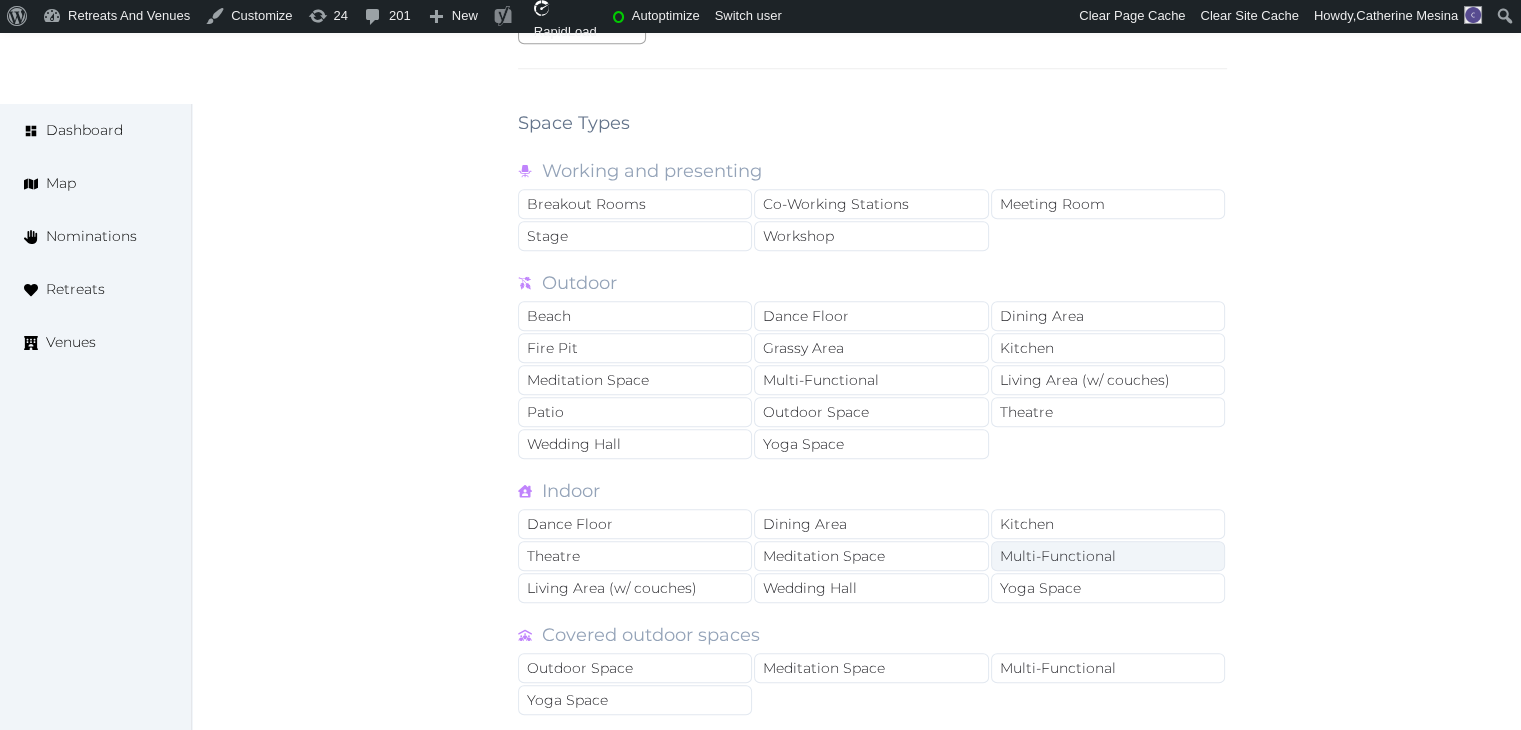 click on "Multi-Functional" at bounding box center (1108, 556) 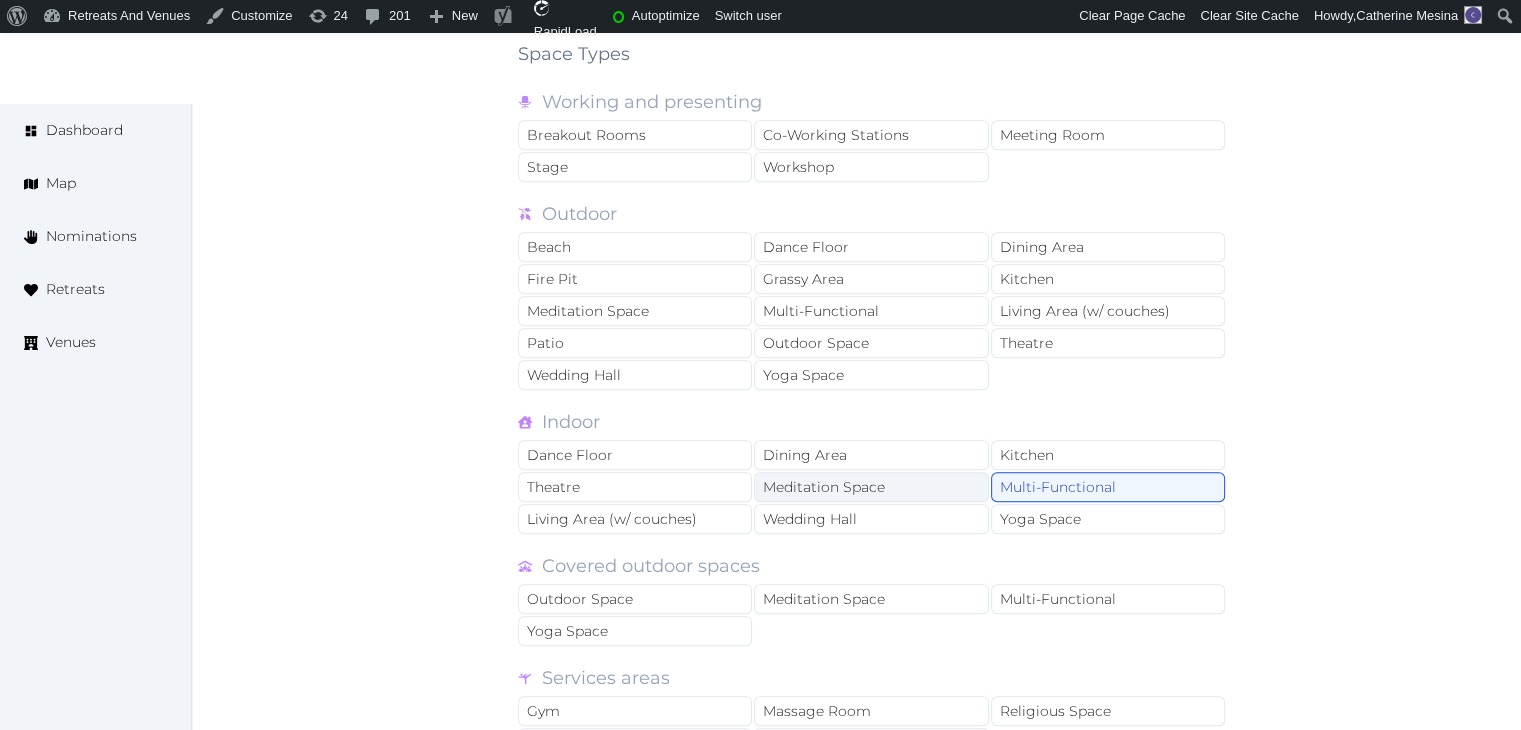 scroll, scrollTop: 1800, scrollLeft: 0, axis: vertical 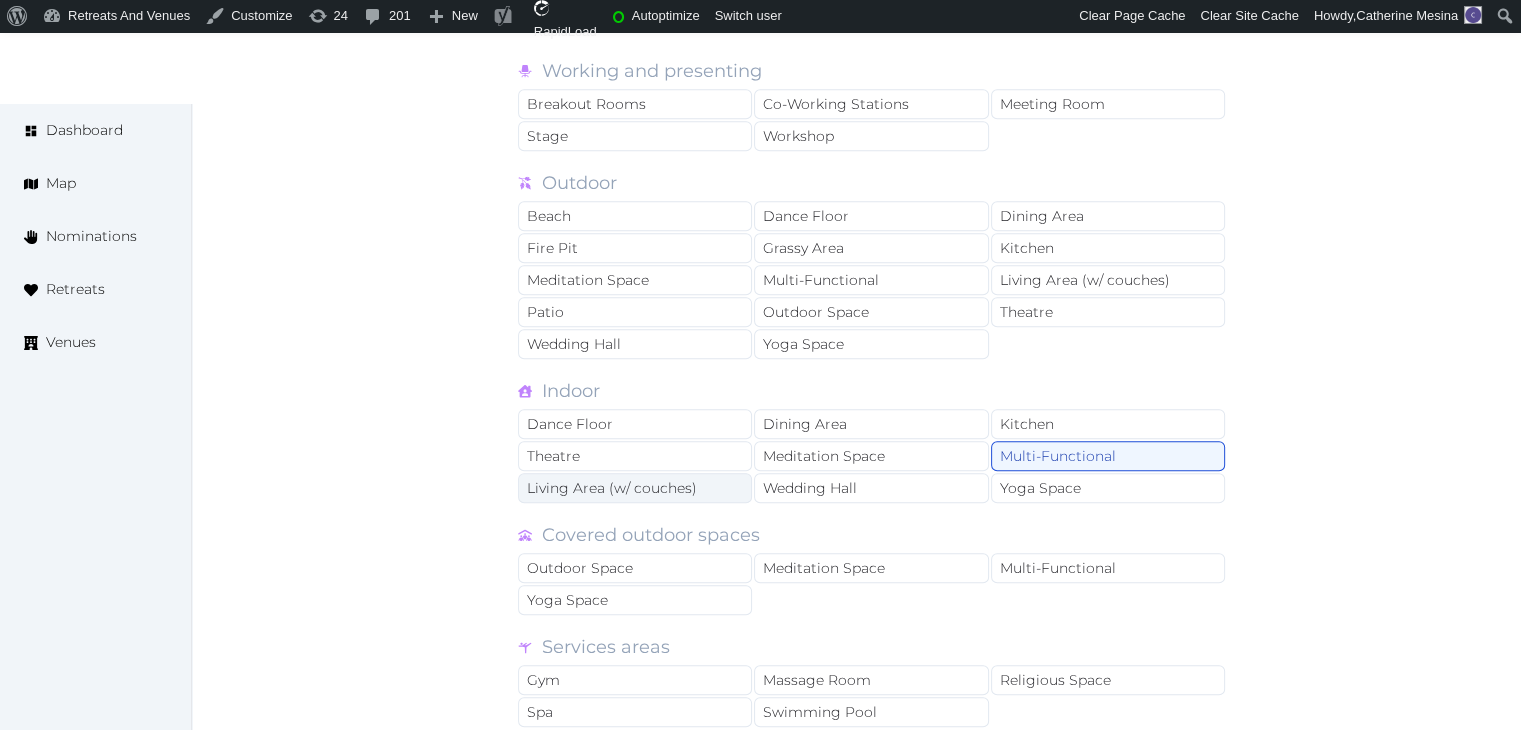 click on "Living Area (w/ couches)" at bounding box center [635, 488] 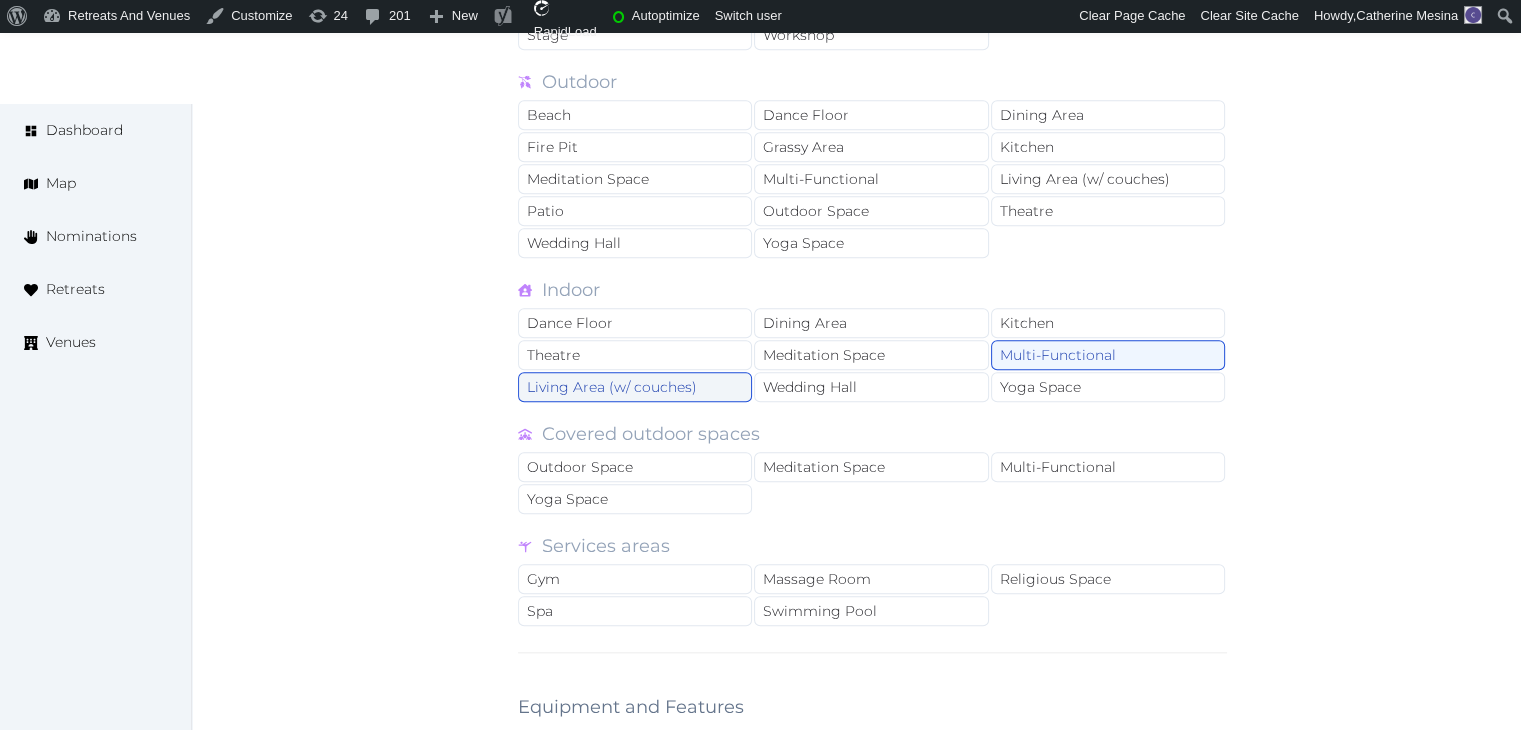 scroll, scrollTop: 2100, scrollLeft: 0, axis: vertical 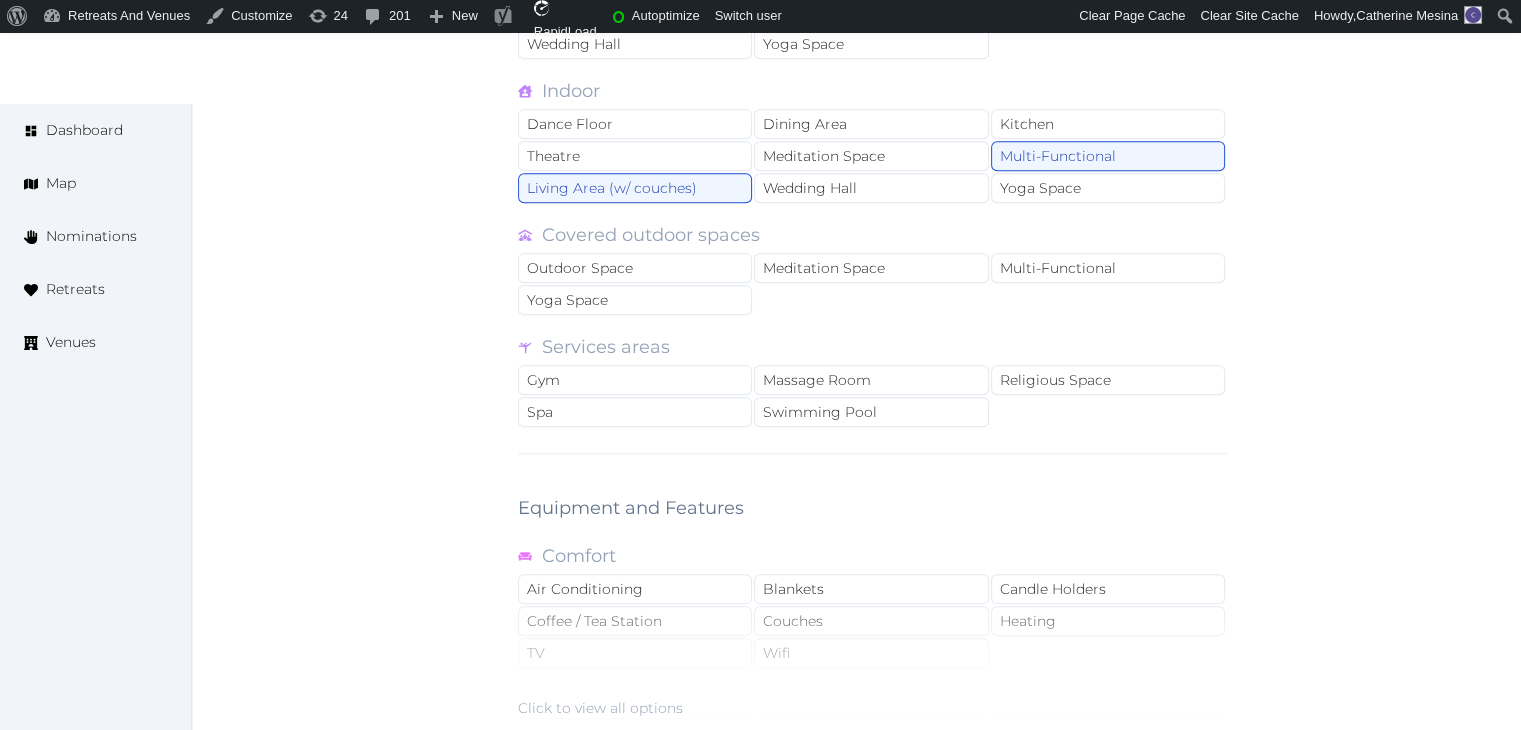 click on "Indoor" at bounding box center [872, 91] 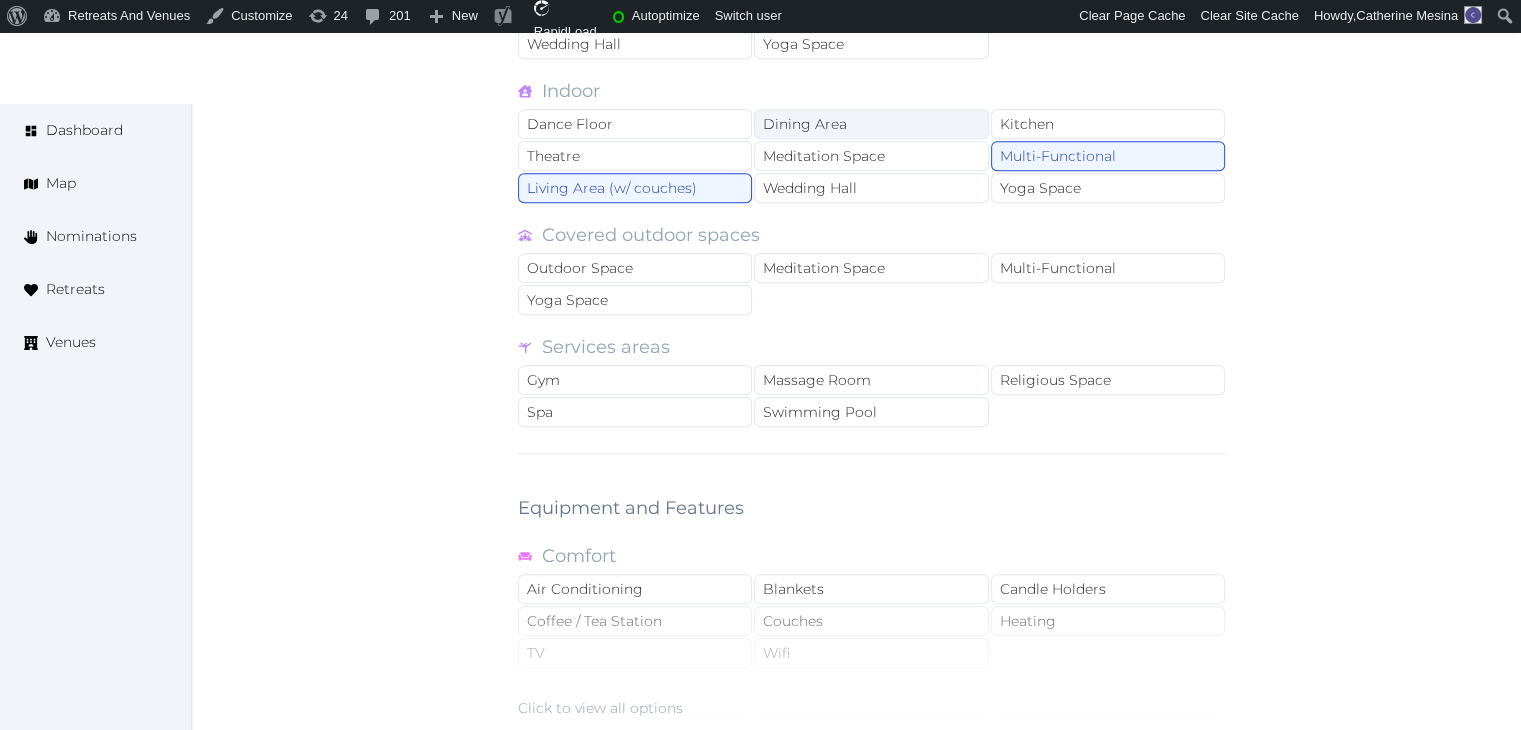 click on "Dining Area" at bounding box center [871, 124] 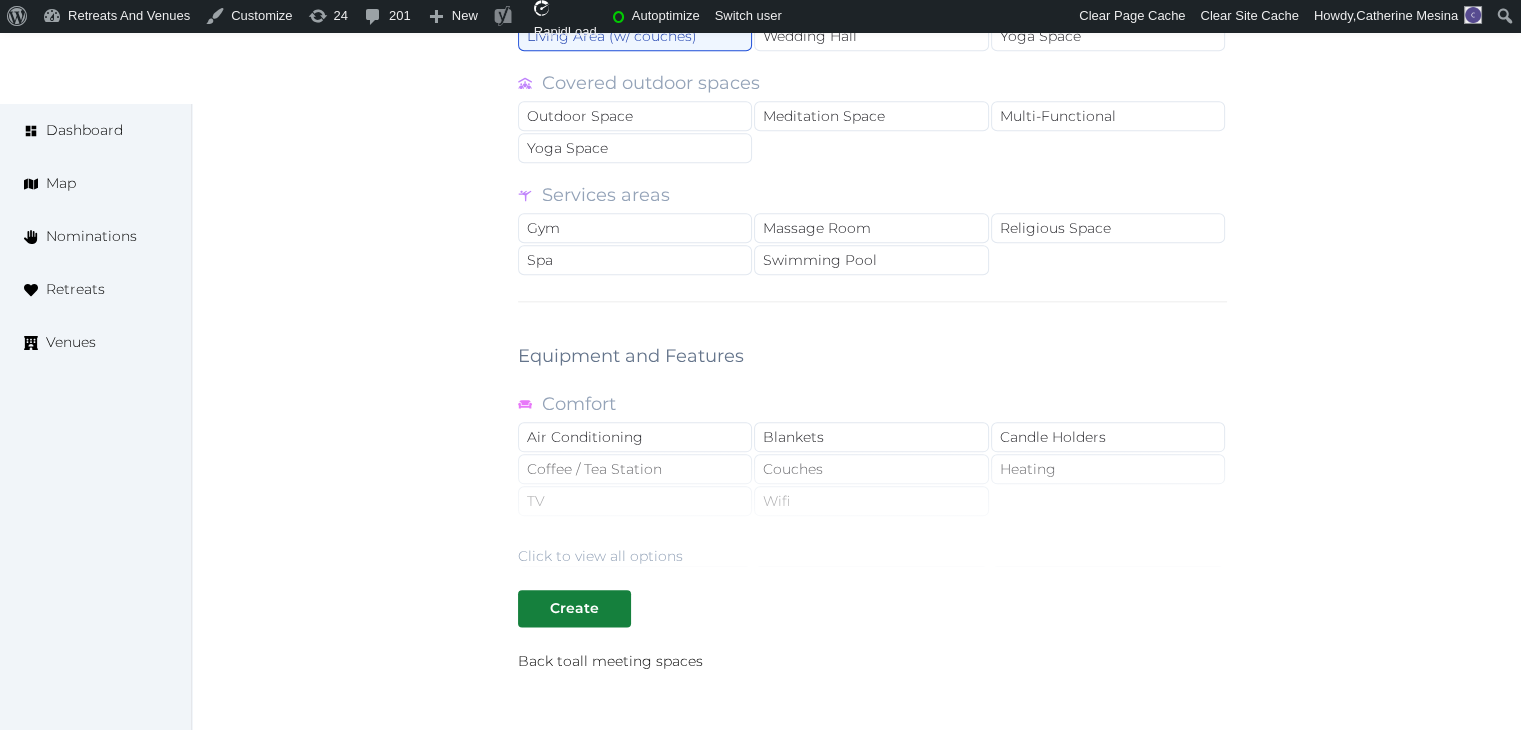 scroll, scrollTop: 2409, scrollLeft: 0, axis: vertical 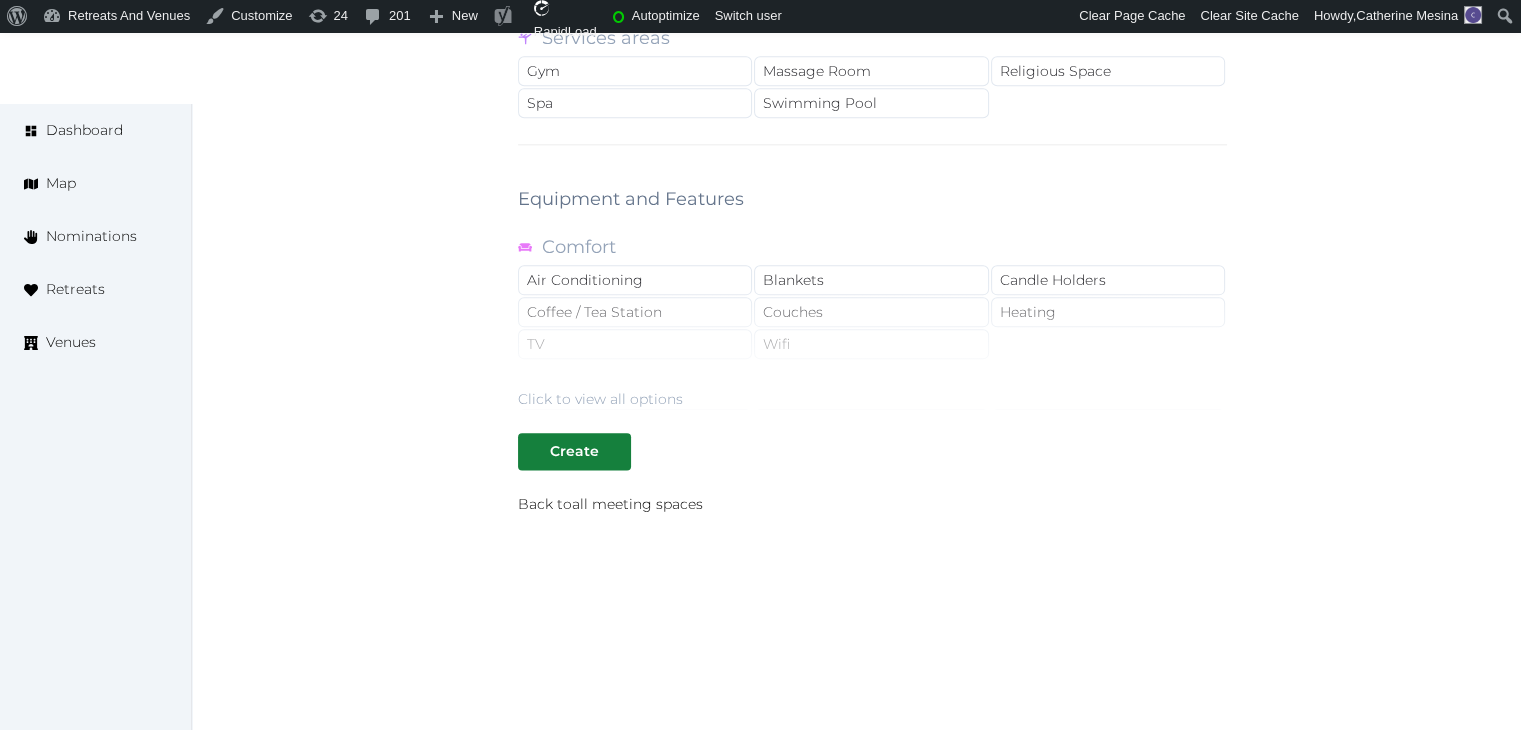 click on "Click to view all options" at bounding box center (600, 399) 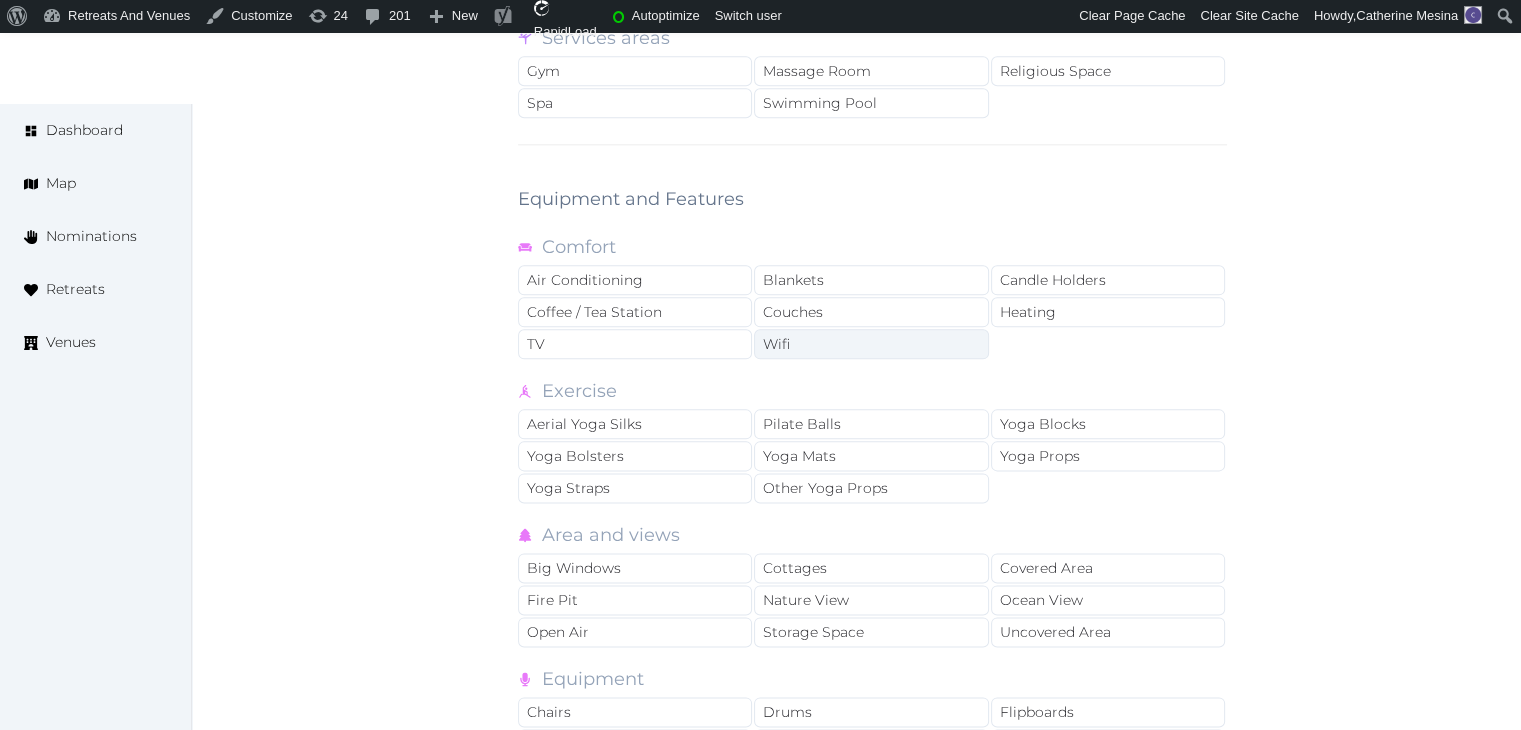 click on "Wifi" at bounding box center (871, 344) 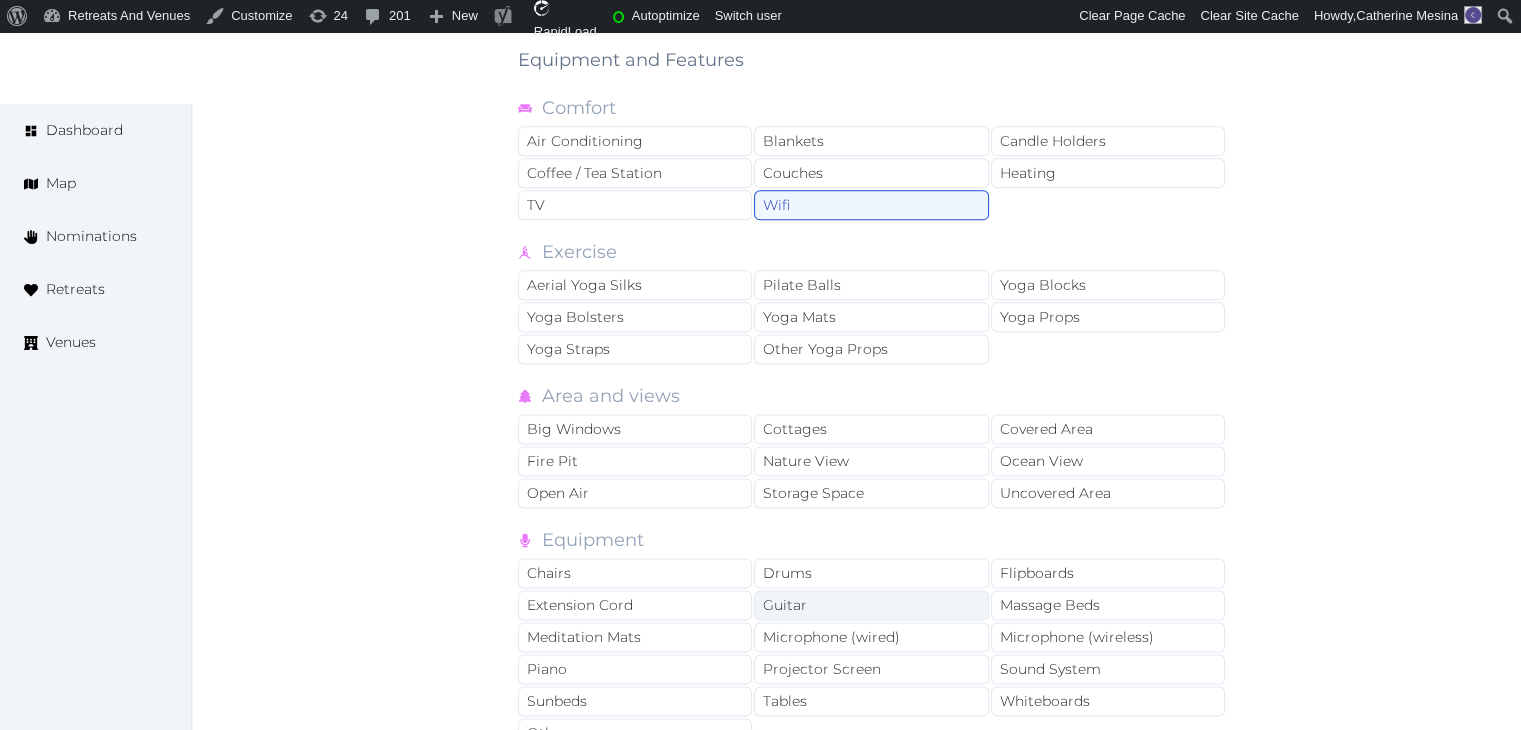 scroll, scrollTop: 2709, scrollLeft: 0, axis: vertical 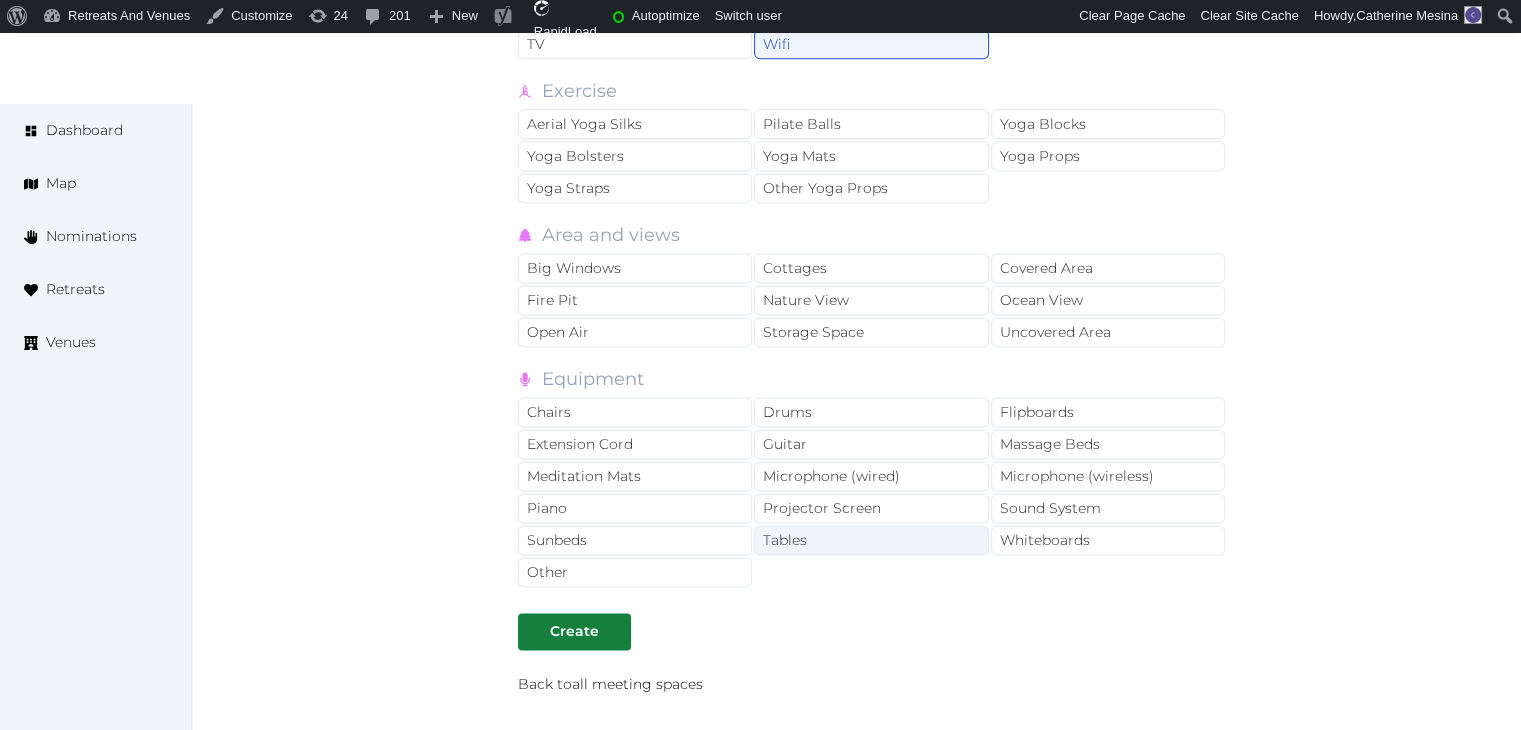 click on "Tables" at bounding box center [871, 540] 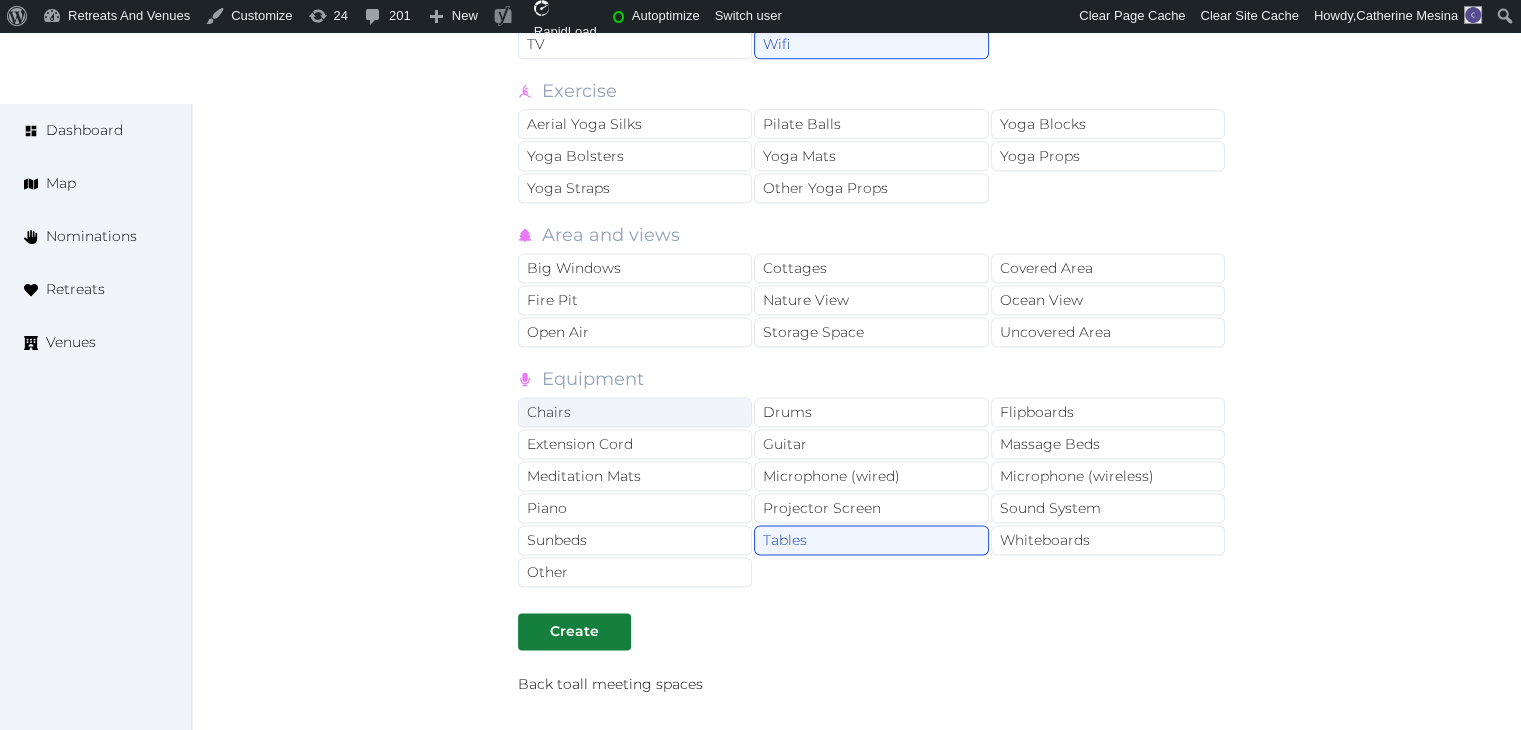 click on "Chairs" at bounding box center [635, 412] 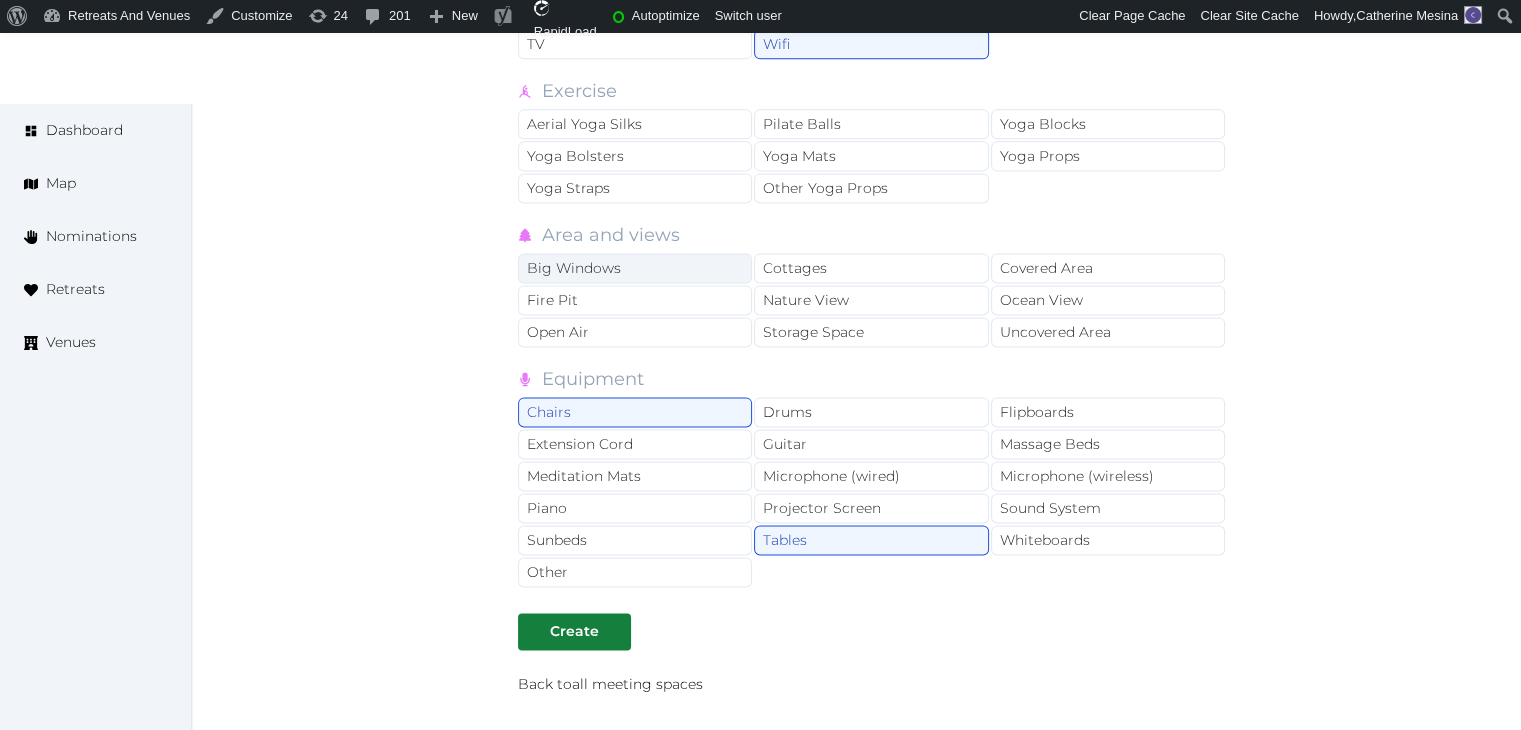 click on "Big Windows" at bounding box center [635, 268] 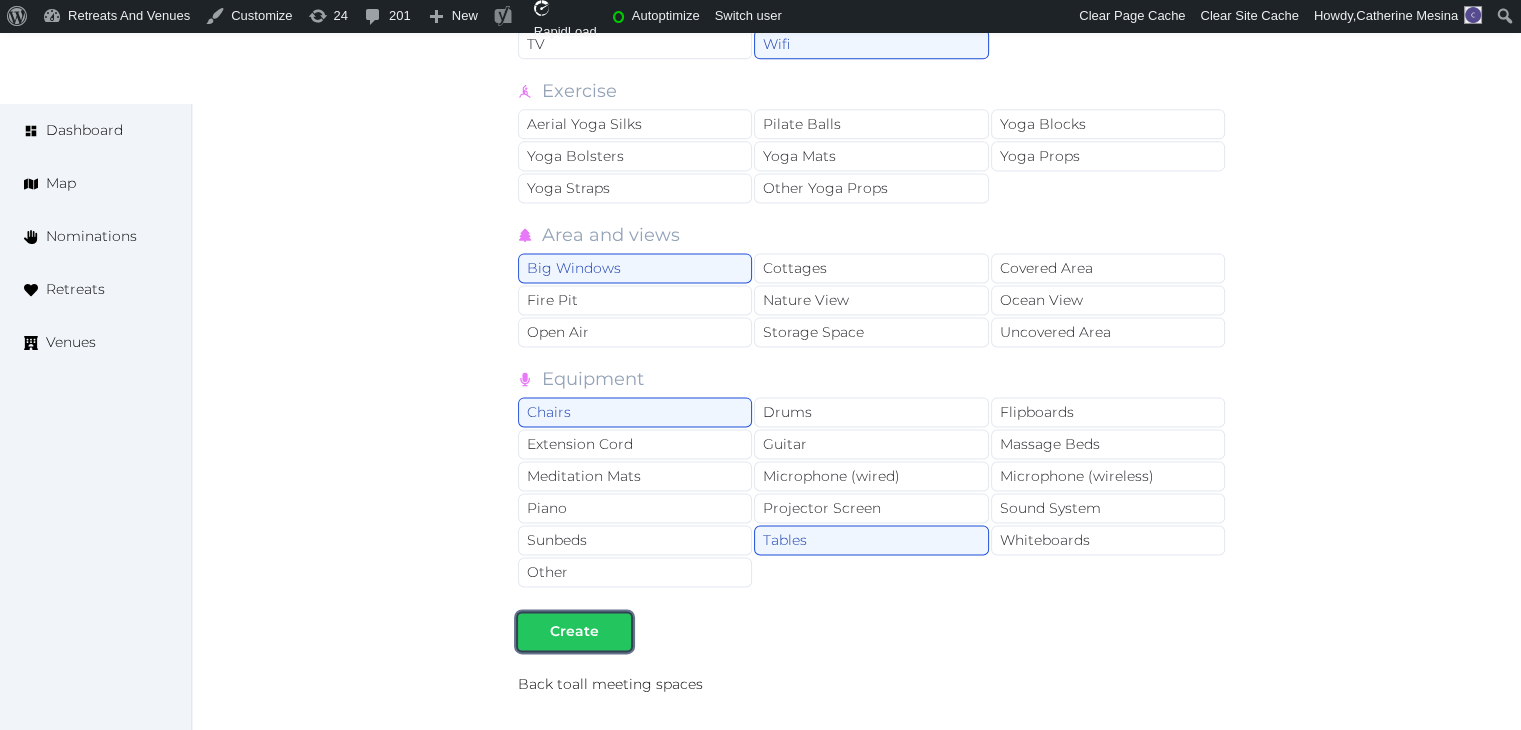 click at bounding box center [615, 631] 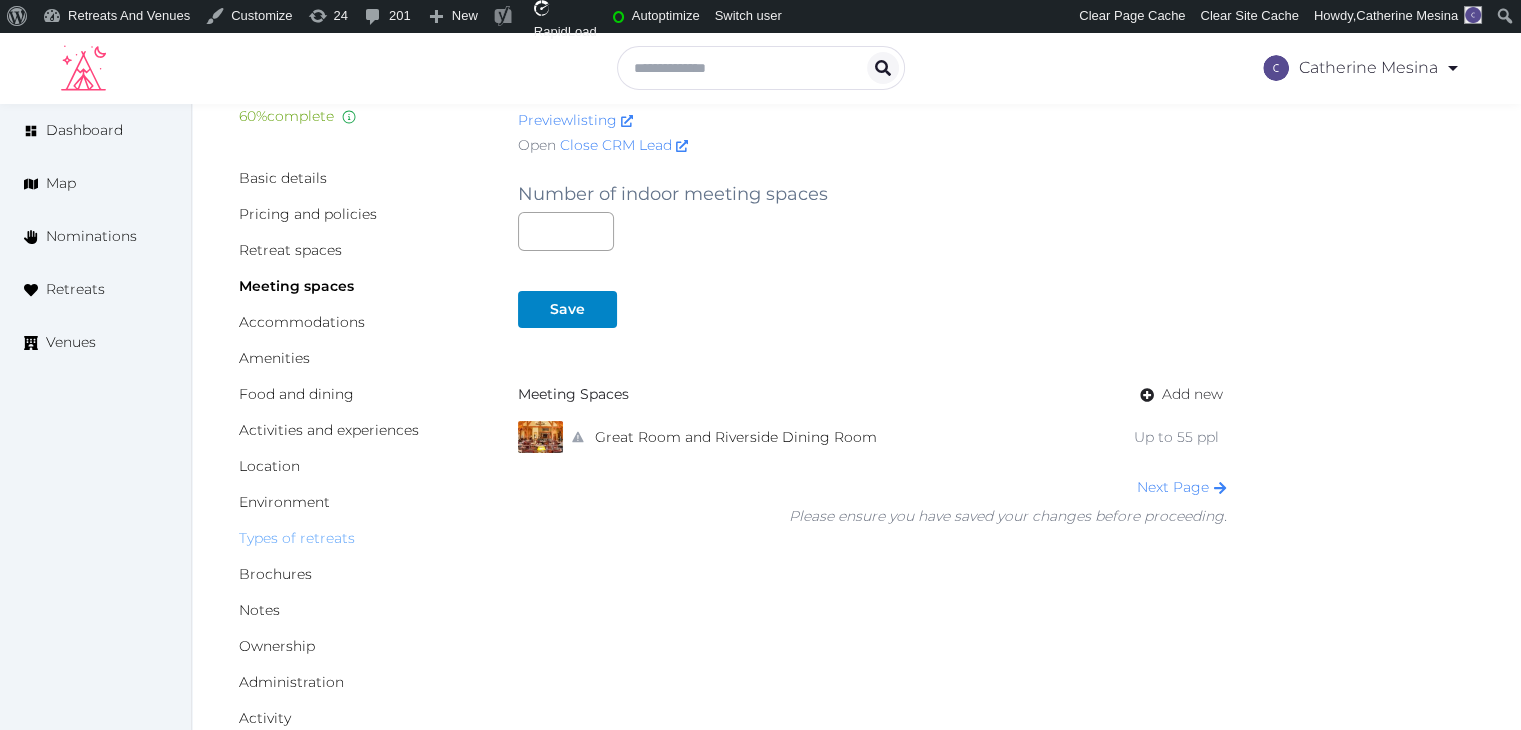 scroll, scrollTop: 100, scrollLeft: 0, axis: vertical 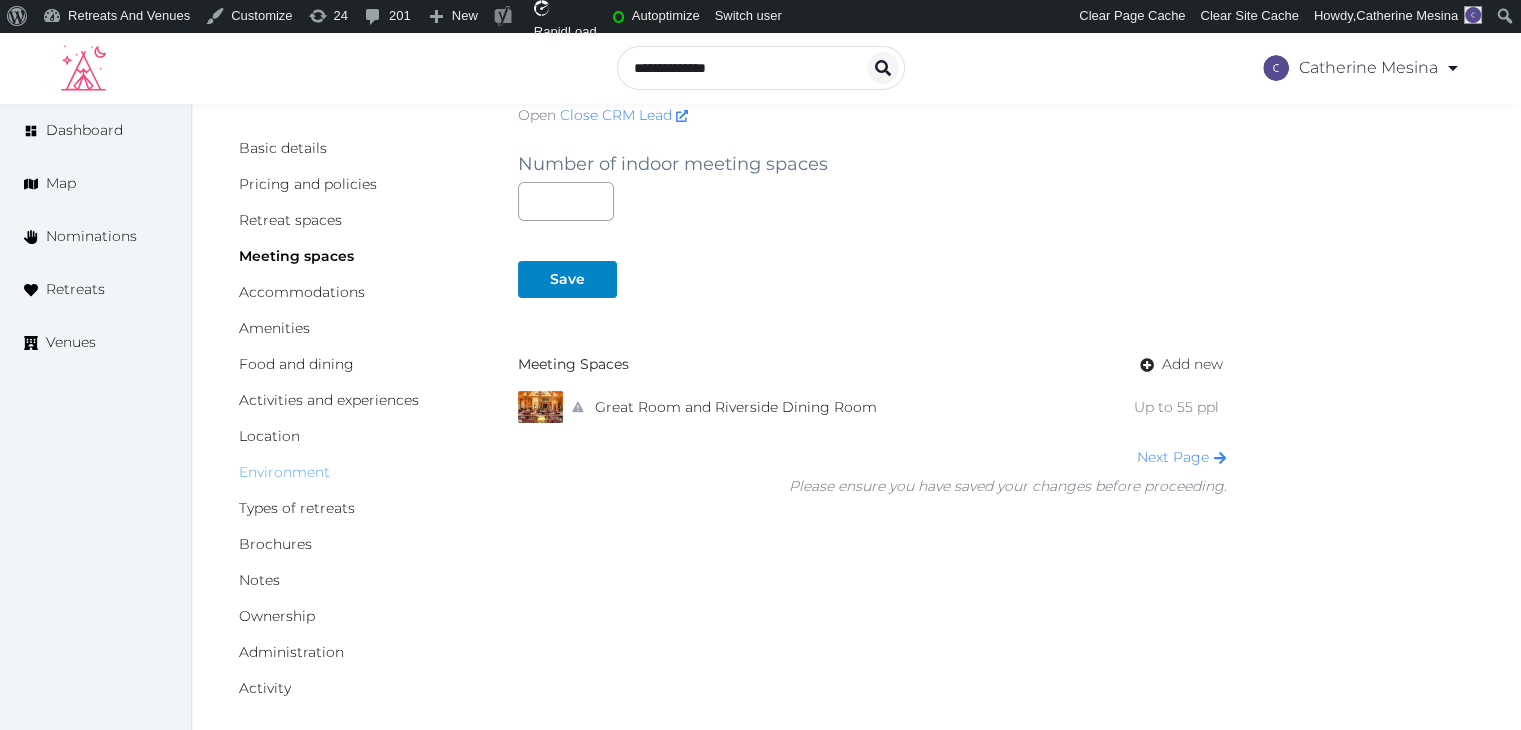 click on "Environment" at bounding box center [284, 472] 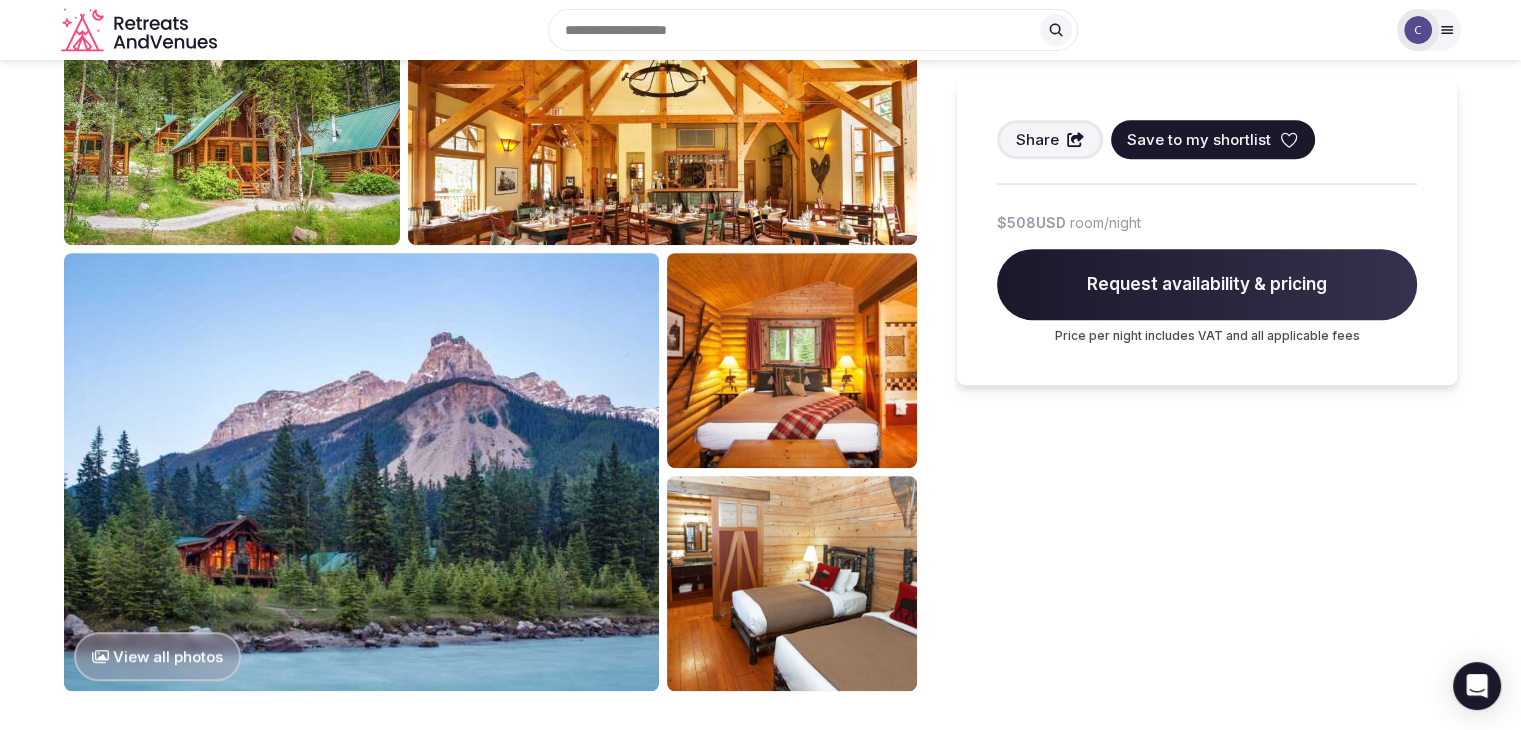 scroll, scrollTop: 825, scrollLeft: 0, axis: vertical 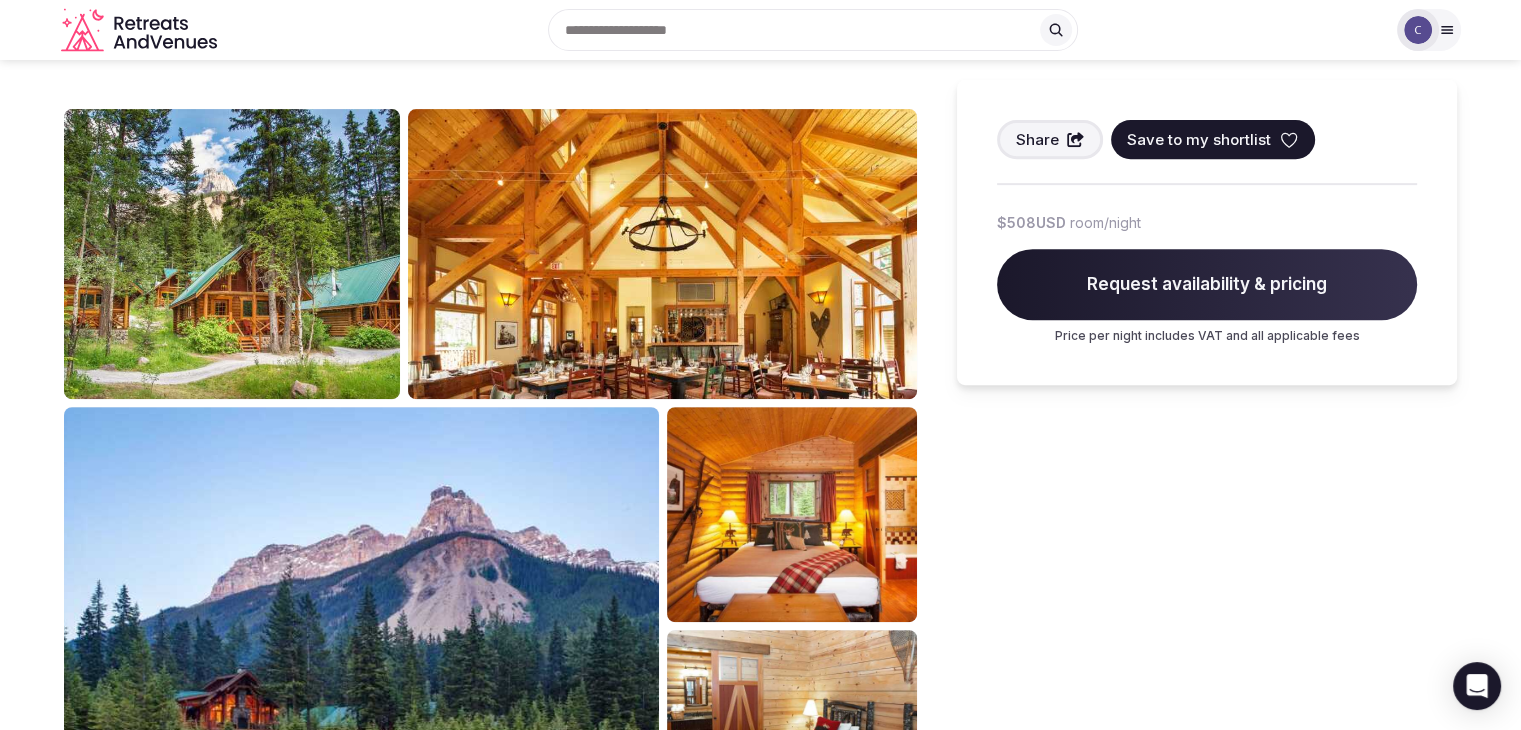 click on "Cathedral Mountain Lodge Field, Canada Share Save to my shortlist 31  Brs YYC 150  min Welcome to a place where nature and luxury are one and the same. Where award winning dining and service beyond measure live in the heart of the Canadian Rockies. This is Cathedral Mountain Lodge. More than a getaway, this is home away from home in Canada’s greatest outdoors, bringing log cabin living and luxury service together to create truly one-of-a-kind experiences beyond expectation. View all photos" at bounding box center (490, 312) 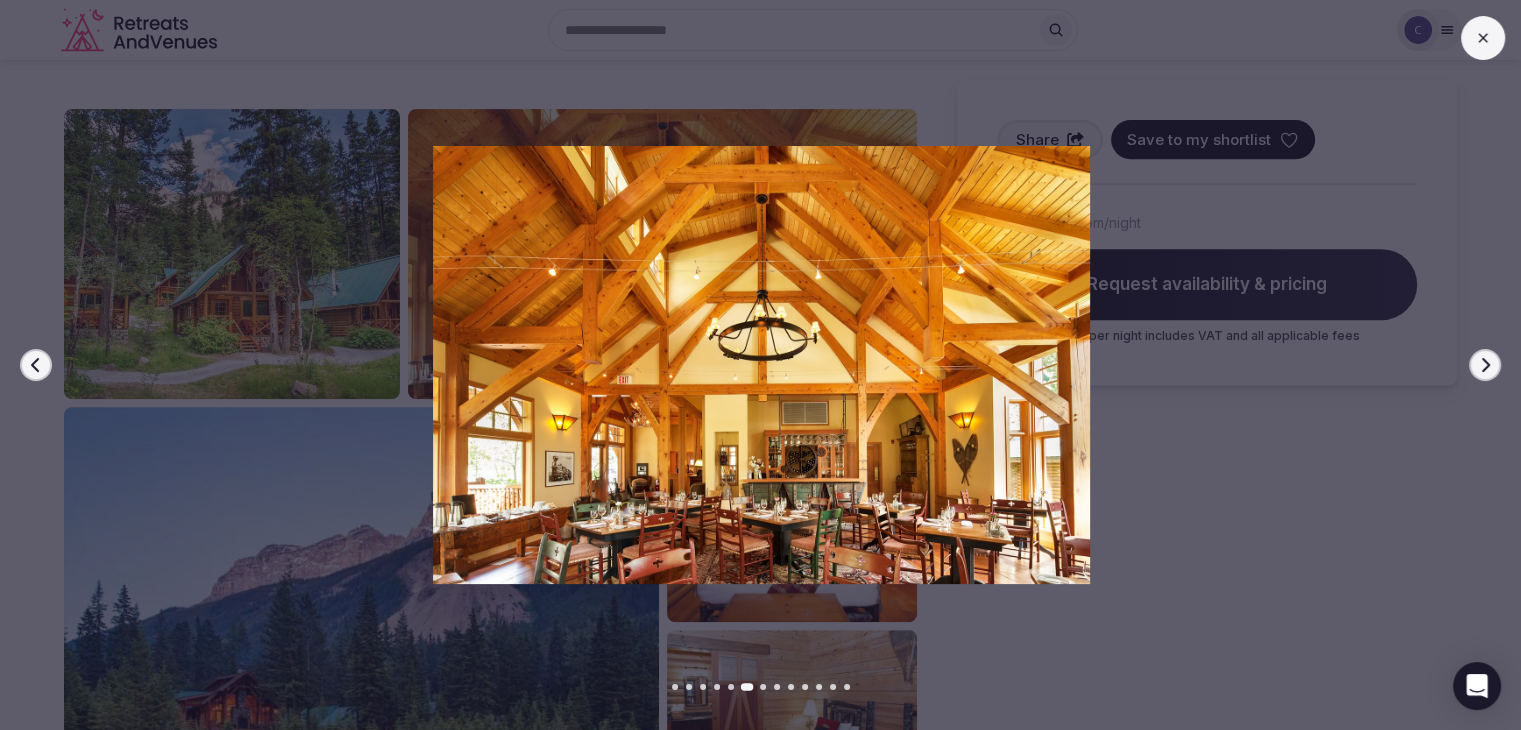 click at bounding box center [1483, 38] 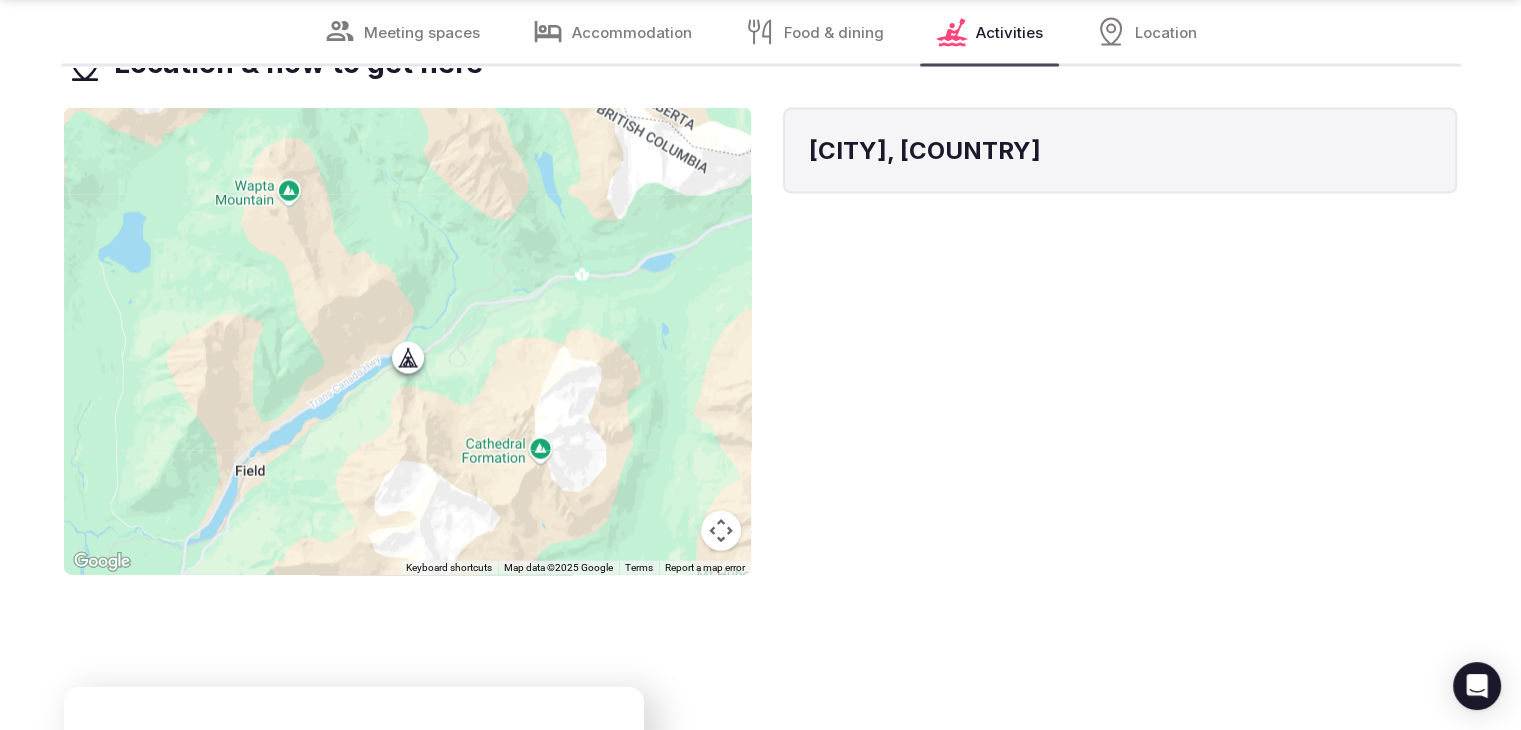 scroll, scrollTop: 4725, scrollLeft: 0, axis: vertical 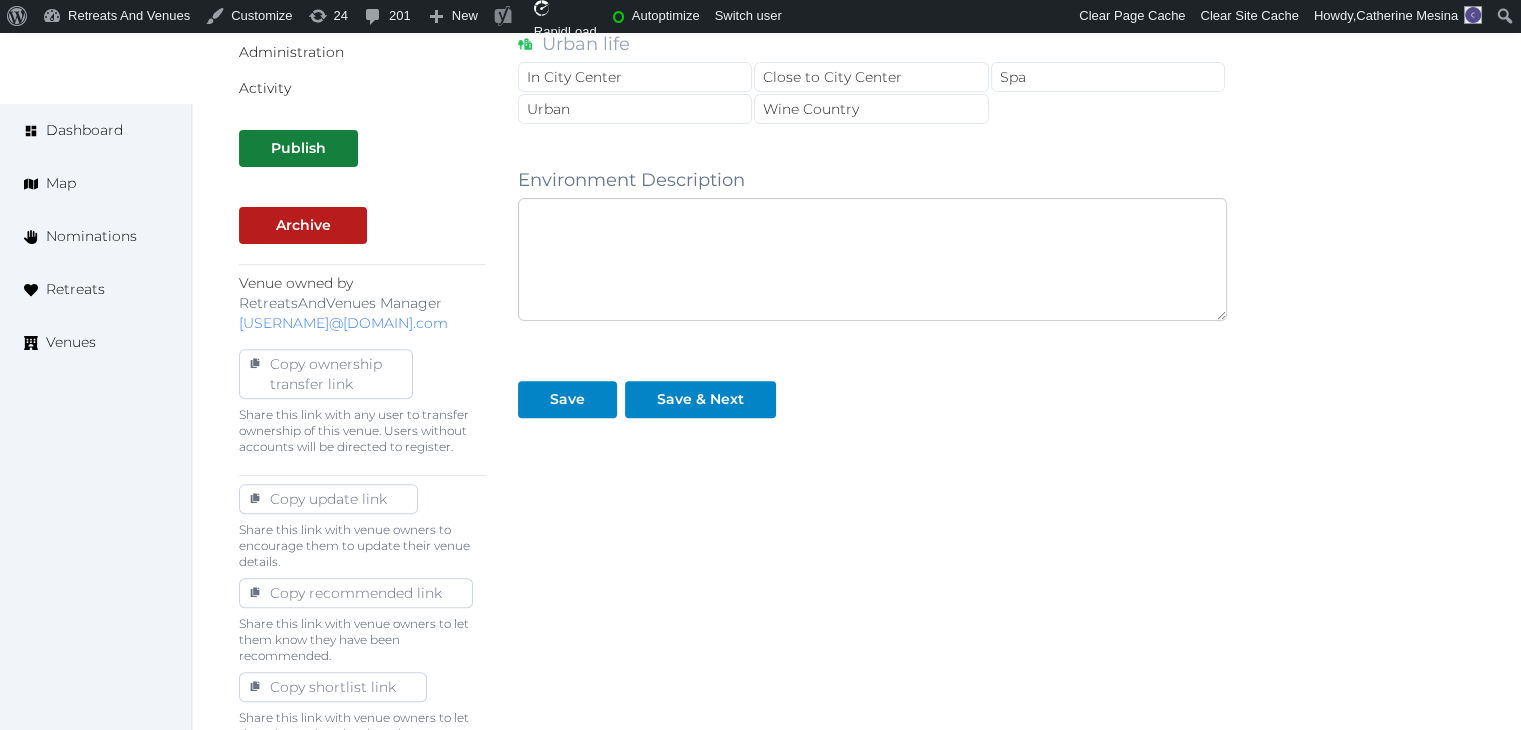 click at bounding box center (872, 259) 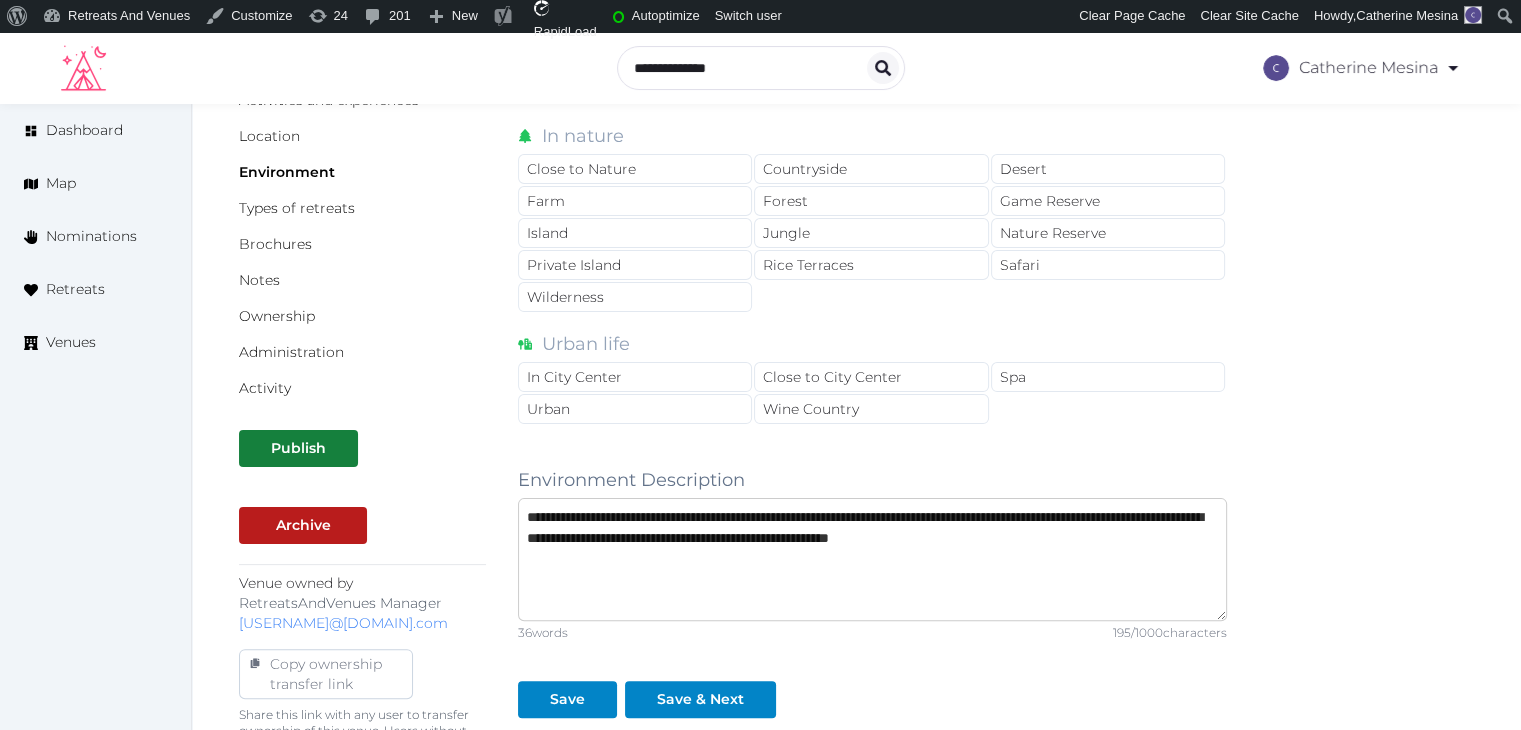 scroll, scrollTop: 0, scrollLeft: 0, axis: both 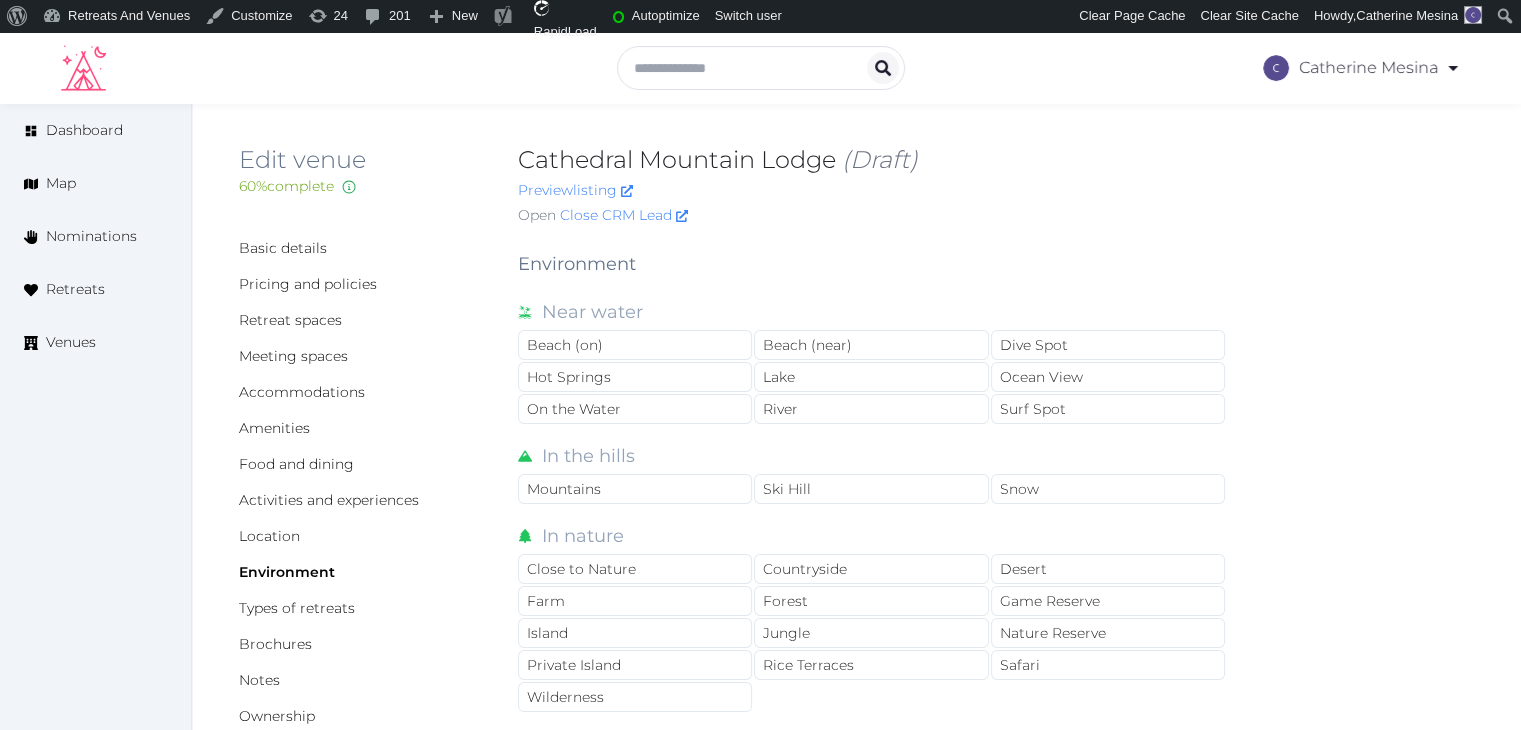 type on "**********" 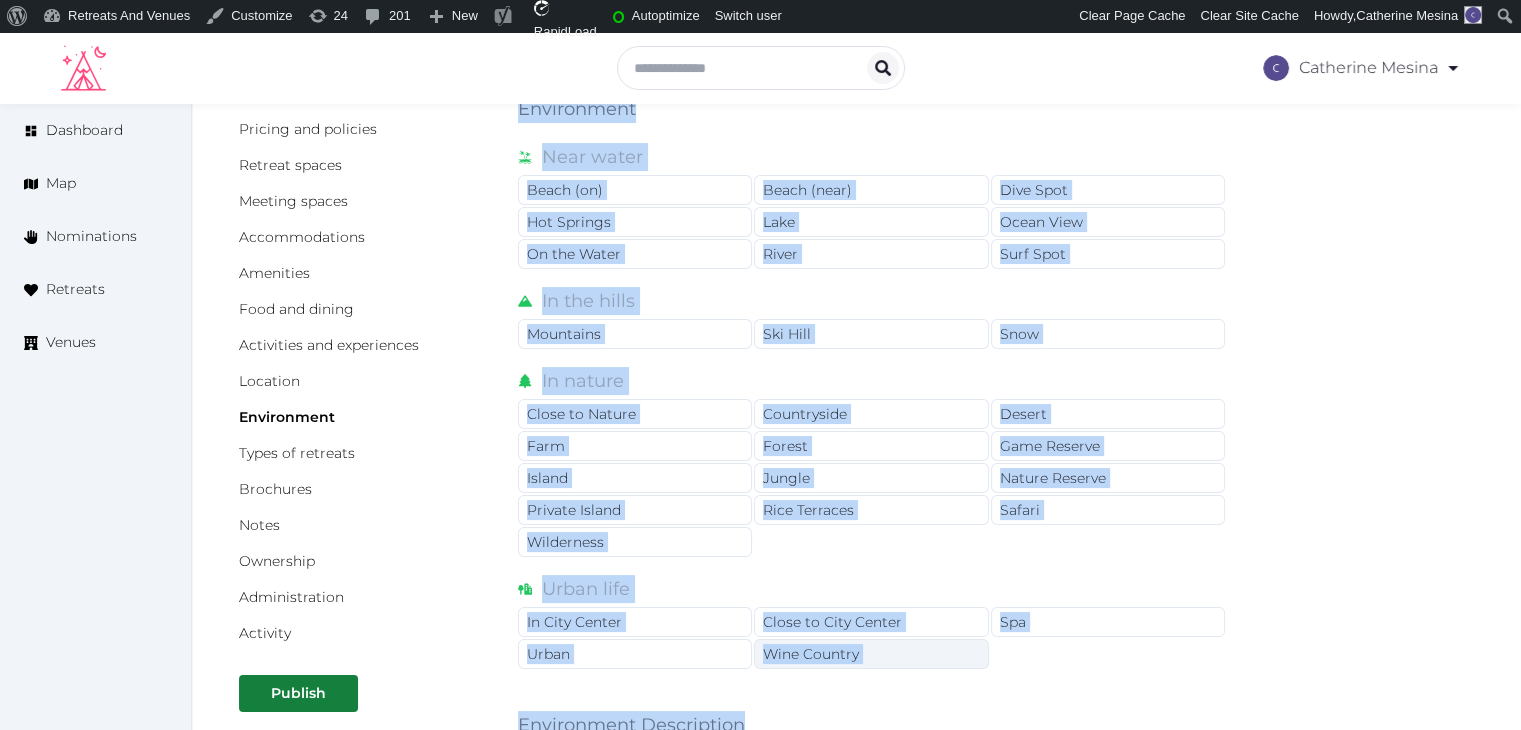 scroll, scrollTop: 271, scrollLeft: 0, axis: vertical 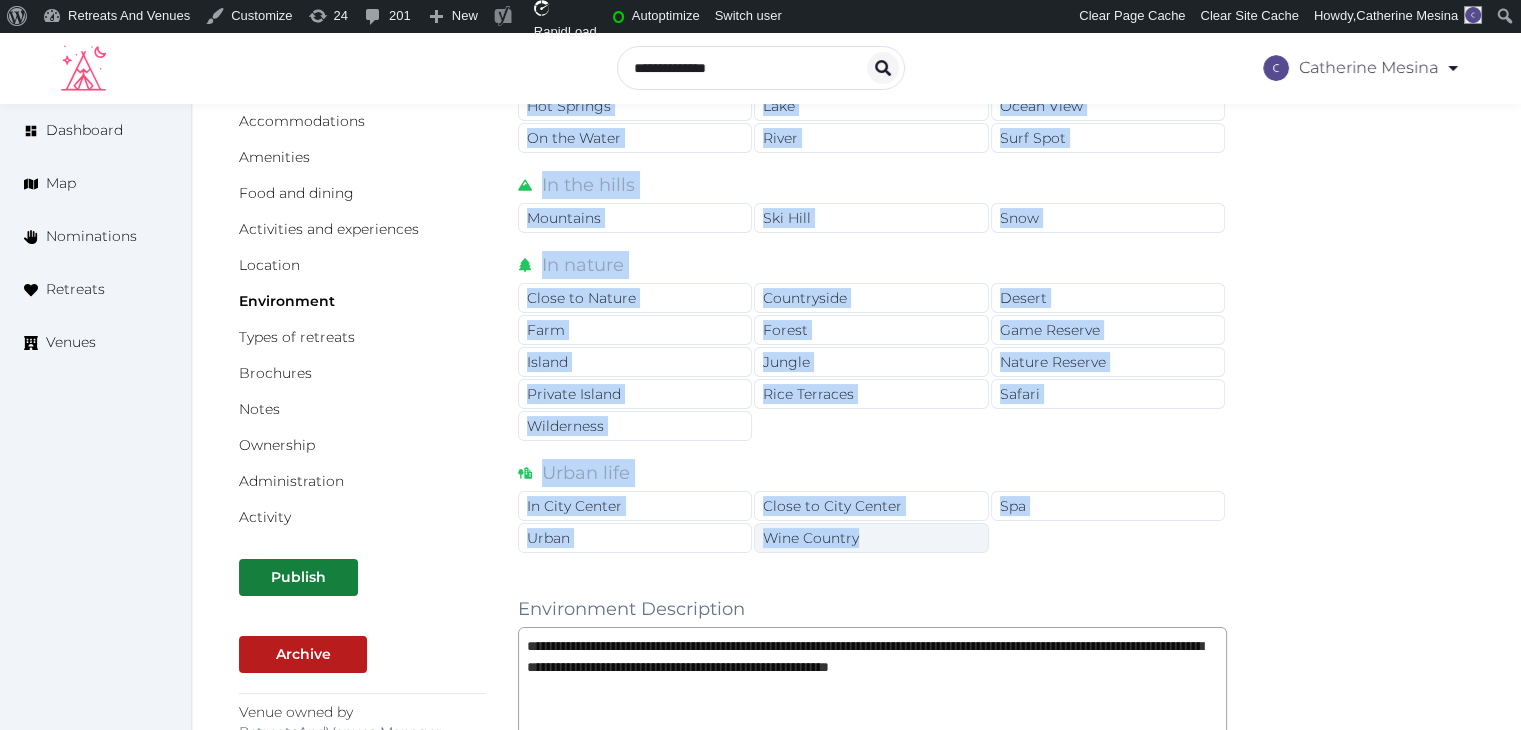 drag, startPoint x: 520, startPoint y: 251, endPoint x: 885, endPoint y: 532, distance: 460.6365 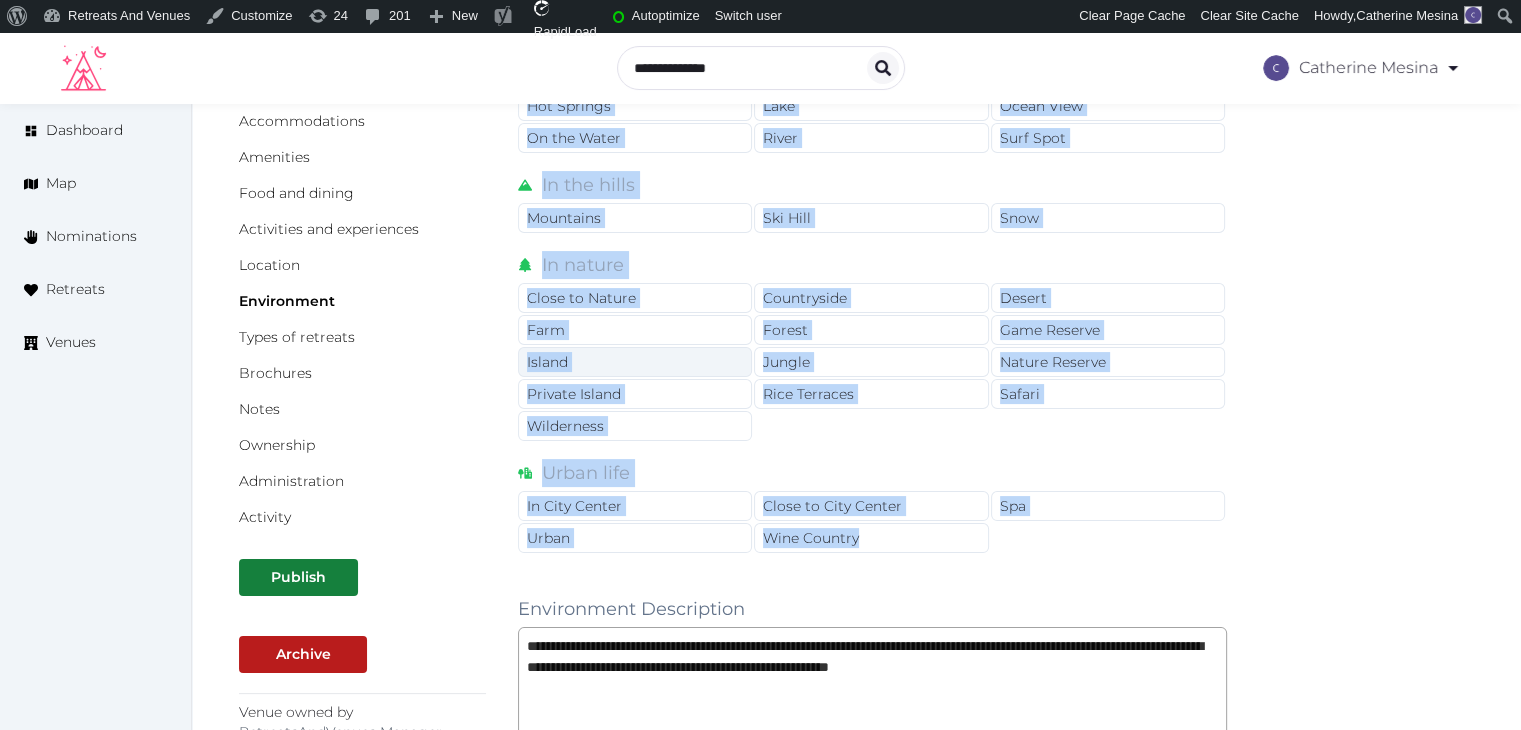 scroll, scrollTop: 0, scrollLeft: 0, axis: both 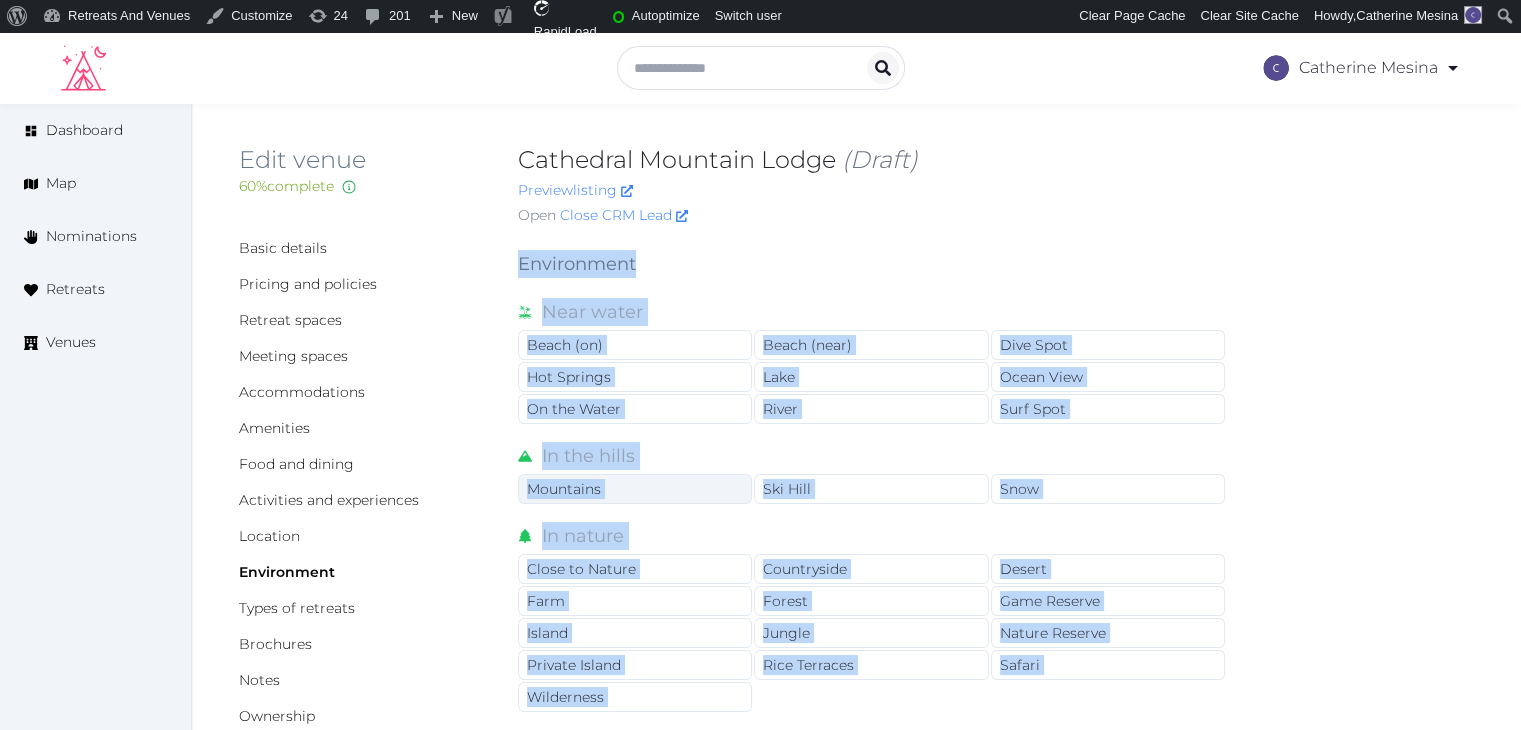 click on "Mountains" at bounding box center [635, 489] 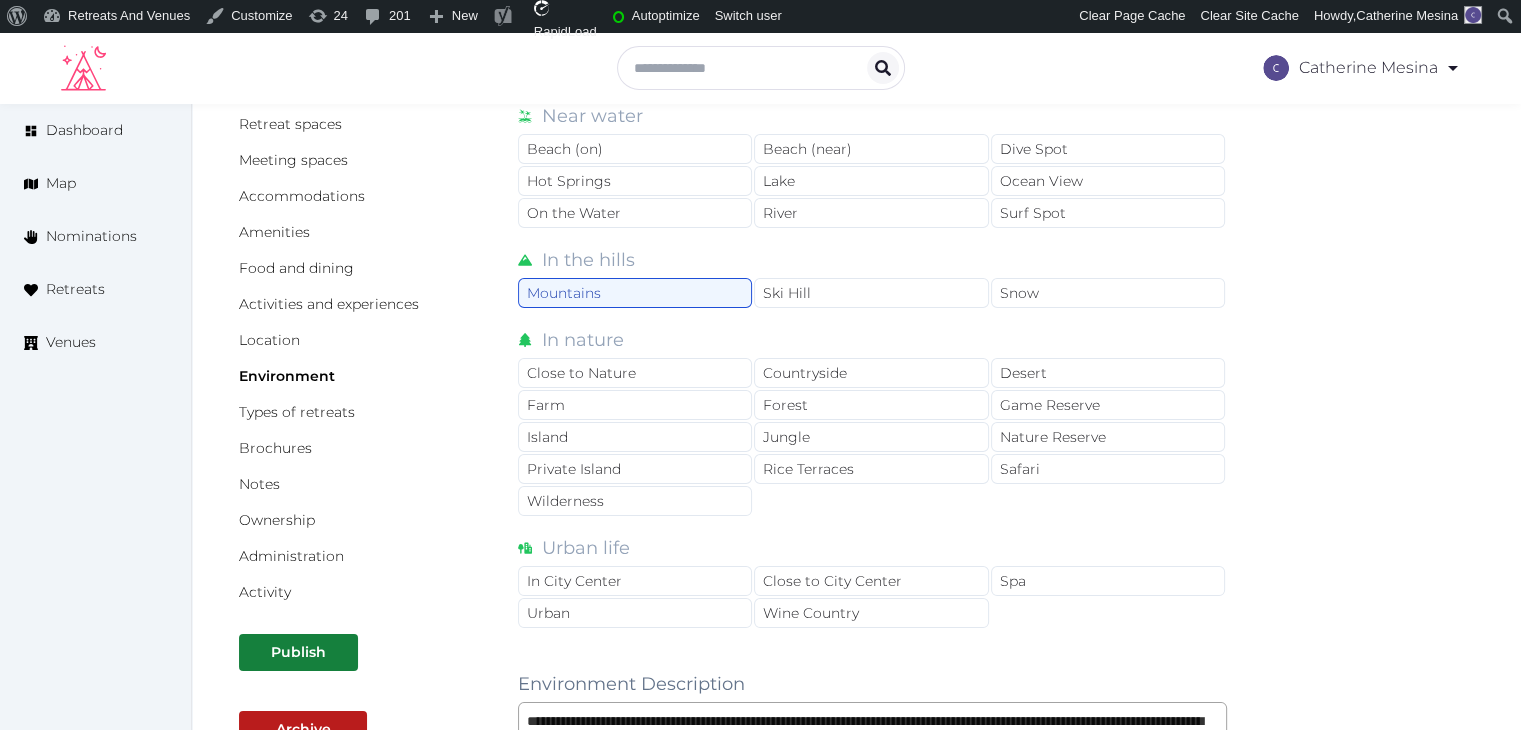 scroll, scrollTop: 200, scrollLeft: 0, axis: vertical 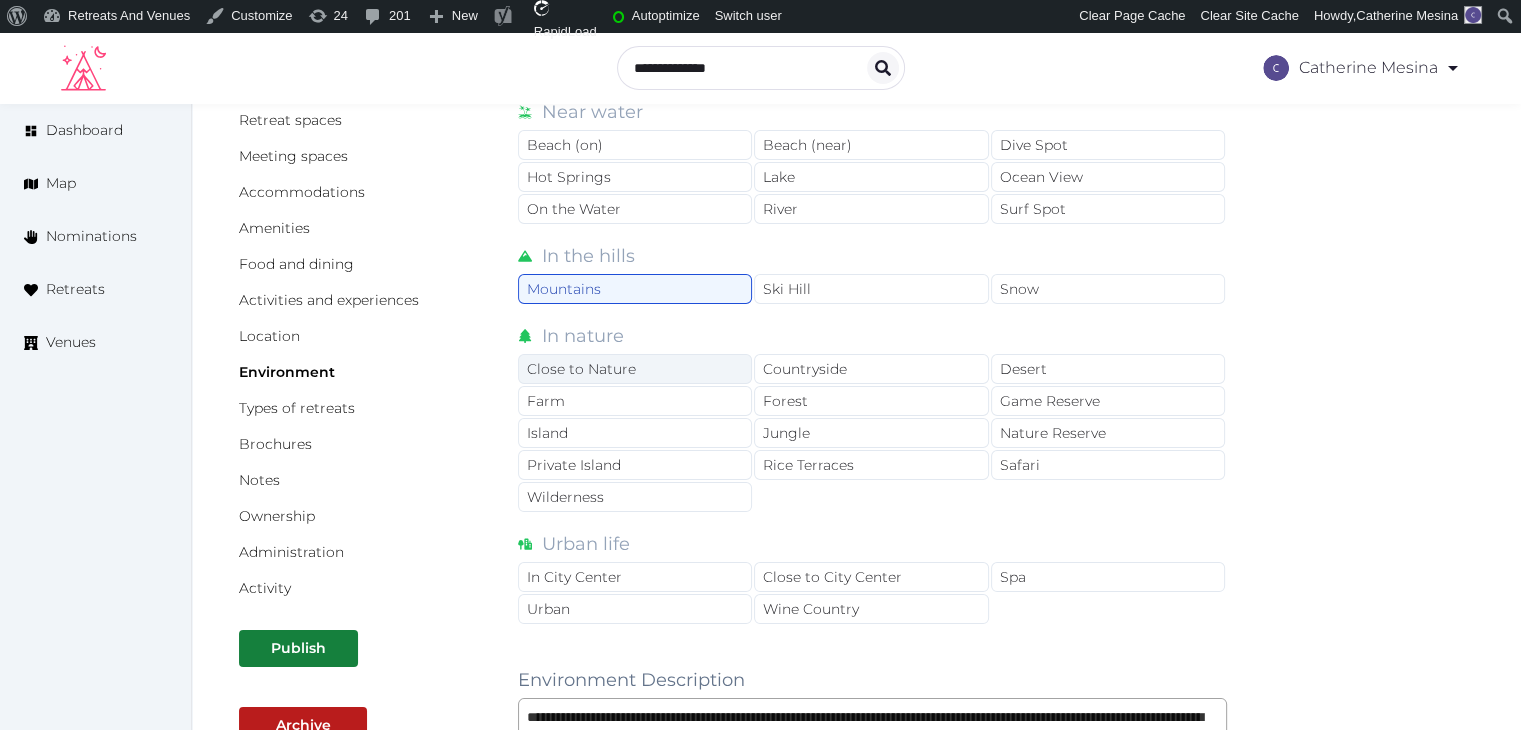click on "Close to Nature" at bounding box center [635, 369] 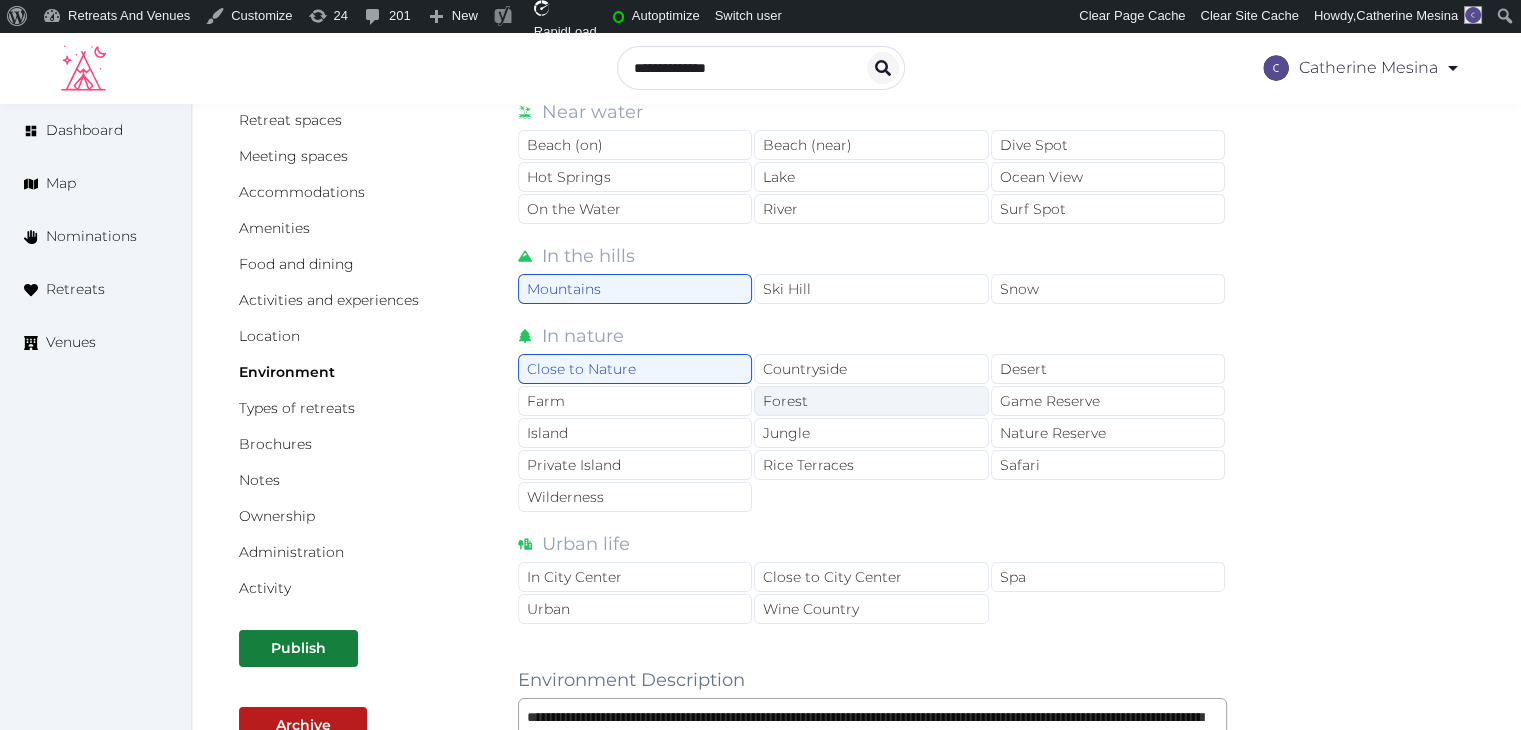 click on "Forest" at bounding box center [871, 401] 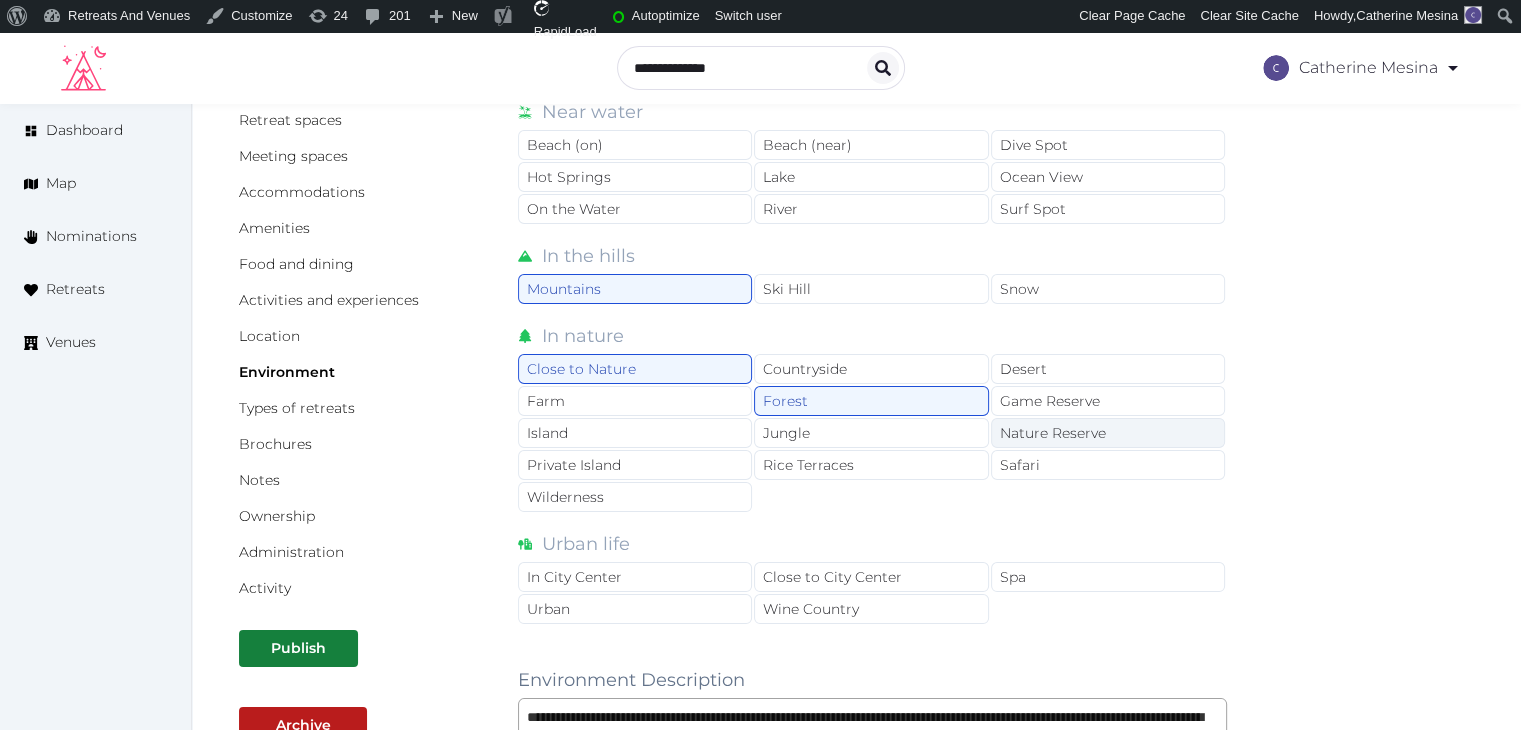 click on "Nature Reserve" at bounding box center [1108, 433] 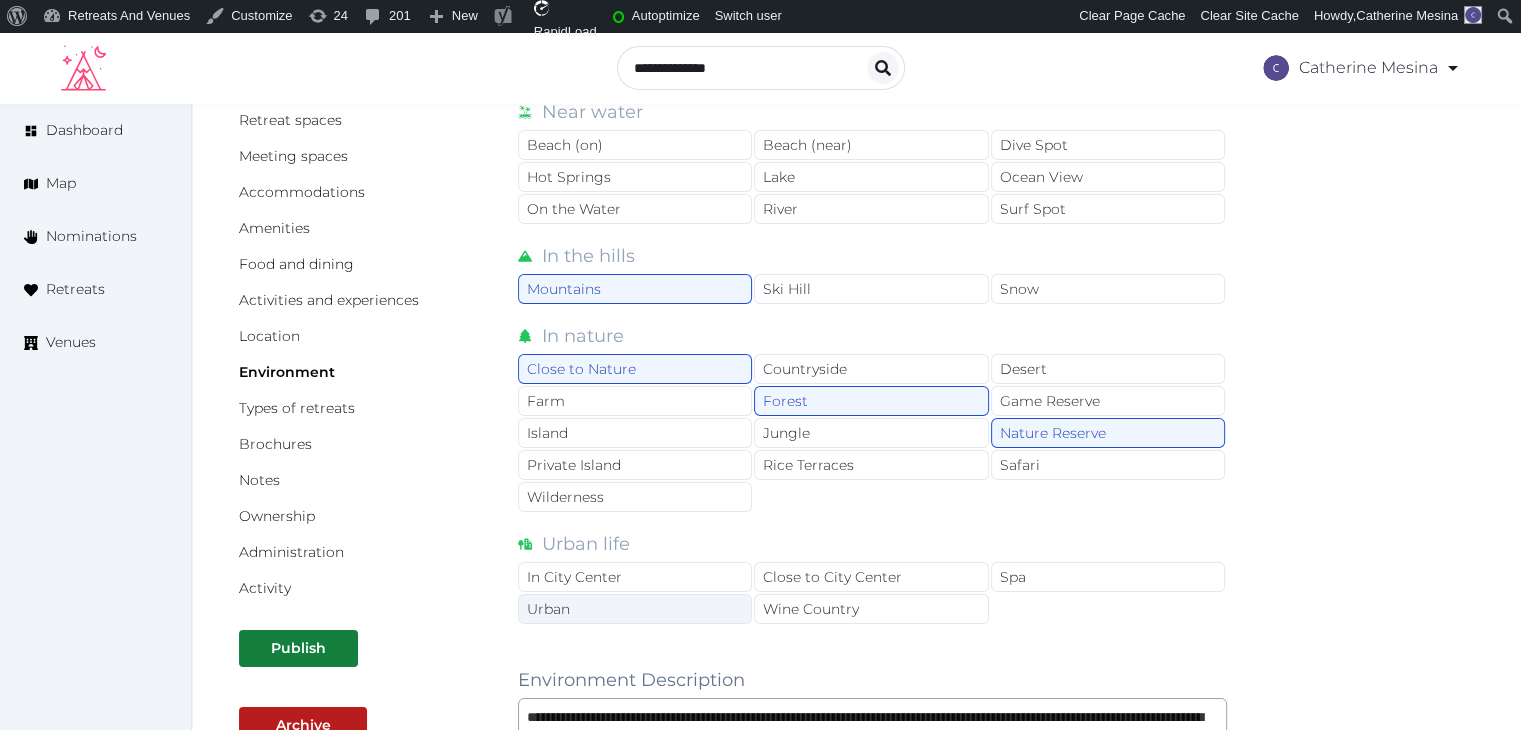 scroll, scrollTop: 500, scrollLeft: 0, axis: vertical 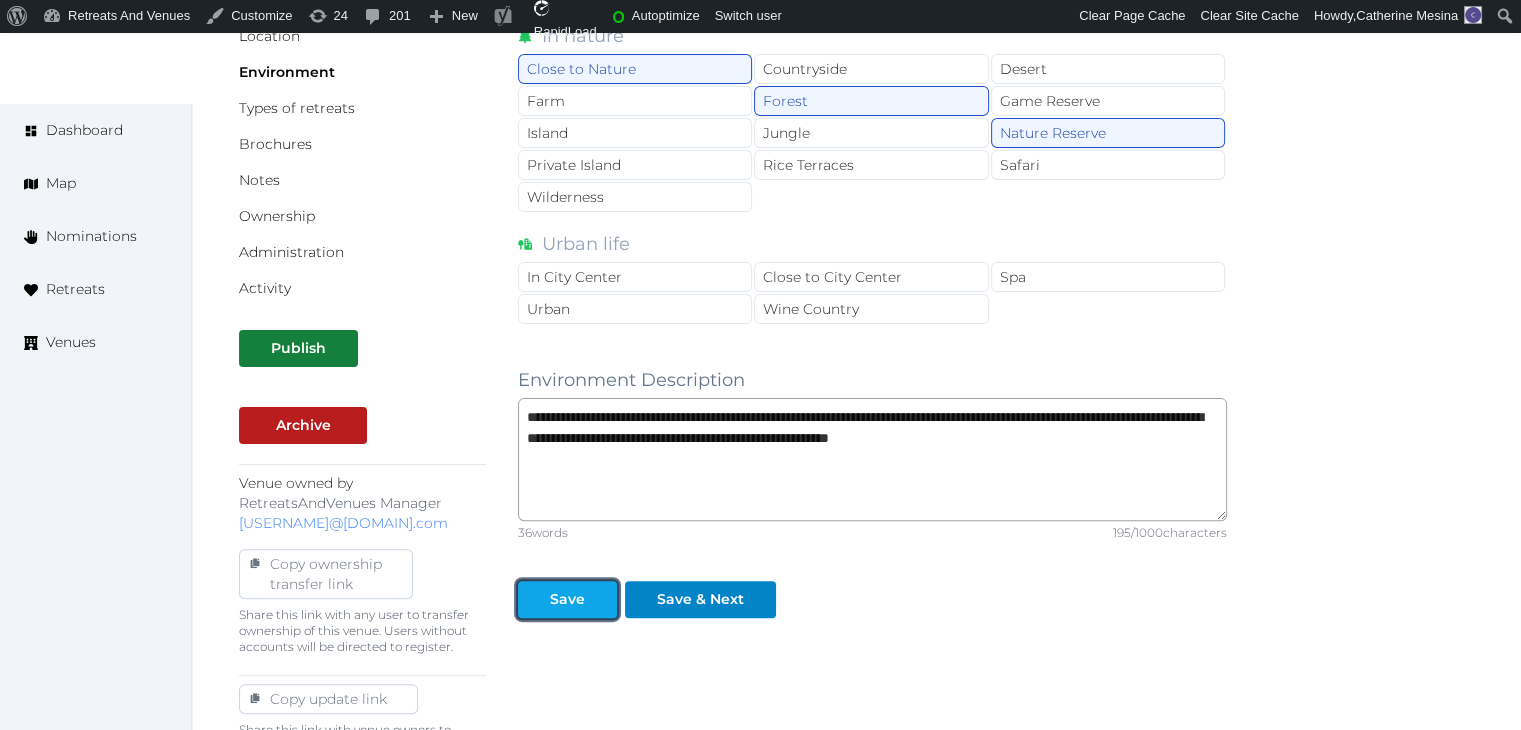 click on "Save" at bounding box center [567, 599] 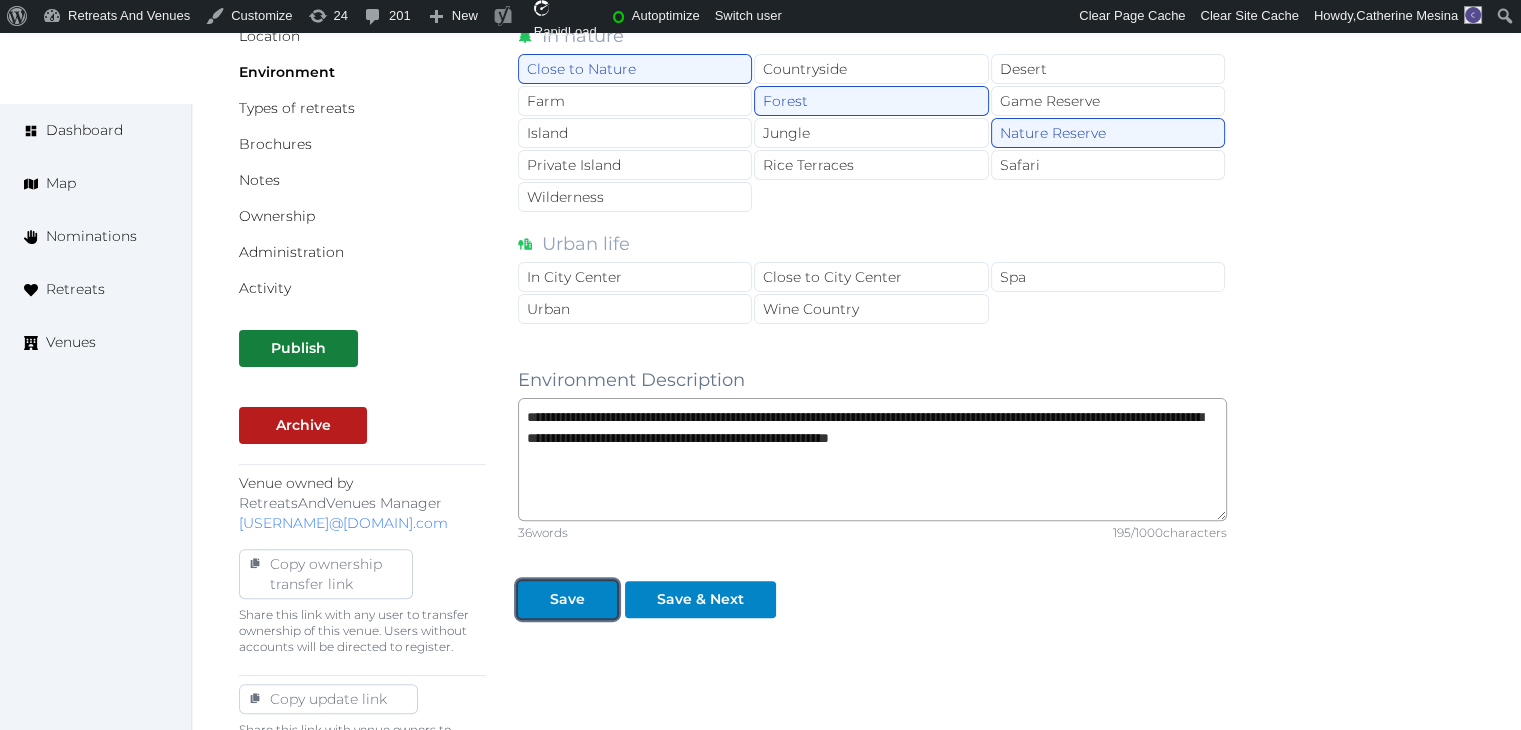 drag, startPoint x: 556, startPoint y: 595, endPoint x: 575, endPoint y: 628, distance: 38.078865 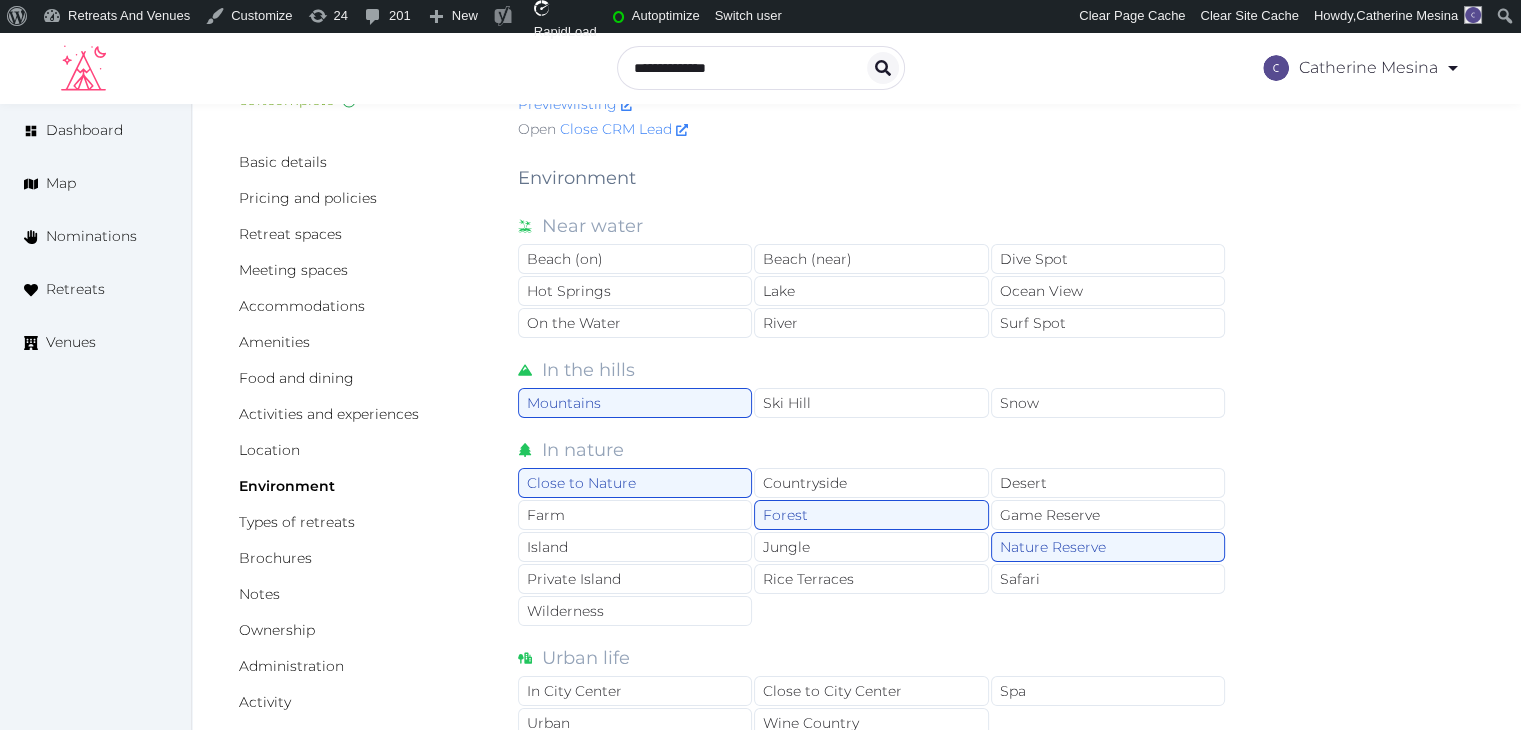 scroll, scrollTop: 0, scrollLeft: 0, axis: both 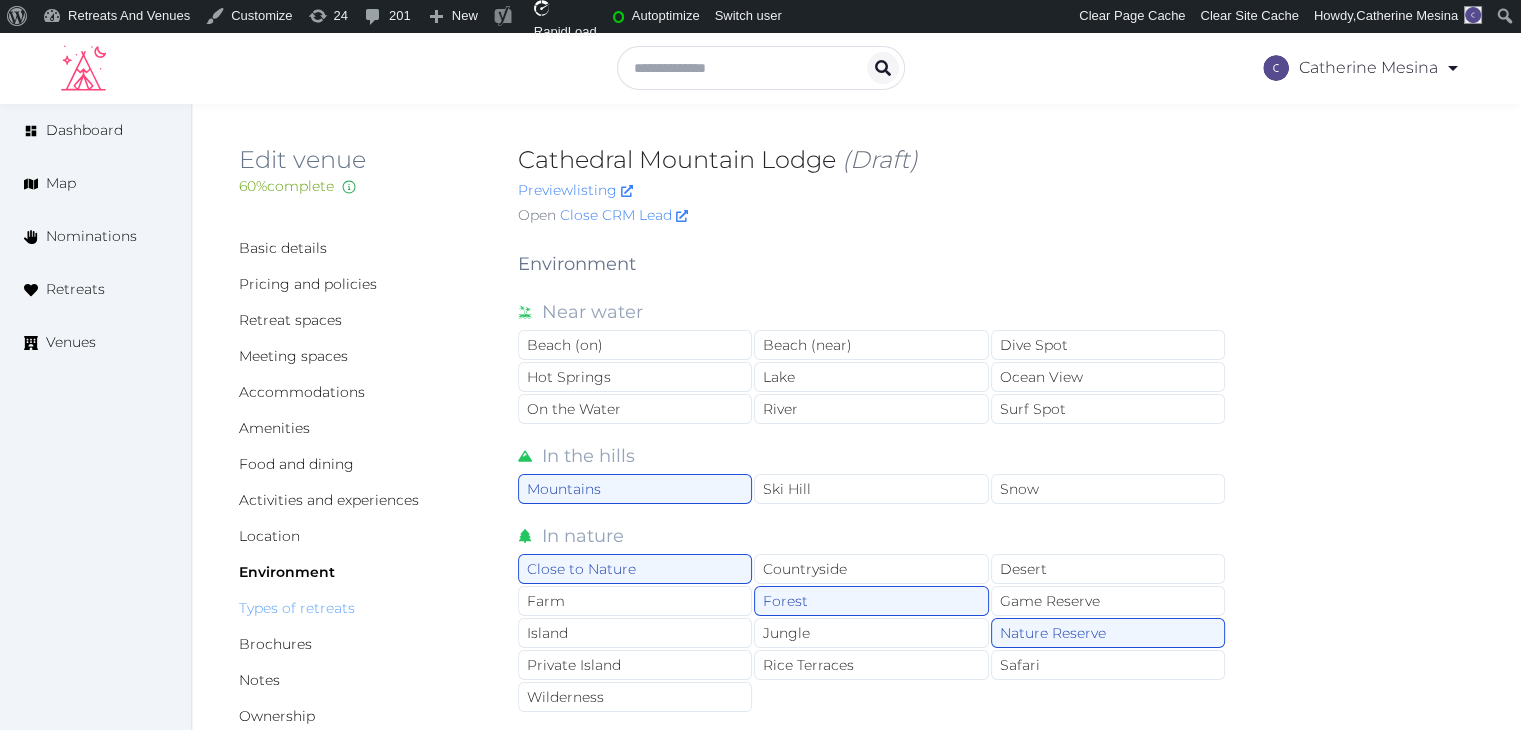 click on "Types of retreats" at bounding box center (297, 608) 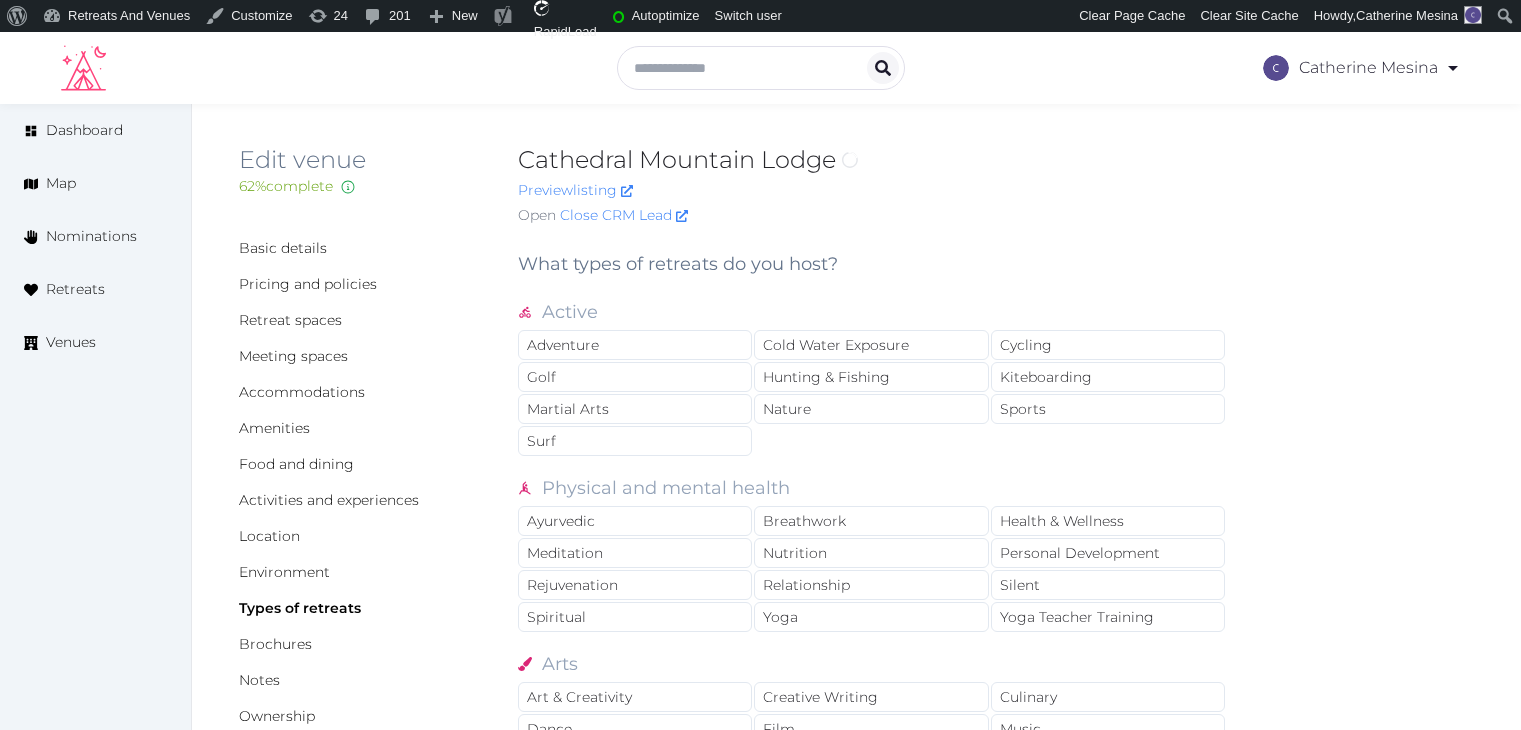scroll, scrollTop: 0, scrollLeft: 0, axis: both 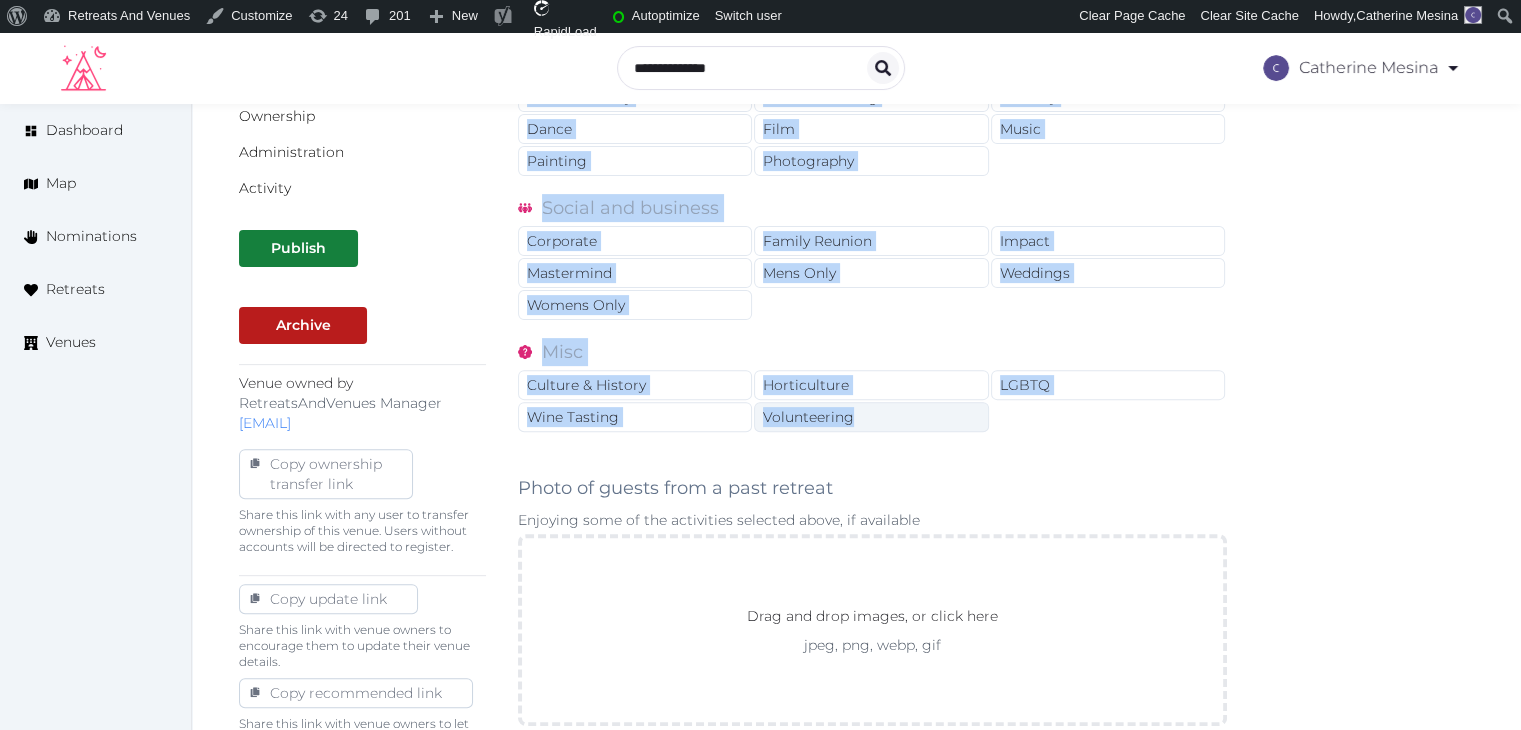 drag, startPoint x: 516, startPoint y: 263, endPoint x: 880, endPoint y: 407, distance: 391.44858 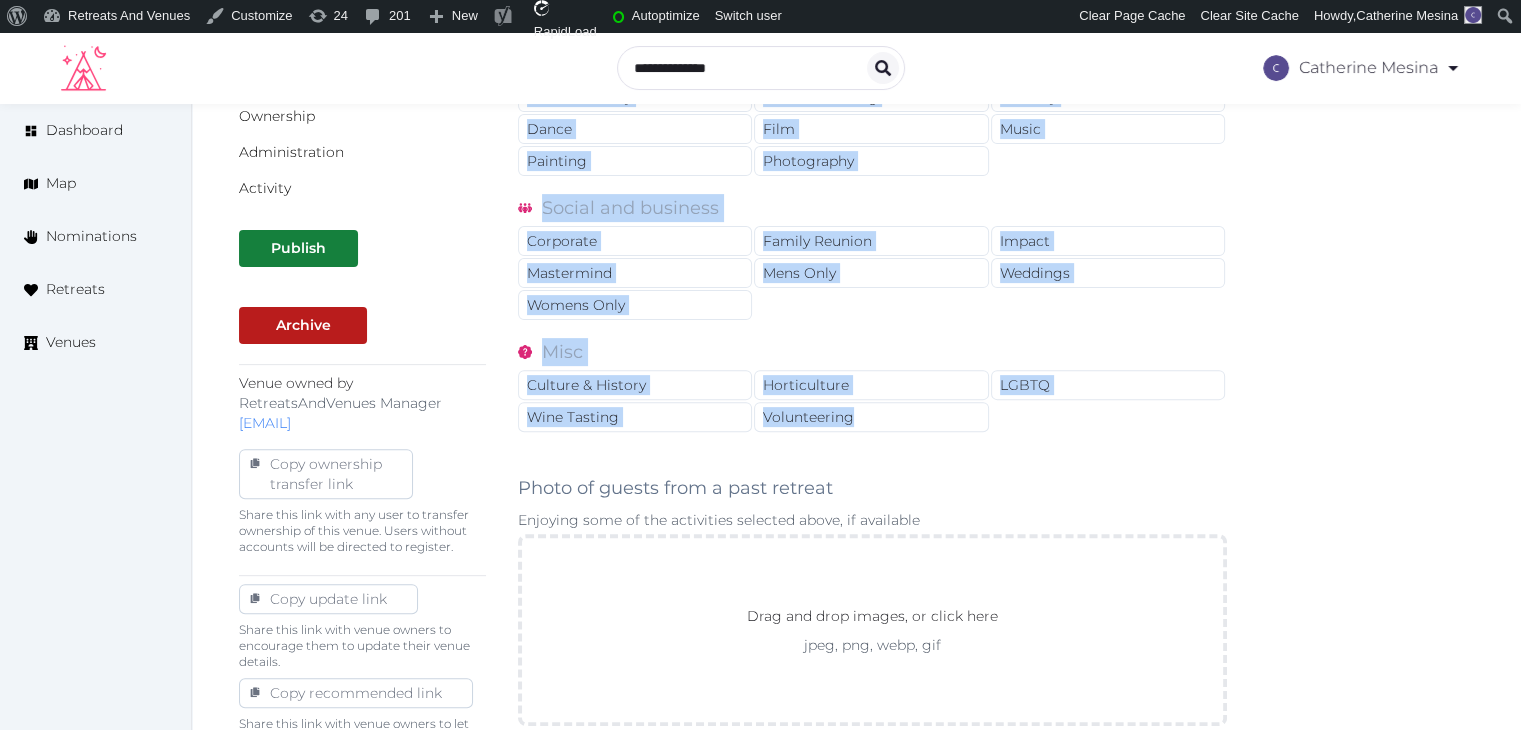 copy on "What types of retreats do you host? Active Adventure Cold Water Exposure Cycling Golf Hunting & Fishing Kiteboarding Martial Arts Nature Sports Surf Physical and mental health Ayurvedic Breathwork Health & Wellness Meditation Nutrition Personal Development Rejuvenation Relationship Silent Spiritual Yoga Yoga Teacher Training Arts Art & Creativity Creative Writing Culinary Dance Film Music Painting Photography Social and business Corporate Family Reunion Impact Mastermind Mens Only Weddings Womens Only Misc Culture & History Horticulture LGBTQ Wine Tasting Volunteering" 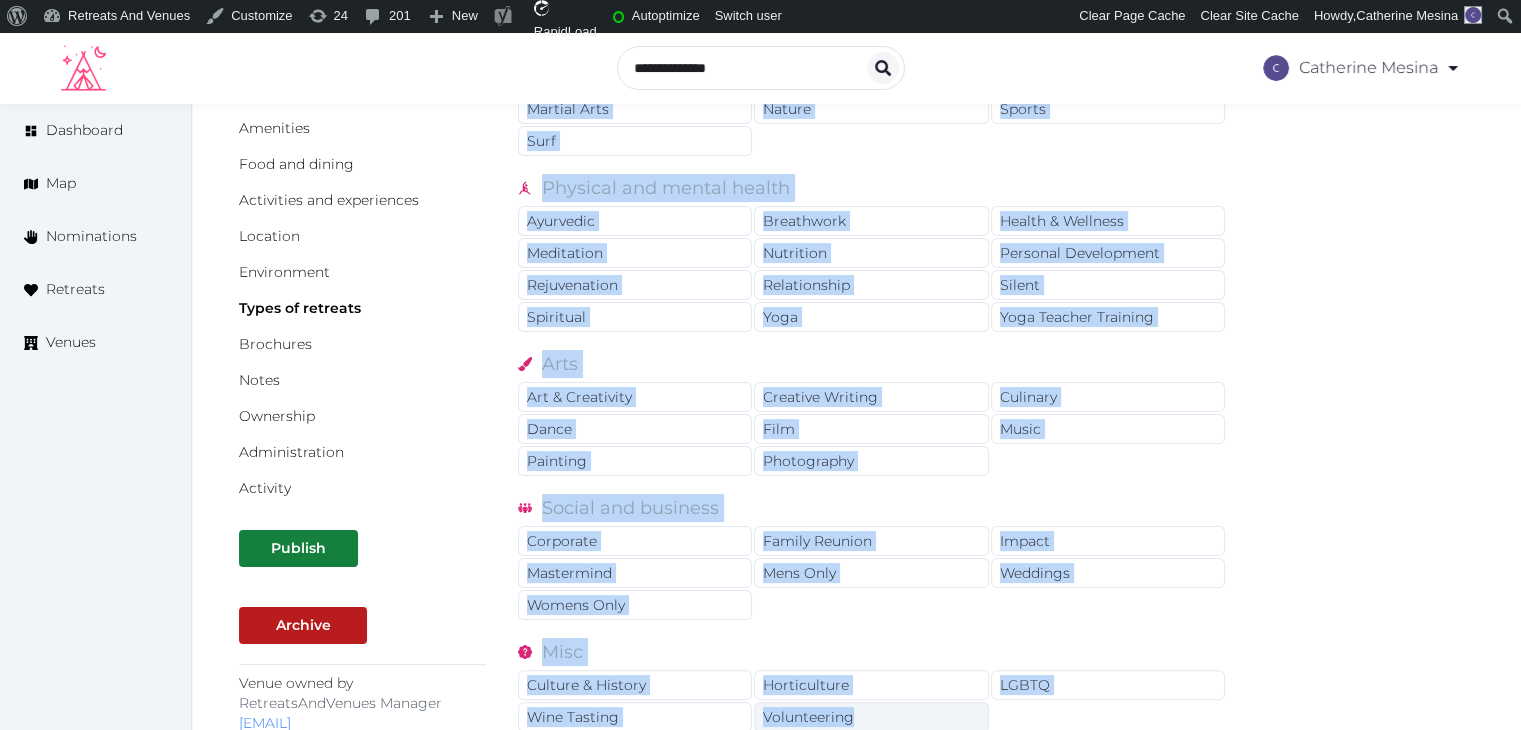 scroll, scrollTop: 0, scrollLeft: 0, axis: both 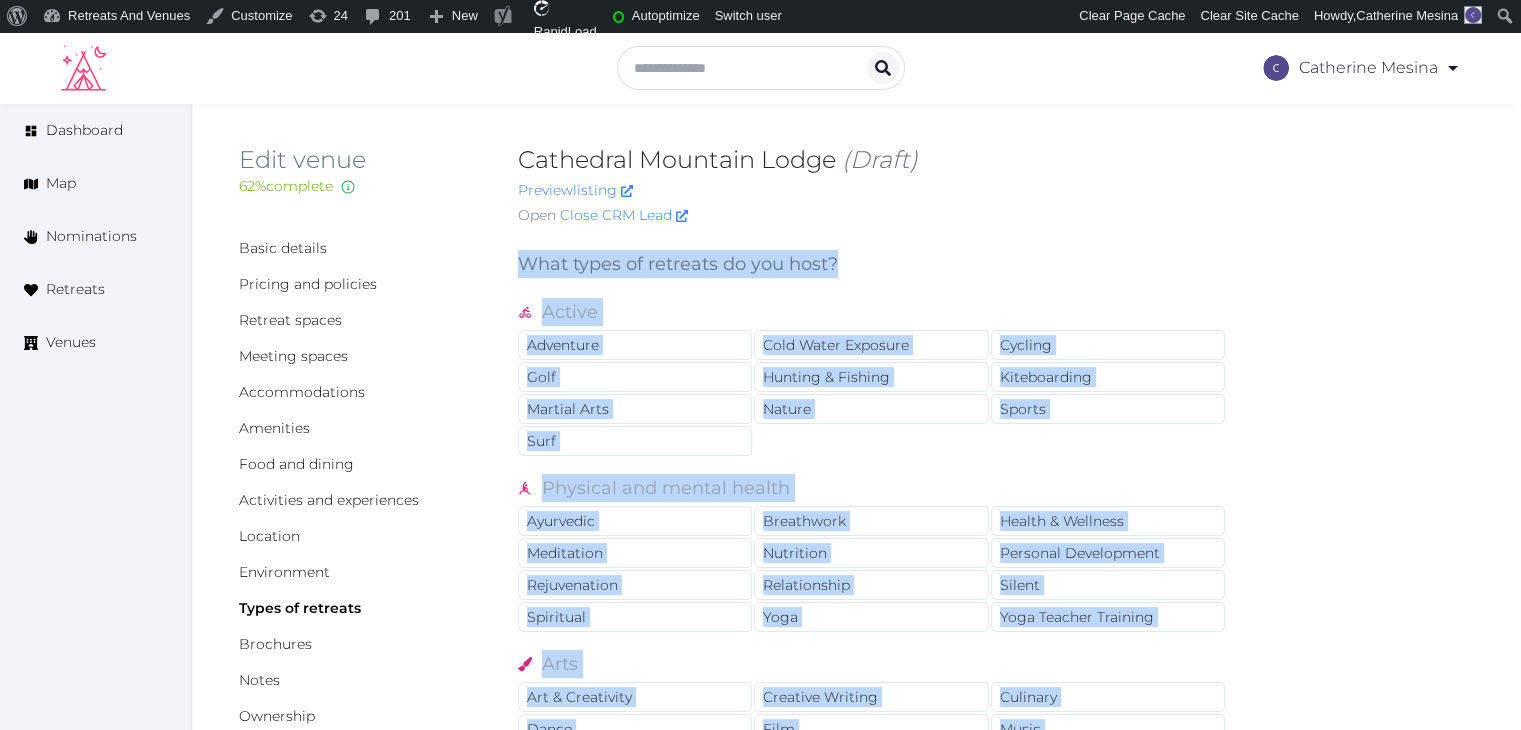 click on "Basic details Pricing and policies Retreat spaces Meeting spaces Accommodations Amenities Food and dining Activities and experiences Location Environment Types of retreats Brochures Notes Ownership Administration Activity Publish Archive Venue owned by RetreatsAndVenues Manager [EMAIL] Copy ownership transfer link Share this link with any user to transfer ownership of this venue. Users without accounts will be directed to register. Copy update link Share this link with venue owners to encourage them to update their venue details. Copy recommended link Share this link with venue owners to let them know they have been recommended. Copy shortlist link Share this link with venue owners to let them know that they have been shortlisted. What types of retreats do you host? Active Adventure Cold Water Exposure Cycling Golf Hunting & Fishing Kiteboarding Martial Arts Nature Sports Surf Physical and mental health Ayurvedic Breathwork Health & Wellness Meditation Nutrition Rejuvenation" at bounding box center (856, 916) 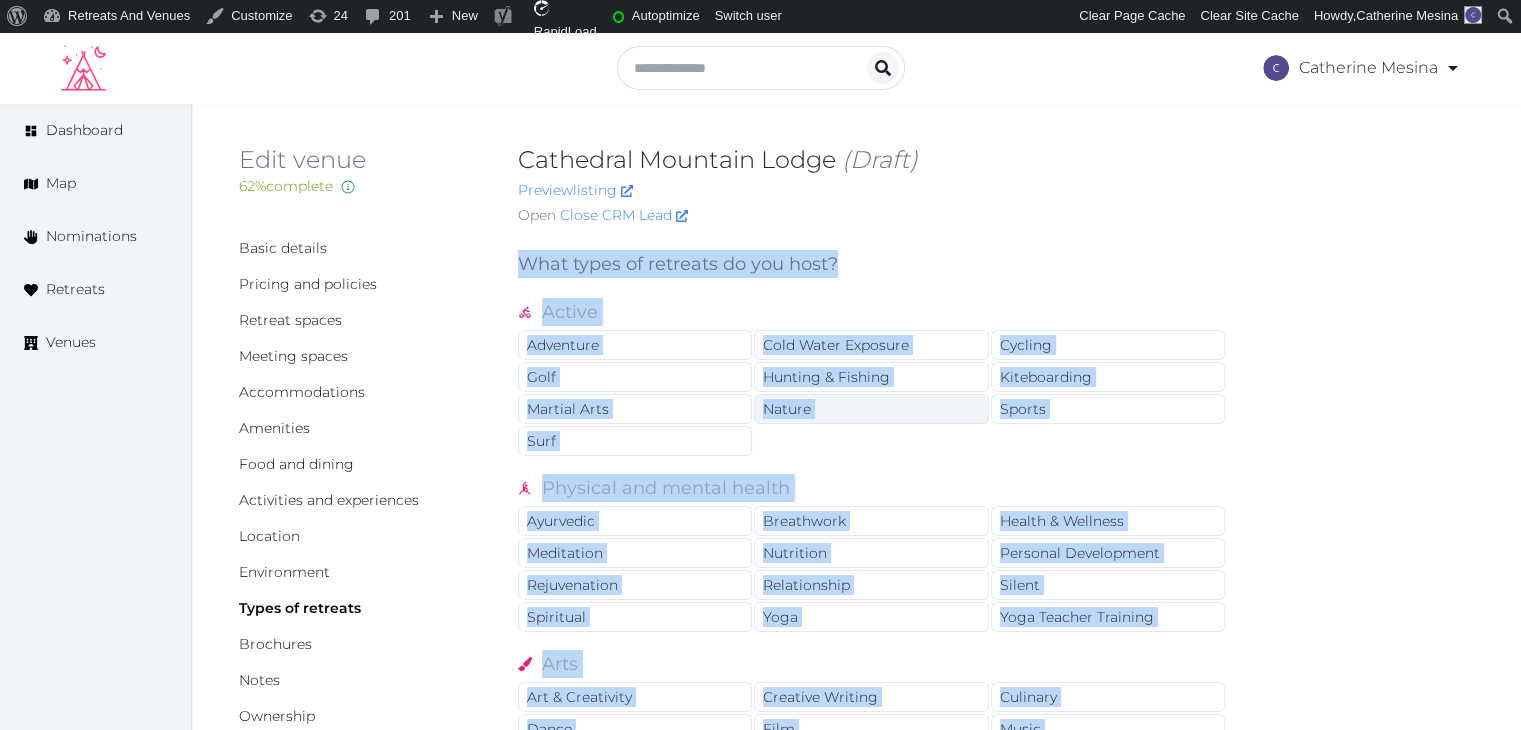 click on "Nature" at bounding box center [871, 409] 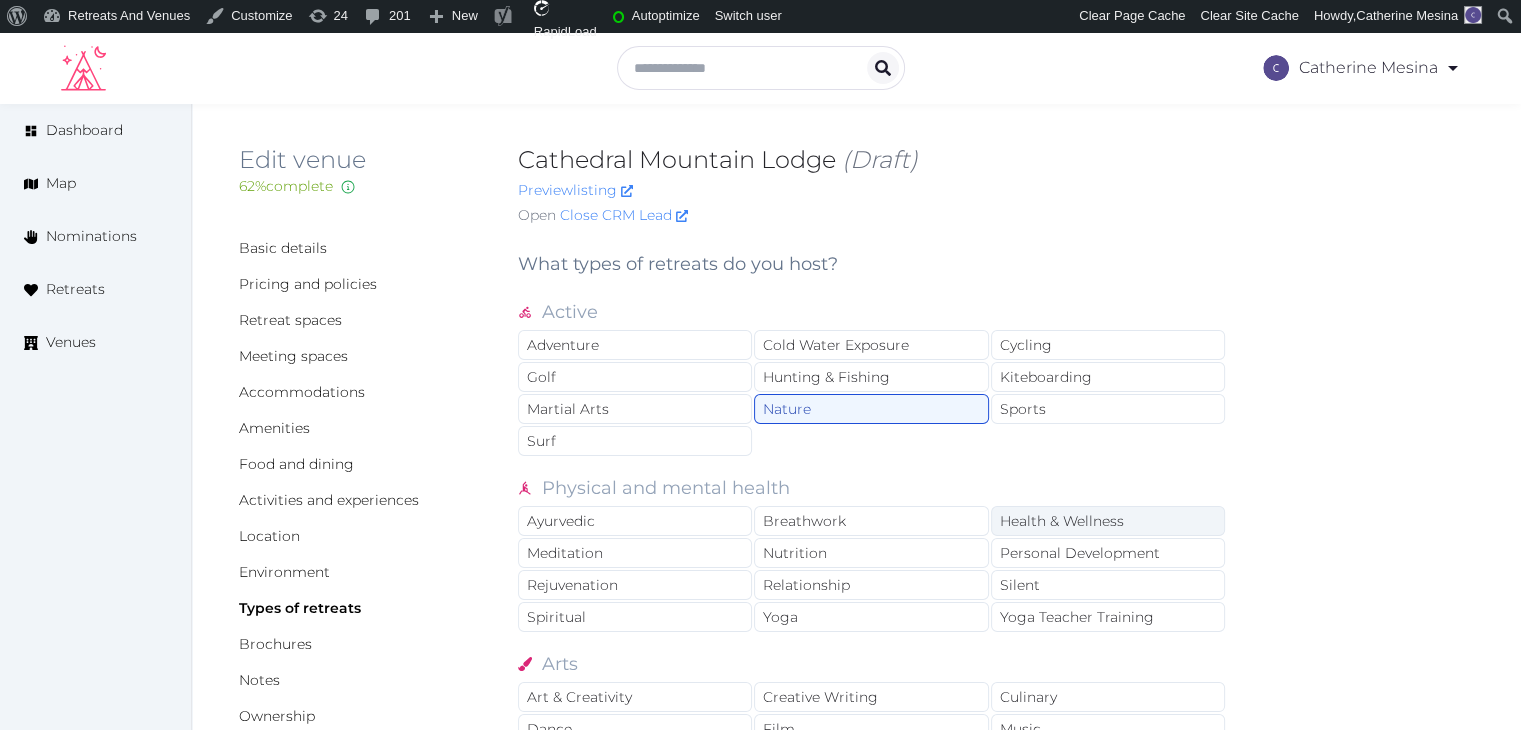 click on "Health & Wellness" at bounding box center [1108, 521] 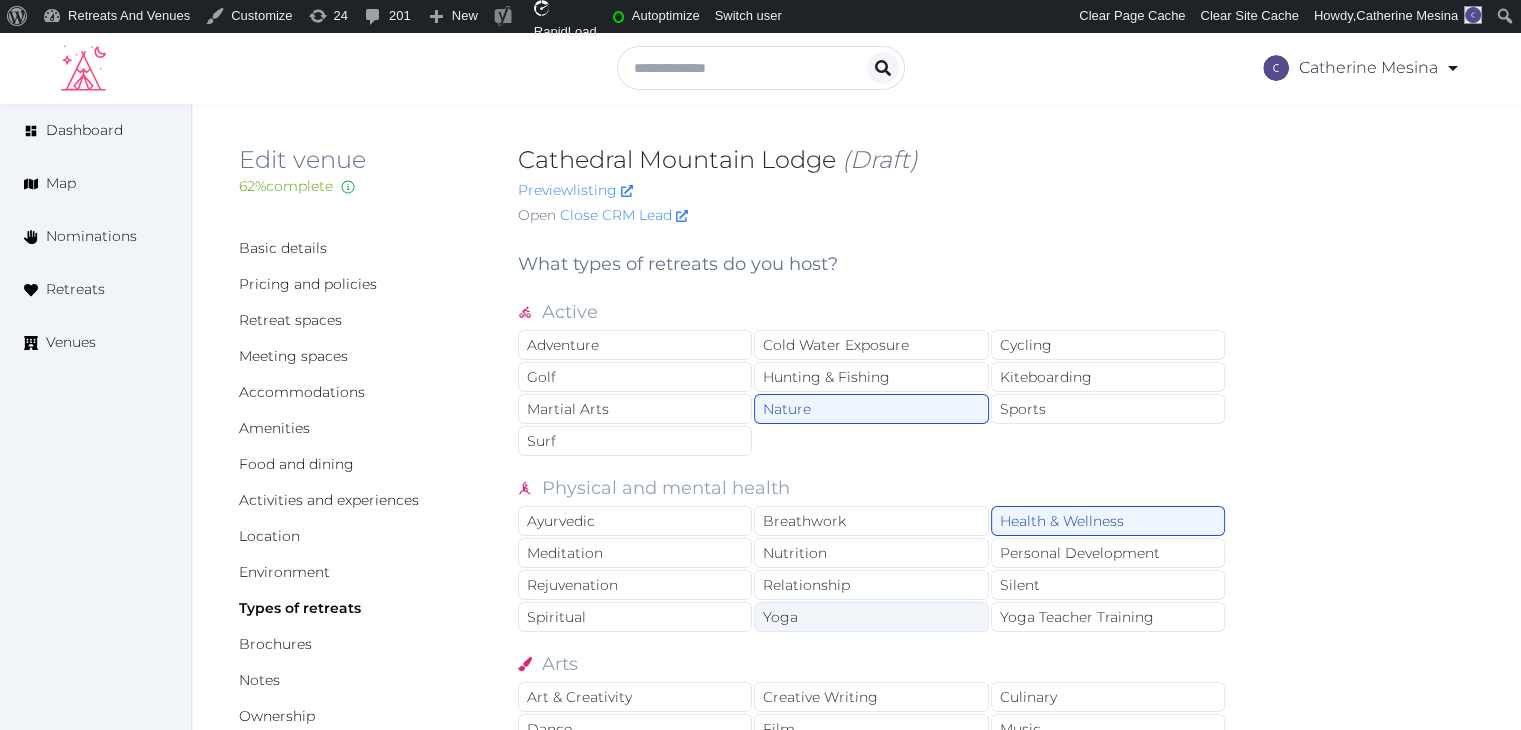 click on "Yoga" at bounding box center [871, 617] 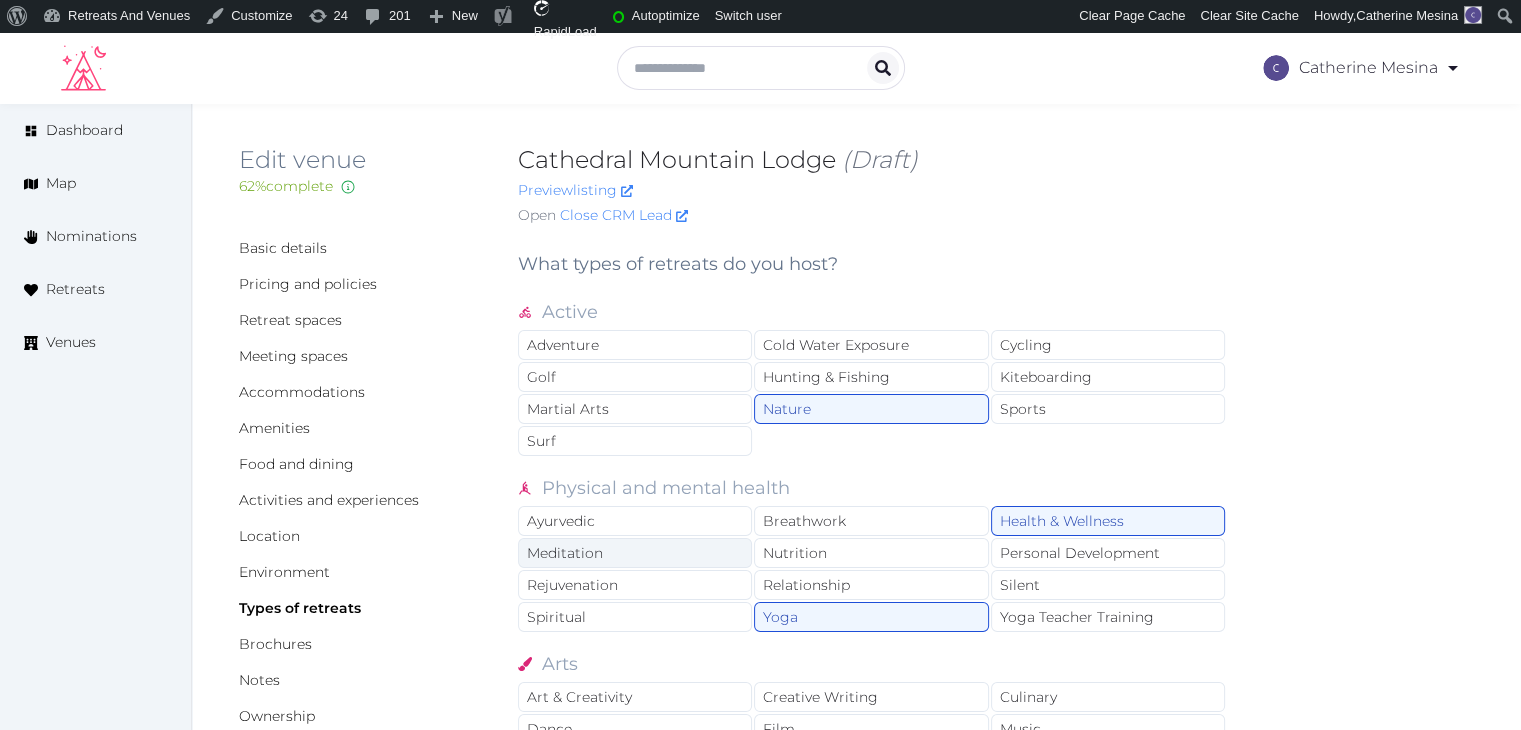 click on "Meditation" at bounding box center (635, 553) 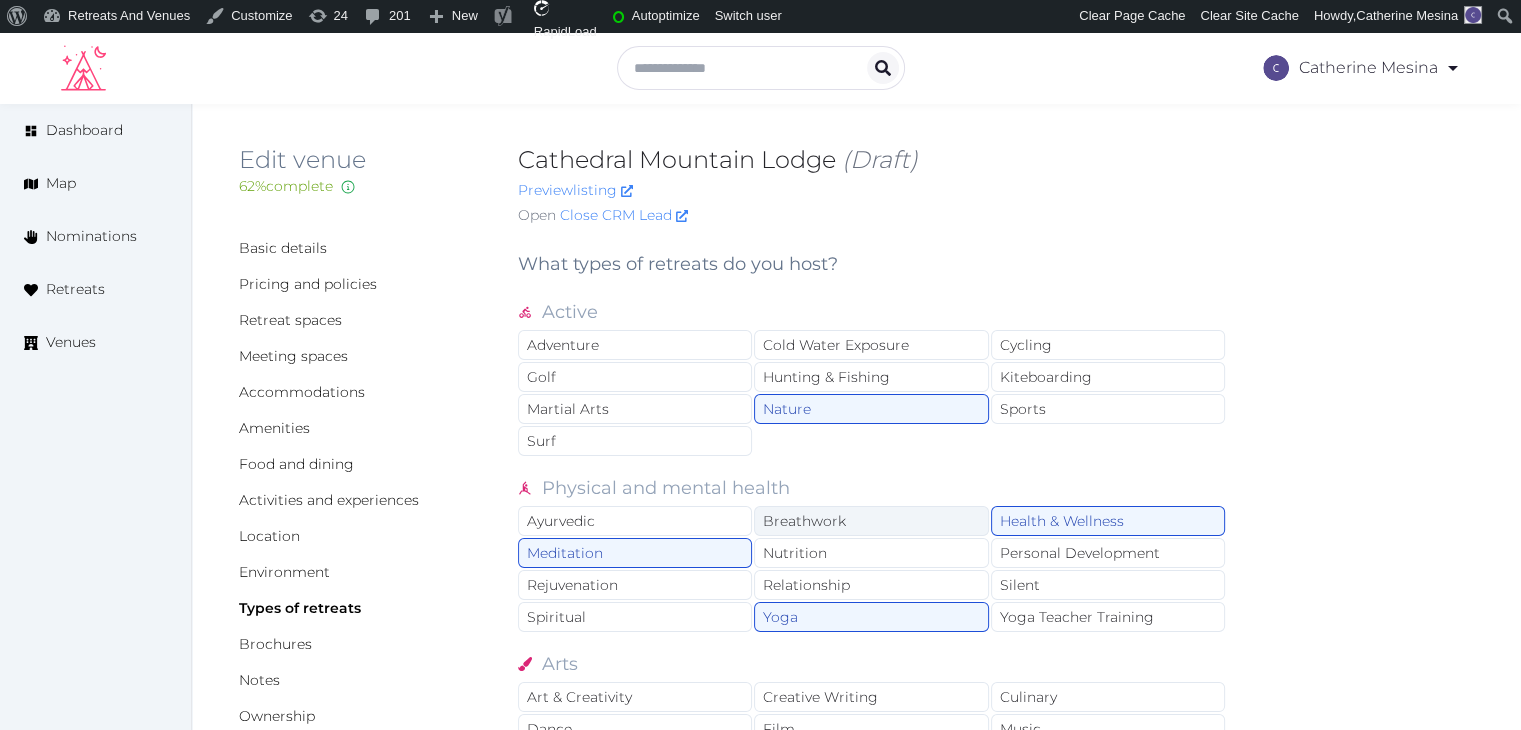 click on "Breathwork" at bounding box center (871, 521) 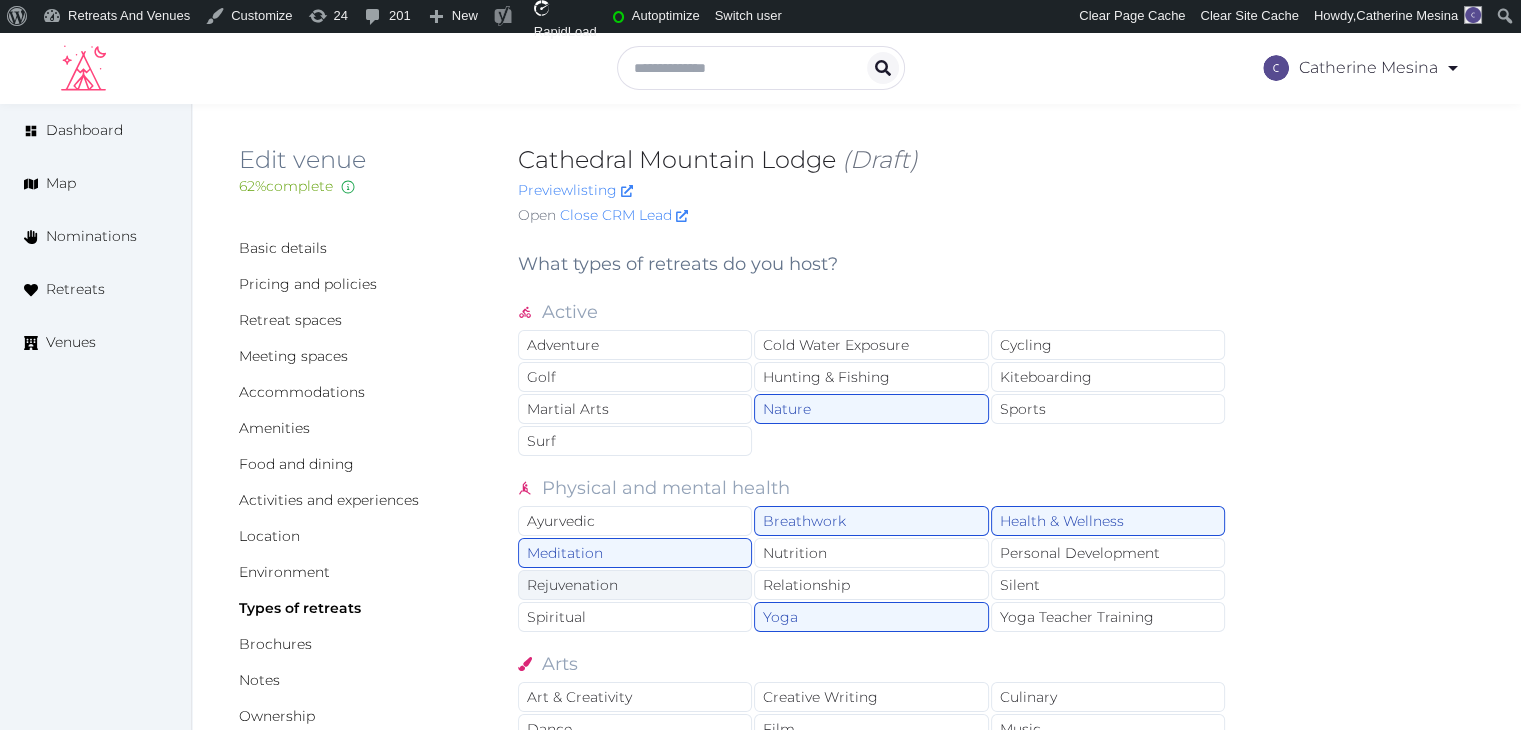 click on "Rejuvenation" at bounding box center (635, 585) 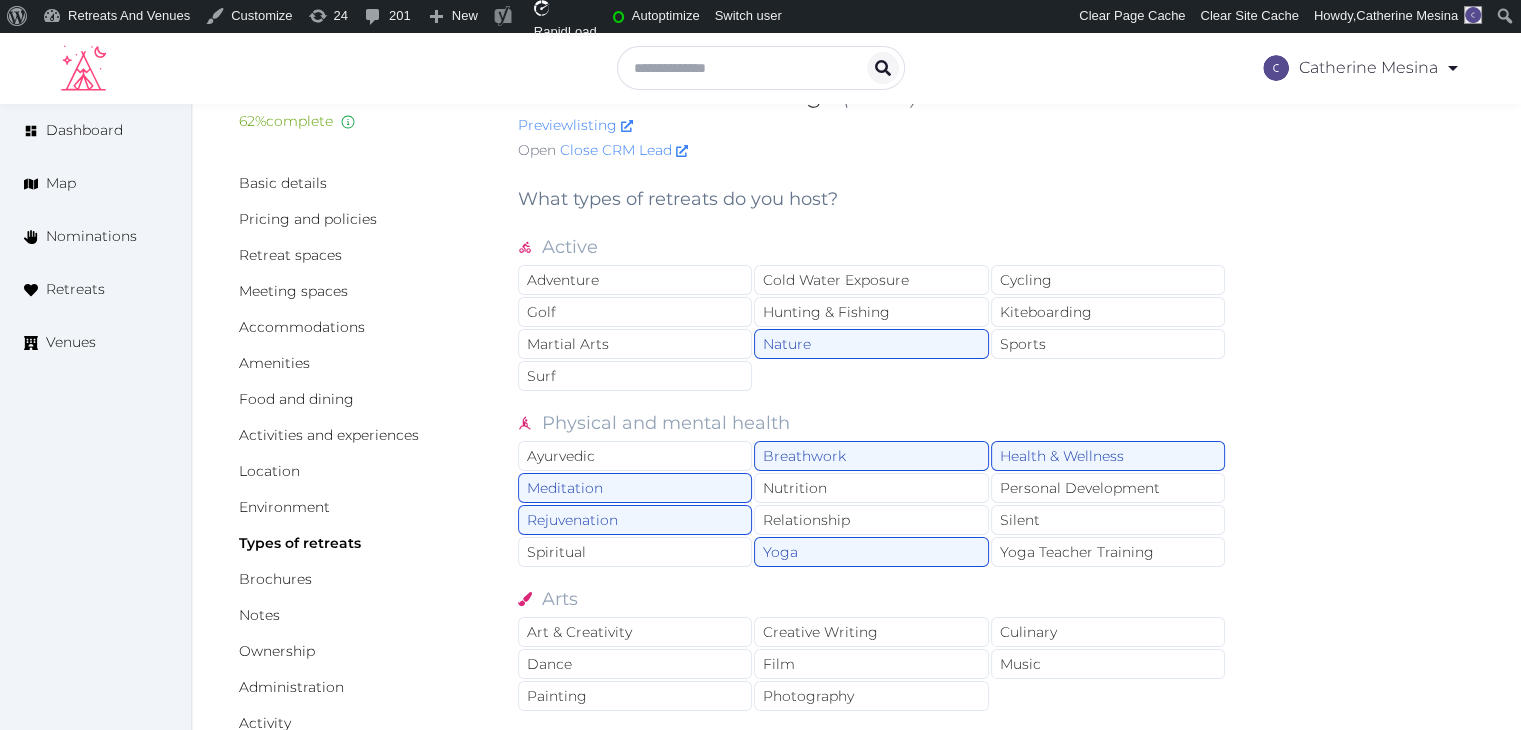 scroll, scrollTop: 100, scrollLeft: 0, axis: vertical 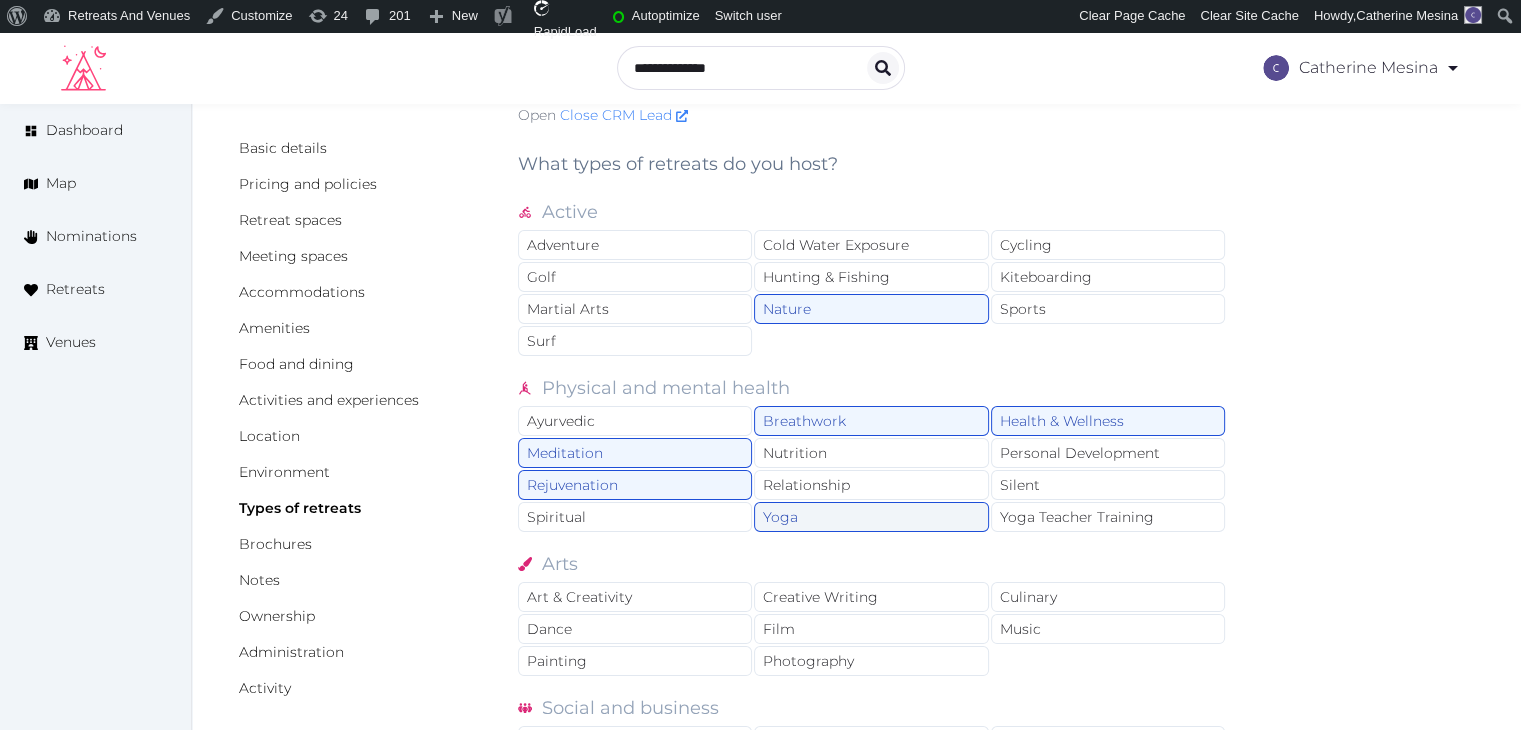 drag, startPoint x: 1058, startPoint y: 465, endPoint x: 857, endPoint y: 517, distance: 207.61743 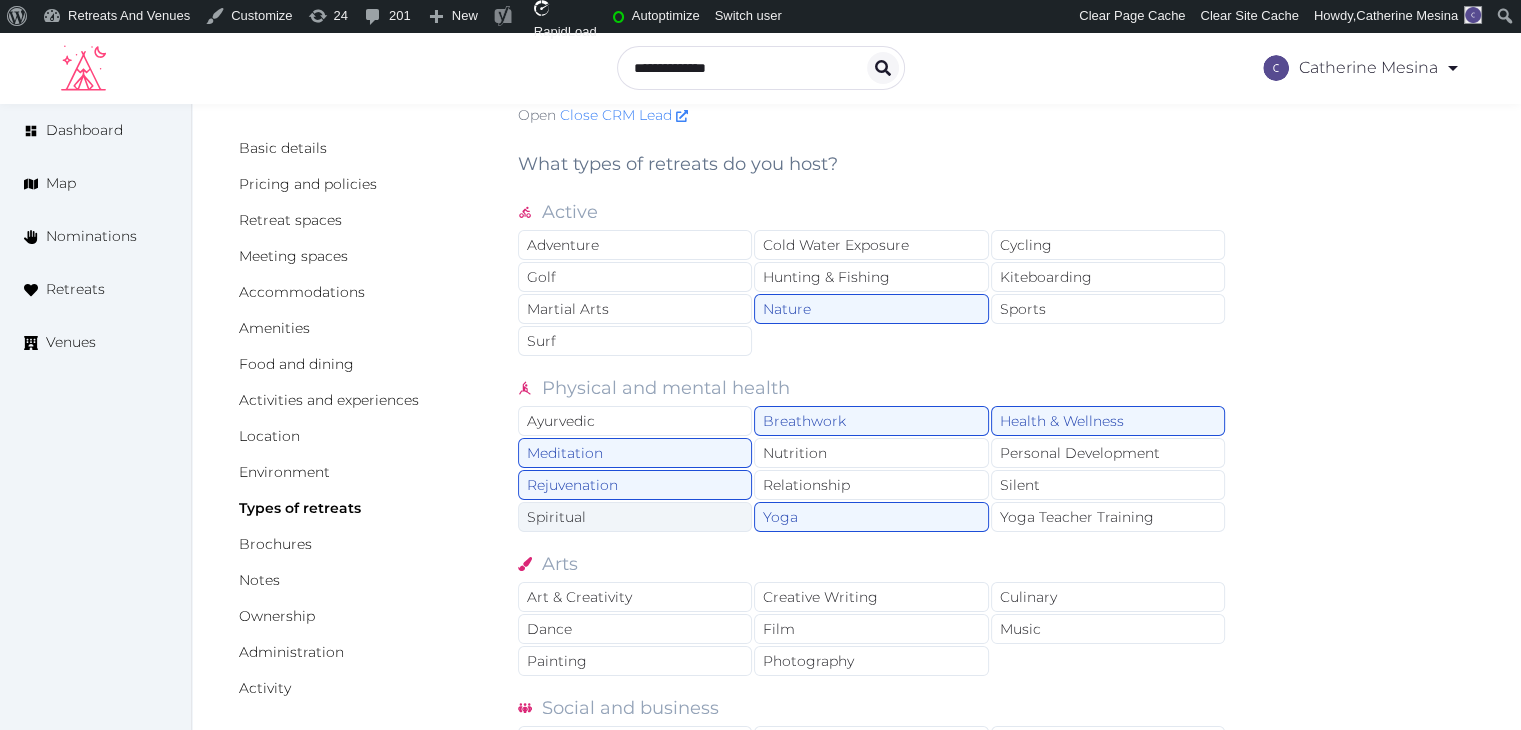 click on "Spiritual" at bounding box center [635, 517] 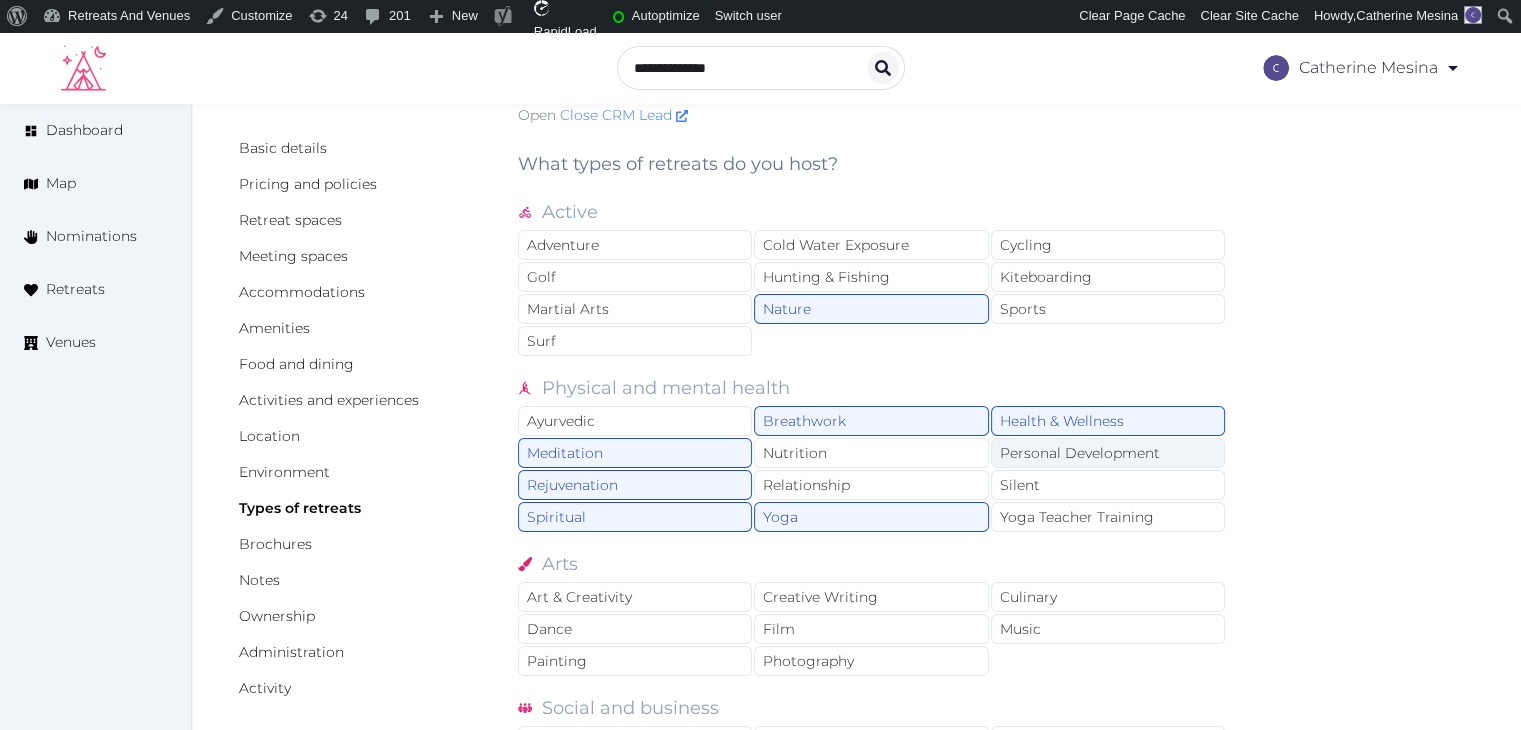 click on "Personal Development" at bounding box center (1108, 453) 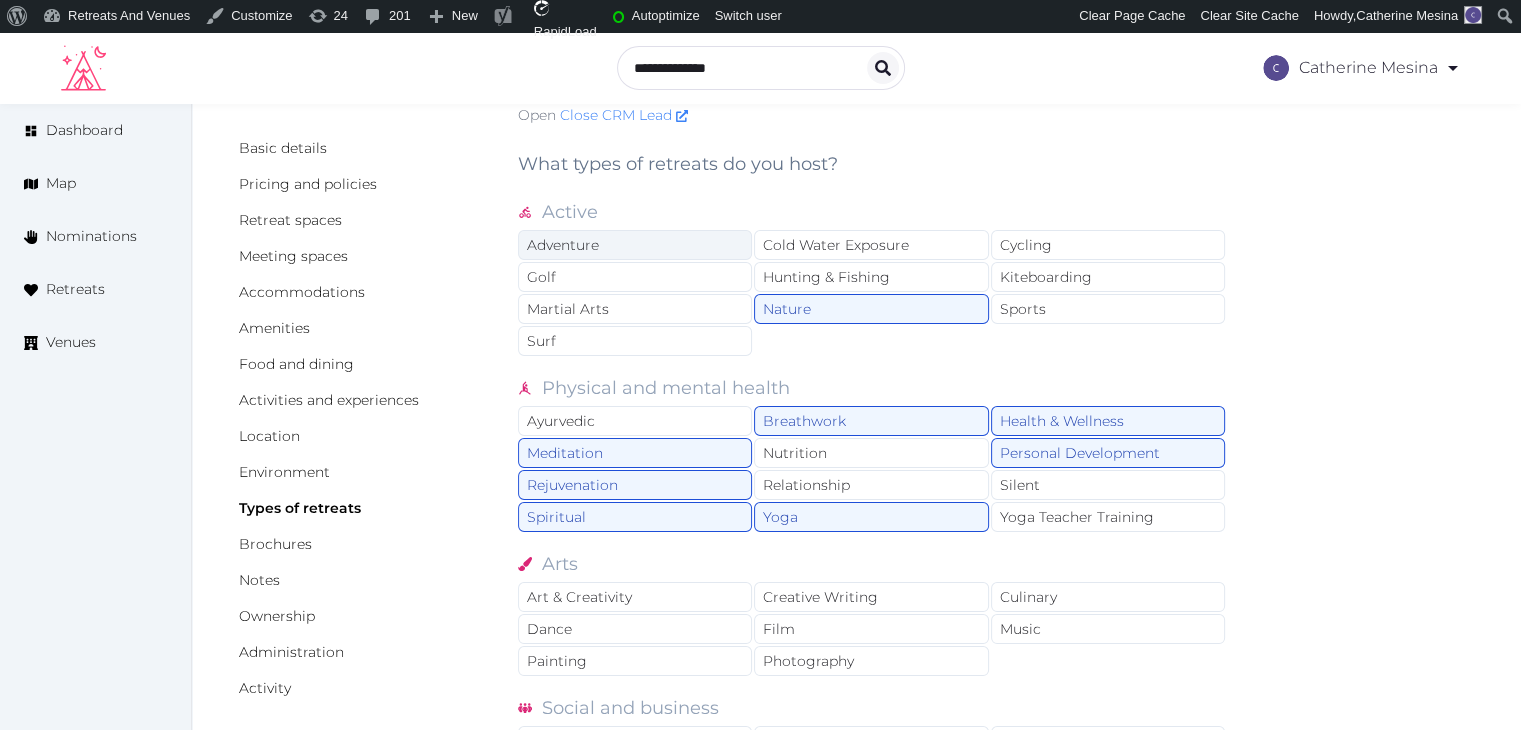 click on "Adventure" at bounding box center (635, 245) 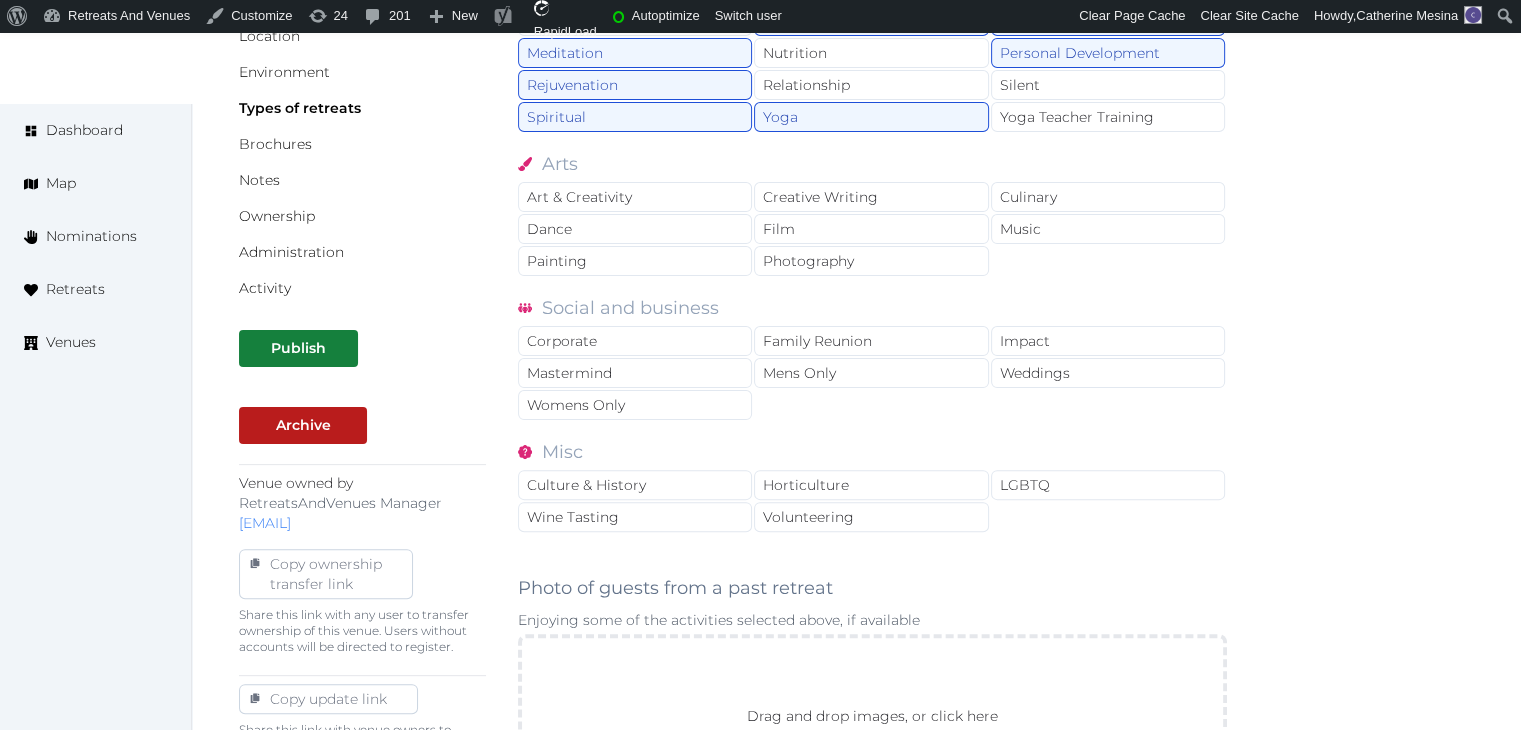 scroll, scrollTop: 500, scrollLeft: 0, axis: vertical 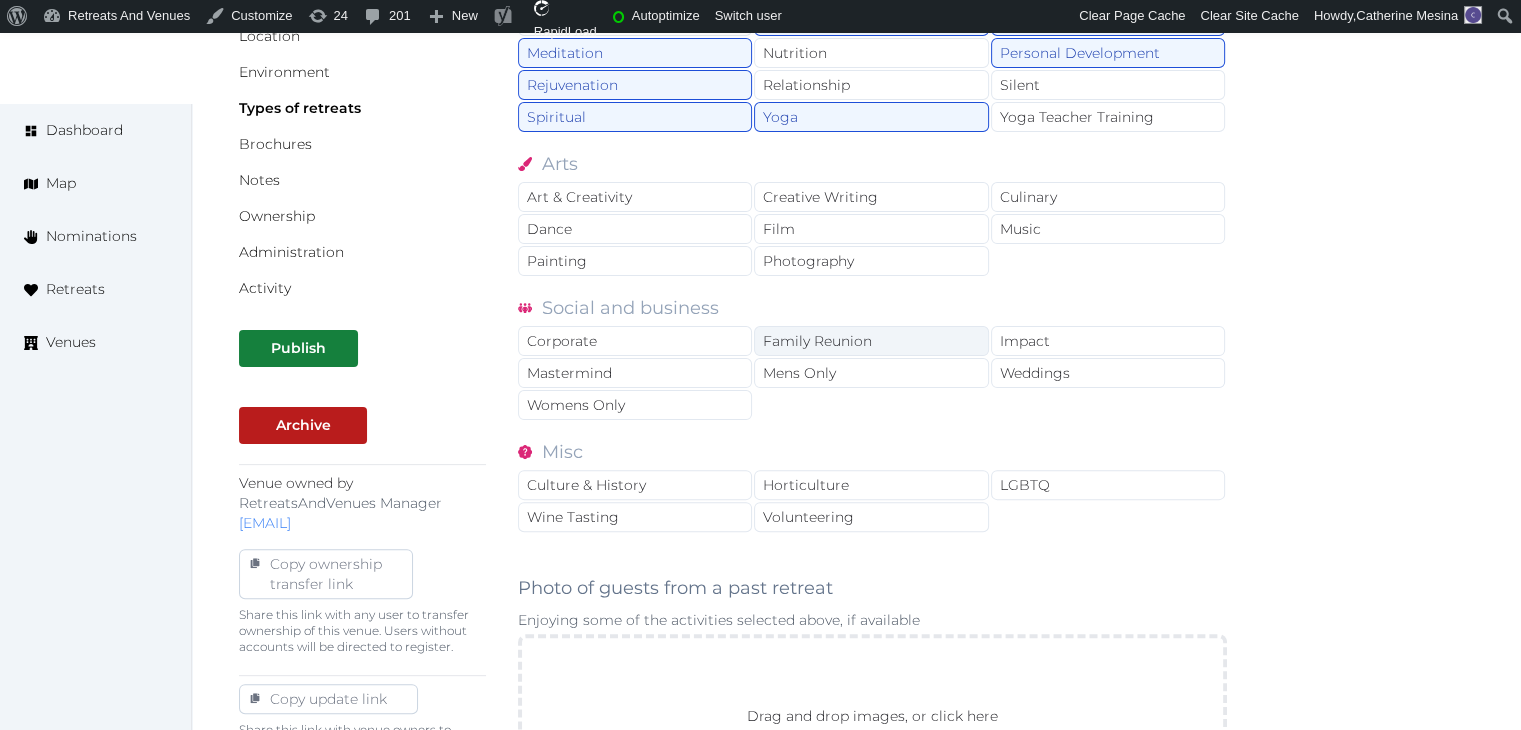 drag, startPoint x: 704, startPoint y: 339, endPoint x: 860, endPoint y: 339, distance: 156 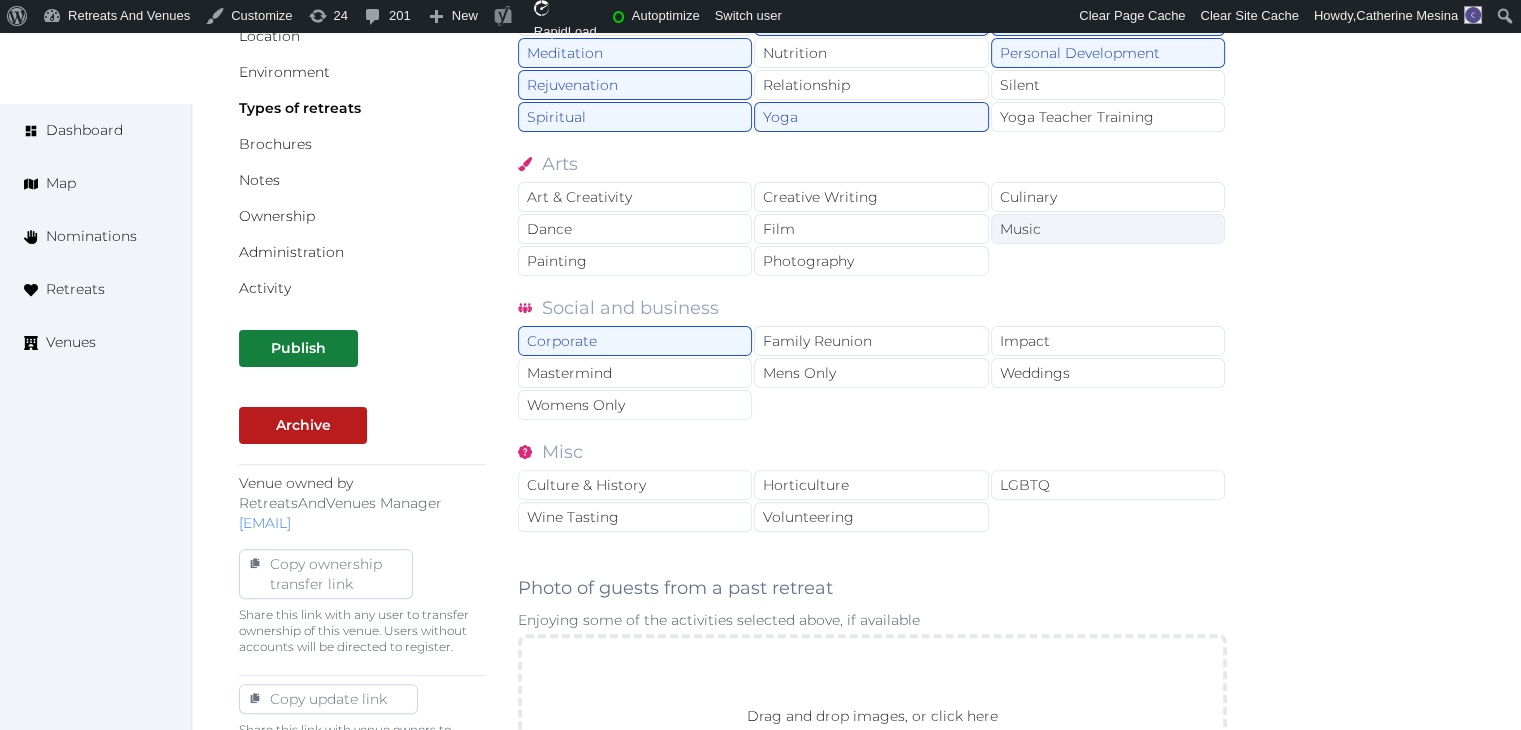 drag, startPoint x: 892, startPoint y: 339, endPoint x: 1078, endPoint y: 228, distance: 216.60332 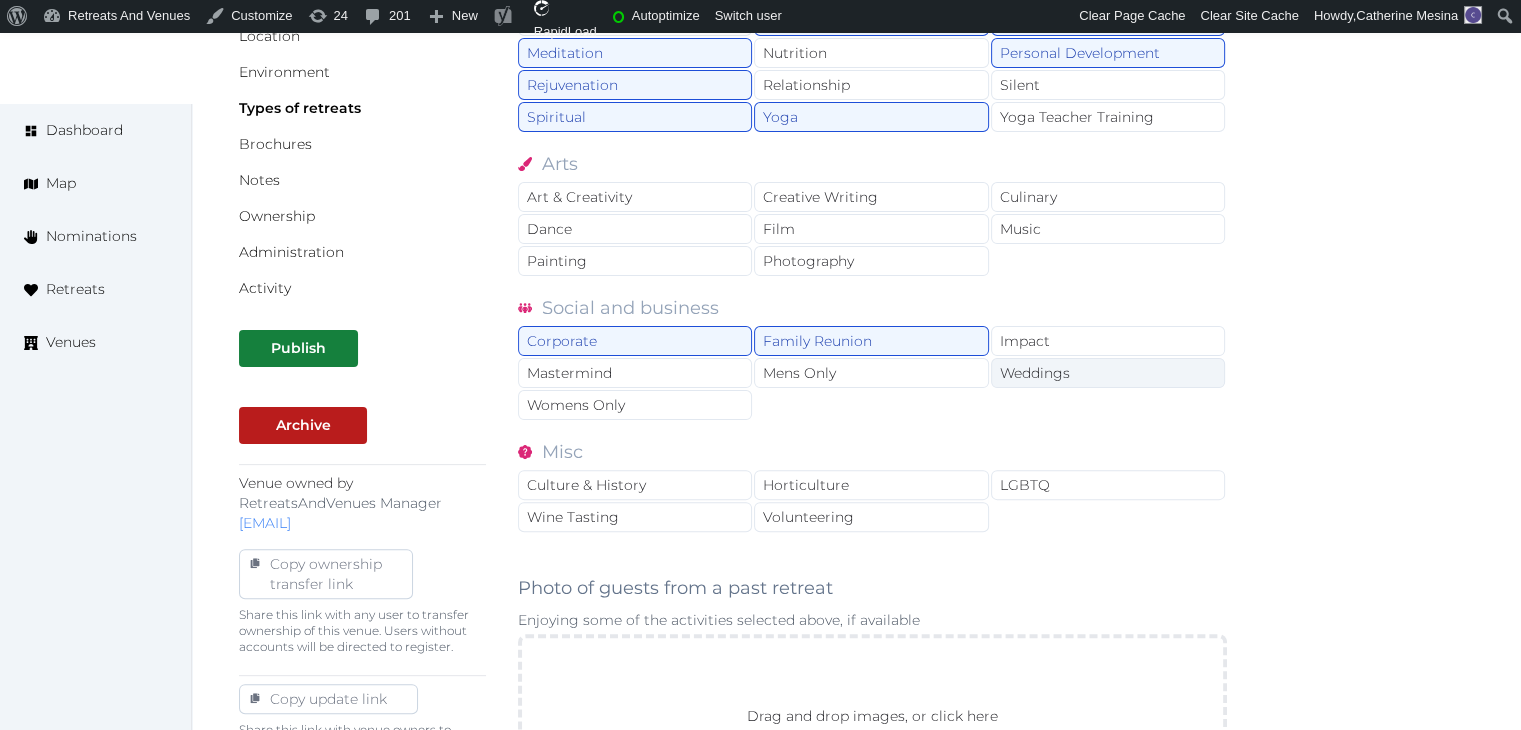 click on "Weddings" at bounding box center [1108, 373] 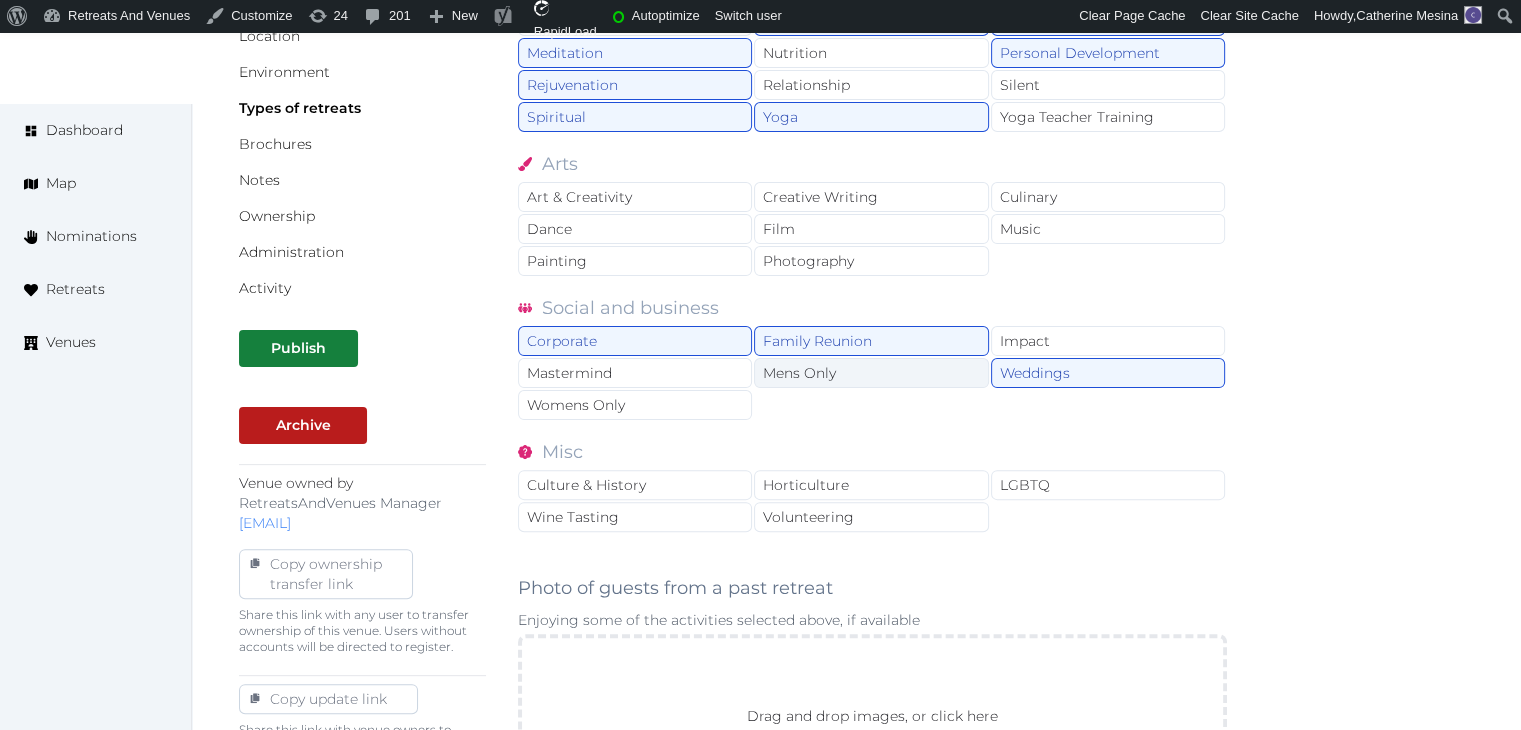 drag, startPoint x: 724, startPoint y: 376, endPoint x: 804, endPoint y: 376, distance: 80 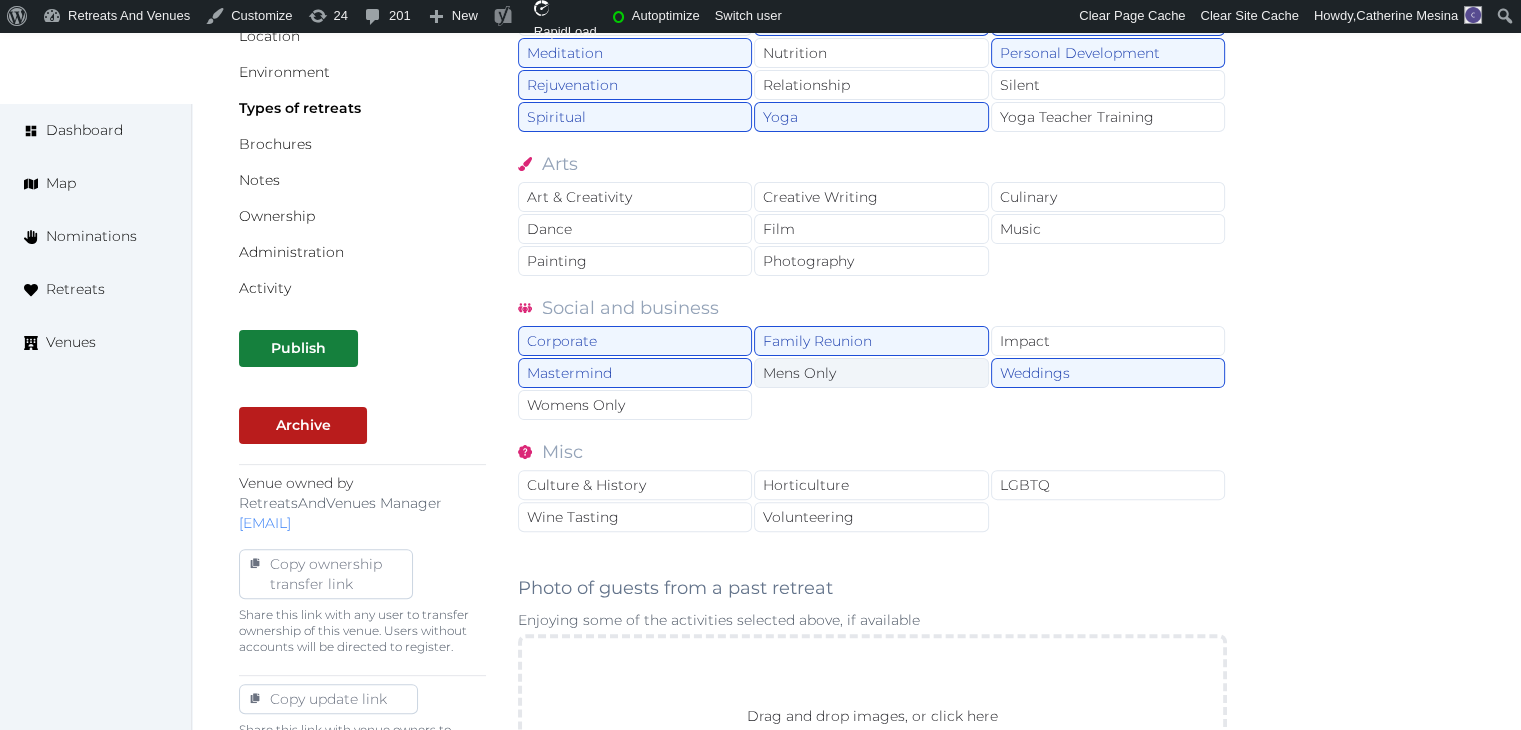 click on "Mens Only" at bounding box center [871, 373] 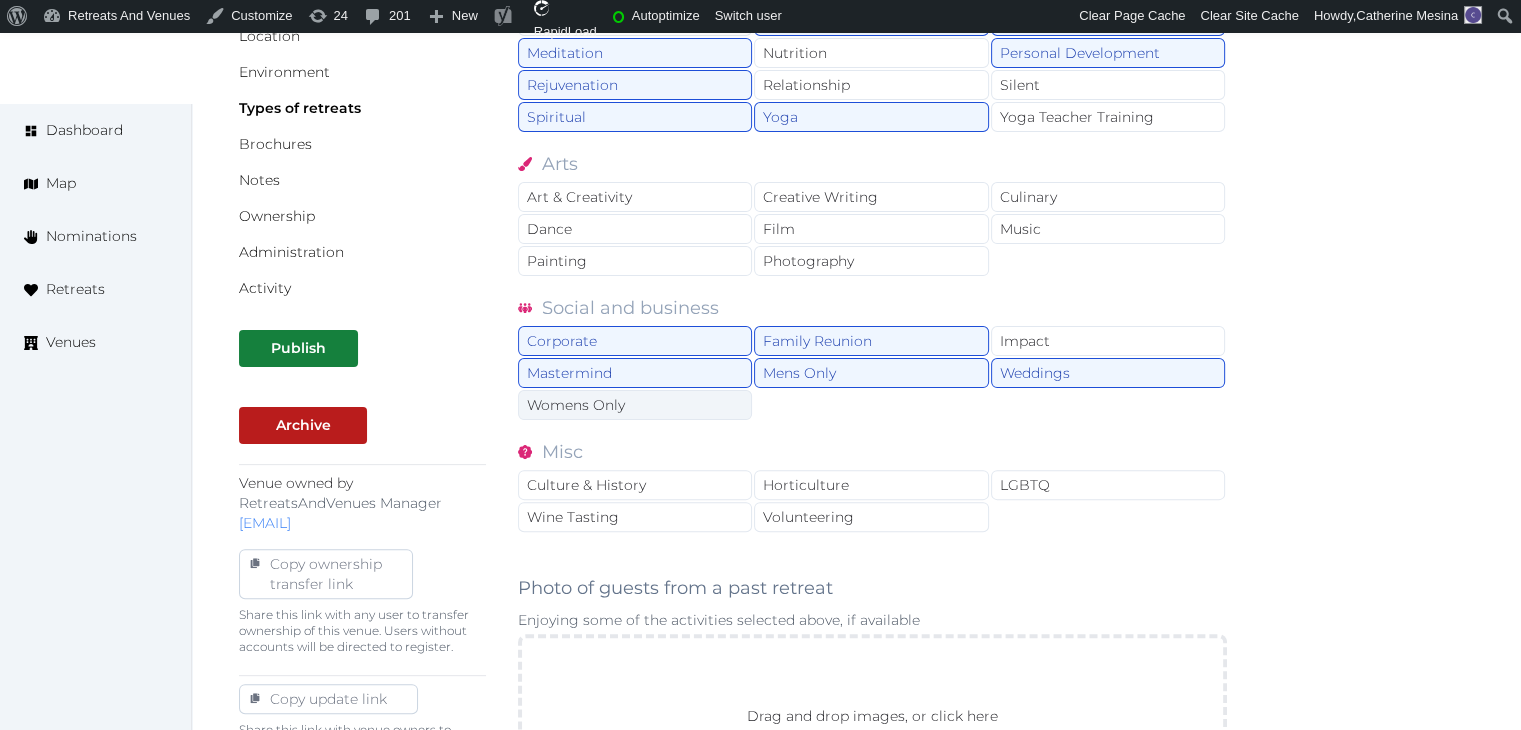 click on "Womens Only" at bounding box center [635, 405] 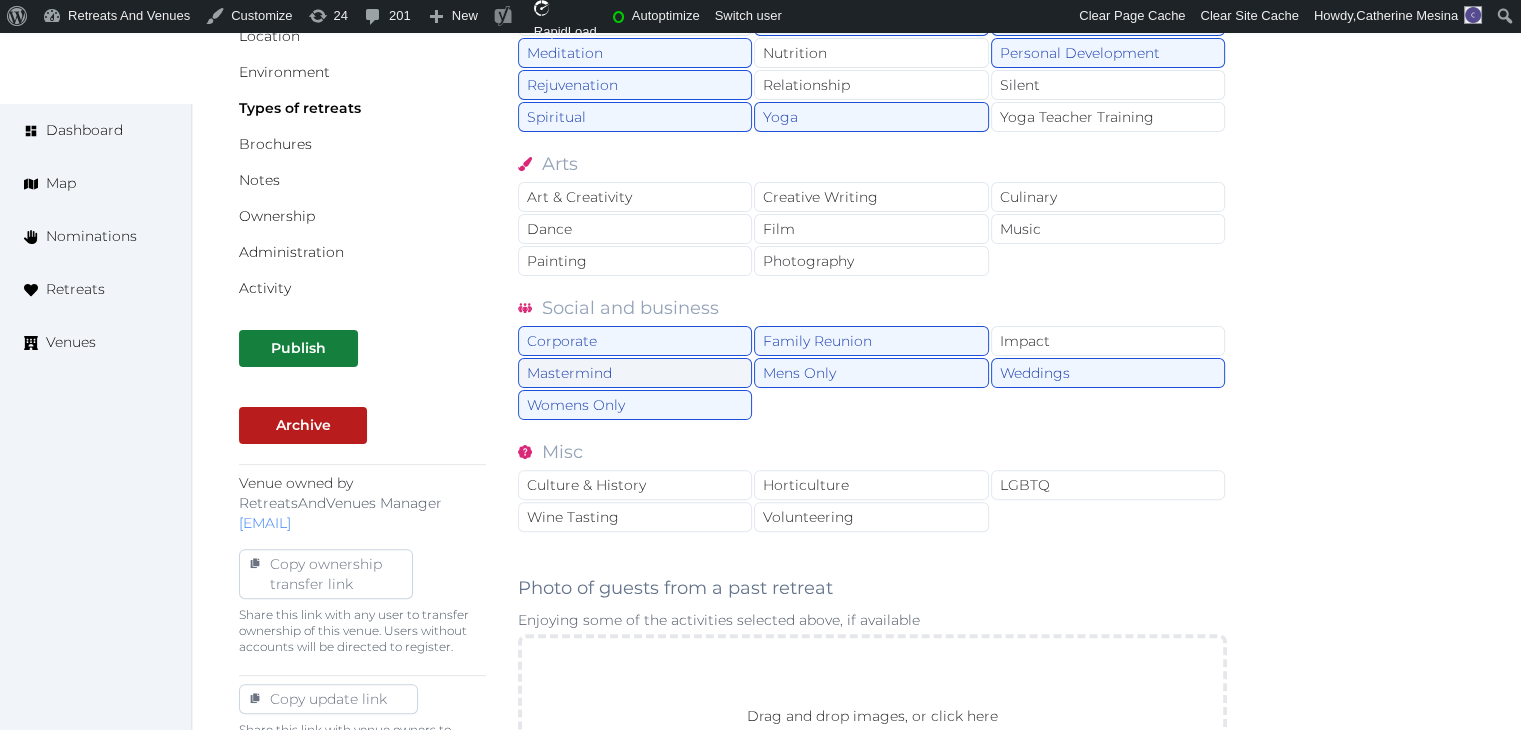 click on "Mastermind" at bounding box center (635, 373) 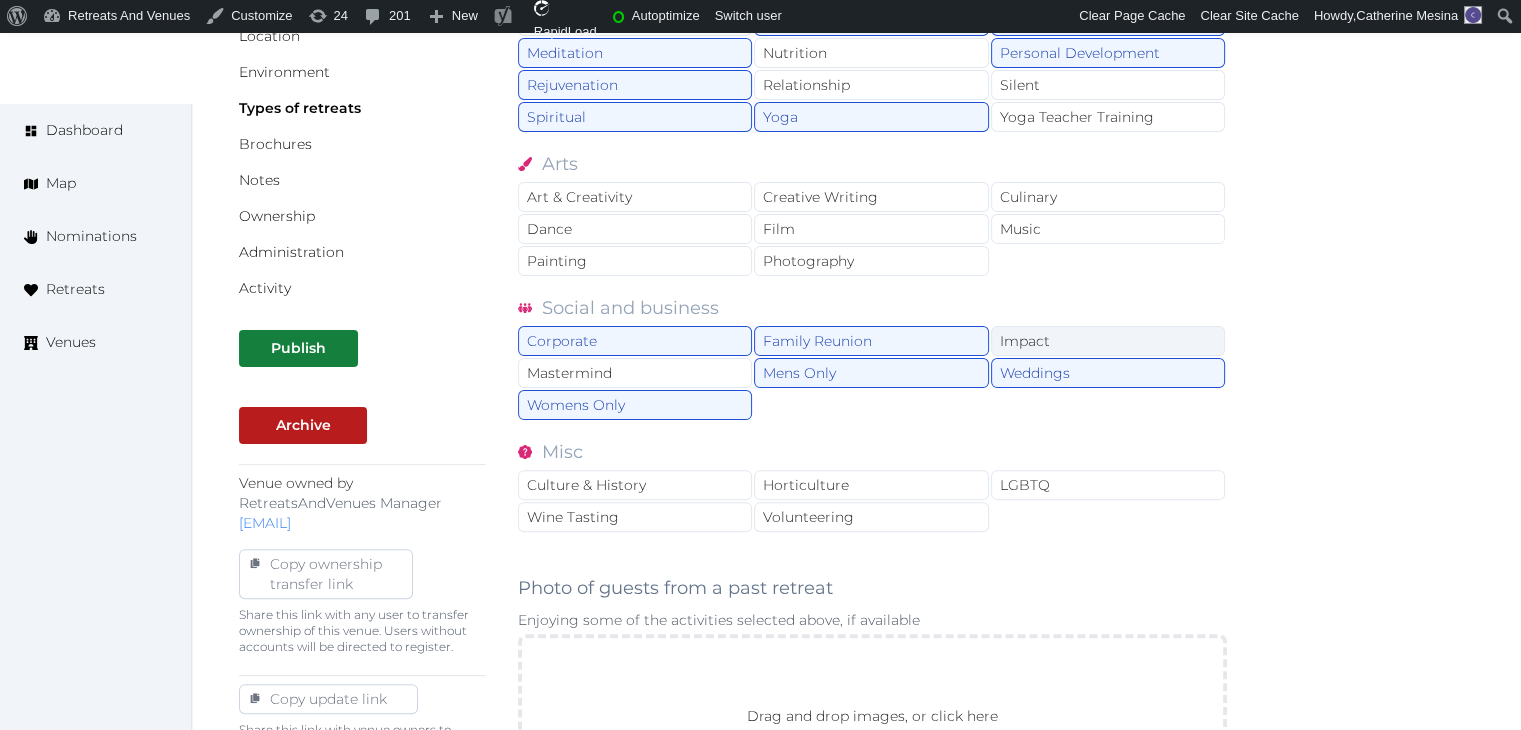 click on "Impact" at bounding box center [1108, 341] 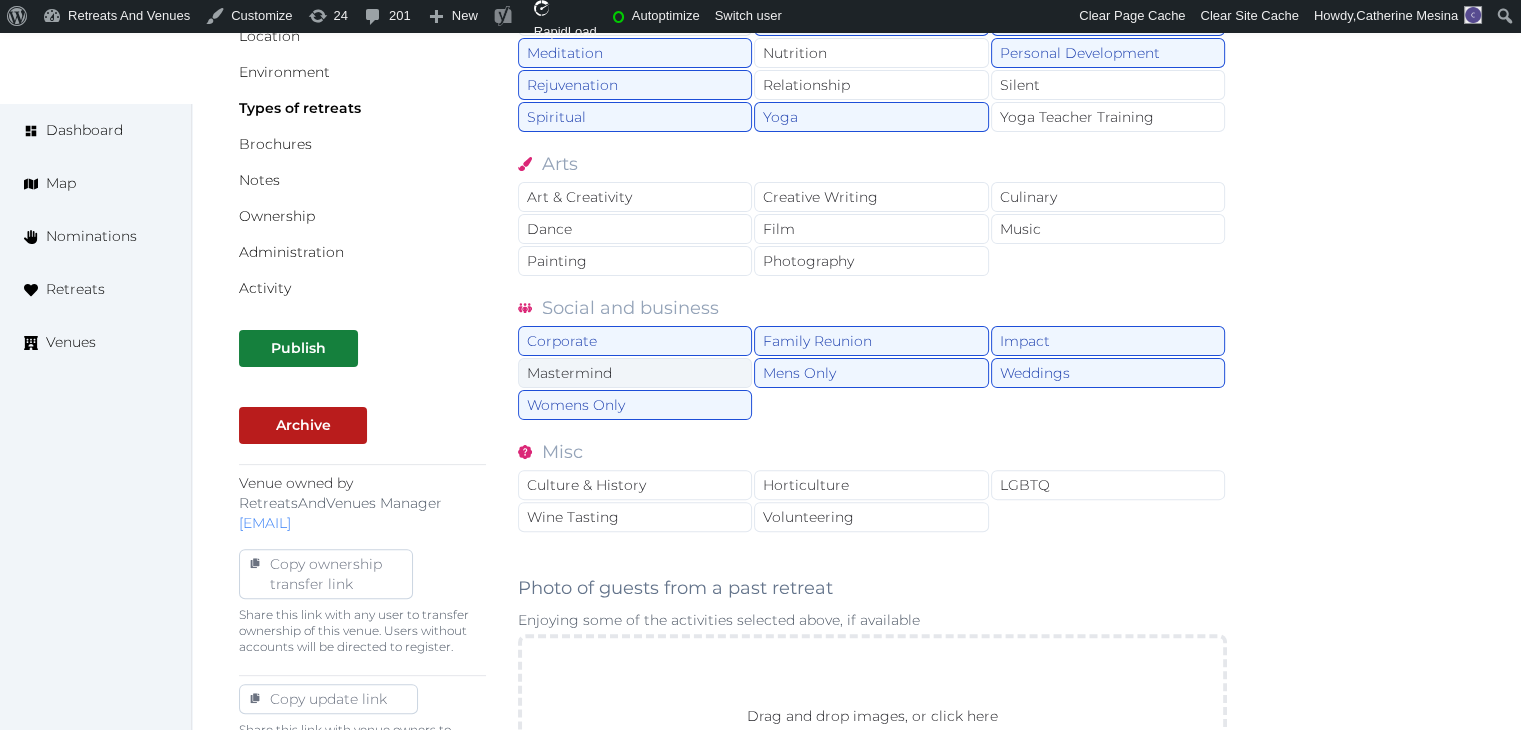 click on "Mastermind" at bounding box center [635, 373] 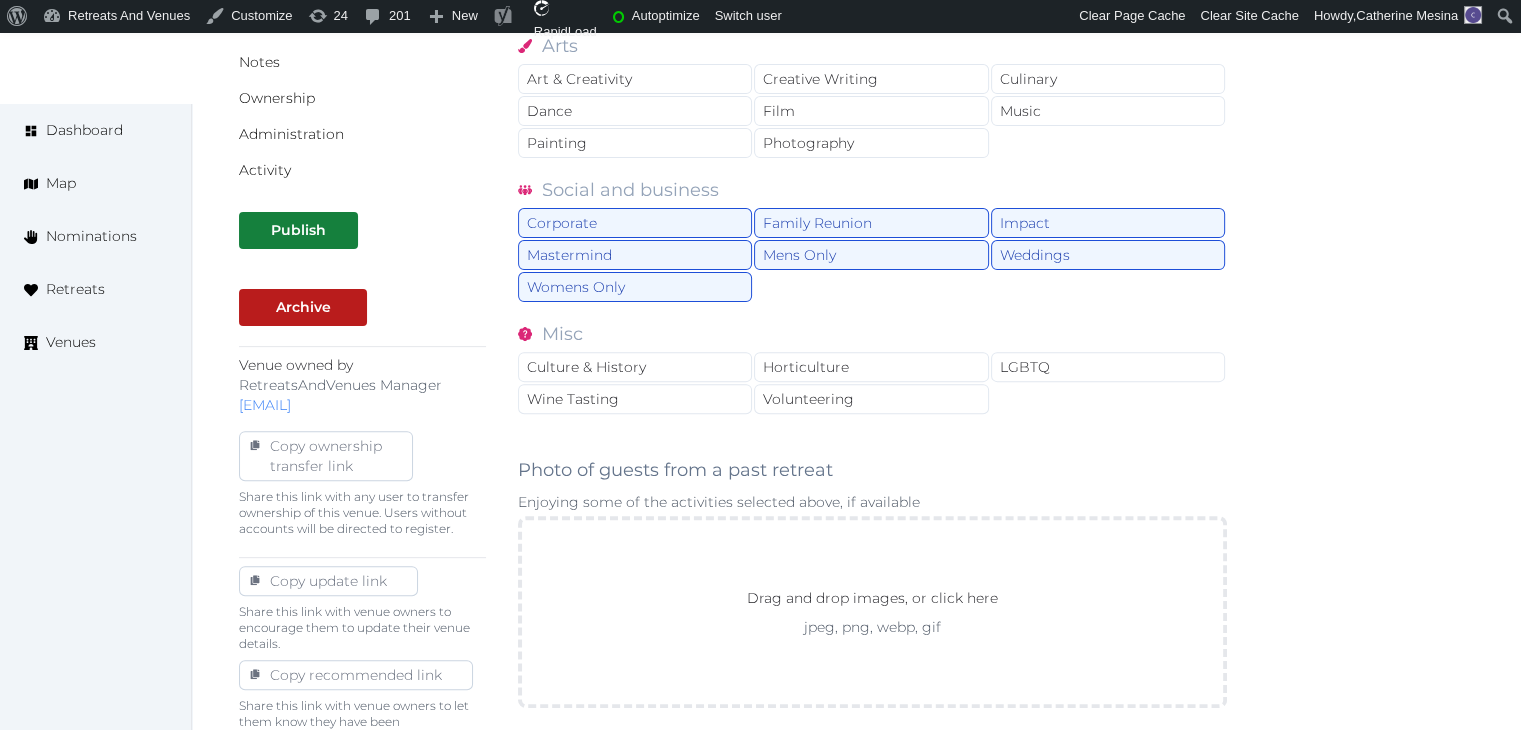 scroll, scrollTop: 800, scrollLeft: 0, axis: vertical 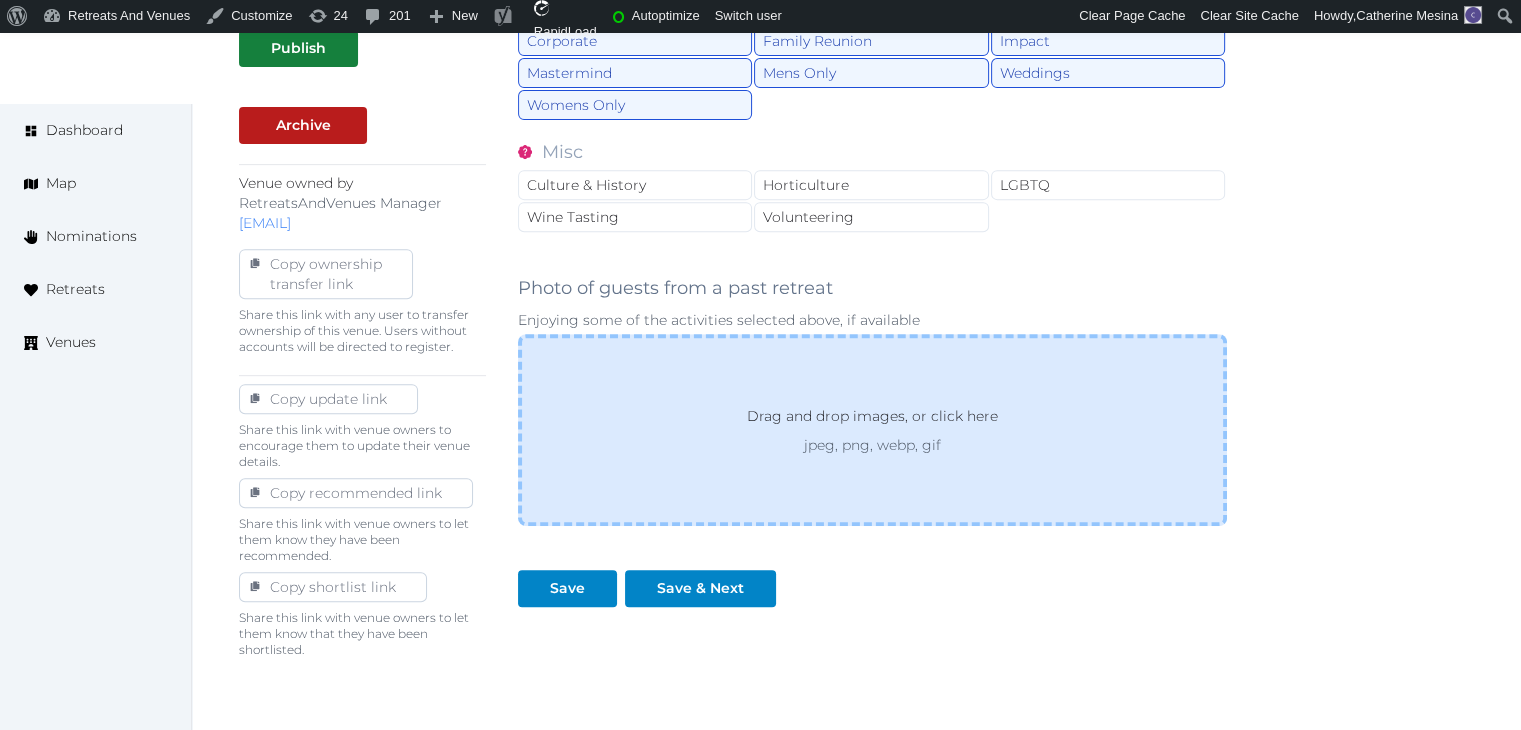 click on "Drag and drop images, or click here jpeg, png, webp, gif" at bounding box center [872, 430] 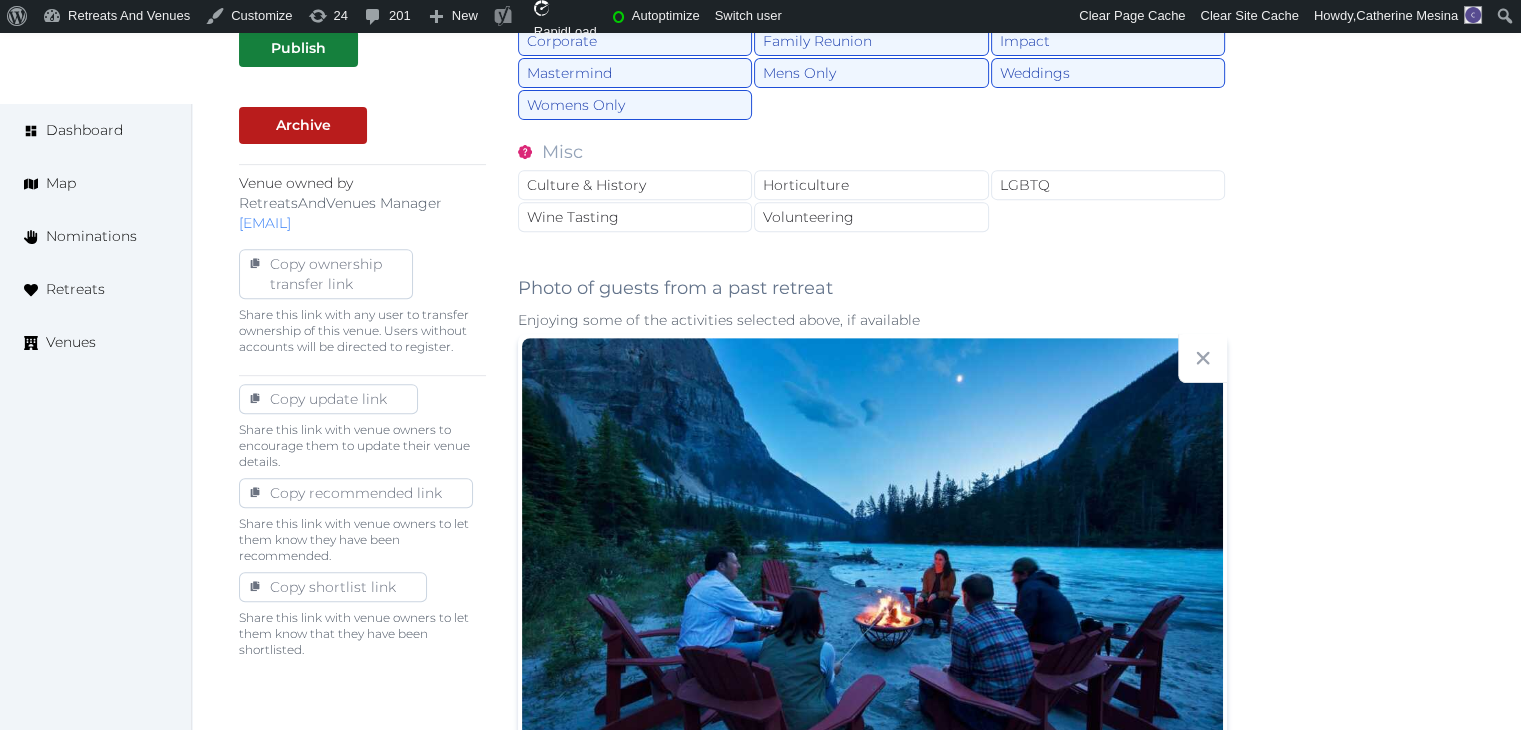scroll, scrollTop: 1100, scrollLeft: 0, axis: vertical 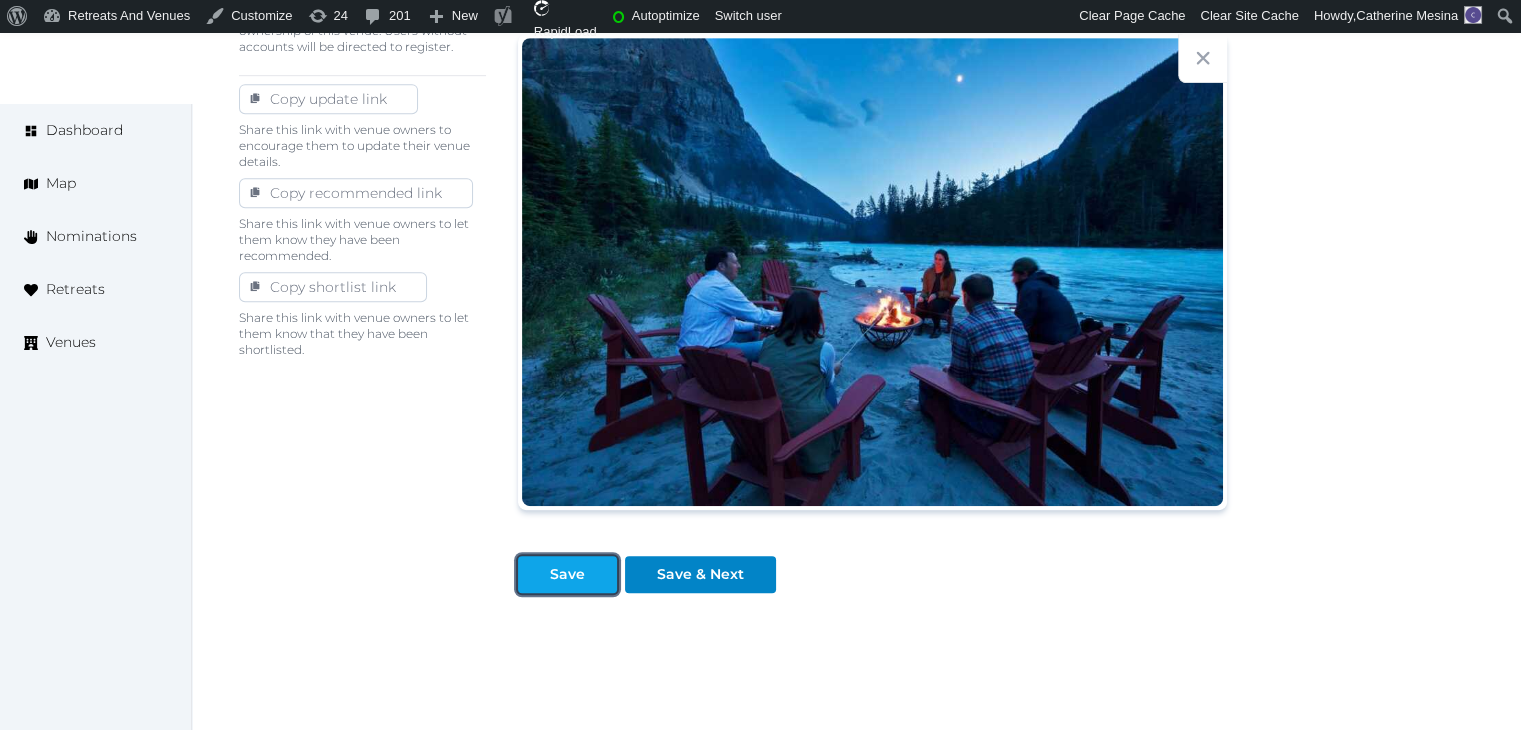 click on "Save" at bounding box center [567, 574] 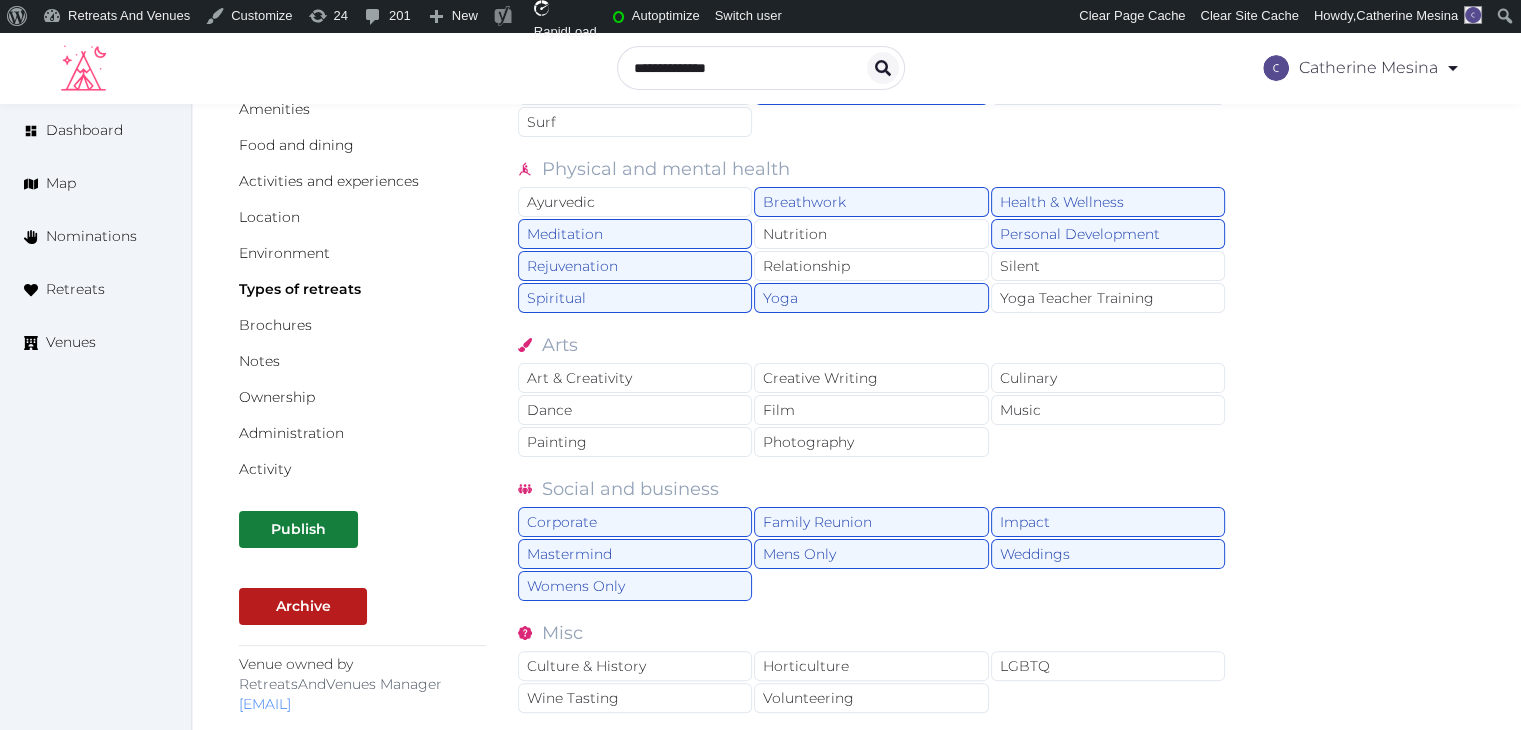 scroll, scrollTop: 200, scrollLeft: 0, axis: vertical 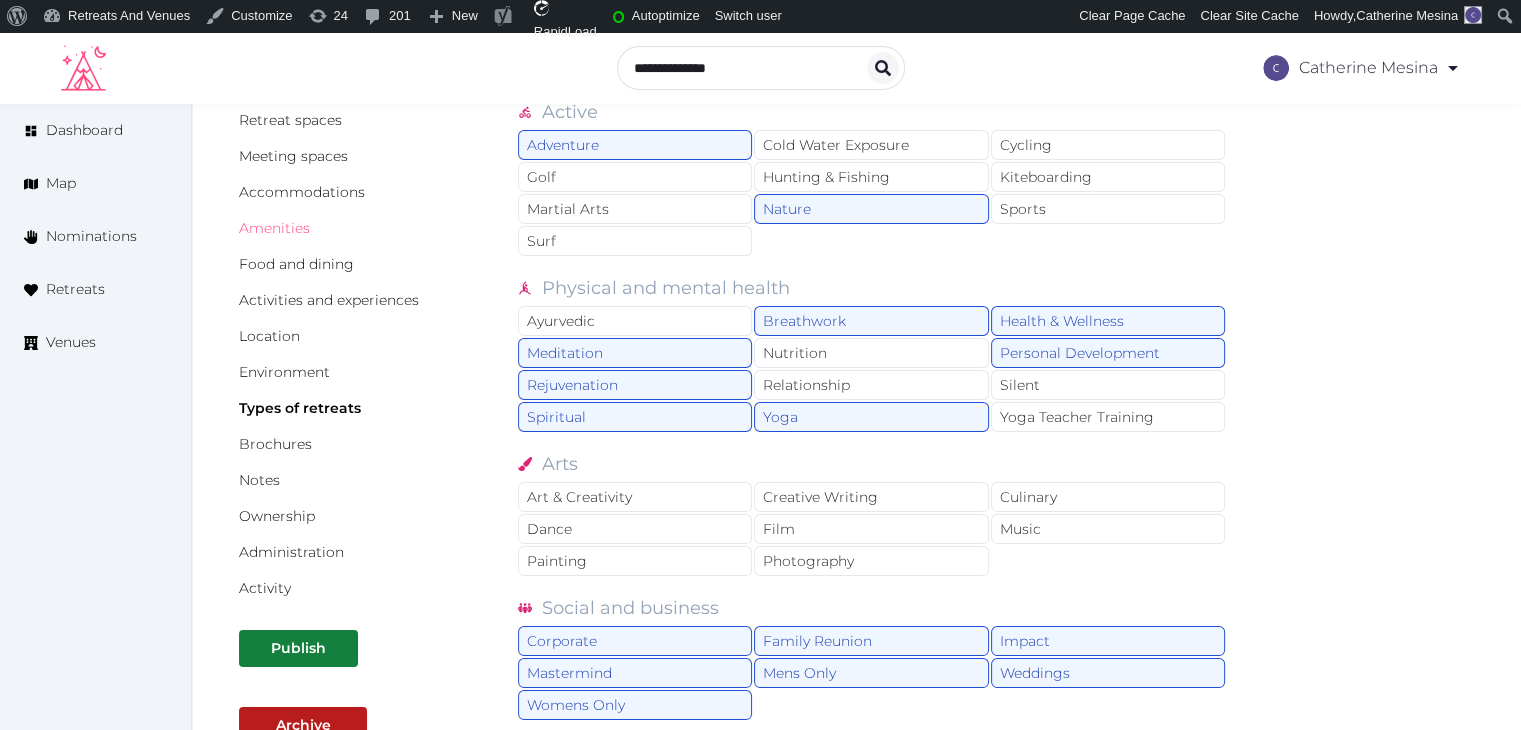 click on "Amenities" at bounding box center (274, 228) 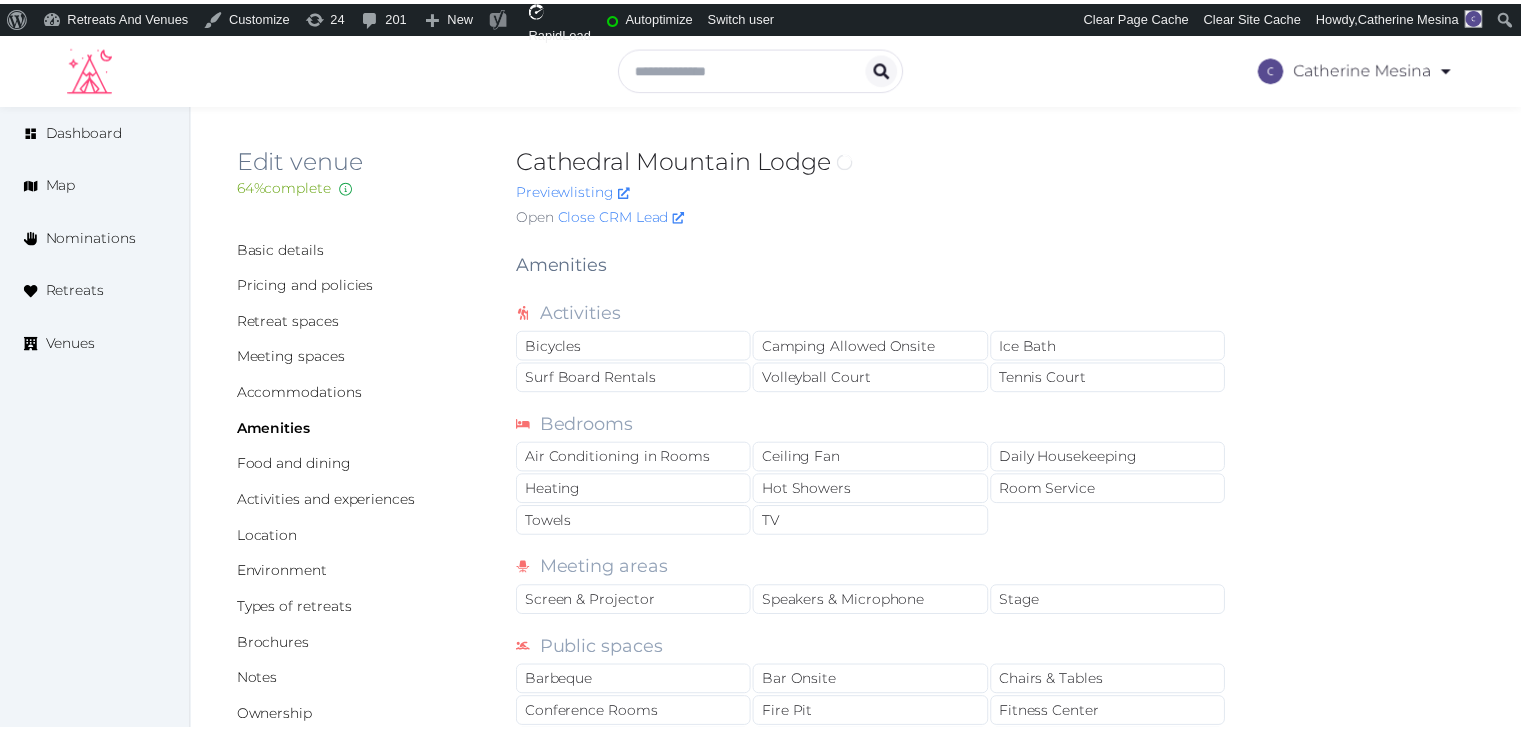scroll, scrollTop: 0, scrollLeft: 0, axis: both 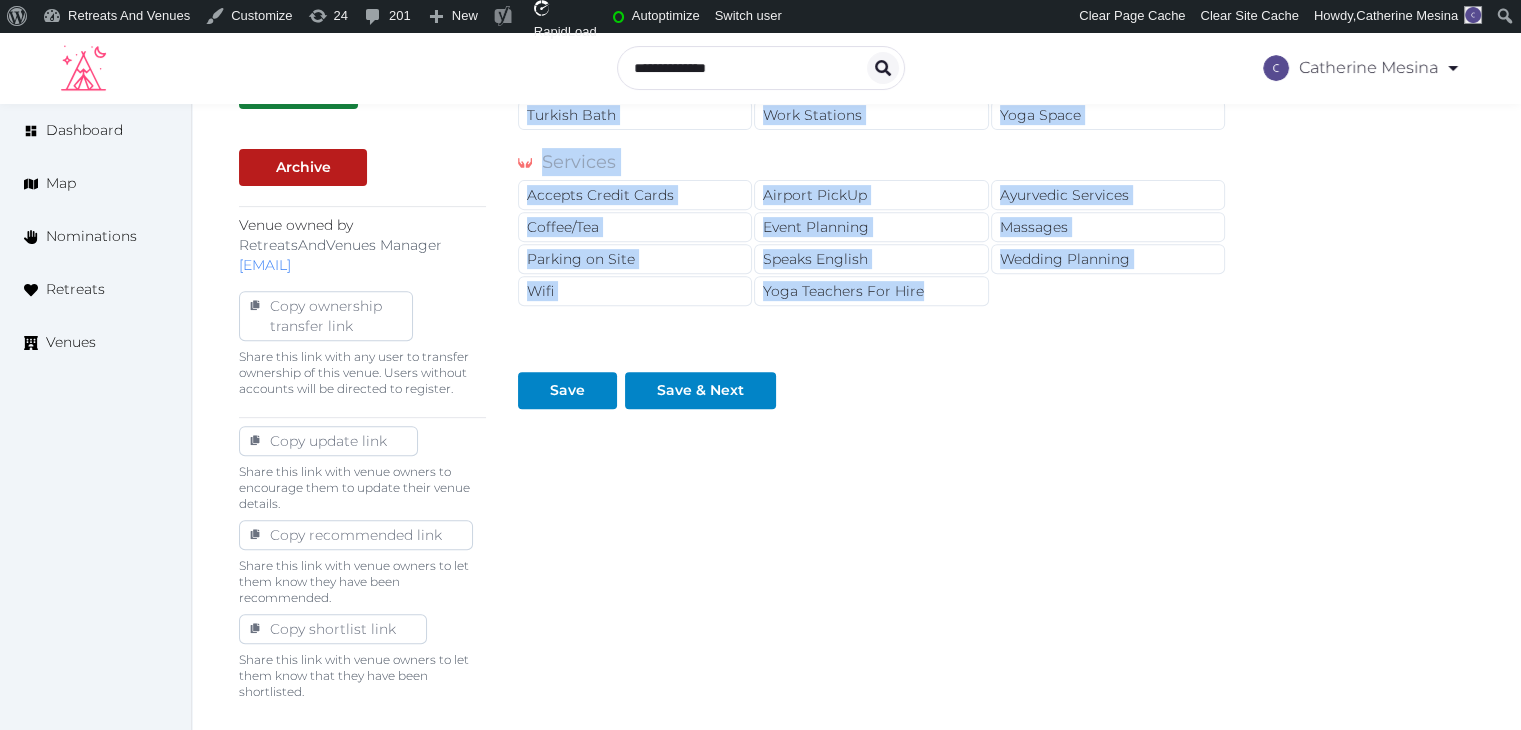 drag, startPoint x: 514, startPoint y: 265, endPoint x: 942, endPoint y: 305, distance: 429.86508 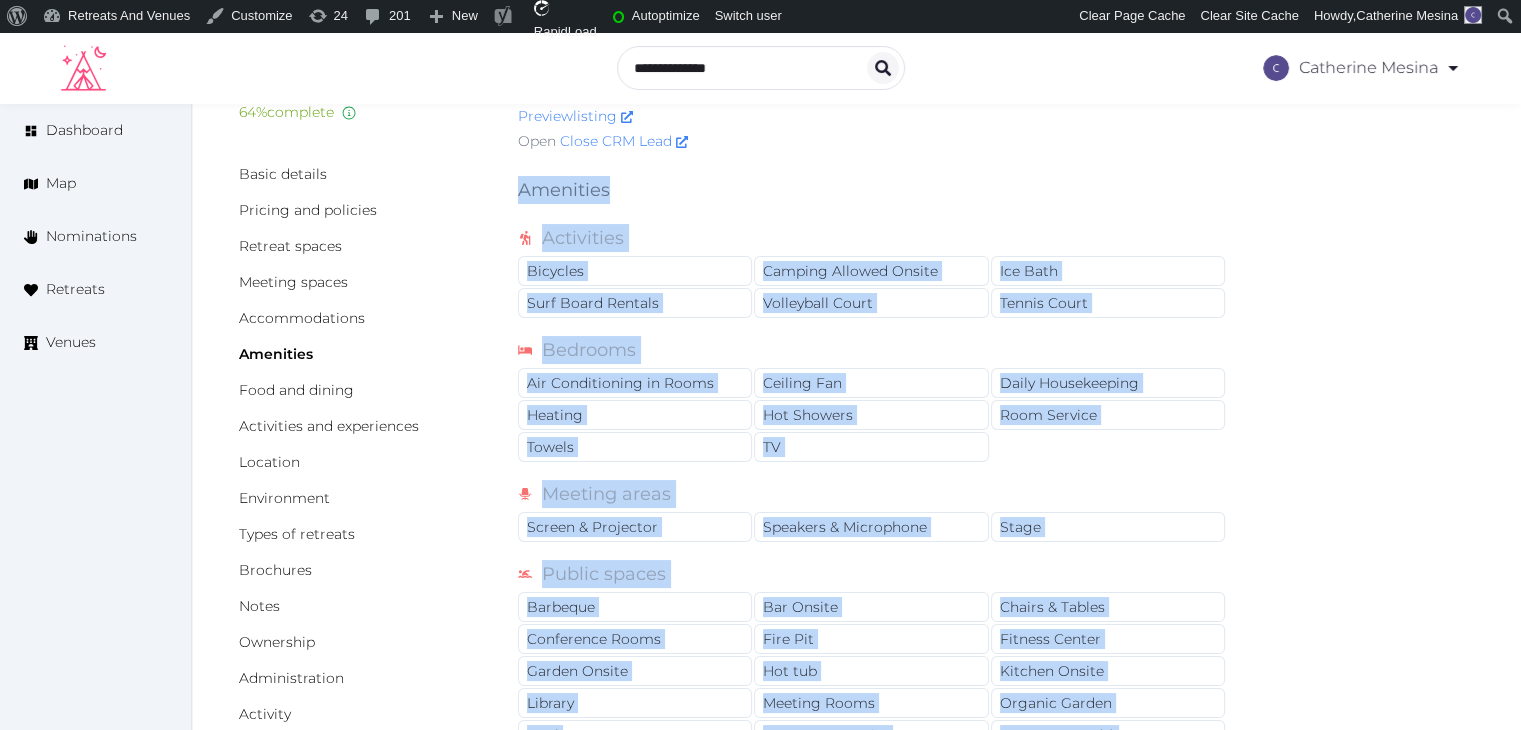 scroll, scrollTop: 58, scrollLeft: 0, axis: vertical 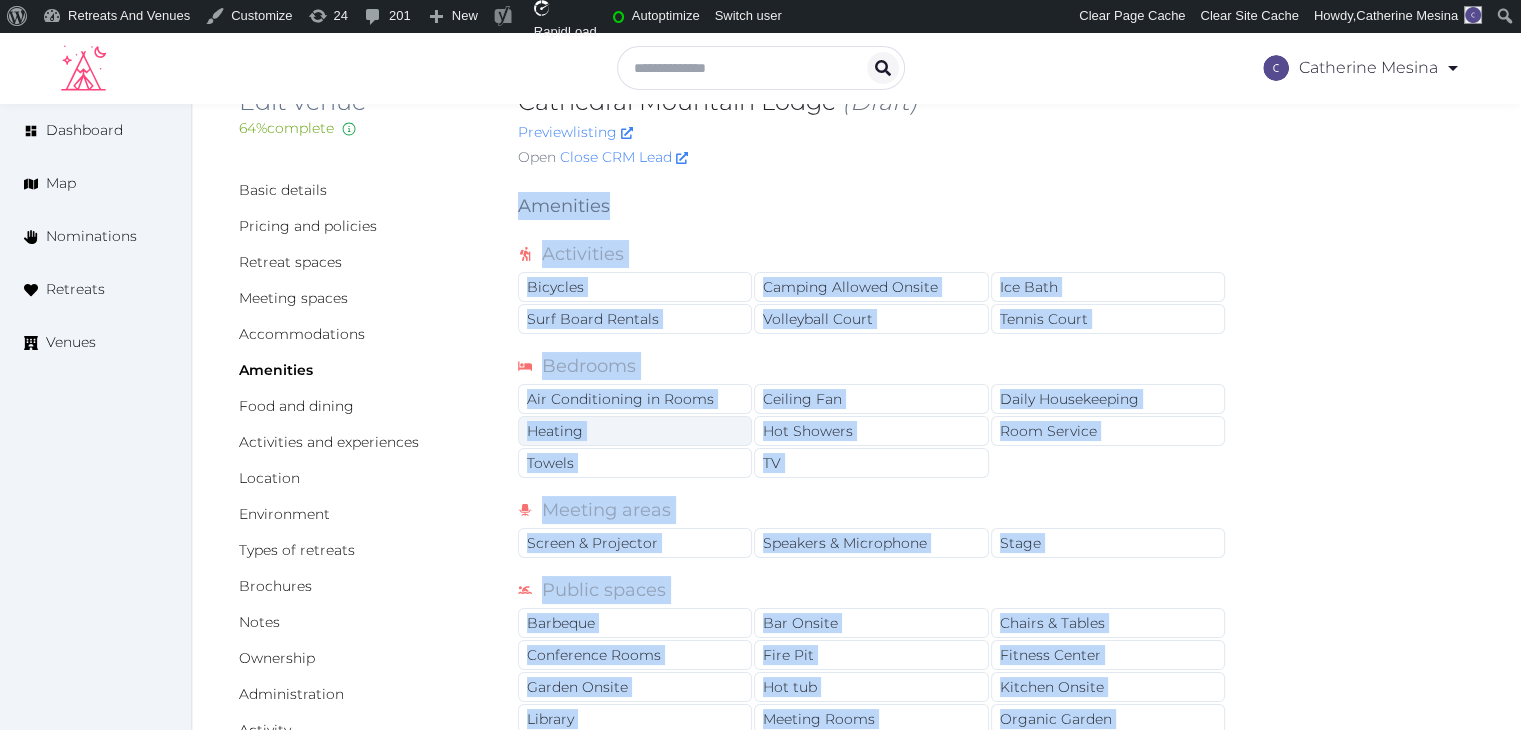 click on "Heating" at bounding box center [635, 431] 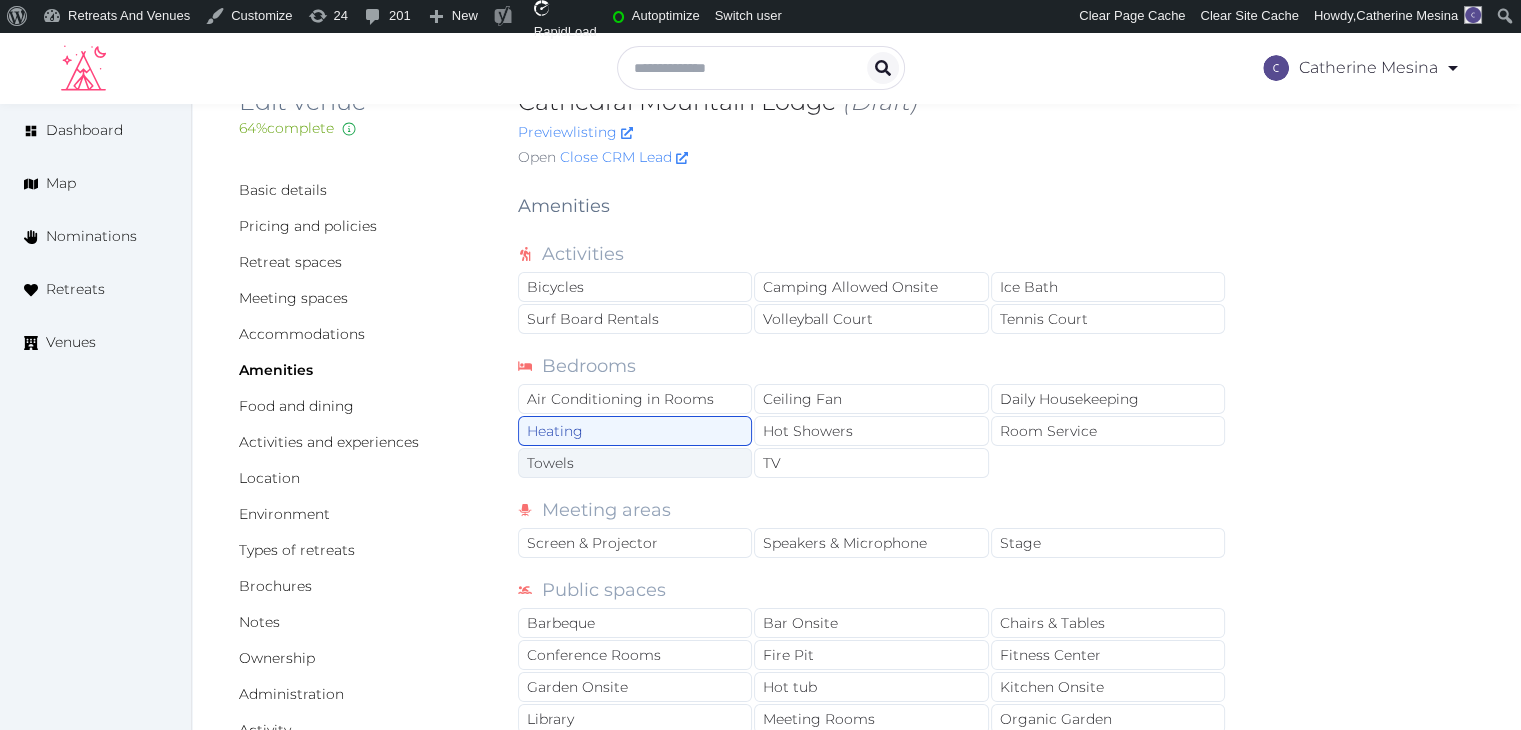 click on "Towels" at bounding box center [635, 463] 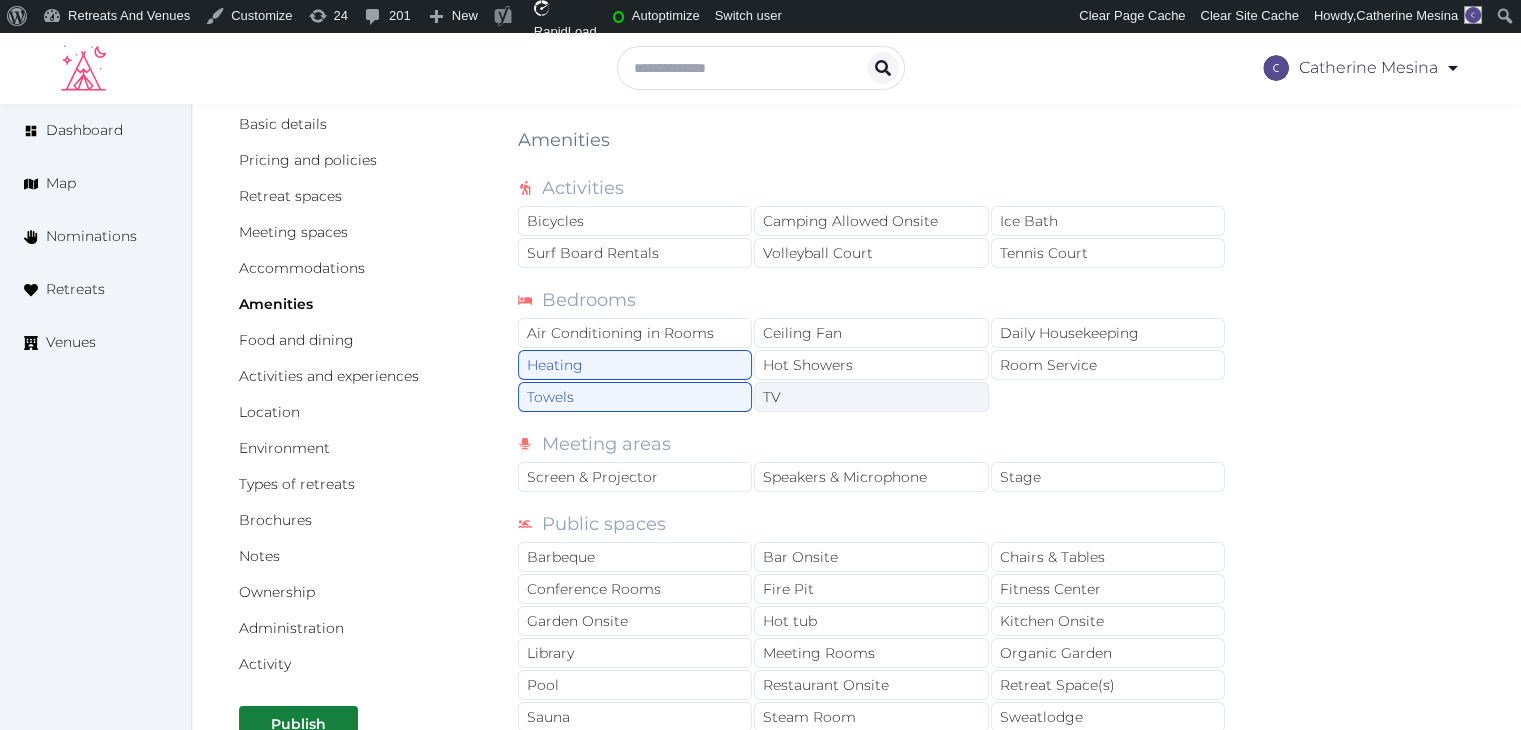 scroll, scrollTop: 158, scrollLeft: 0, axis: vertical 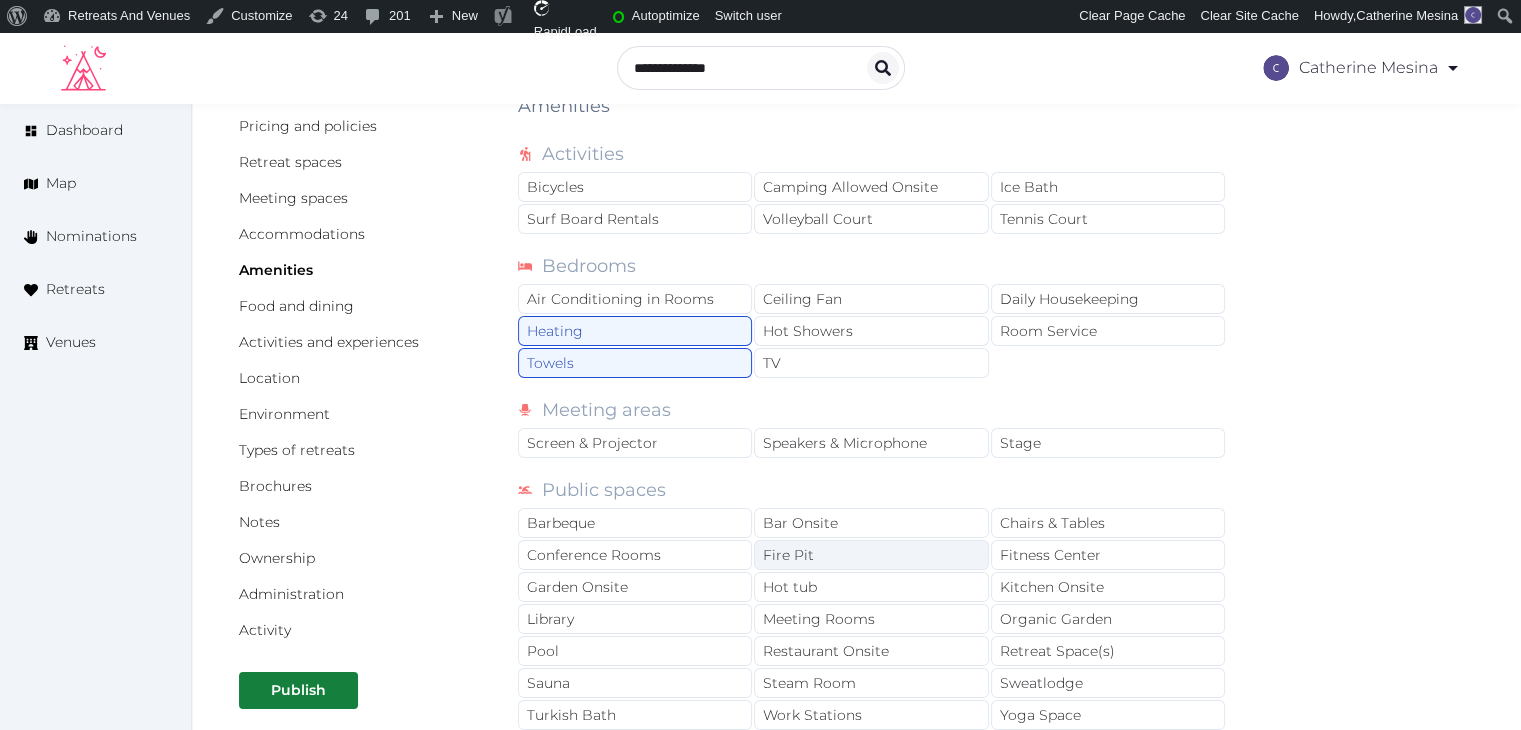 click on "Fire Pit" at bounding box center (871, 555) 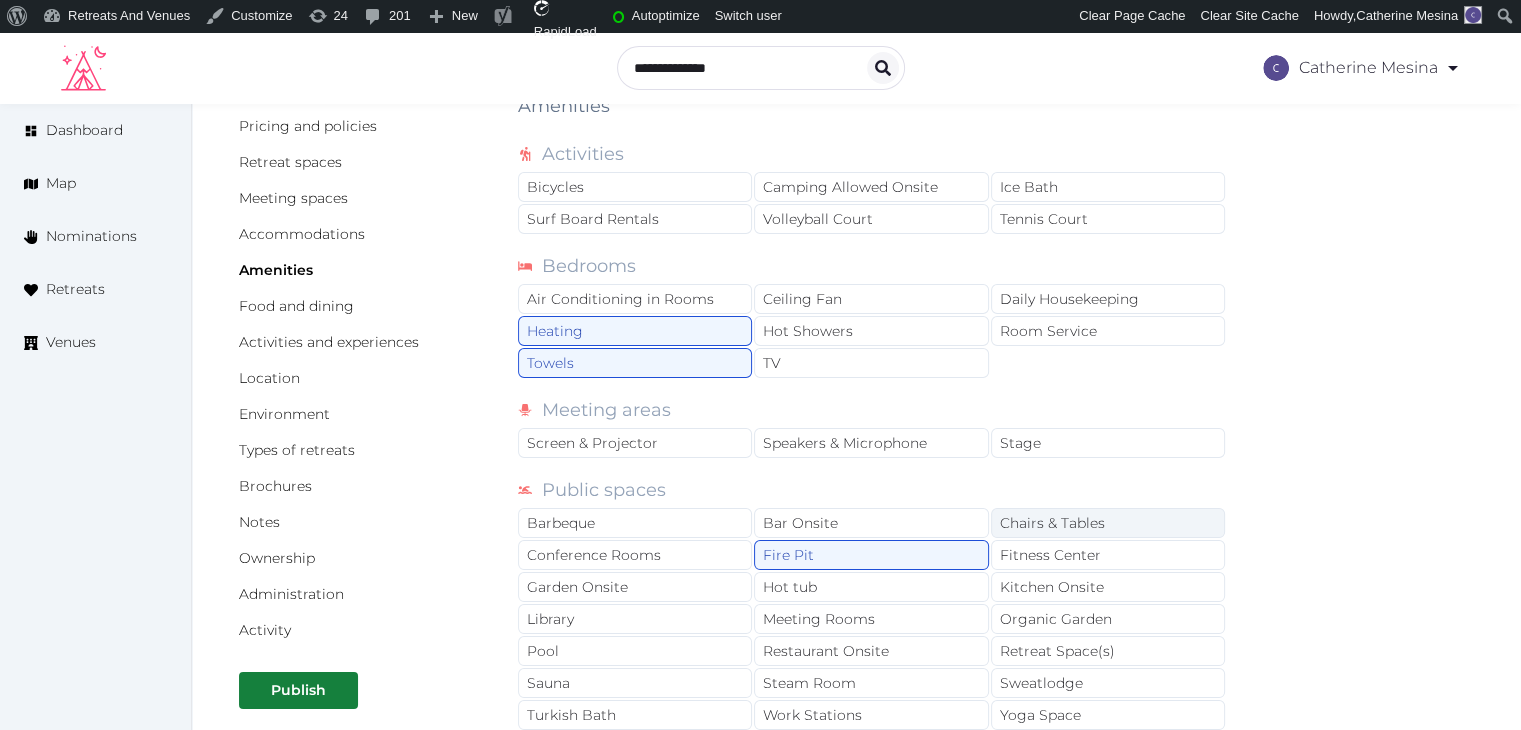 click on "Chairs & Tables" at bounding box center [1108, 523] 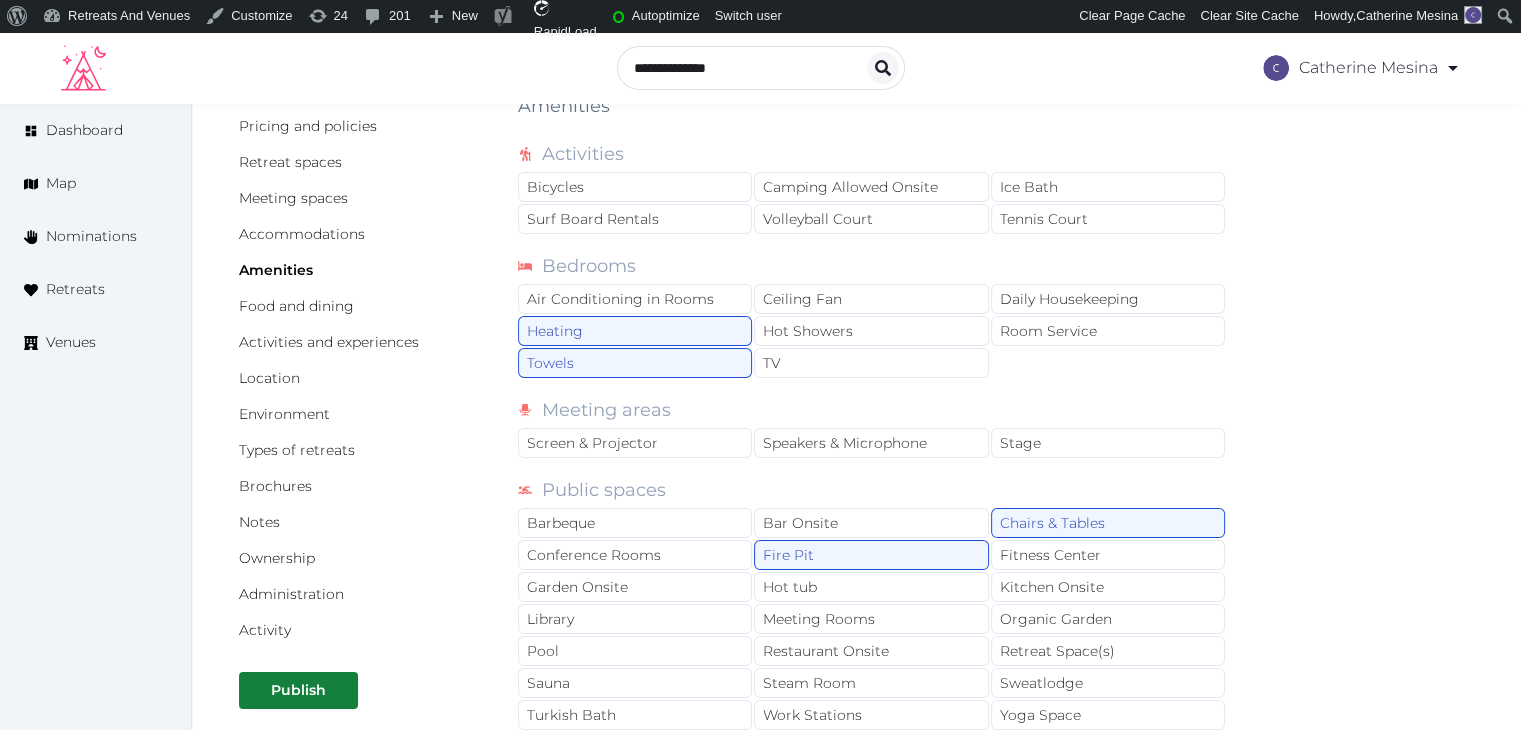 click on "Bedrooms Air Conditioning in Rooms Ceiling Fan Daily Housekeeping Heating Hot Showers Room Service Towels TV" at bounding box center [872, 316] 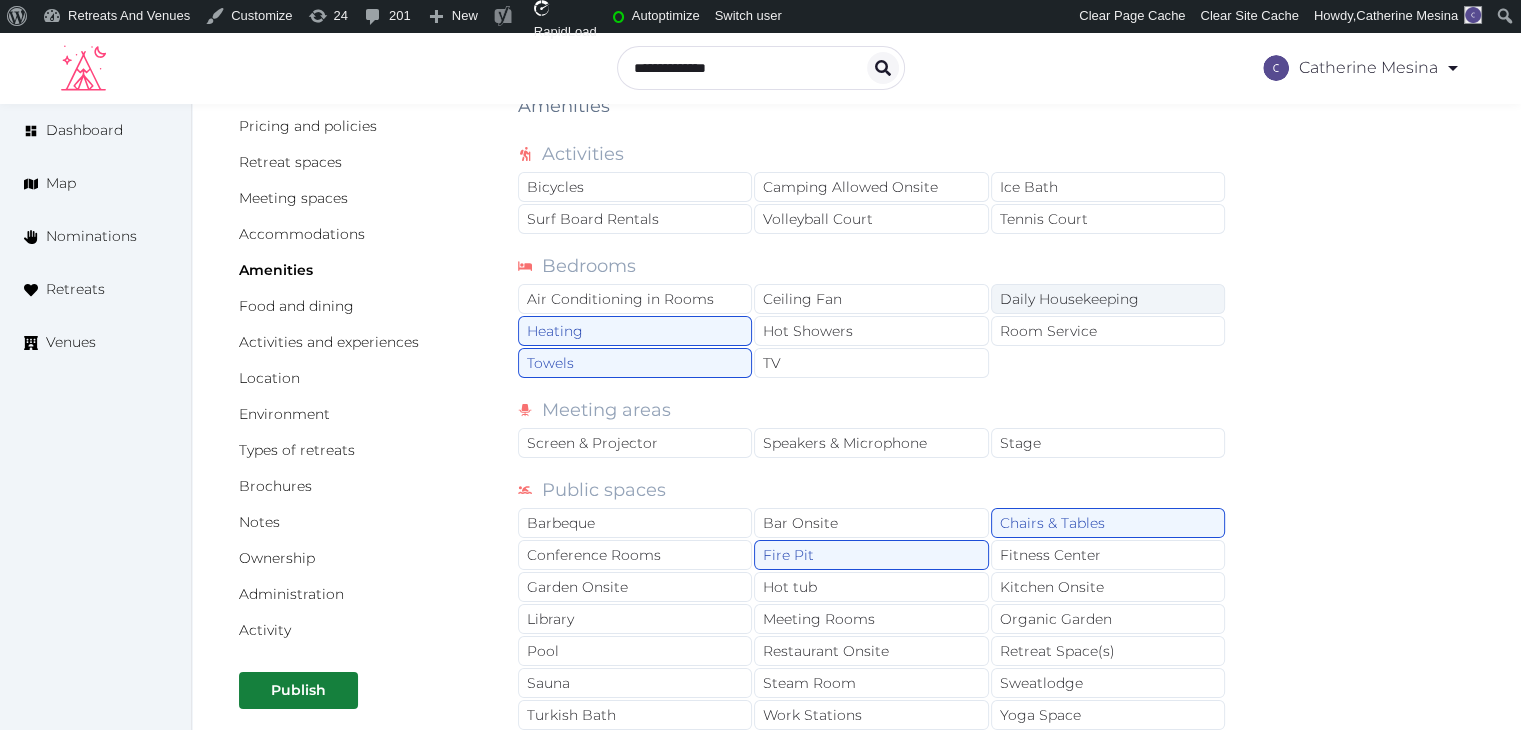 click on "Daily Housekeeping" at bounding box center (1108, 299) 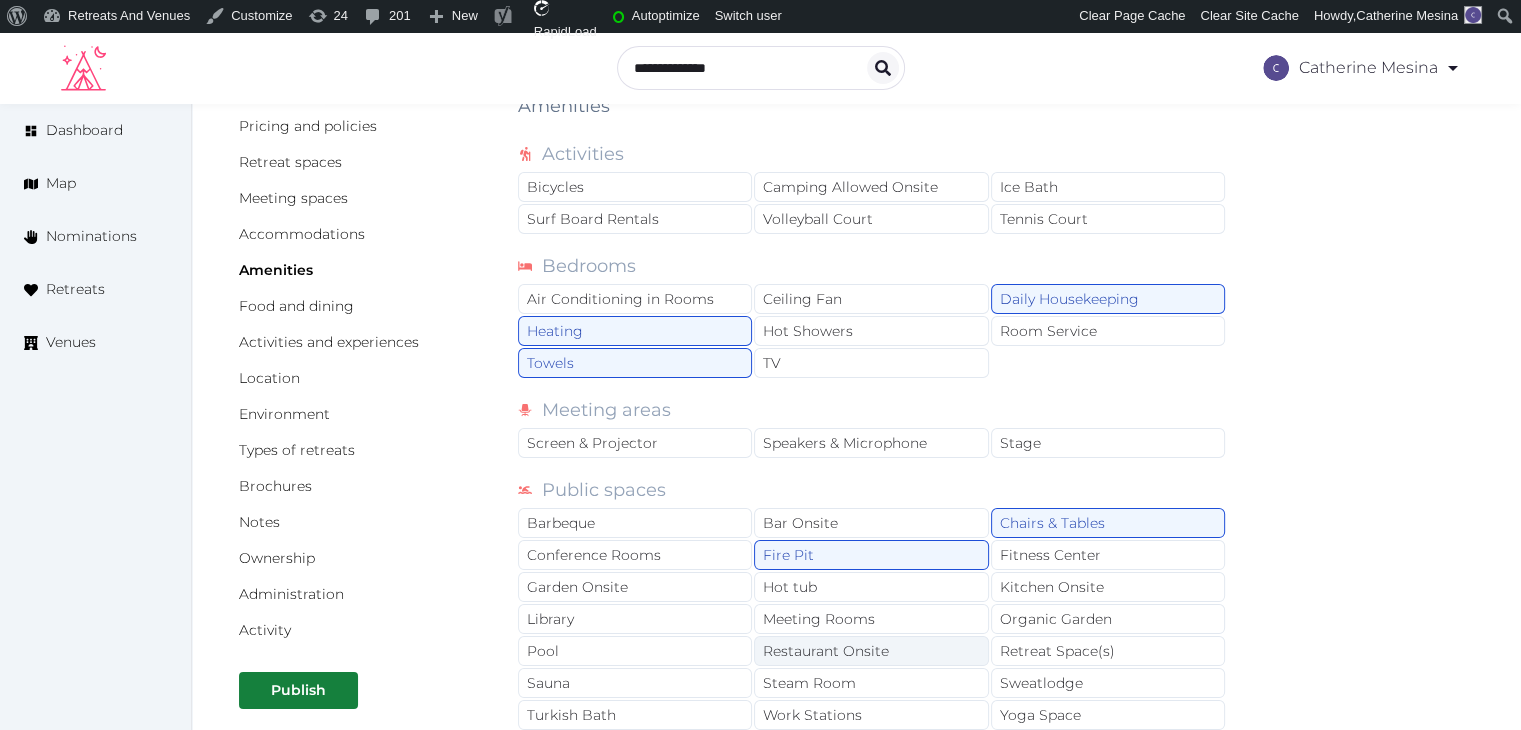 click on "Restaurant Onsite" at bounding box center (871, 651) 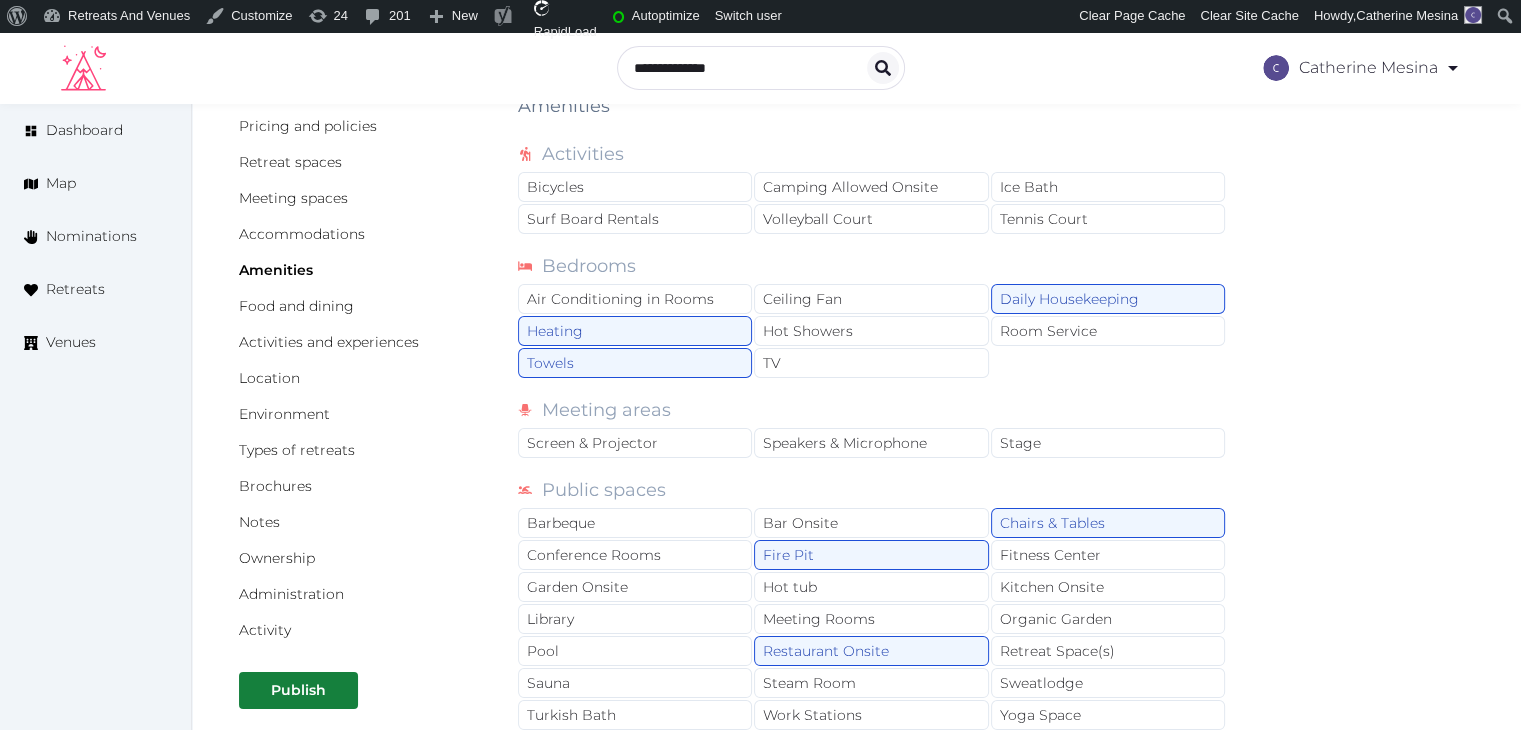 scroll, scrollTop: 558, scrollLeft: 0, axis: vertical 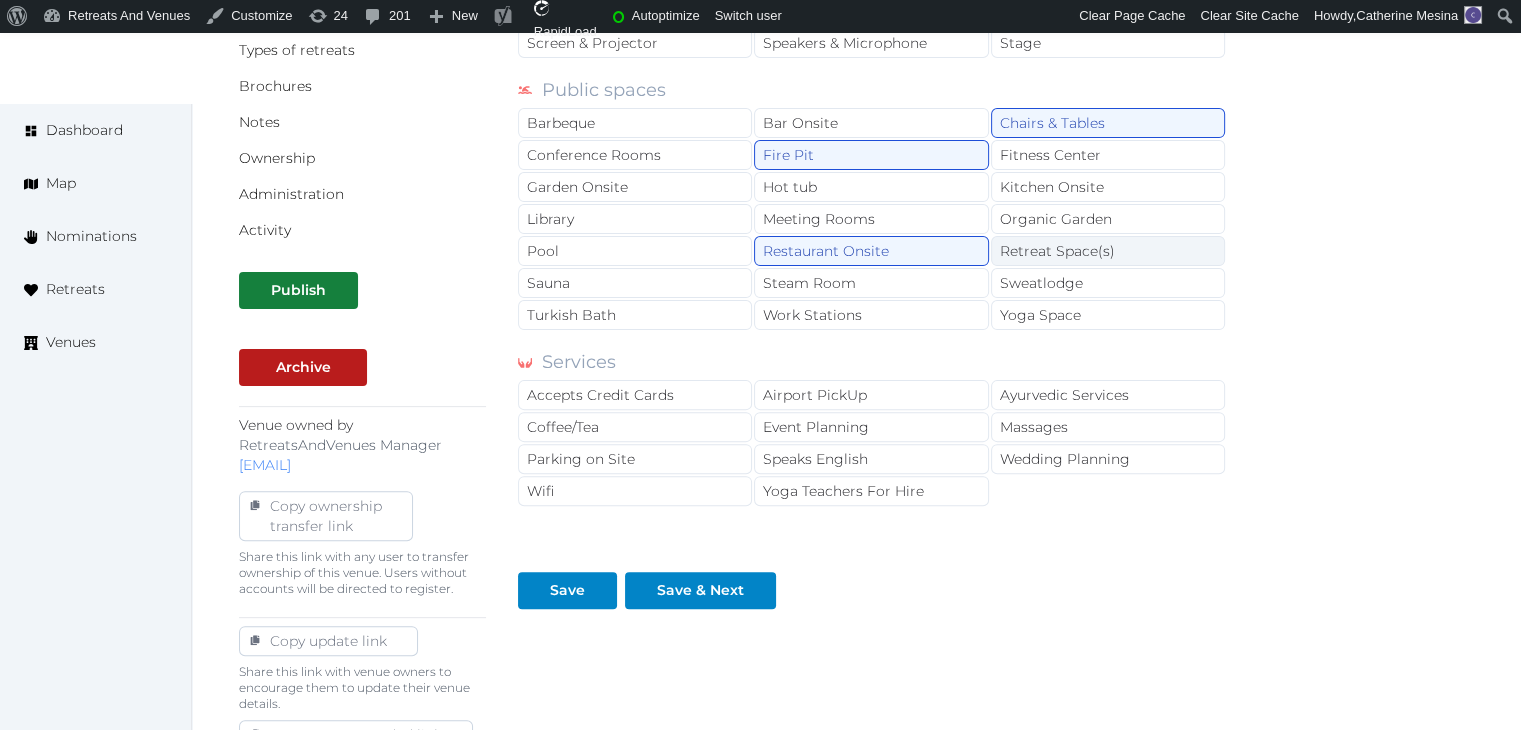 click on "Retreat Space(s)" at bounding box center [1108, 251] 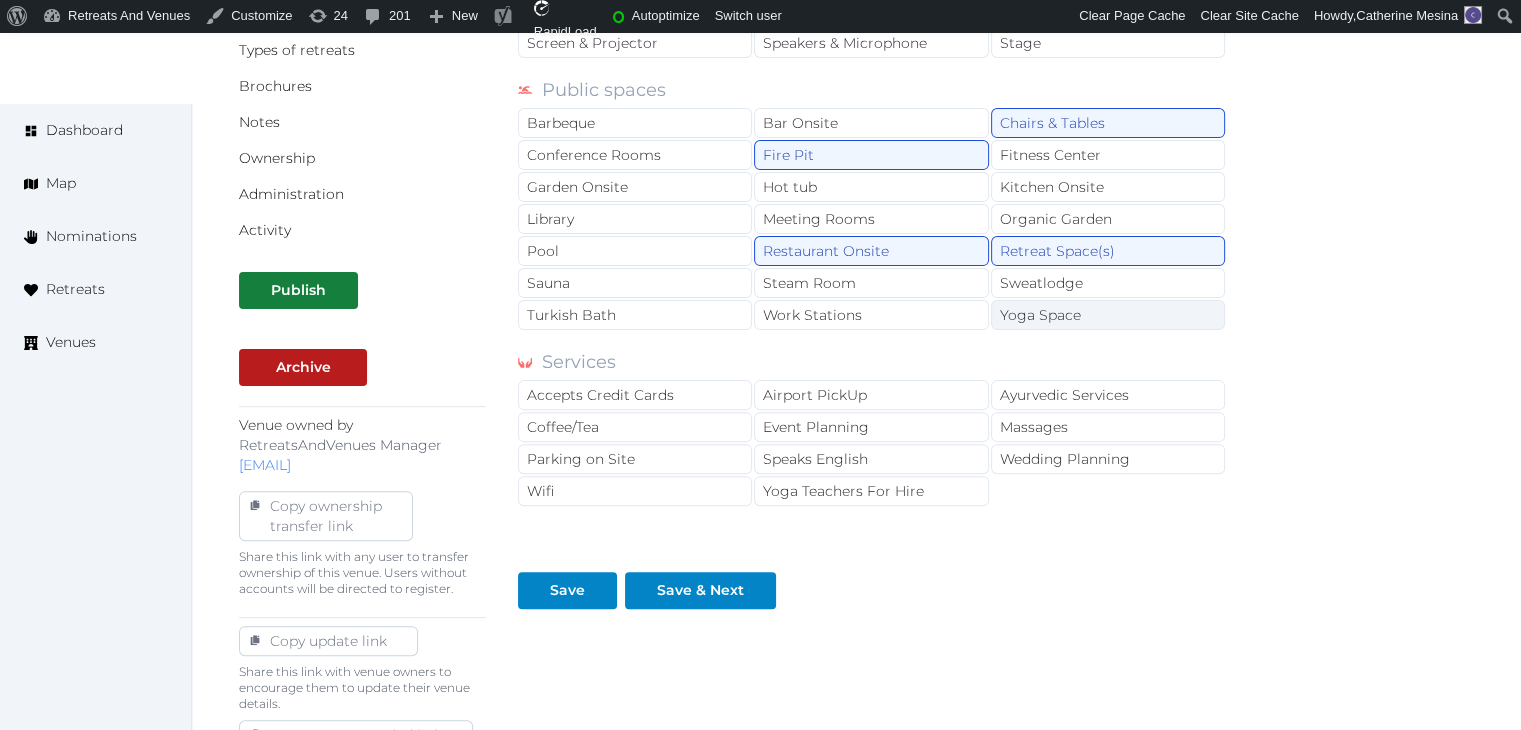 click on "Yoga Space" at bounding box center [1108, 315] 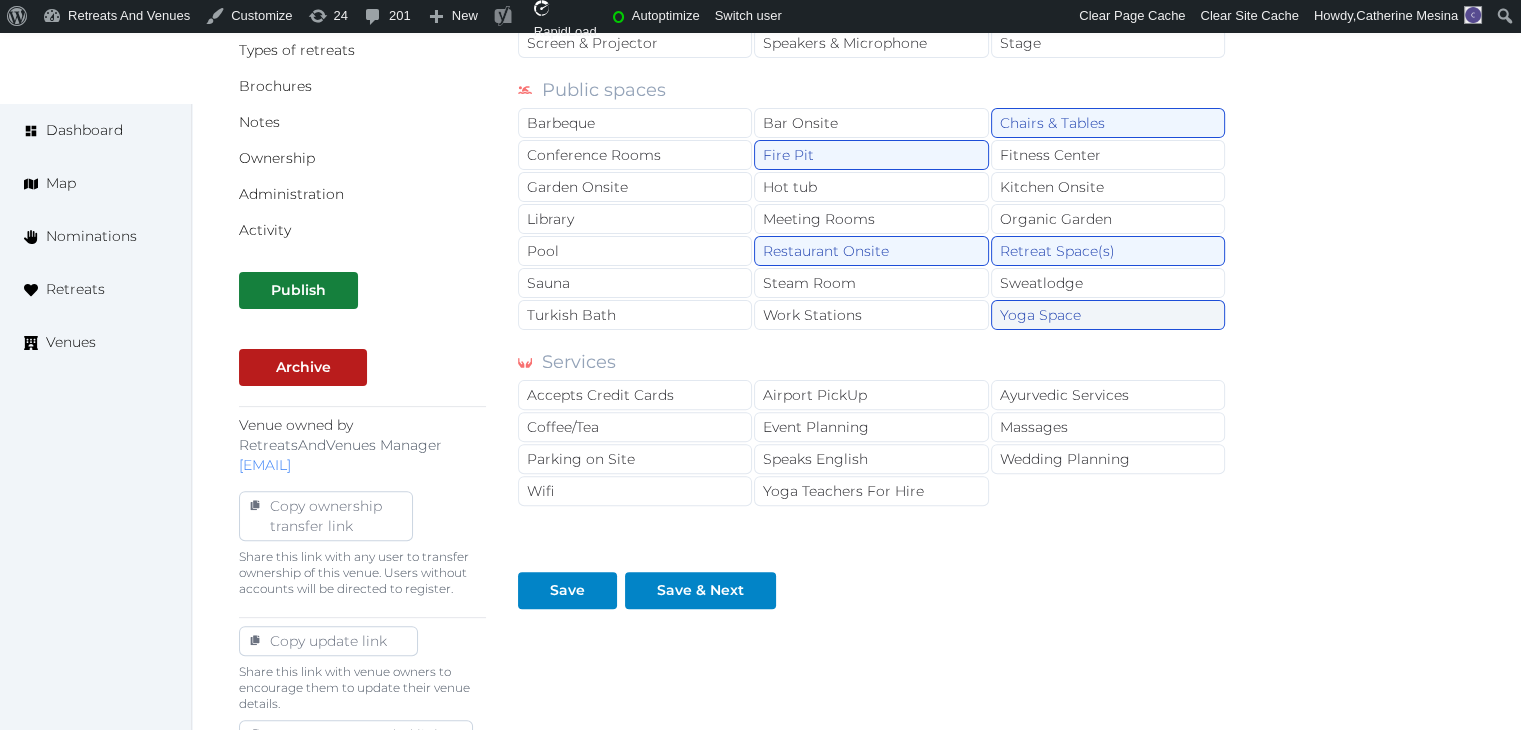 click on "Yoga Space" at bounding box center (1108, 315) 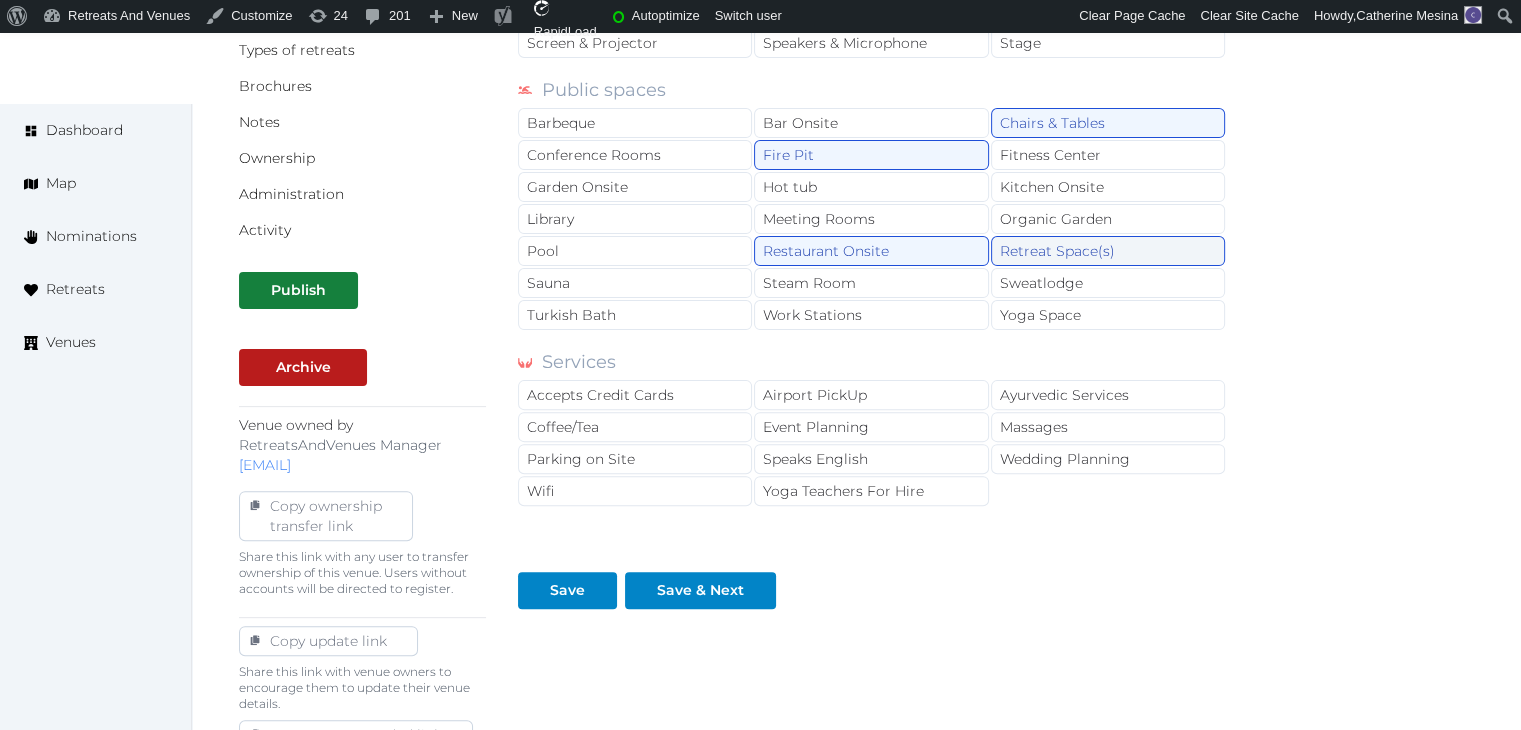 click on "Retreat Space(s)" at bounding box center (1108, 251) 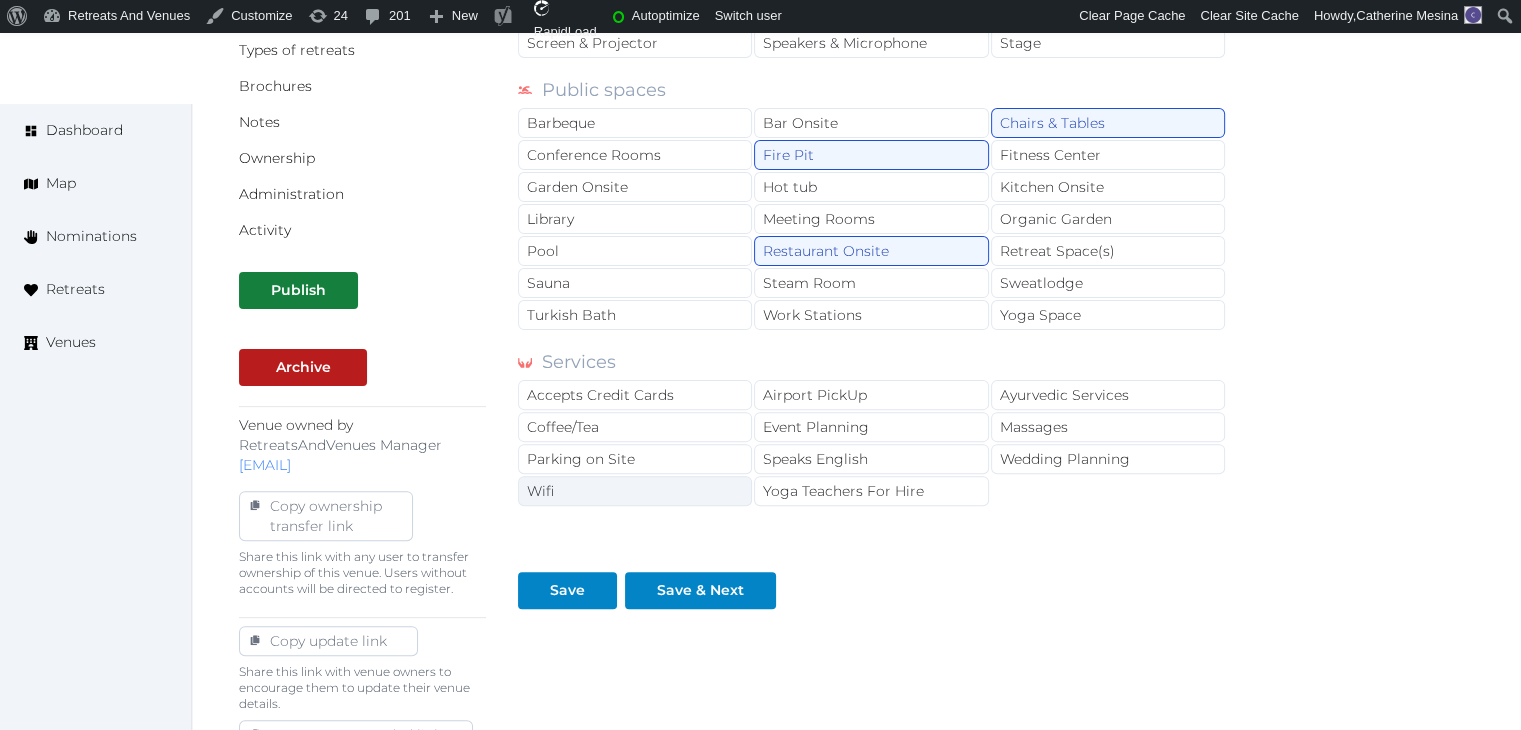 click on "Wifi" at bounding box center (635, 491) 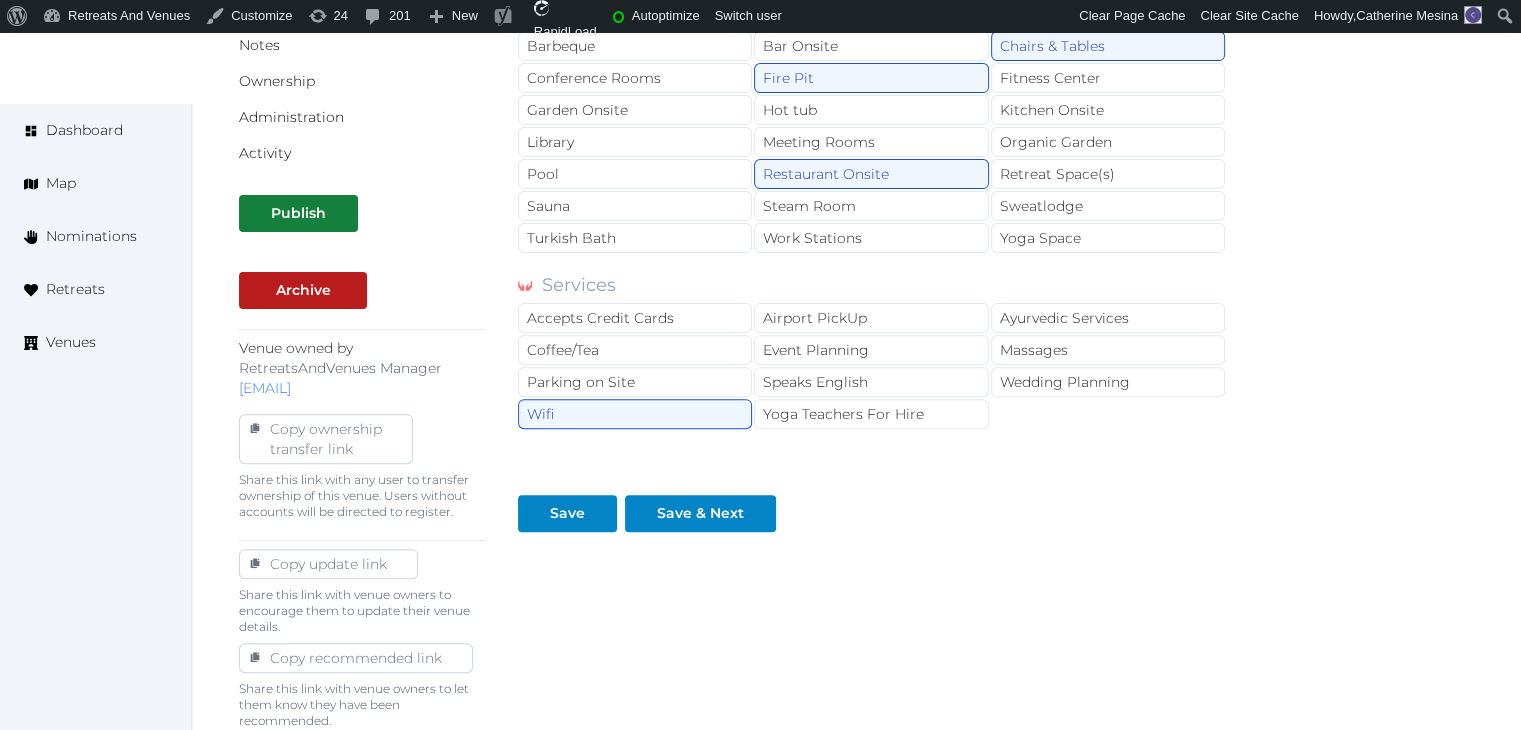 scroll, scrollTop: 758, scrollLeft: 0, axis: vertical 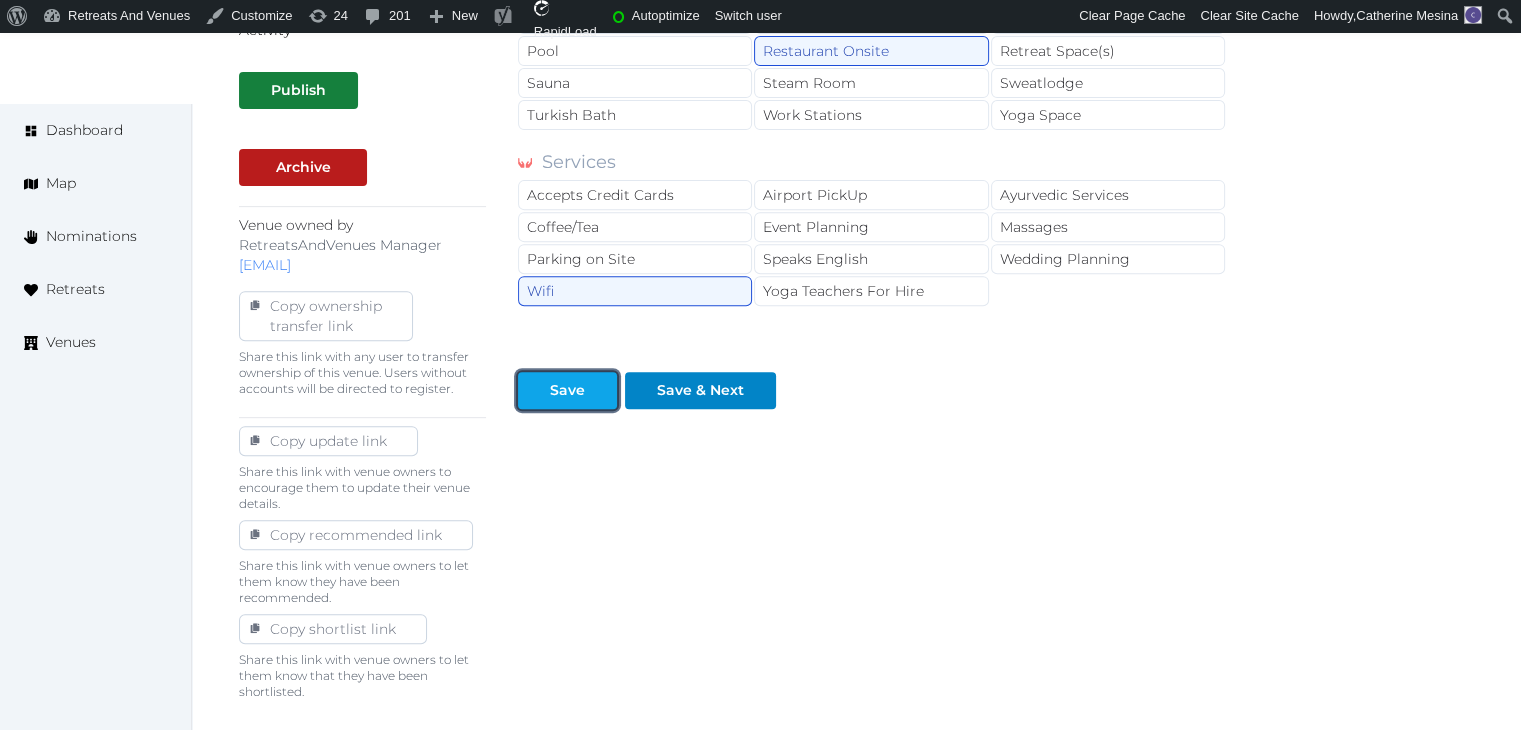 click on "Save" at bounding box center [567, 390] 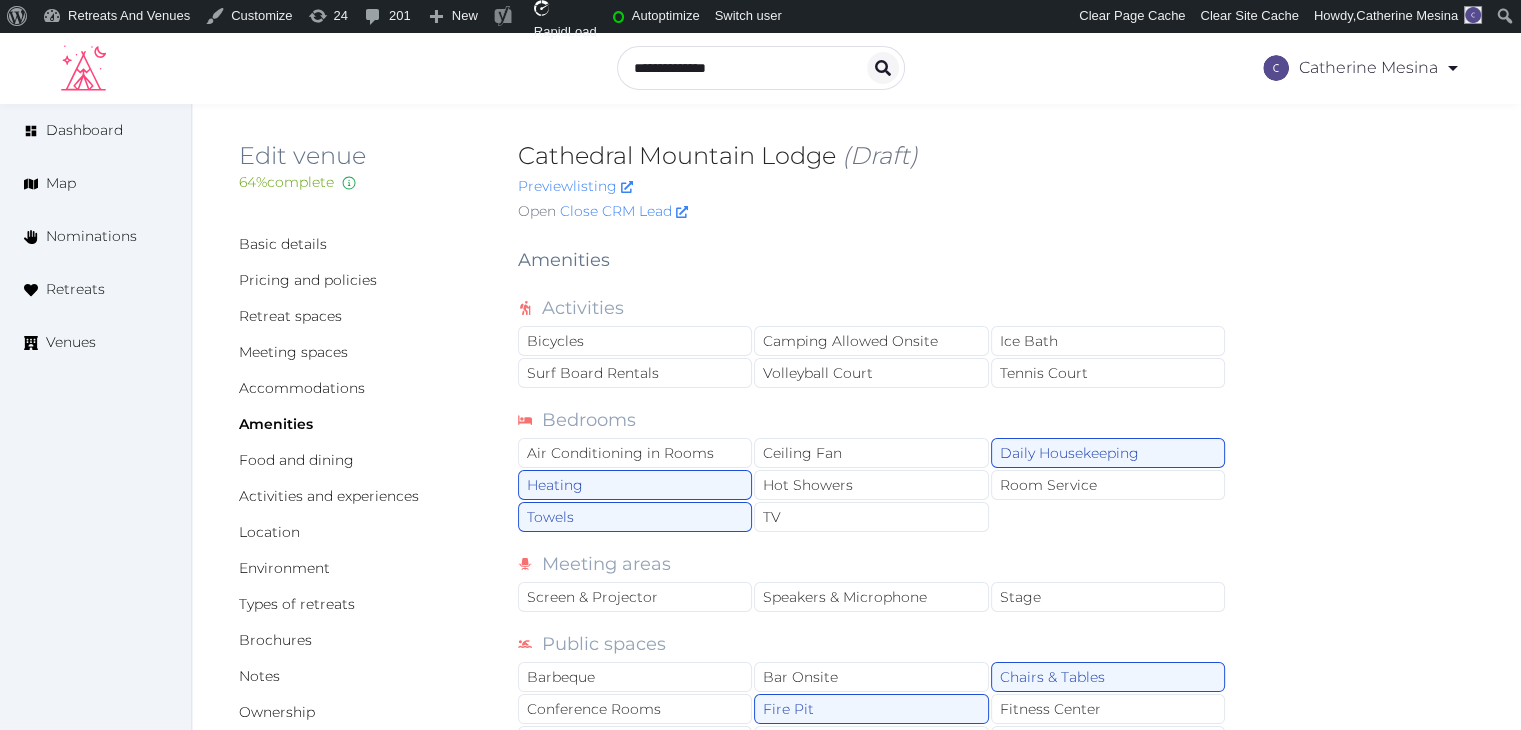 scroll, scrollTop: 0, scrollLeft: 0, axis: both 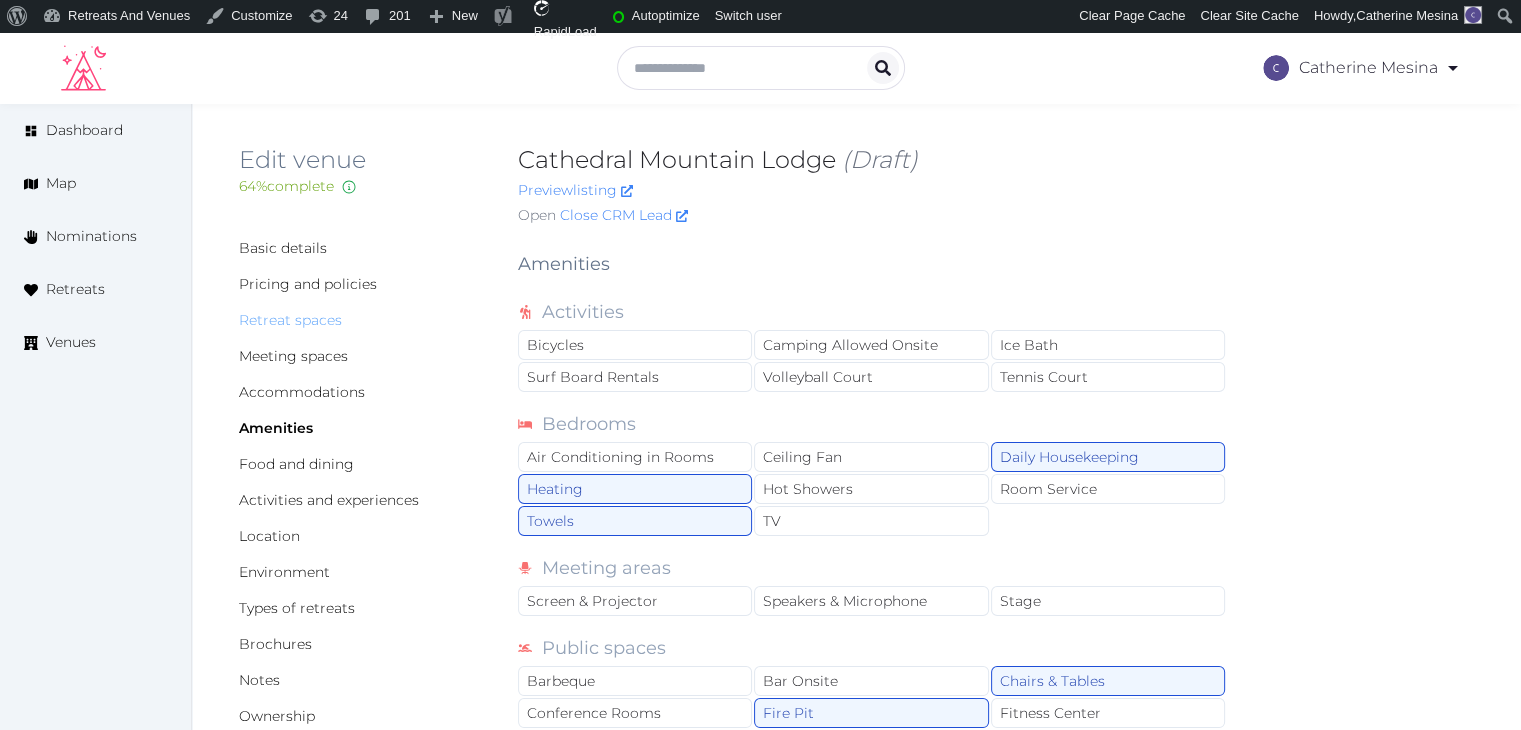 click on "Retreat spaces" at bounding box center (290, 320) 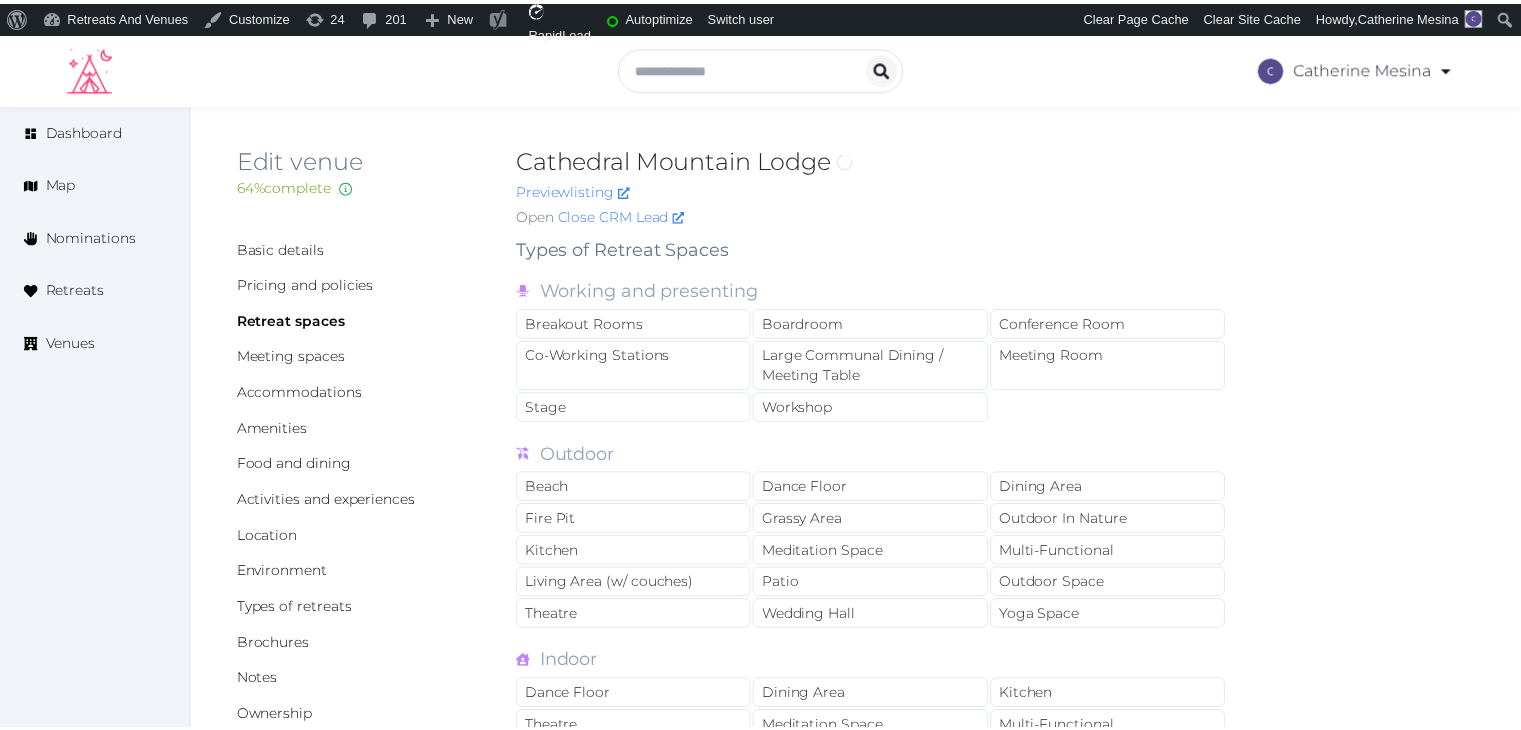 scroll, scrollTop: 0, scrollLeft: 0, axis: both 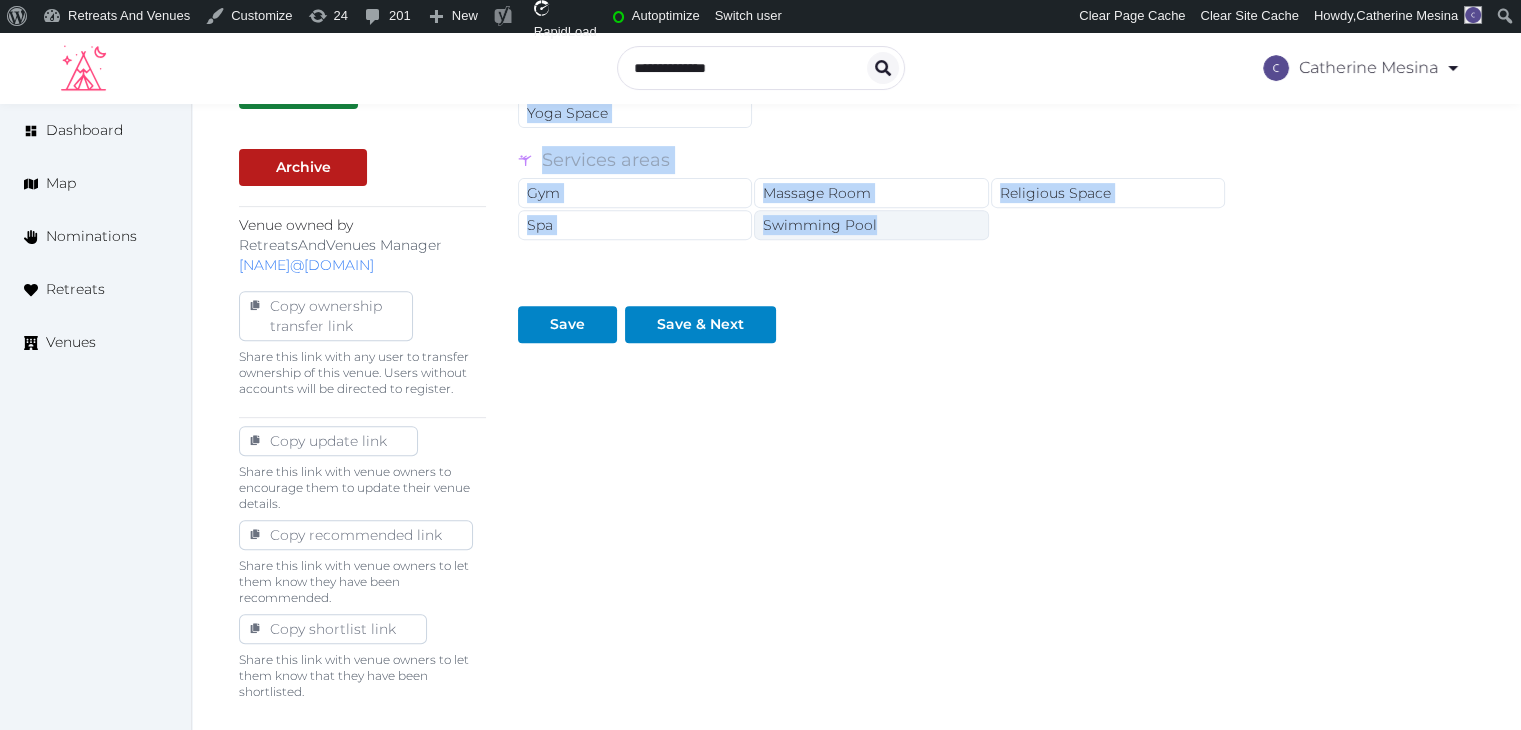 drag, startPoint x: 518, startPoint y: 253, endPoint x: 927, endPoint y: 229, distance: 409.70355 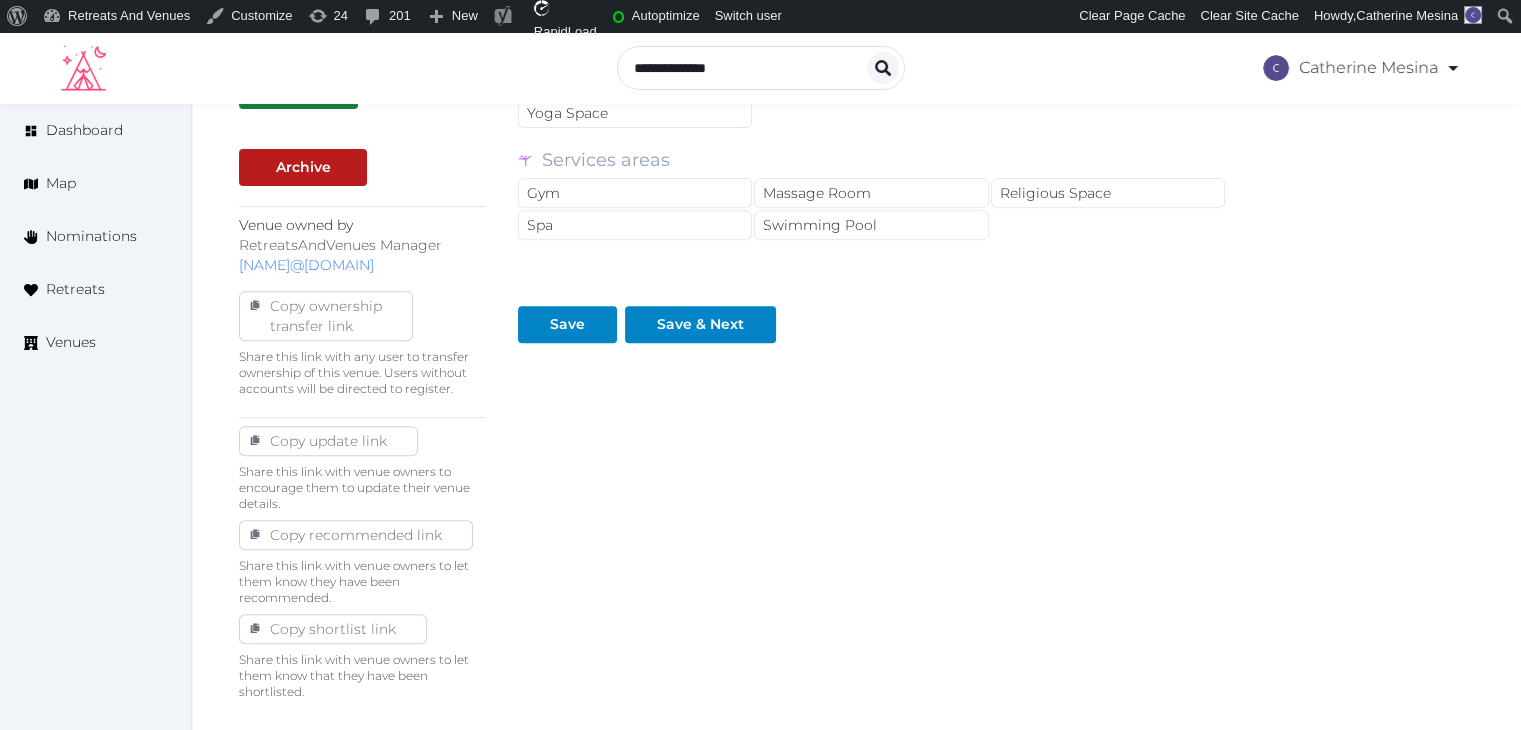 click on "Types of Retreat Spaces Working and presenting Breakout Rooms Boardroom Conference Room Co-Working Stations Large Communal Dining / Meeting Table Meeting Room Stage Workshop Outdoor Beach Dance Floor Dining Area Fire Pit Grassy Area Outdoor In Nature Kitchen Meditation Space Multi-Functional Living Area (w/ couches) Patio Outdoor Space Theatre Wedding Hall Yoga Space Indoor Dance Floor Dining Area Kitchen Theatre Meditation Space Multi-Functional Living Area (w/ couches) Wedding Hall Yoga Space Covered outdoor spaces Outdoor Space Meditation Space Multi-Functional Yoga Space Services areas Gym Massage Room Religious Space Spa Swimming Pool Save  Save & Next" at bounding box center [872, 88] 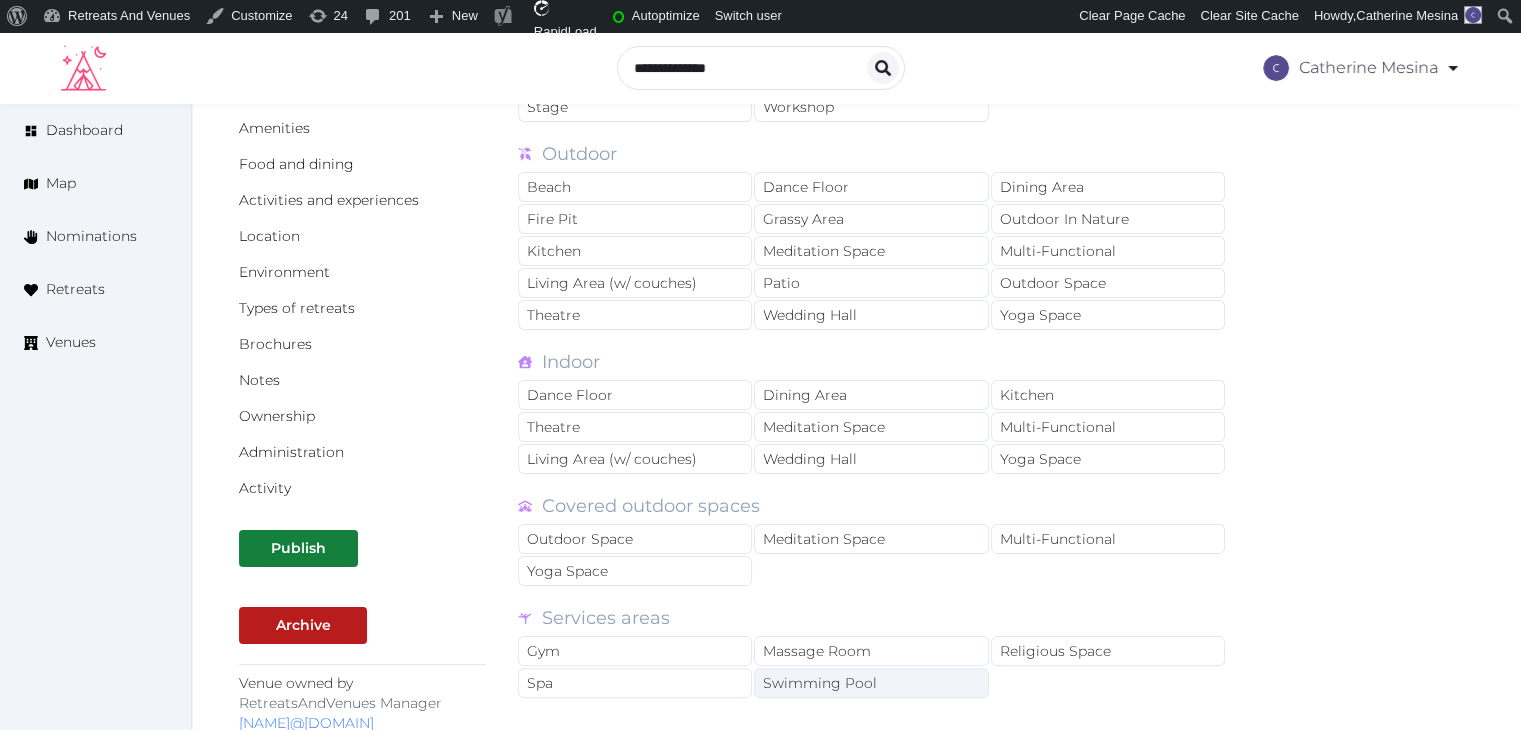 scroll, scrollTop: 158, scrollLeft: 0, axis: vertical 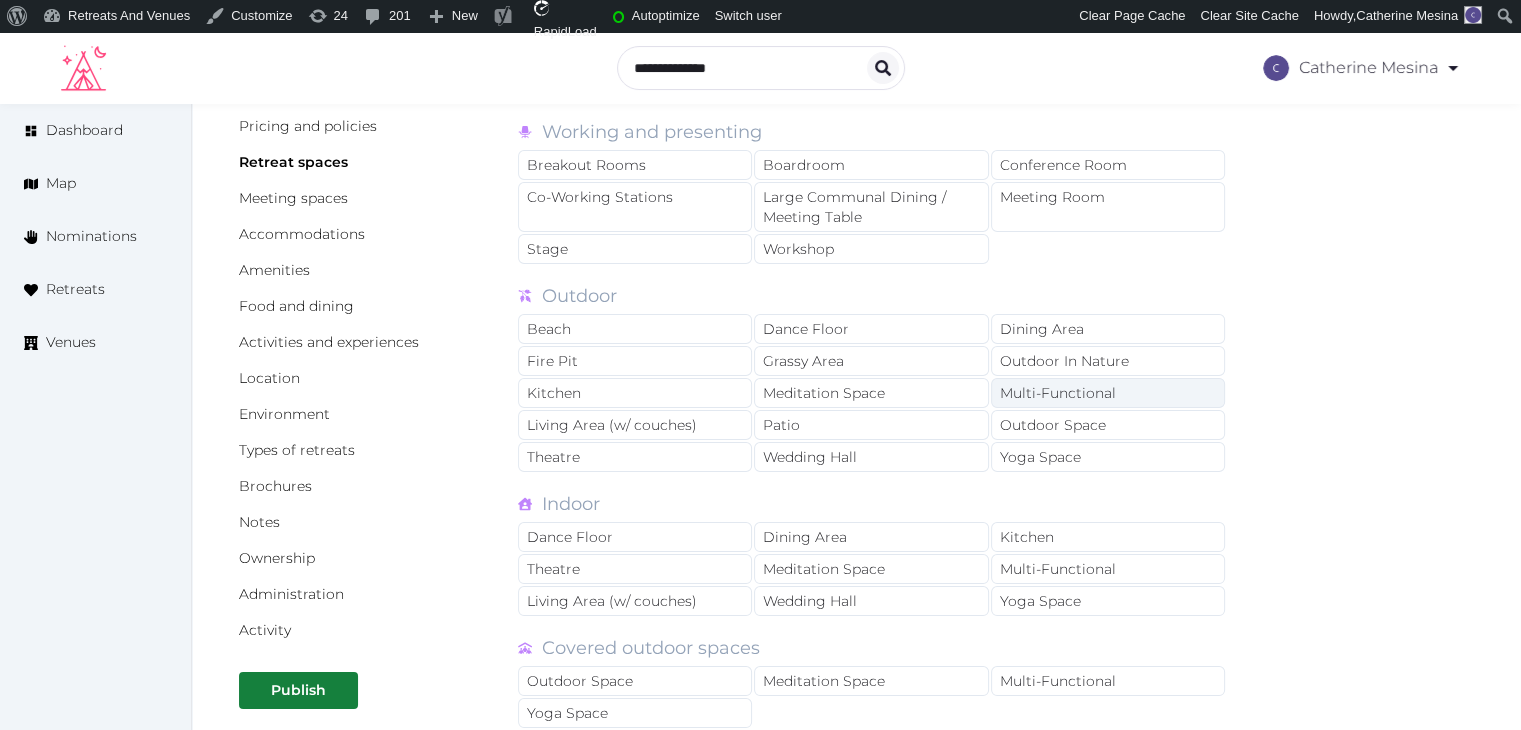 click on "Multi-Functional" at bounding box center [1108, 393] 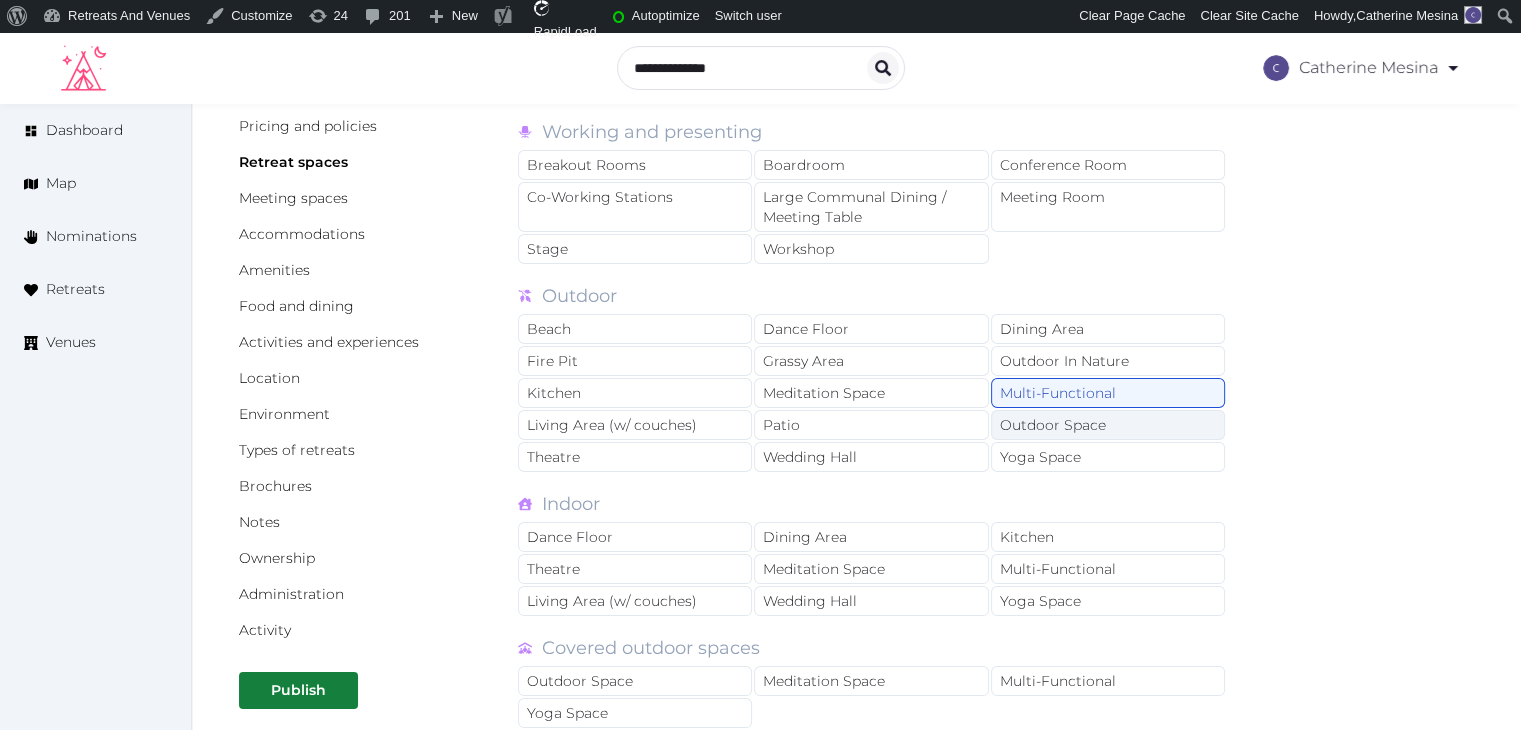 click on "Outdoor Space" at bounding box center (1108, 425) 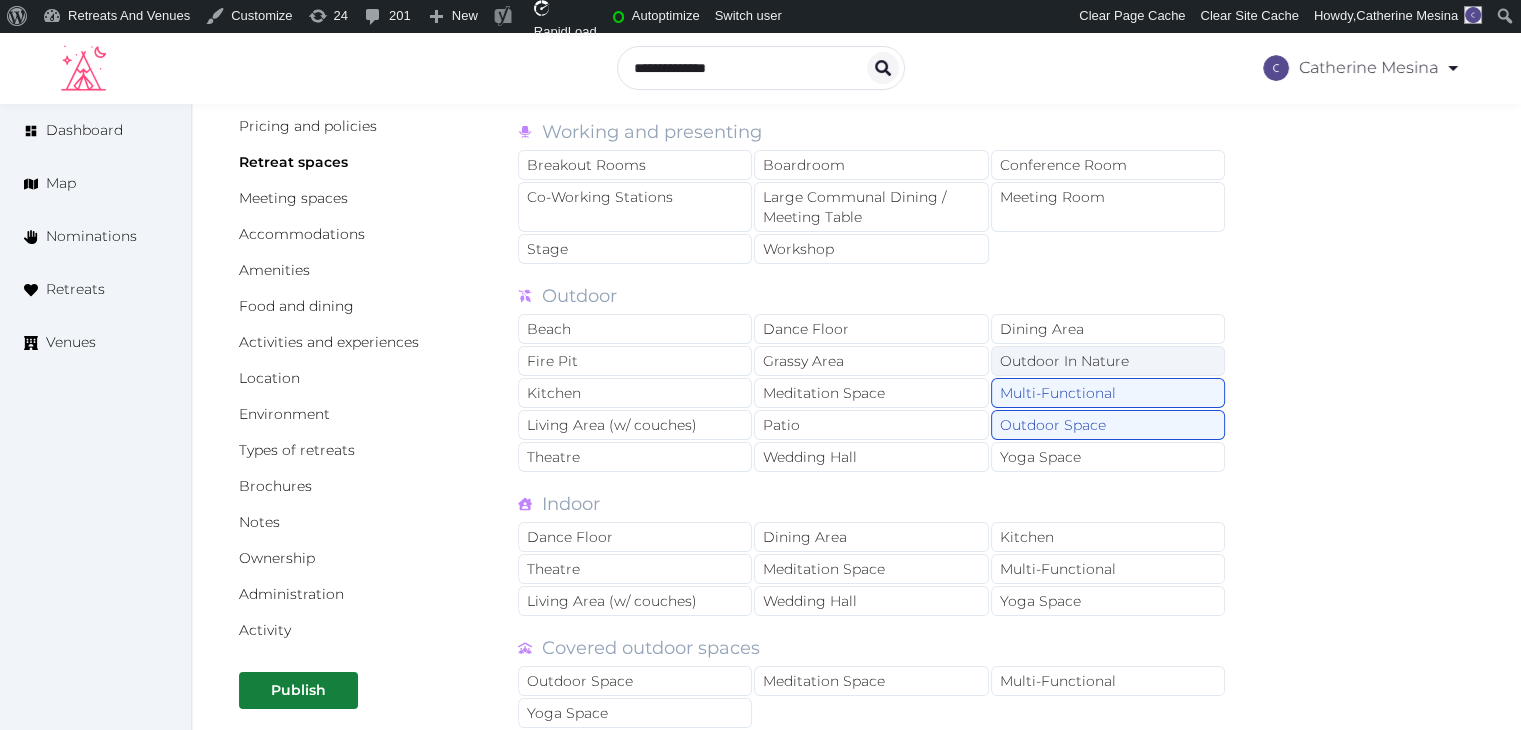 click on "Outdoor In Nature" at bounding box center [1108, 361] 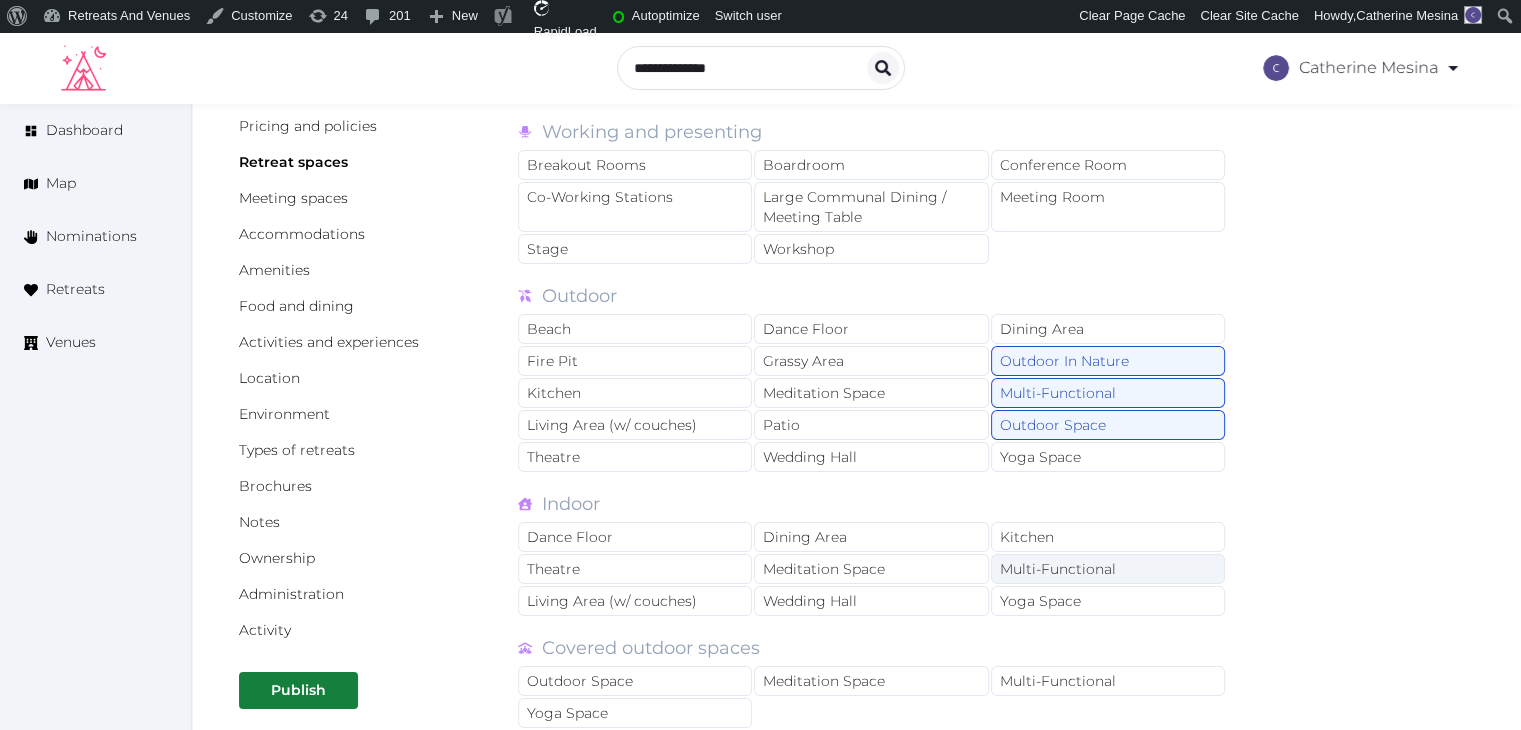 click on "Multi-Functional" at bounding box center [1108, 569] 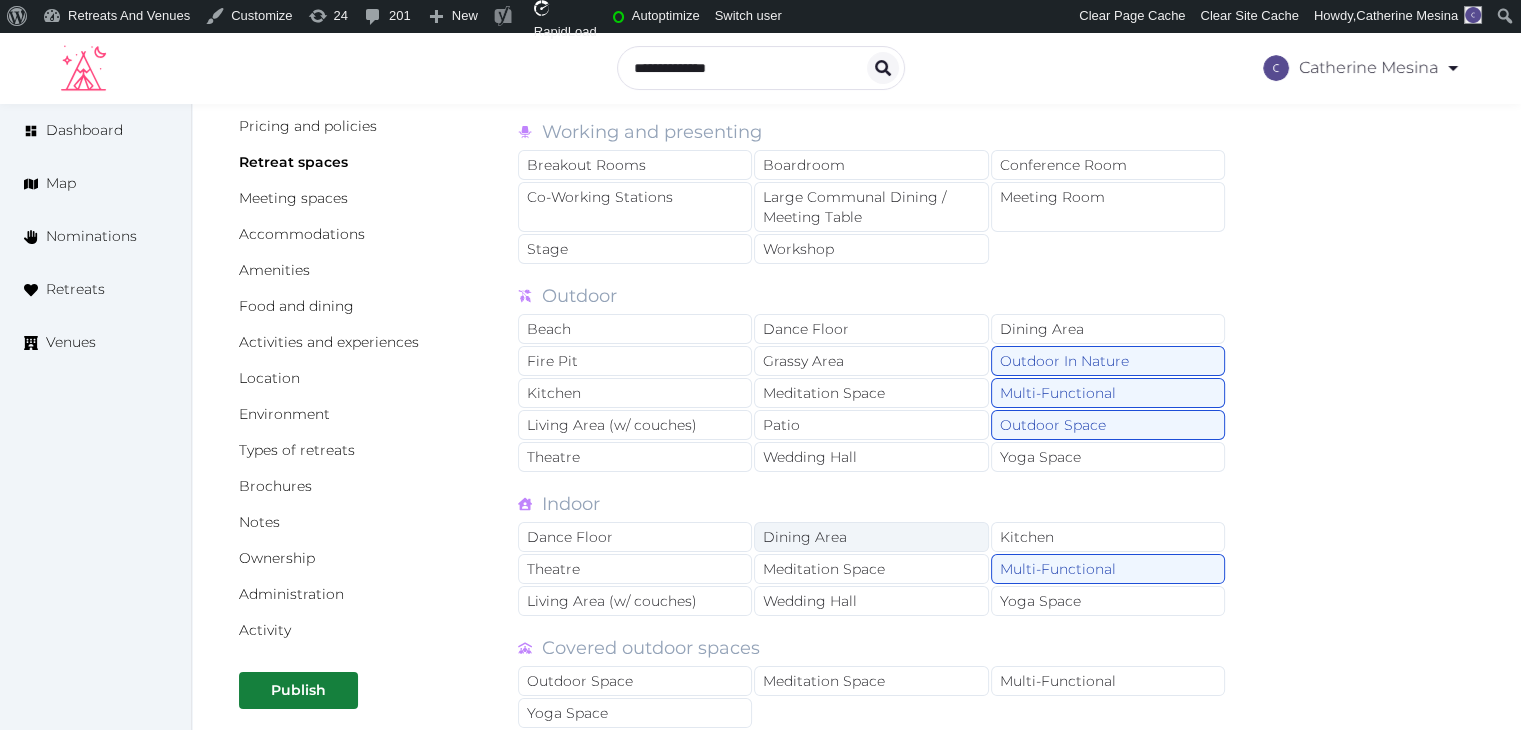 click on "Dining Area" at bounding box center (871, 537) 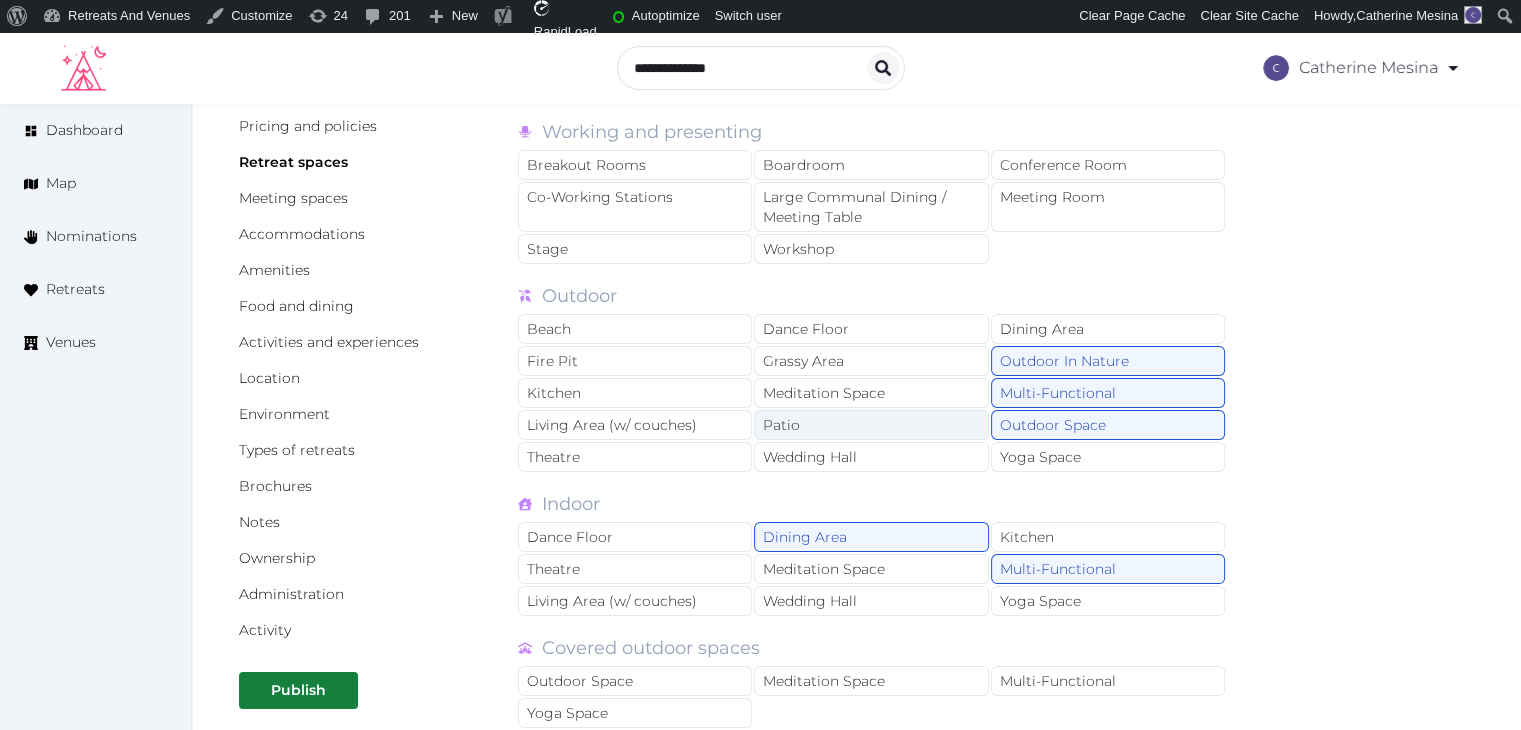 click on "Patio" at bounding box center [871, 425] 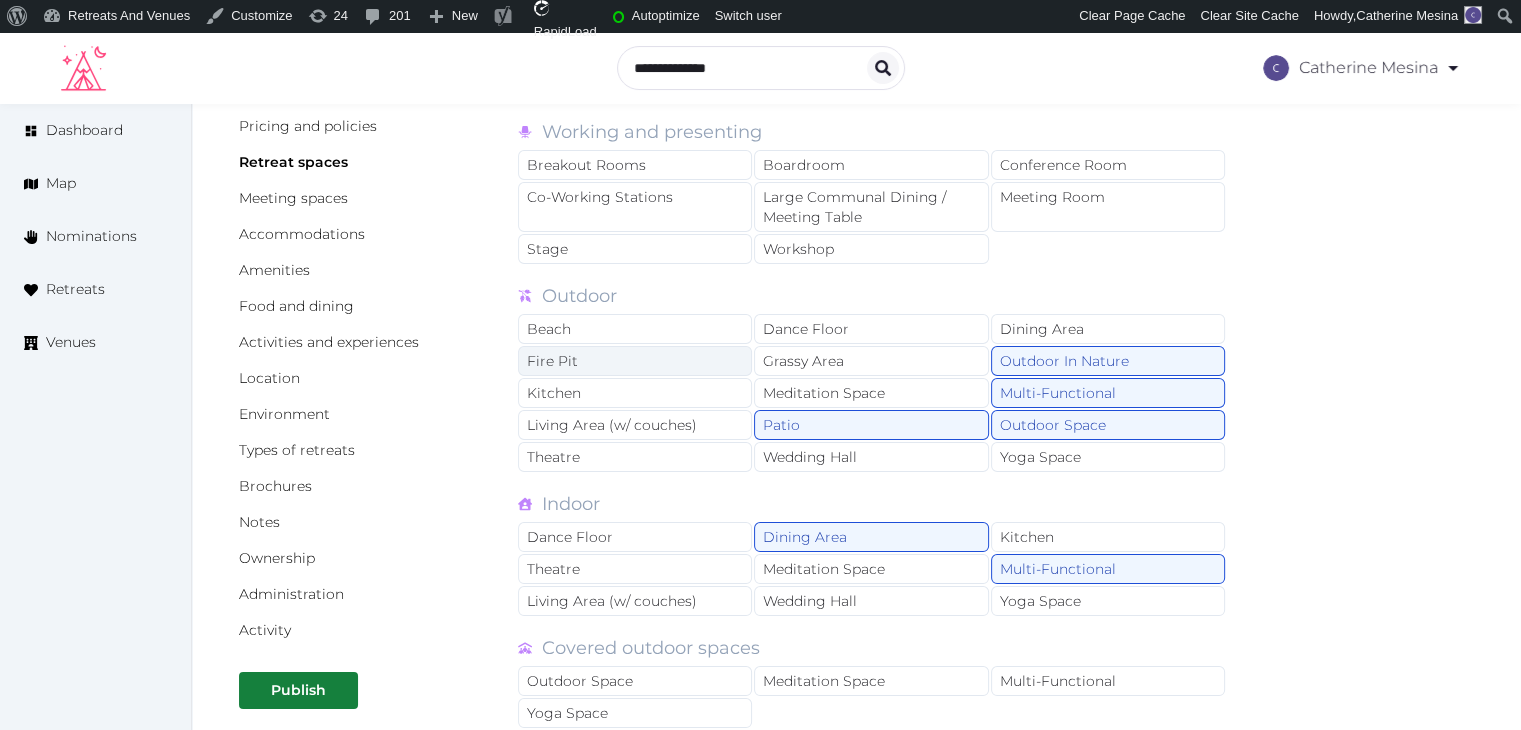 click on "Fire Pit" at bounding box center (635, 361) 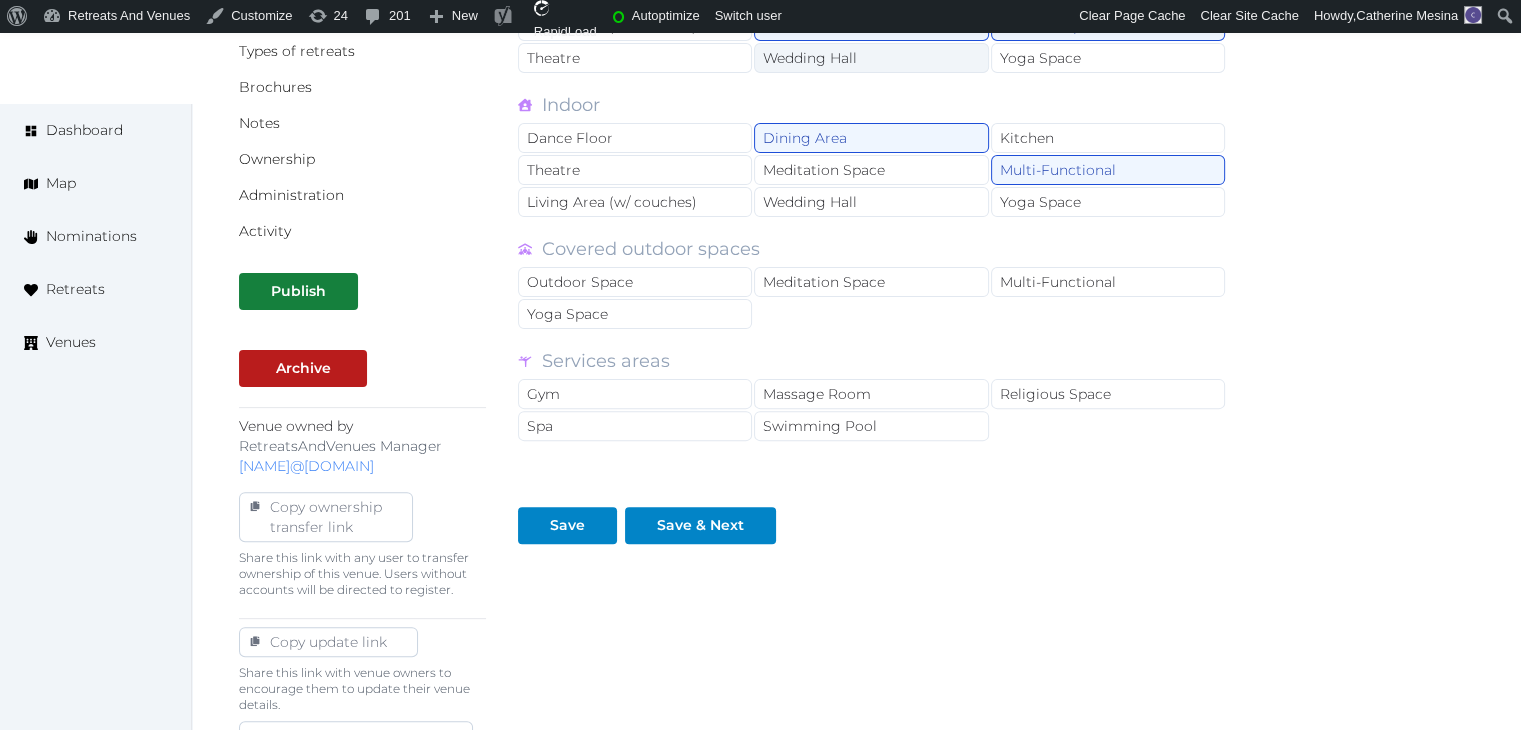 scroll, scrollTop: 658, scrollLeft: 0, axis: vertical 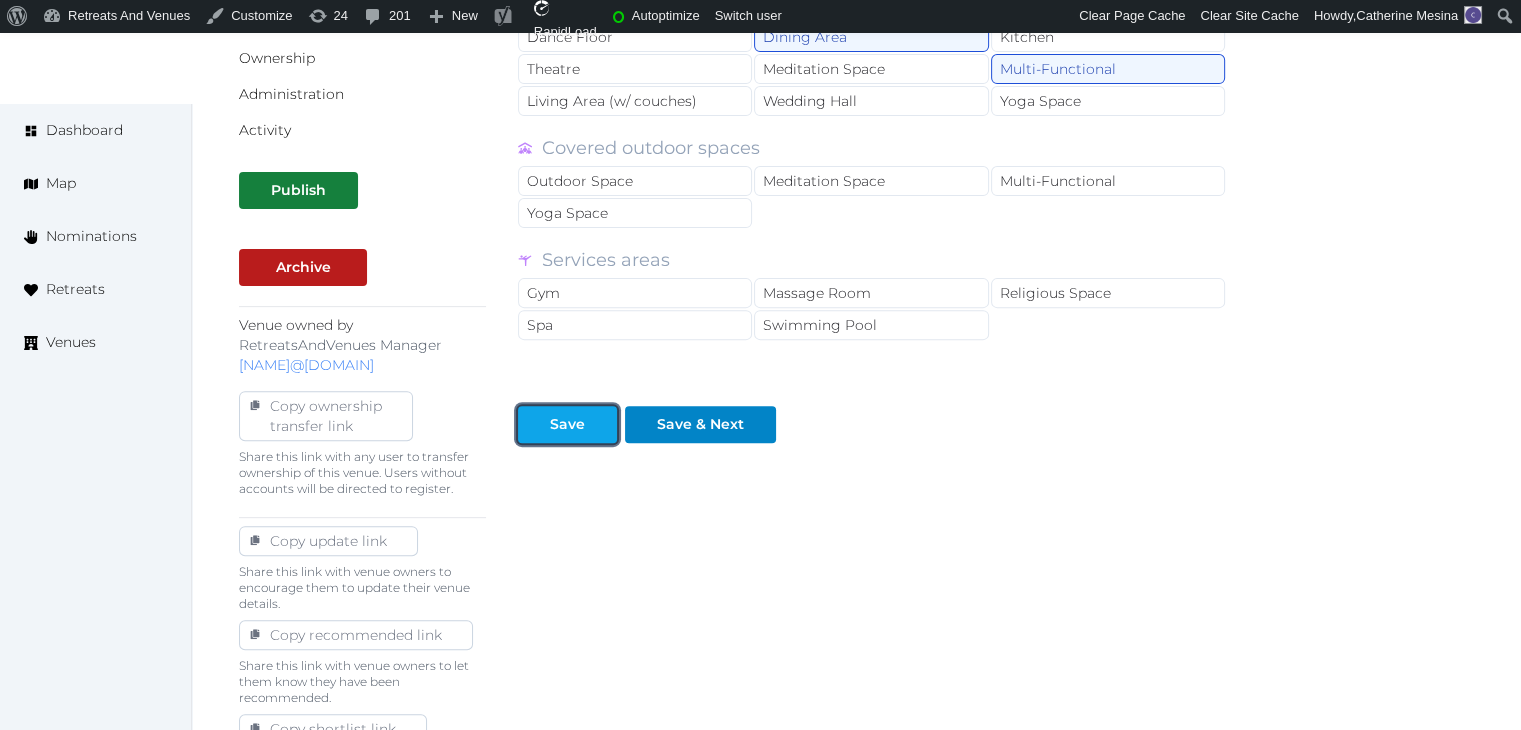click on "Save" at bounding box center (567, 424) 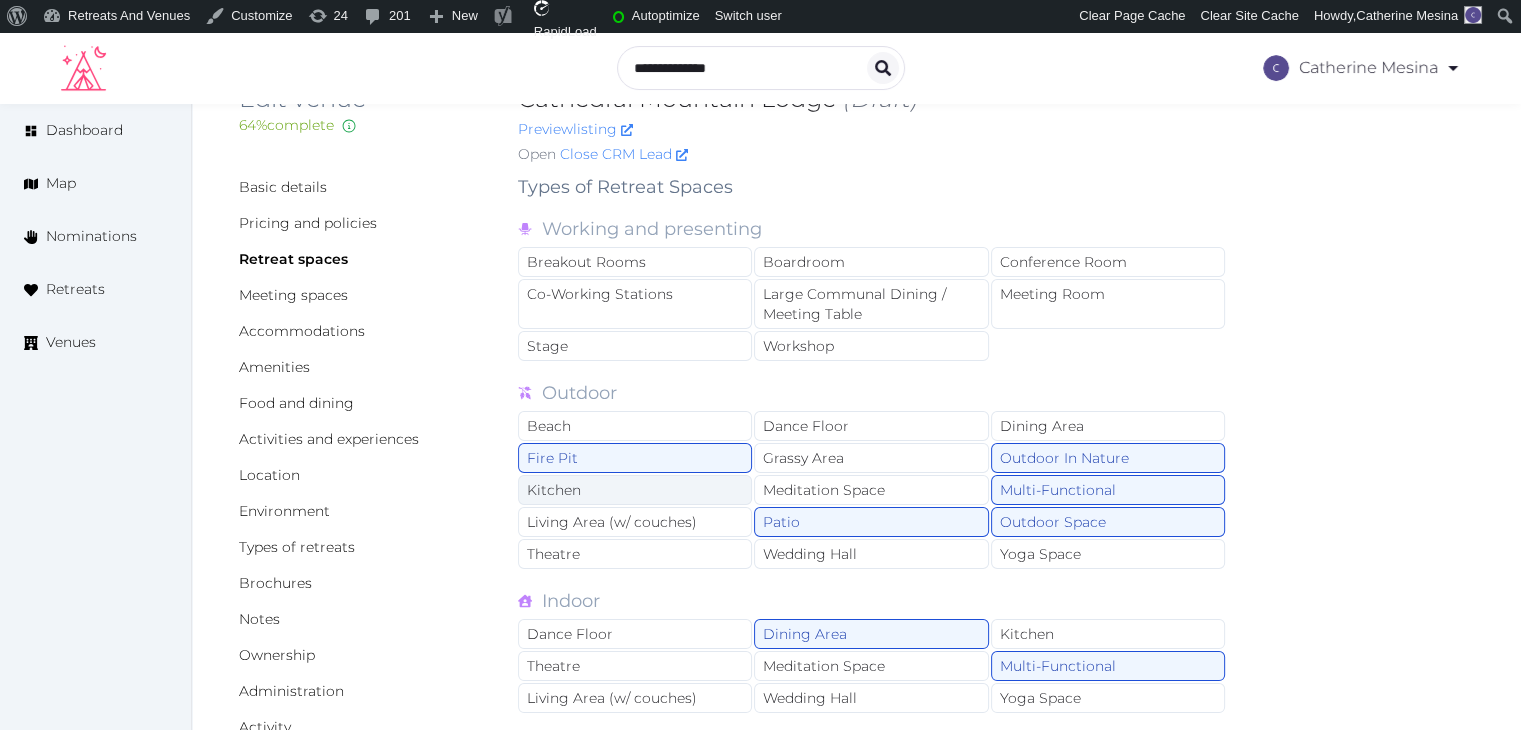 scroll, scrollTop: 58, scrollLeft: 0, axis: vertical 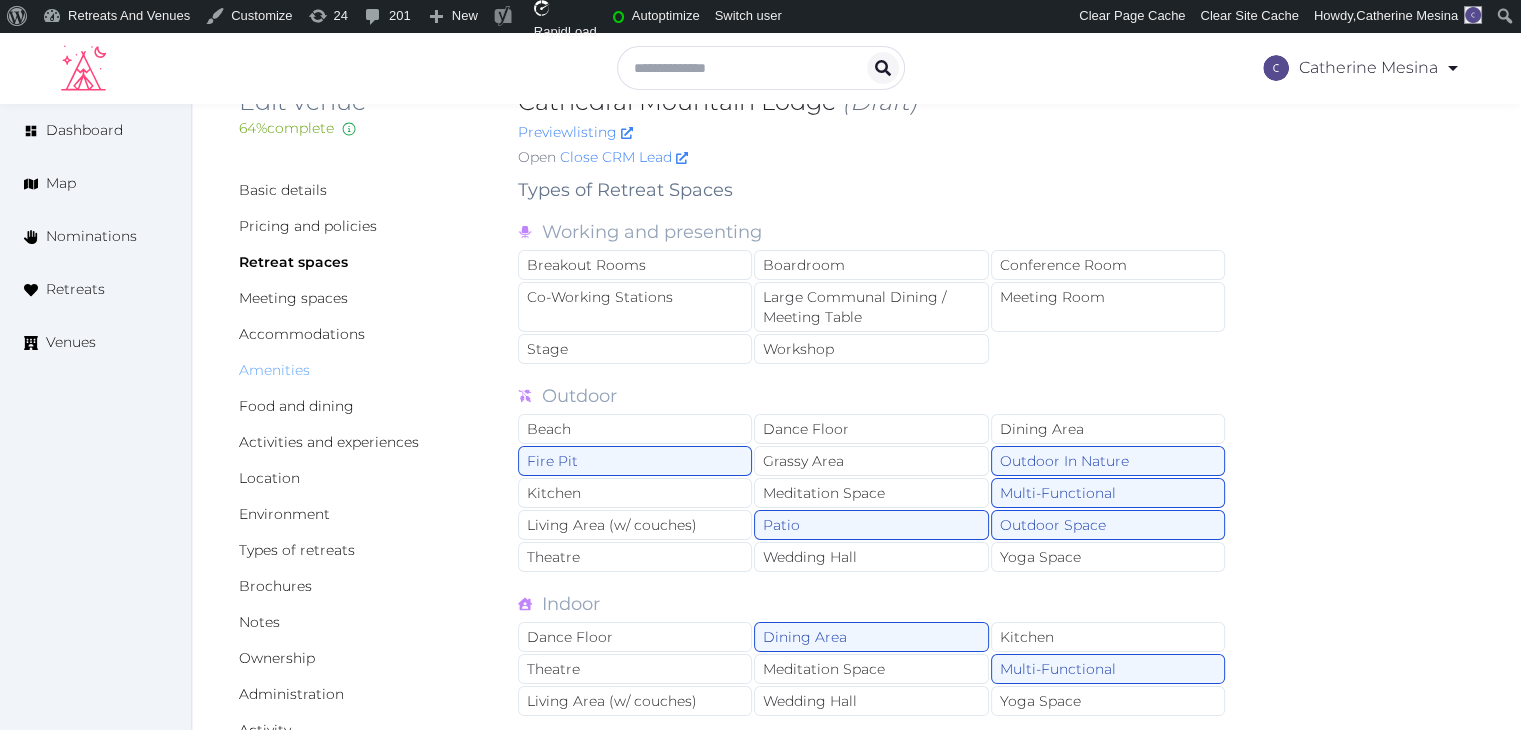 click on "Amenities" at bounding box center [274, 370] 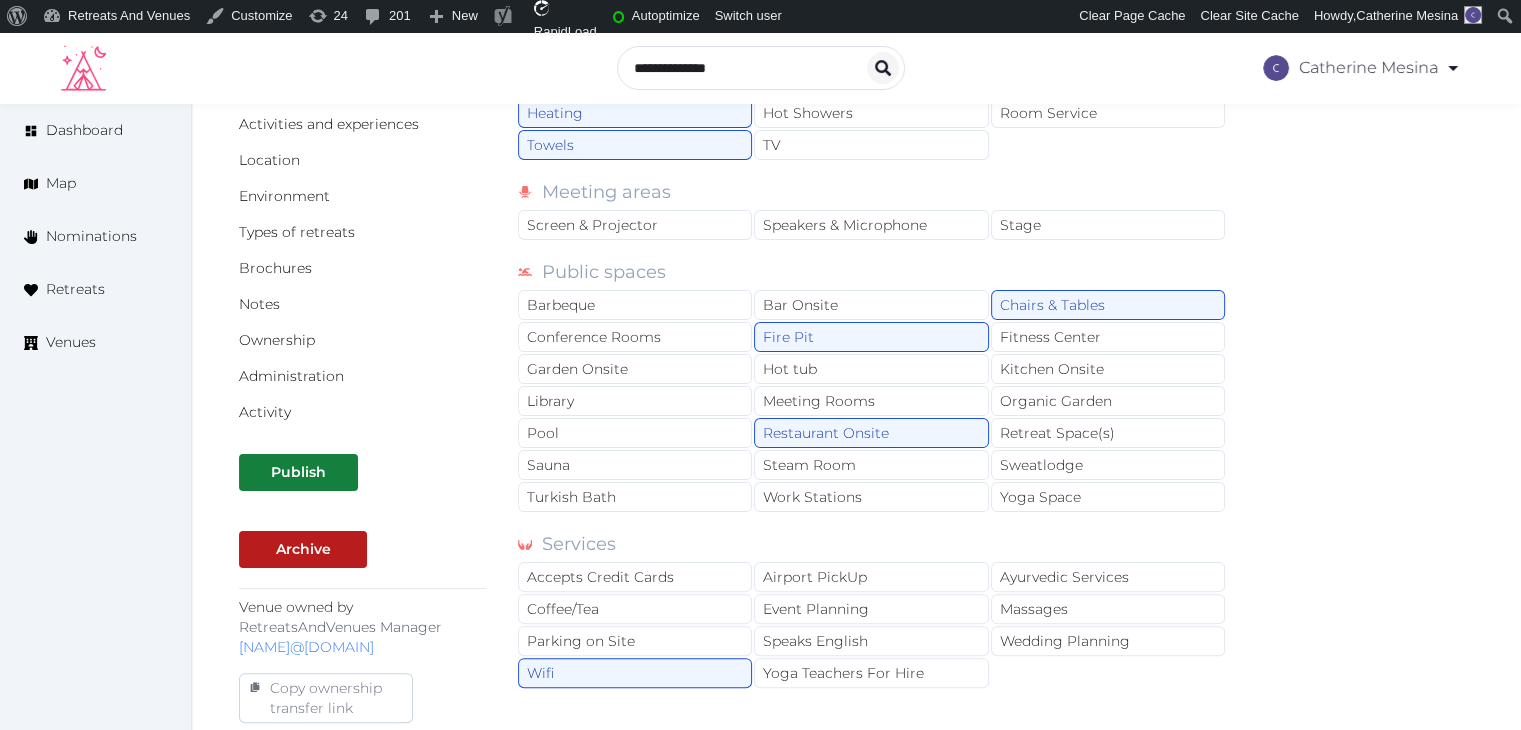 scroll, scrollTop: 500, scrollLeft: 0, axis: vertical 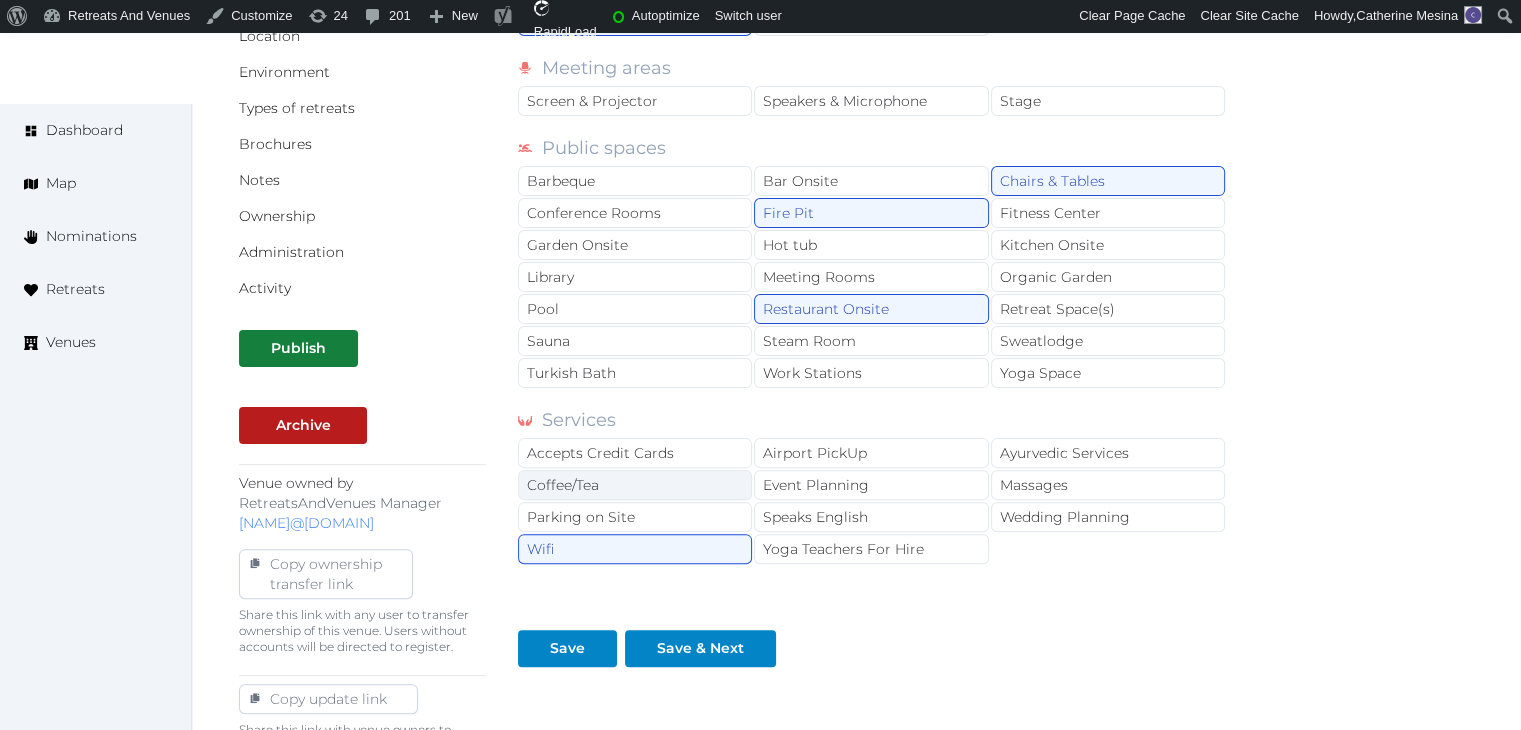 click on "Coffee/Tea" at bounding box center (635, 485) 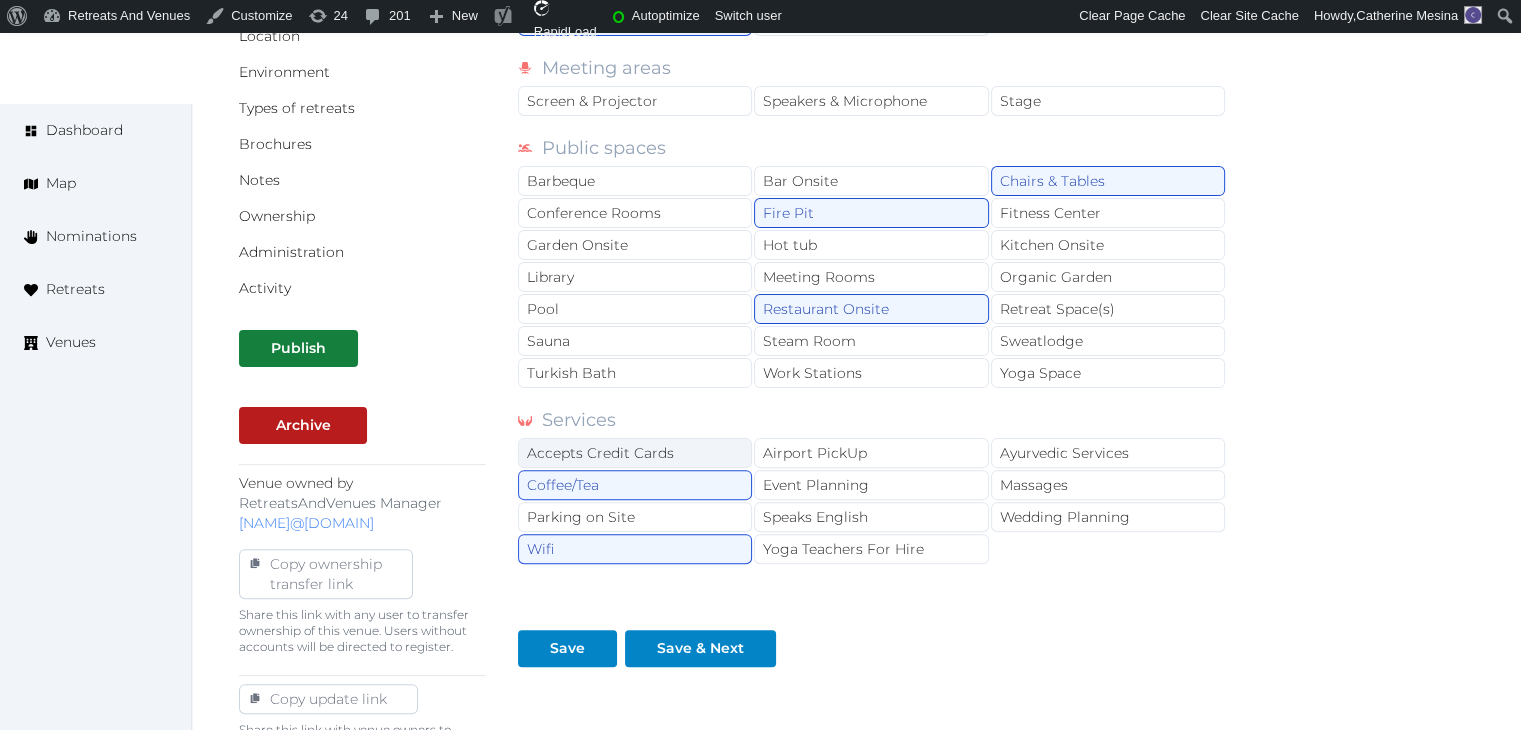 click on "Accepts Credit Cards" at bounding box center (635, 453) 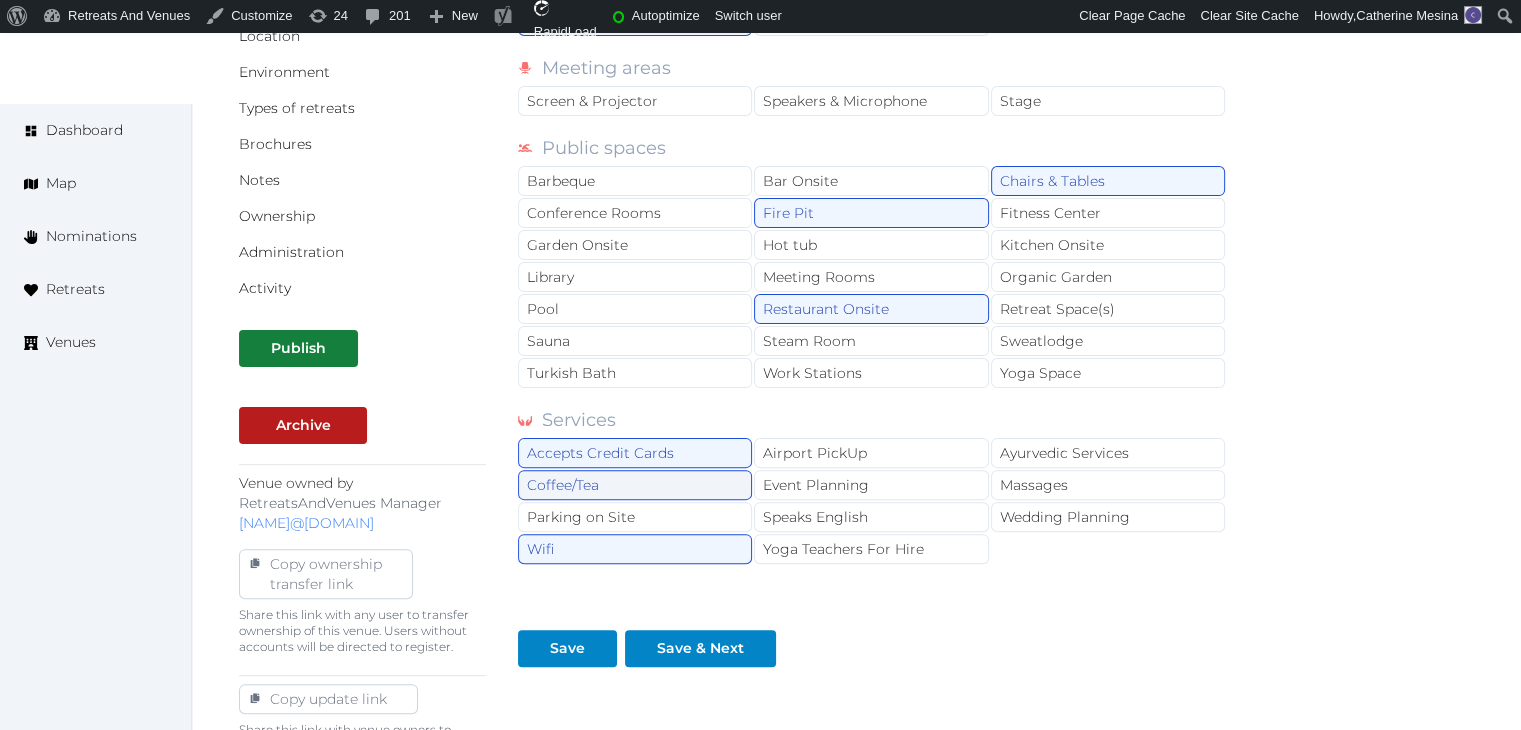click on "Coffee/Tea" at bounding box center [635, 485] 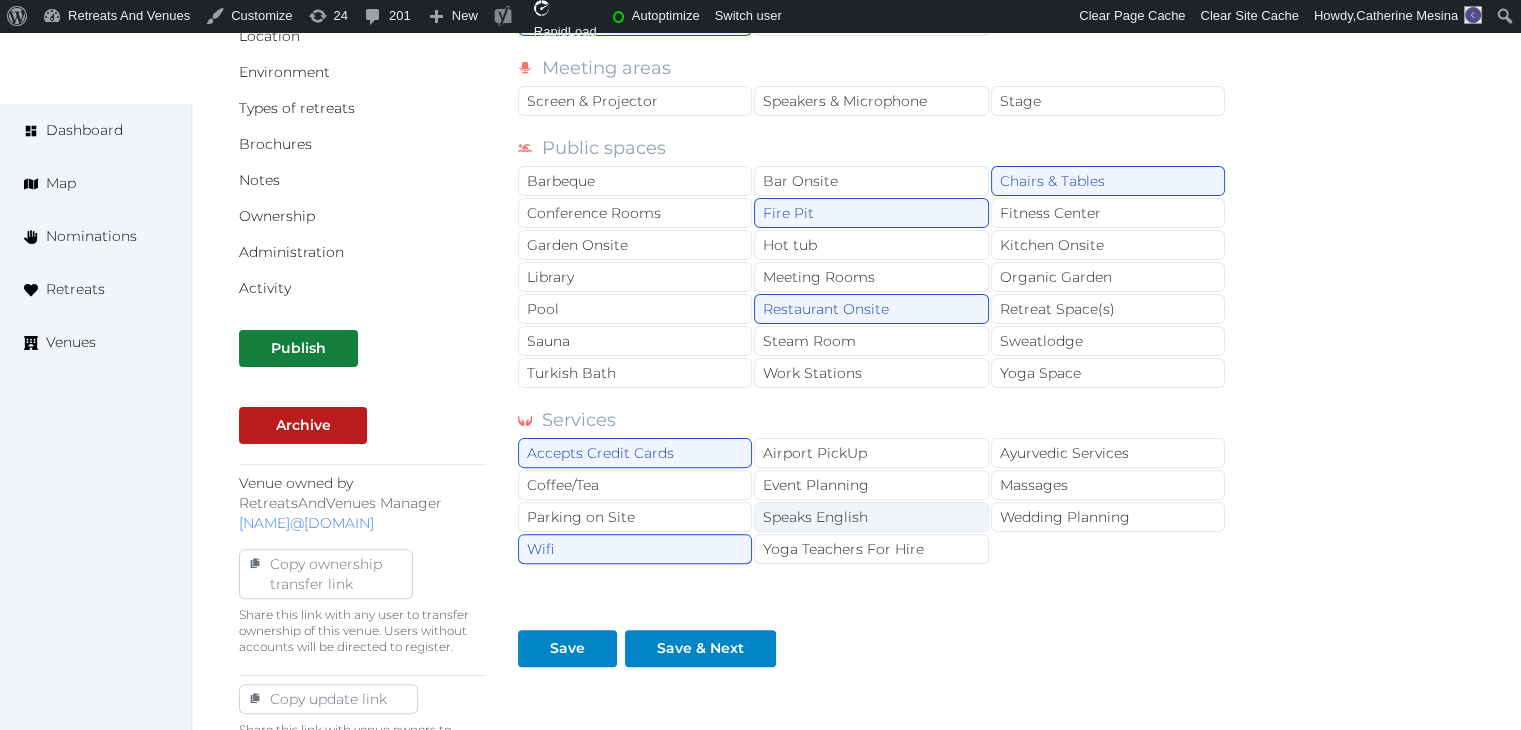 drag, startPoint x: 816, startPoint y: 505, endPoint x: 992, endPoint y: 506, distance: 176.00284 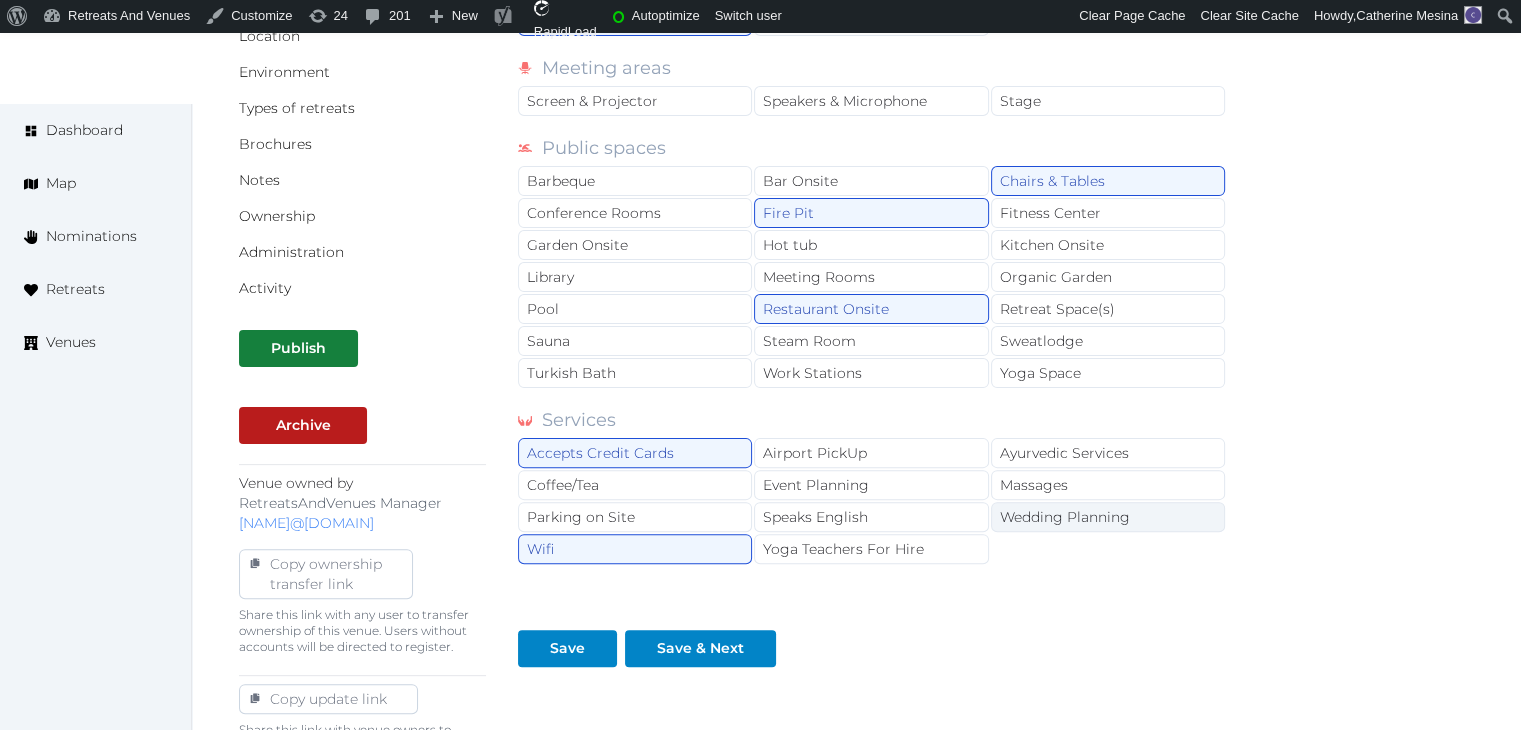 click on "Speaks English" at bounding box center (871, 517) 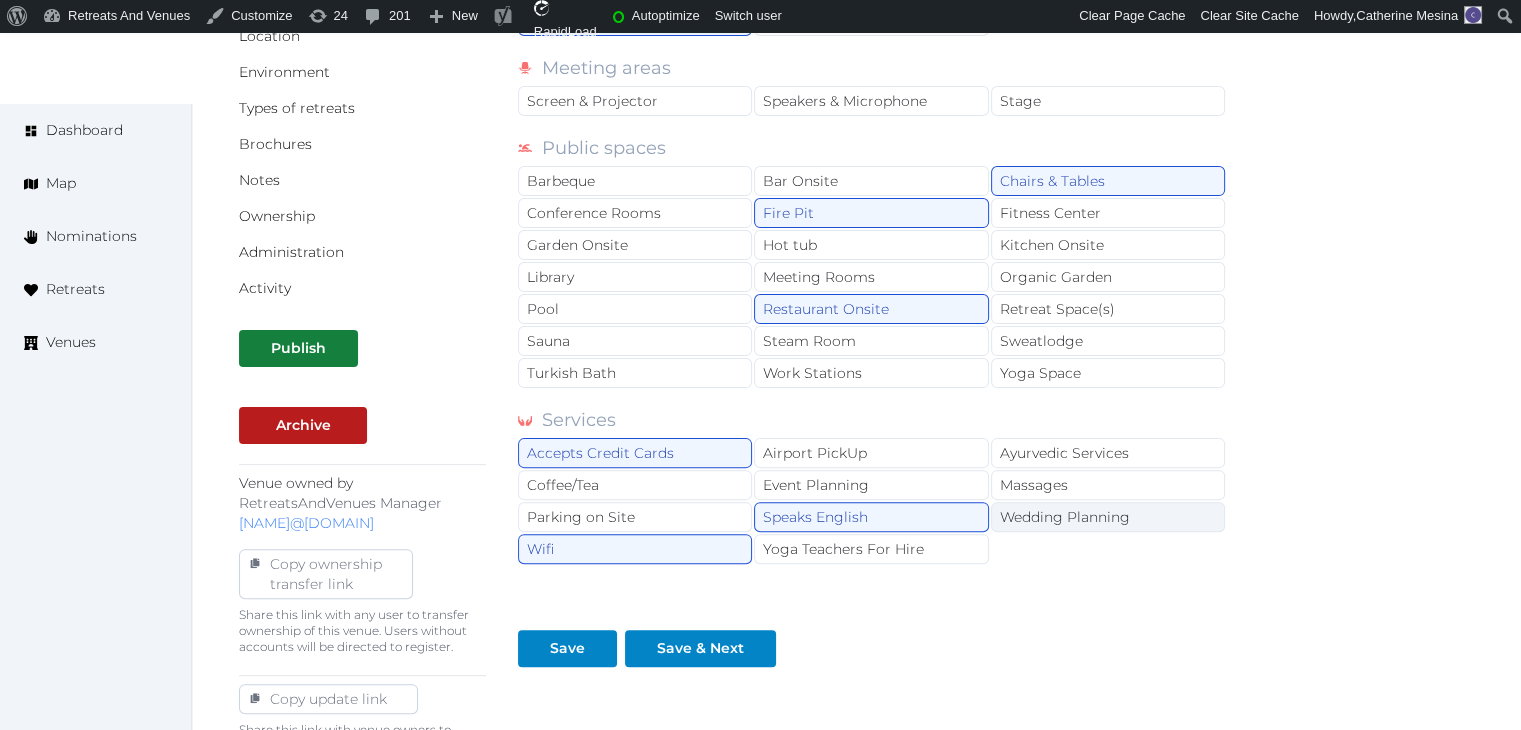 click on "Wedding Planning" at bounding box center (1108, 517) 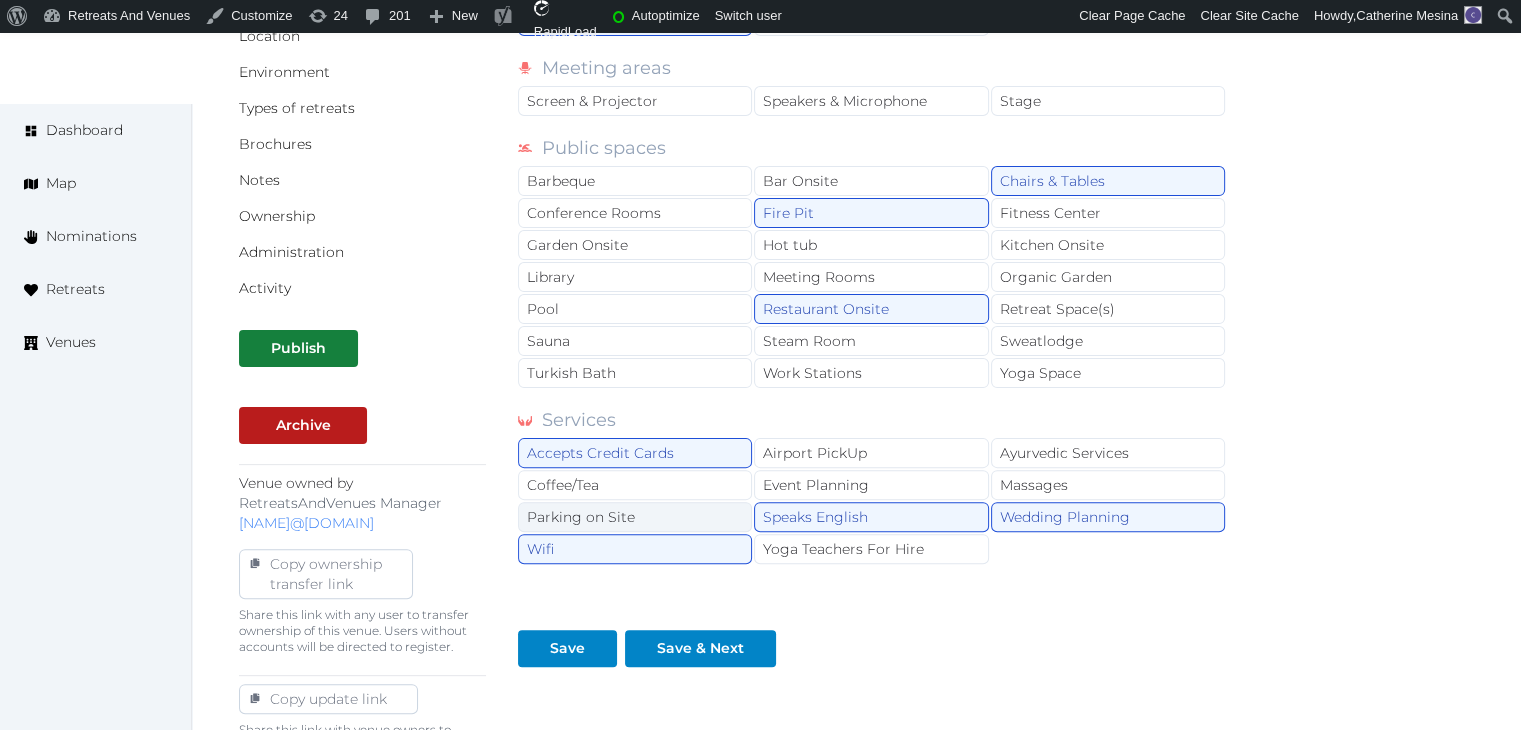 click on "Parking on Site" at bounding box center [635, 517] 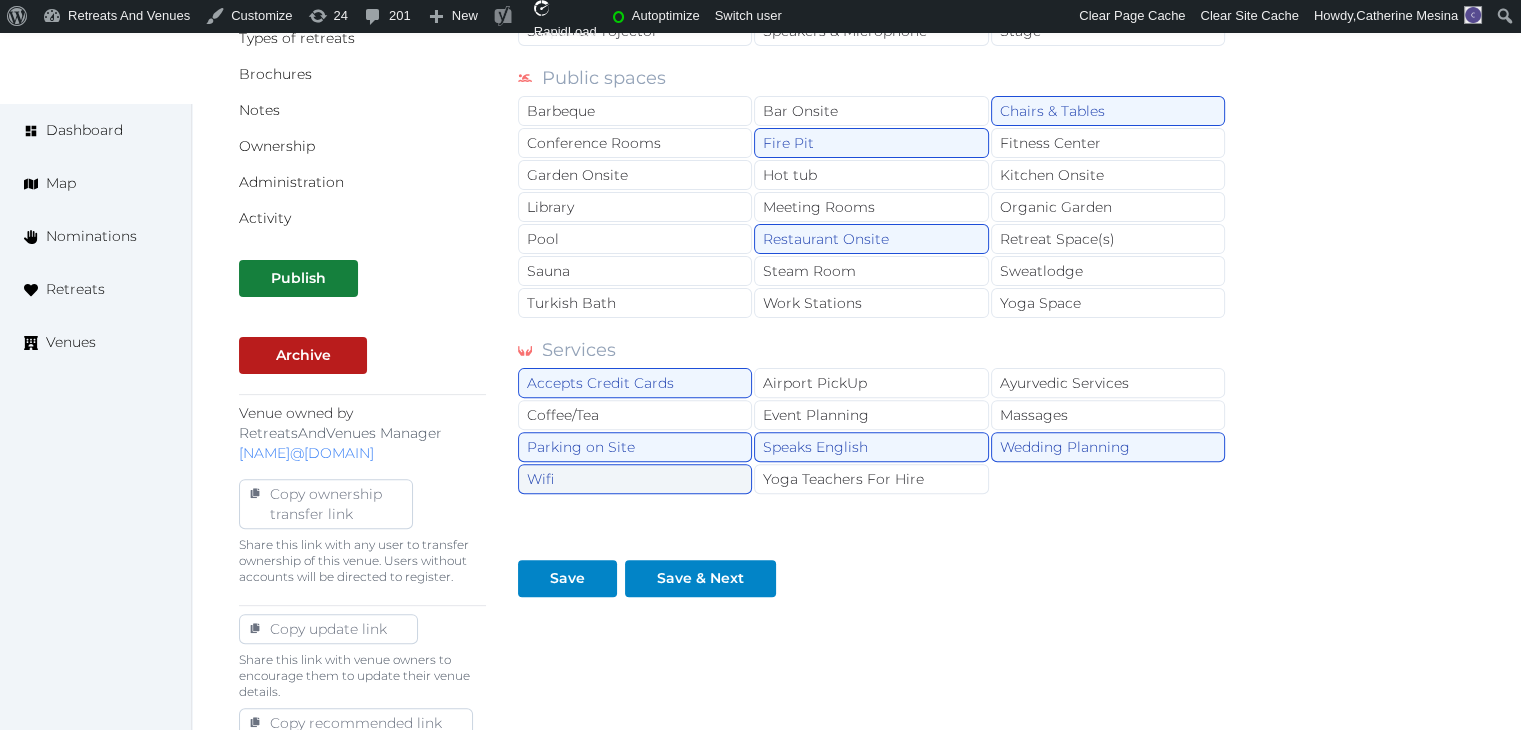 scroll, scrollTop: 600, scrollLeft: 0, axis: vertical 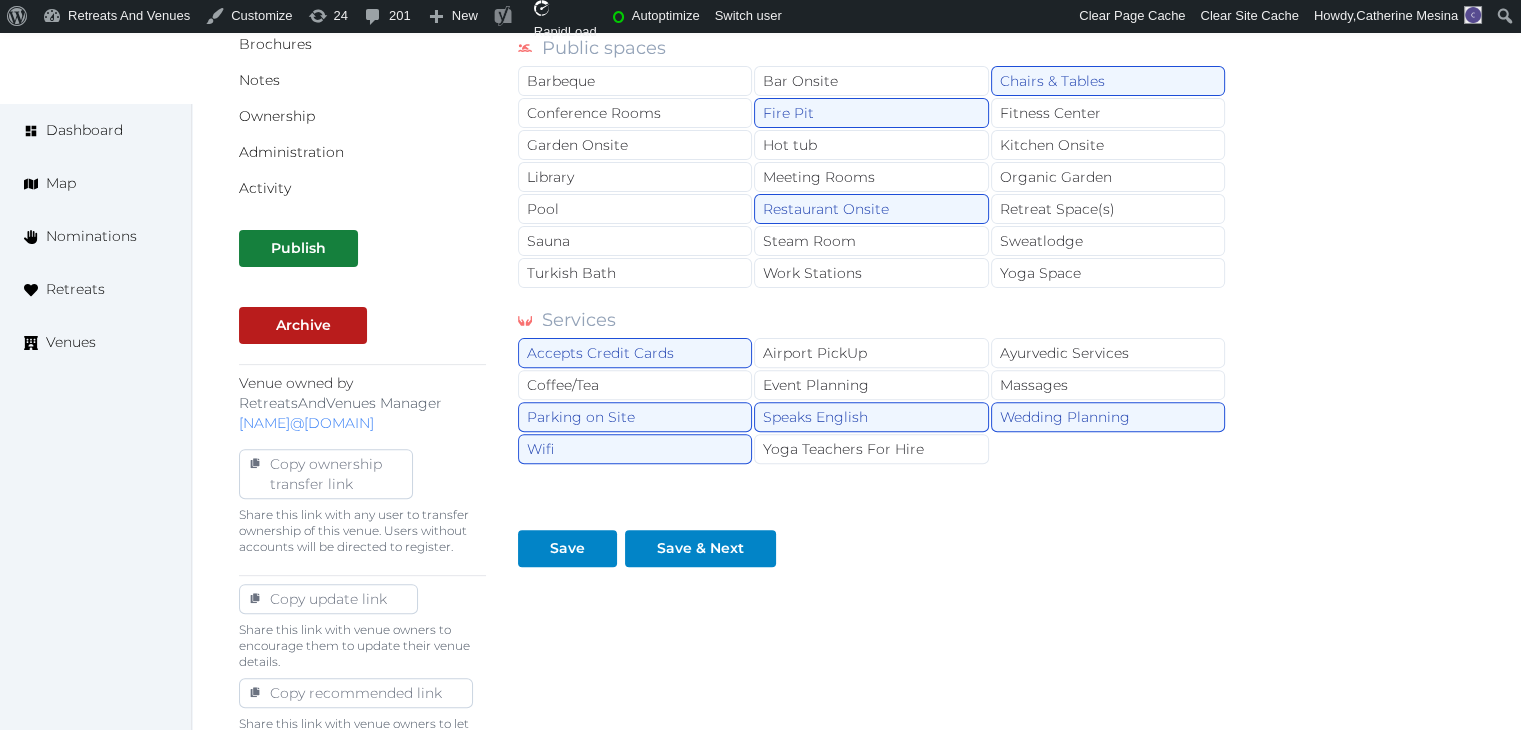 click on "Amenities Activities Bicycles Camping Allowed Onsite Ice Bath Surf Board Rentals Volleyball Court Tennis Court Bedrooms Air Conditioning in Rooms Ceiling Fan Daily Housekeeping Heating Hot Showers Room Service Towels TV Meeting areas Screen & Projector Speakers & Microphone Stage Public spaces Barbeque Bar Onsite Chairs & Tables Conference Rooms Fire Pit Fitness Center Garden Onsite Hot tub Kitchen Onsite Library Meeting Rooms Organic Garden Pool Restaurant Onsite Retreat Space(s) Sauna Steam Room Sweatlodge Turkish Bath Work Stations Yoga Space Services Accepts Credit Cards Airport PickUp Ayurvedic Services Coffee/Tea Event Planning Massages Parking on Site Speaks English Wedding Planning Wifi Yoga Teachers For Hire Save  Save & Next" at bounding box center (872, 246) 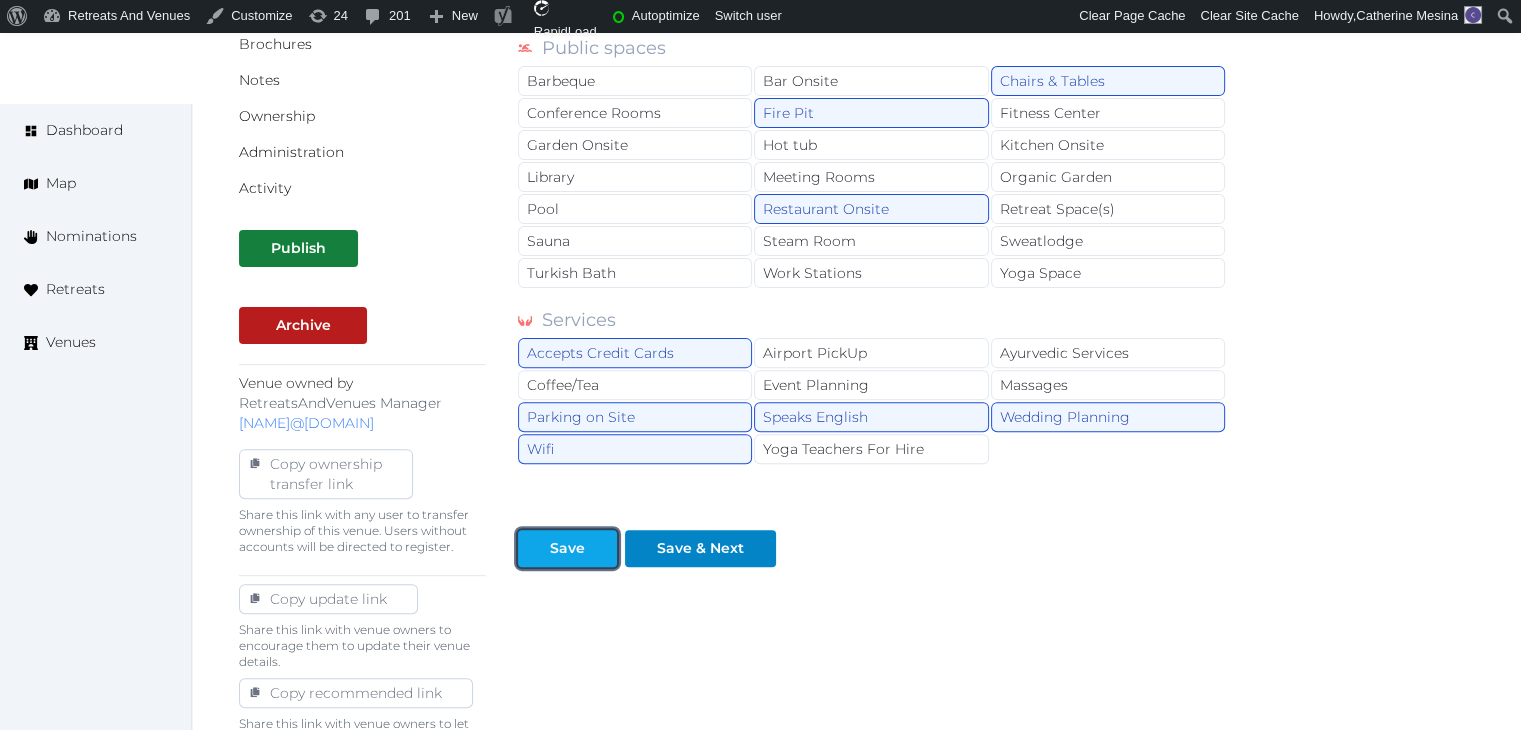 click on "Save" at bounding box center (567, 548) 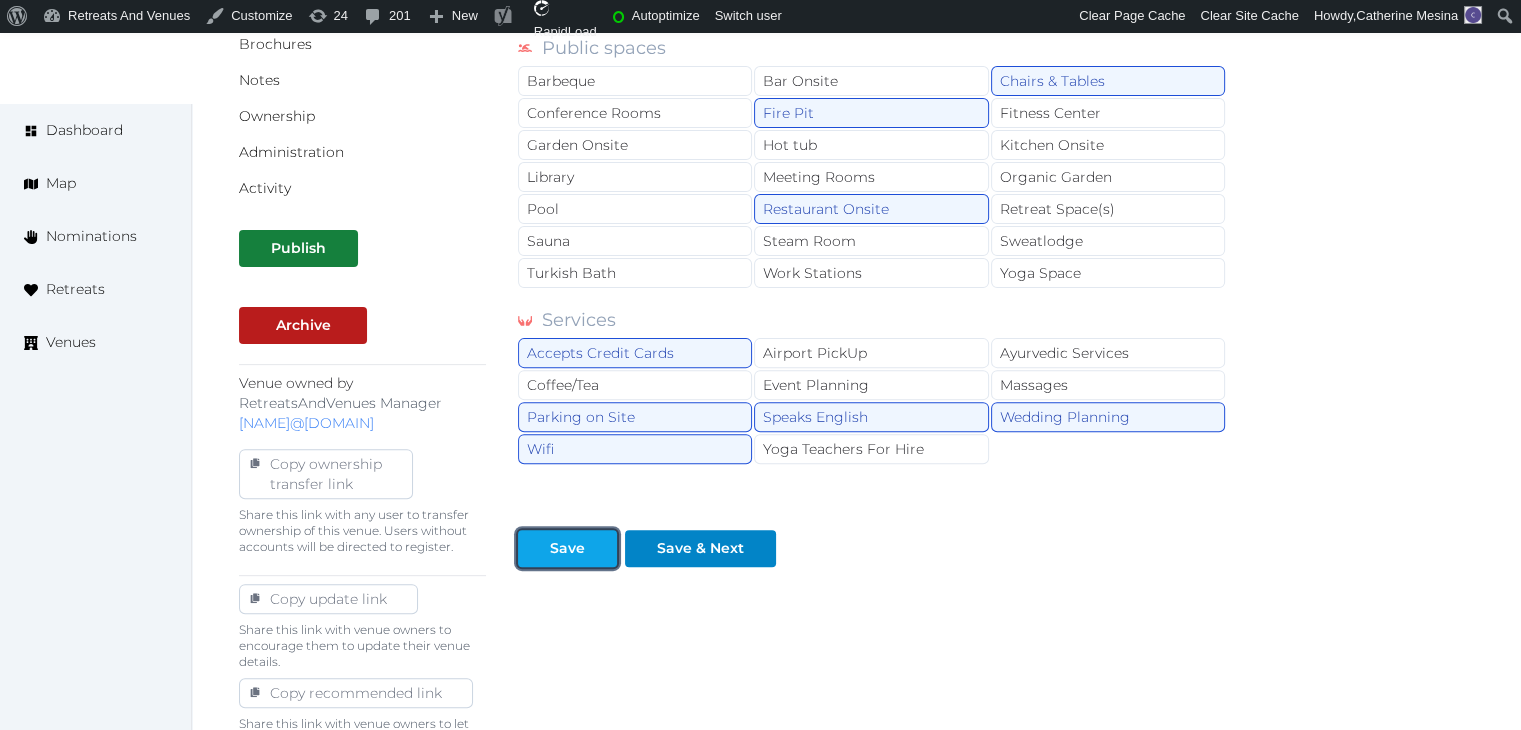 click at bounding box center (601, 548) 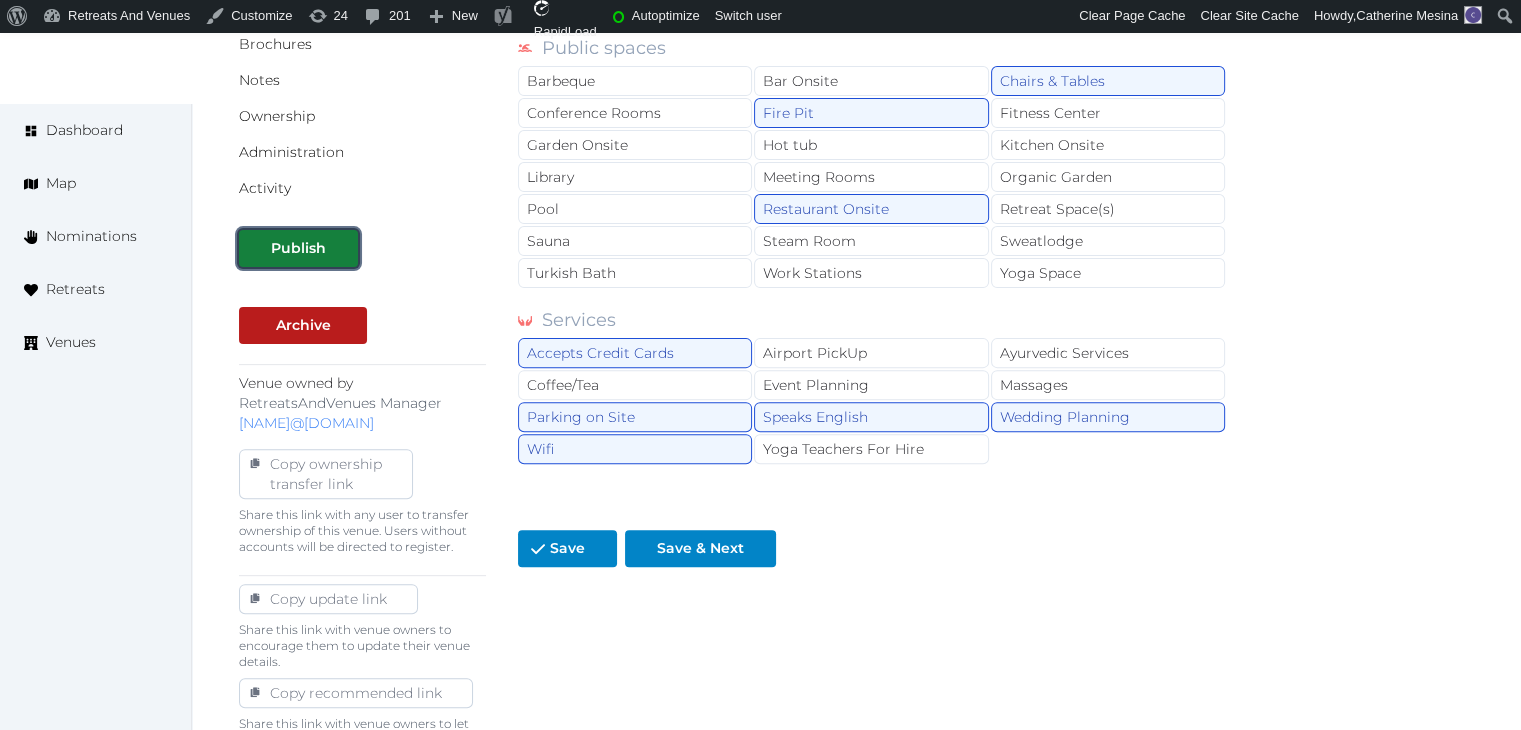 drag, startPoint x: 335, startPoint y: 245, endPoint x: 432, endPoint y: 338, distance: 134.38005 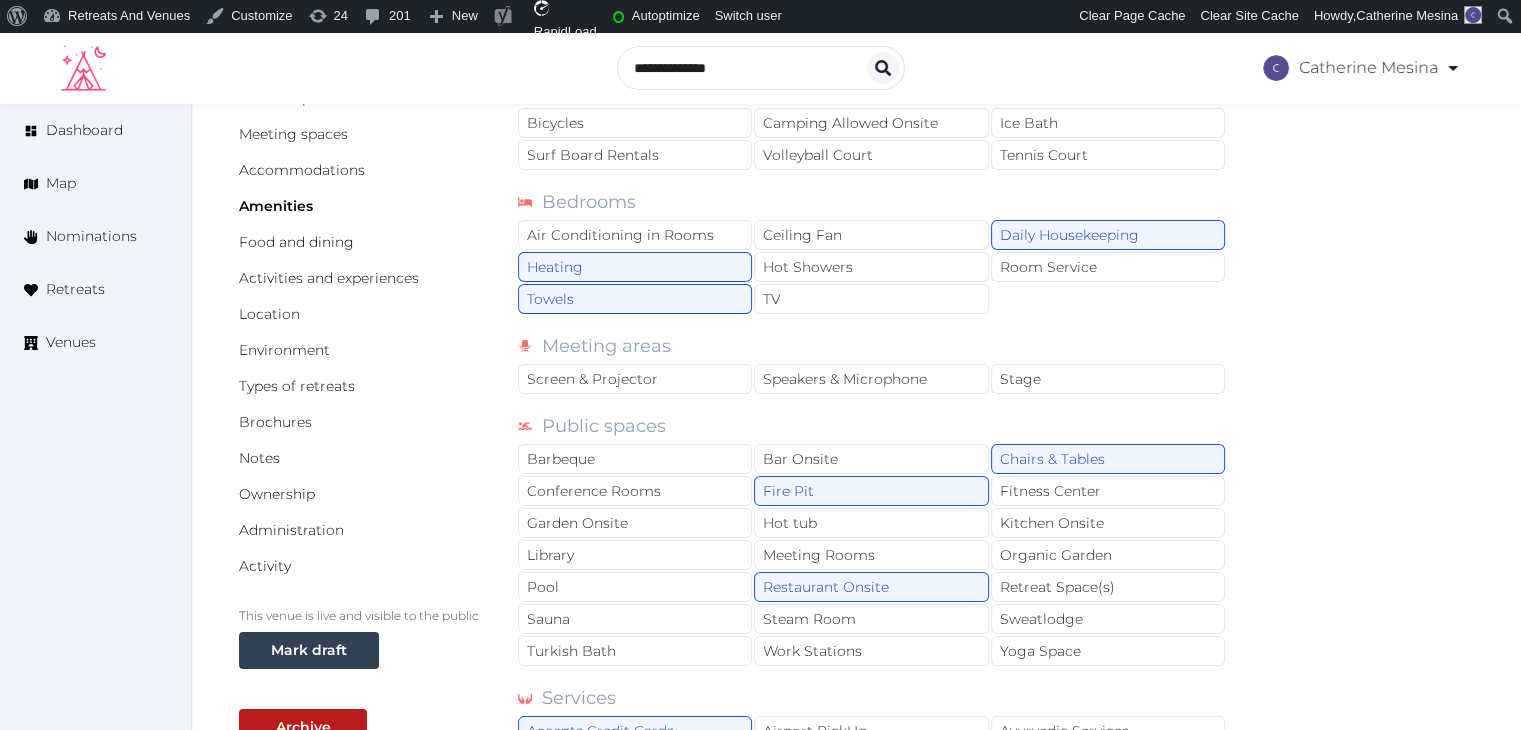 scroll, scrollTop: 0, scrollLeft: 0, axis: both 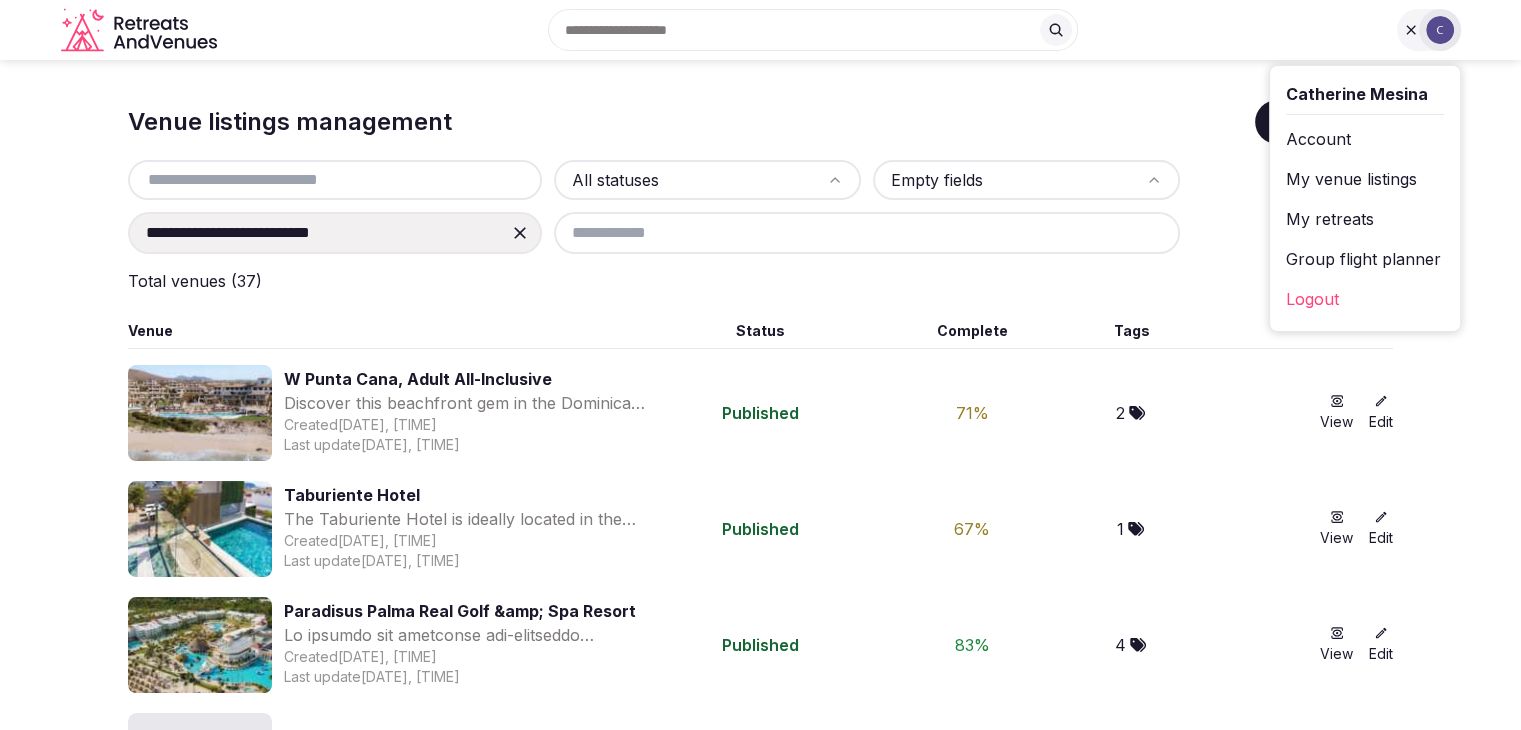 click at bounding box center (335, 180) 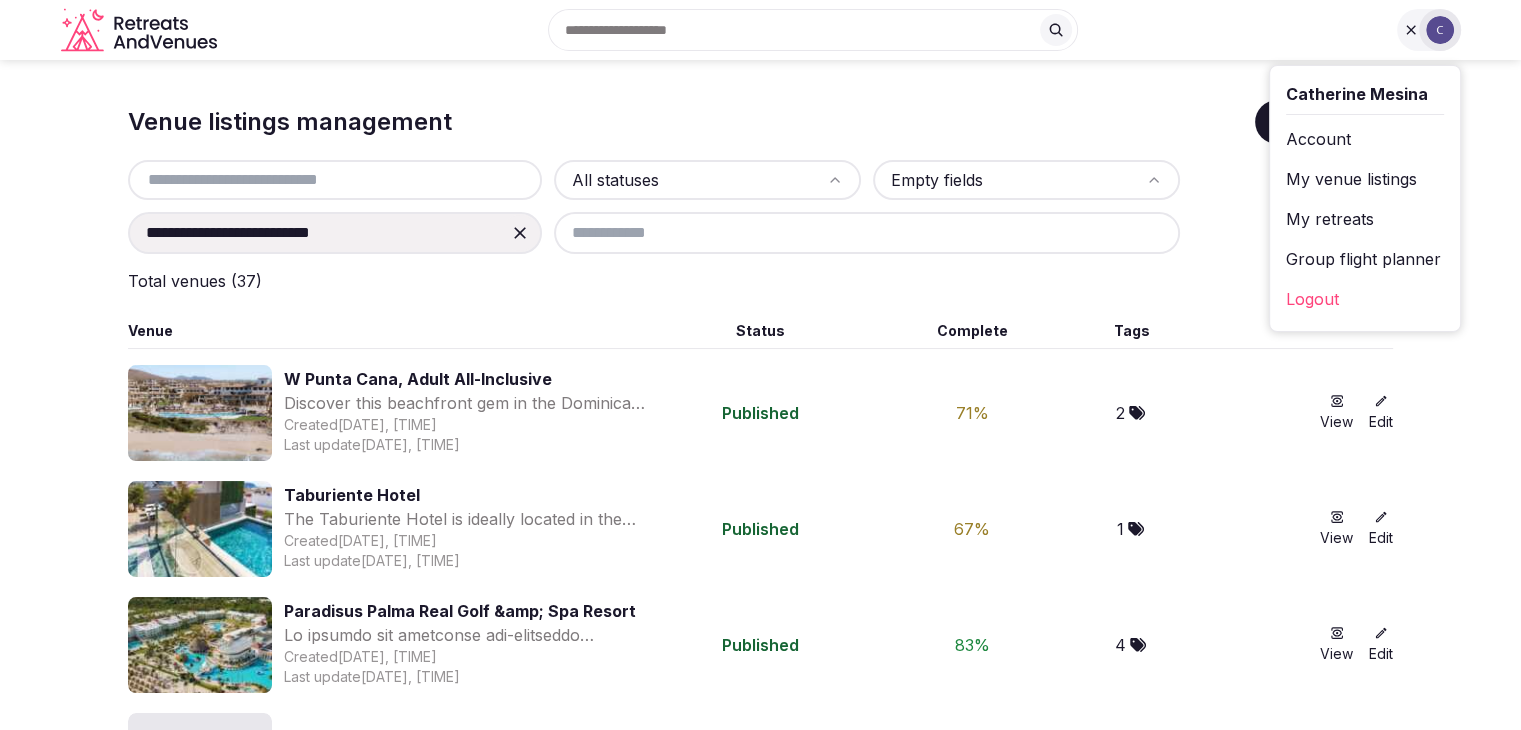 paste on "**********" 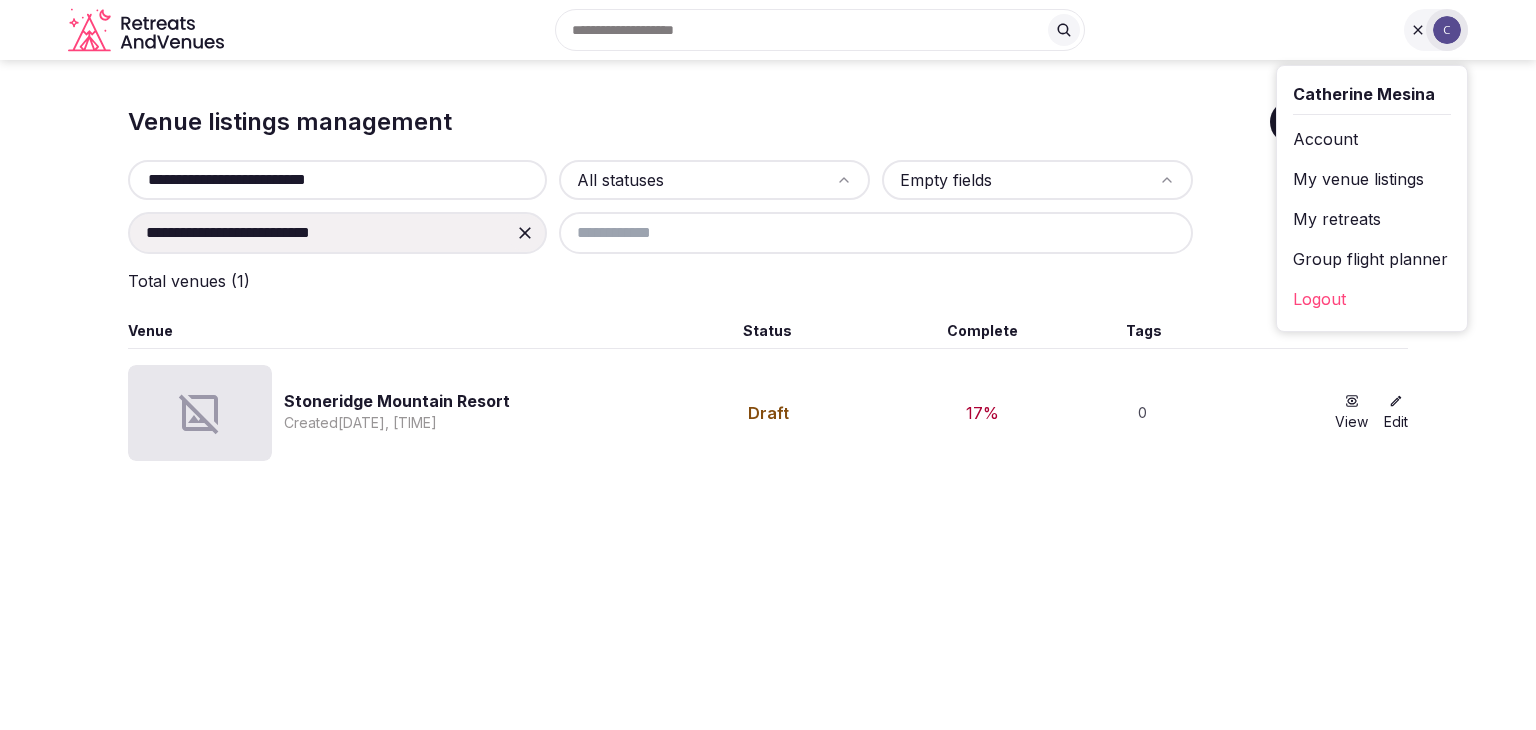 type on "**********" 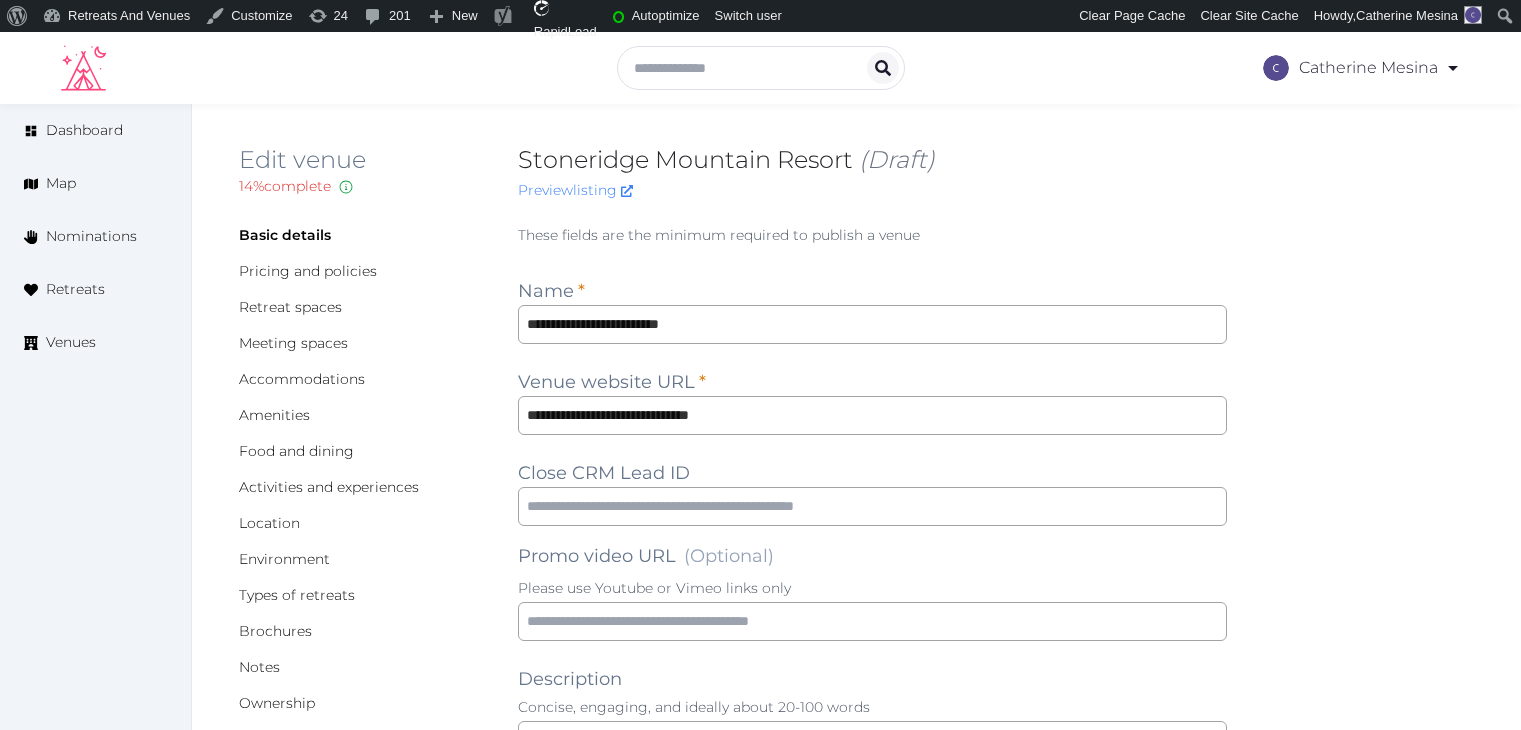 scroll, scrollTop: 0, scrollLeft: 0, axis: both 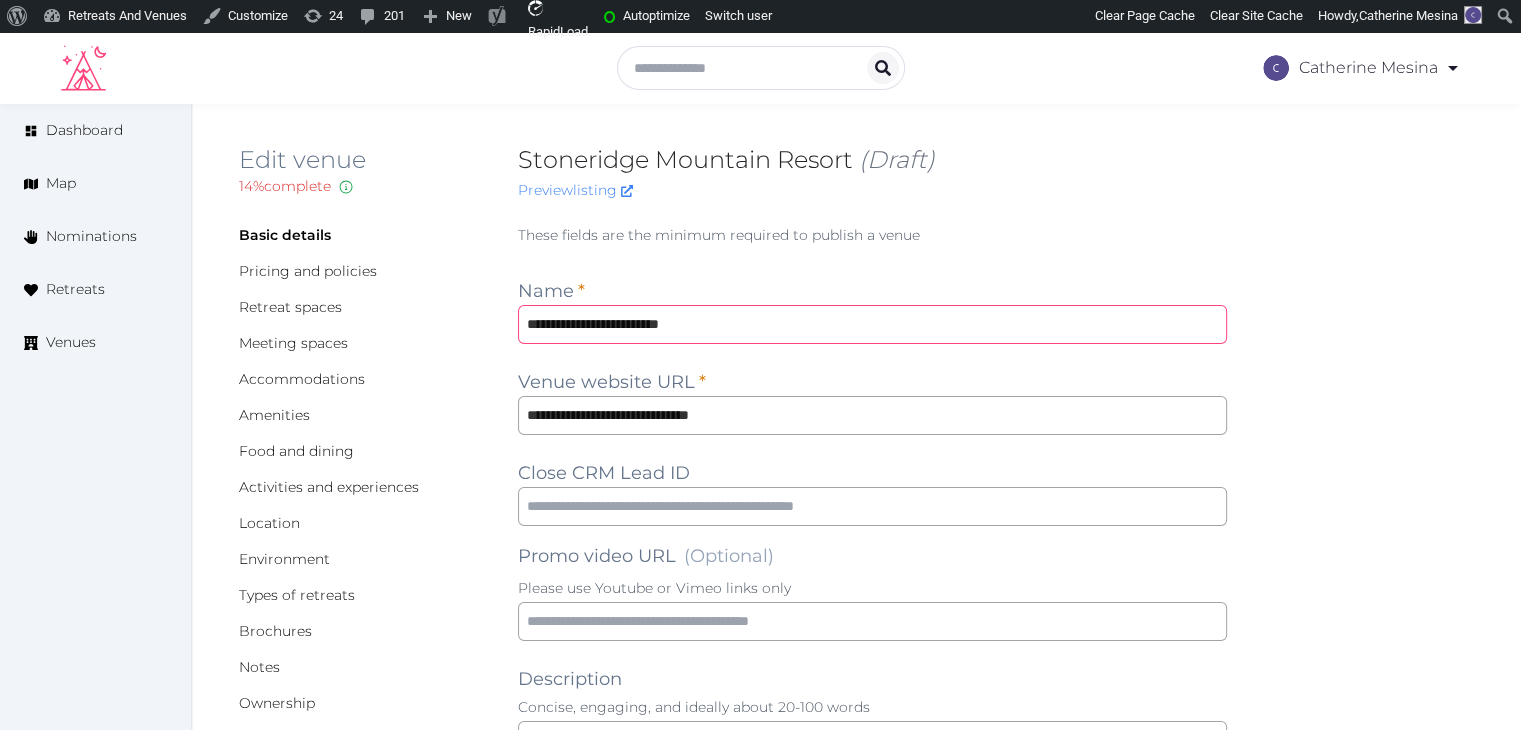 click on "**********" at bounding box center (872, 324) 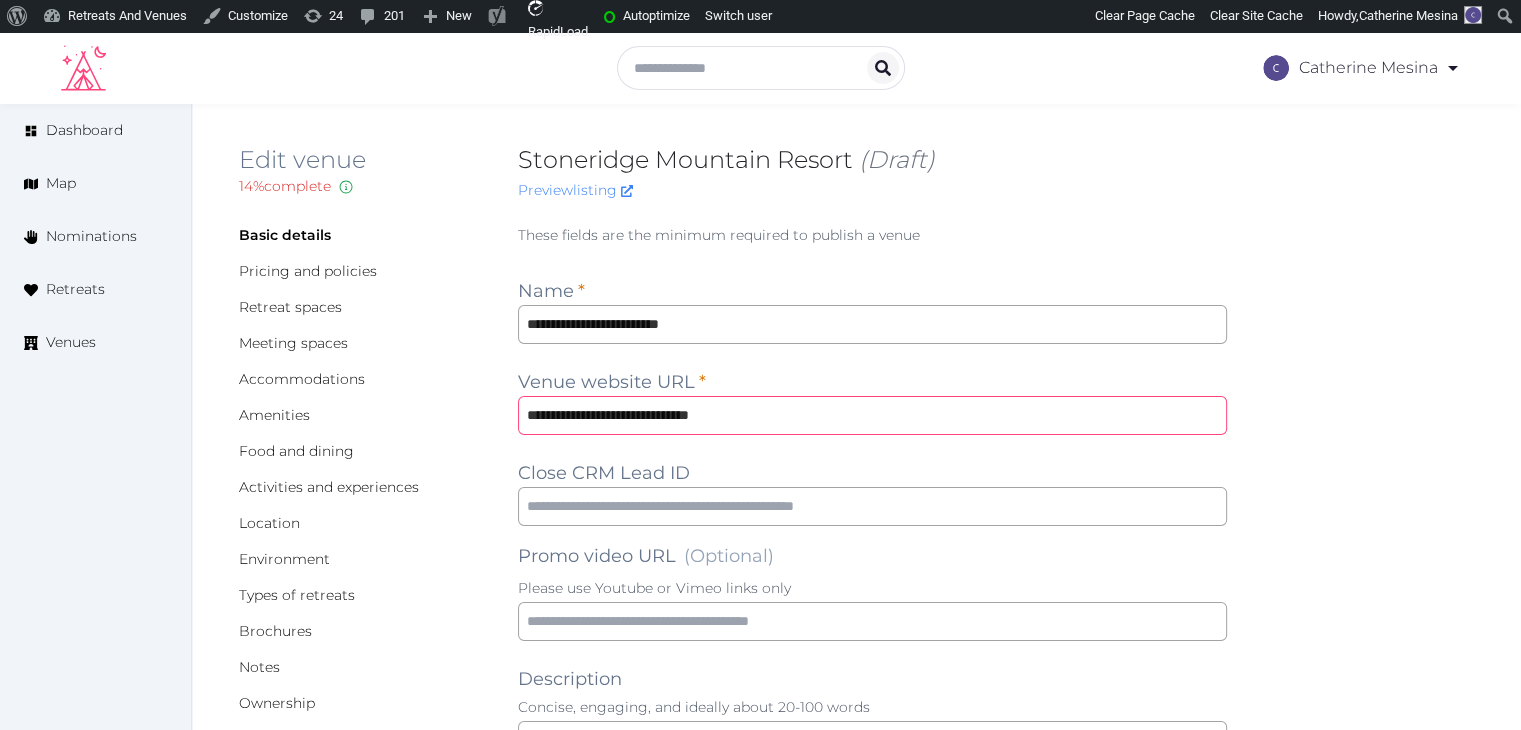 click on "**********" at bounding box center [872, 415] 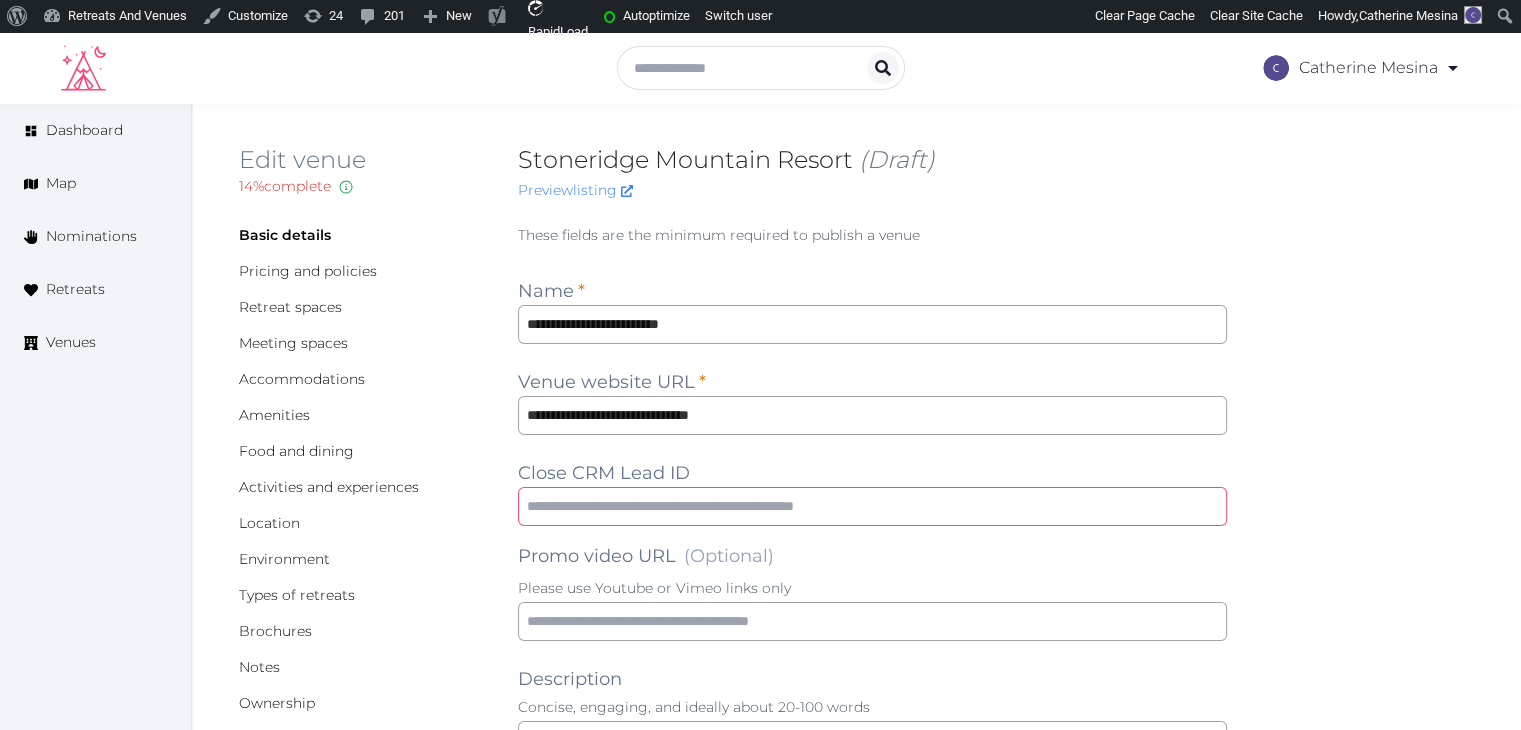 click at bounding box center (872, 506) 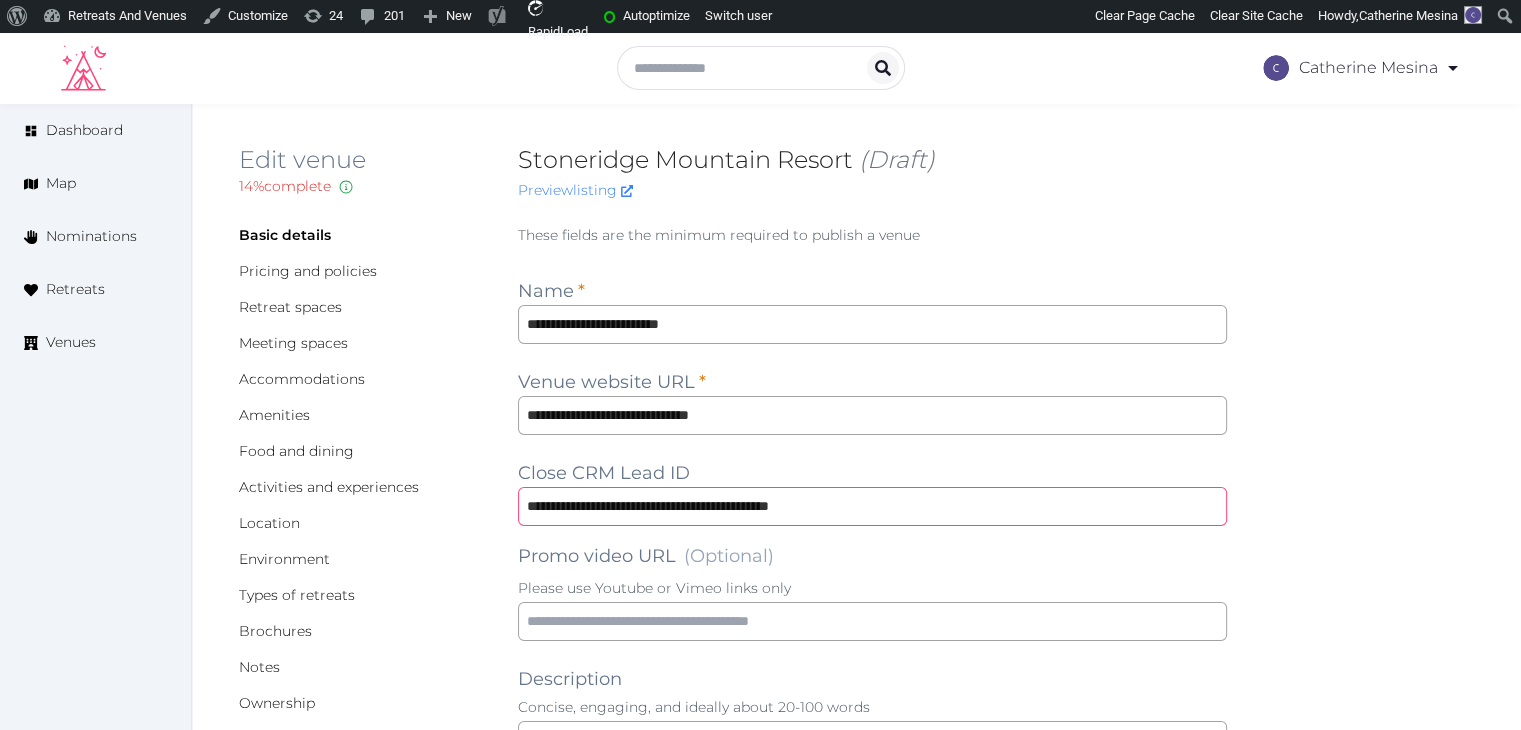 type on "**********" 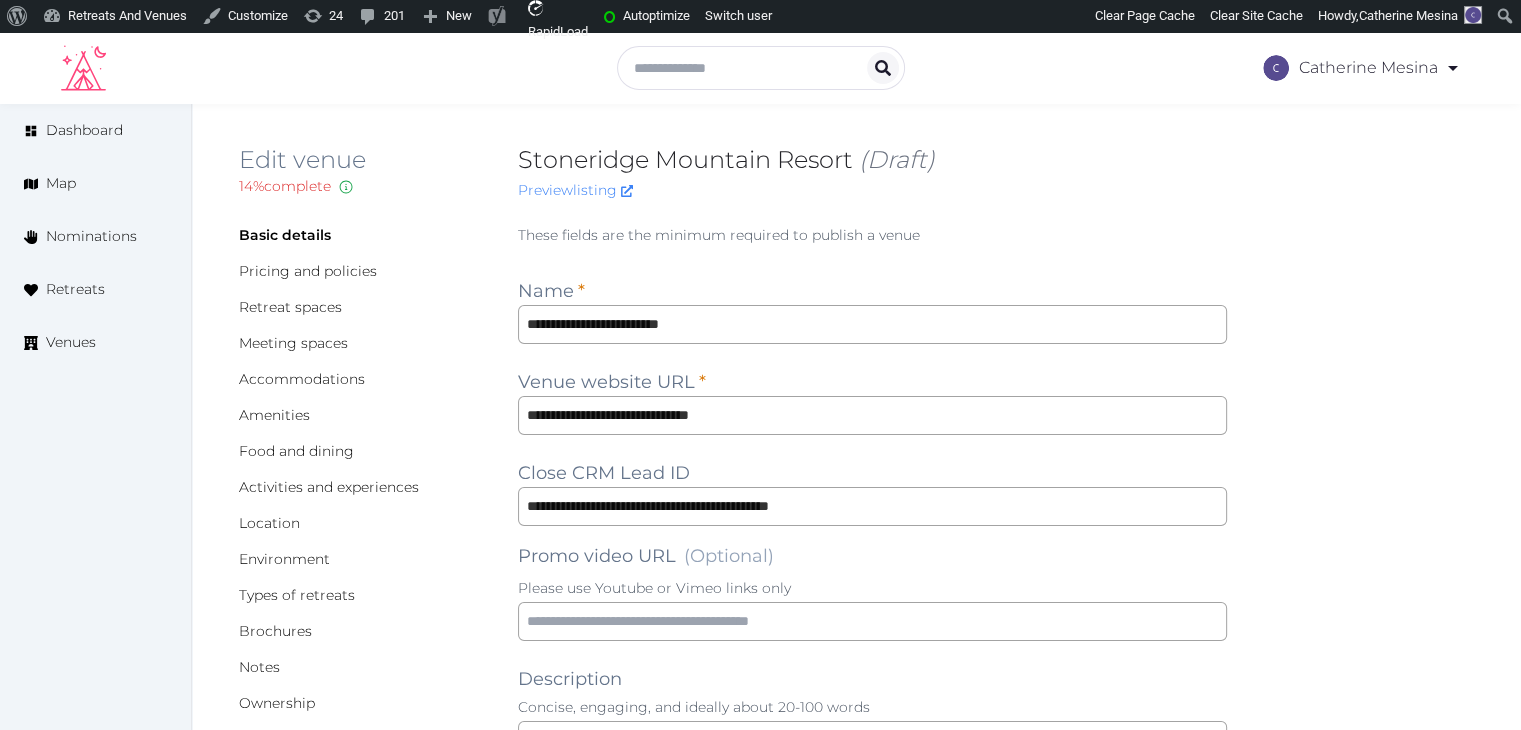click on "**********" at bounding box center [856, 1408] 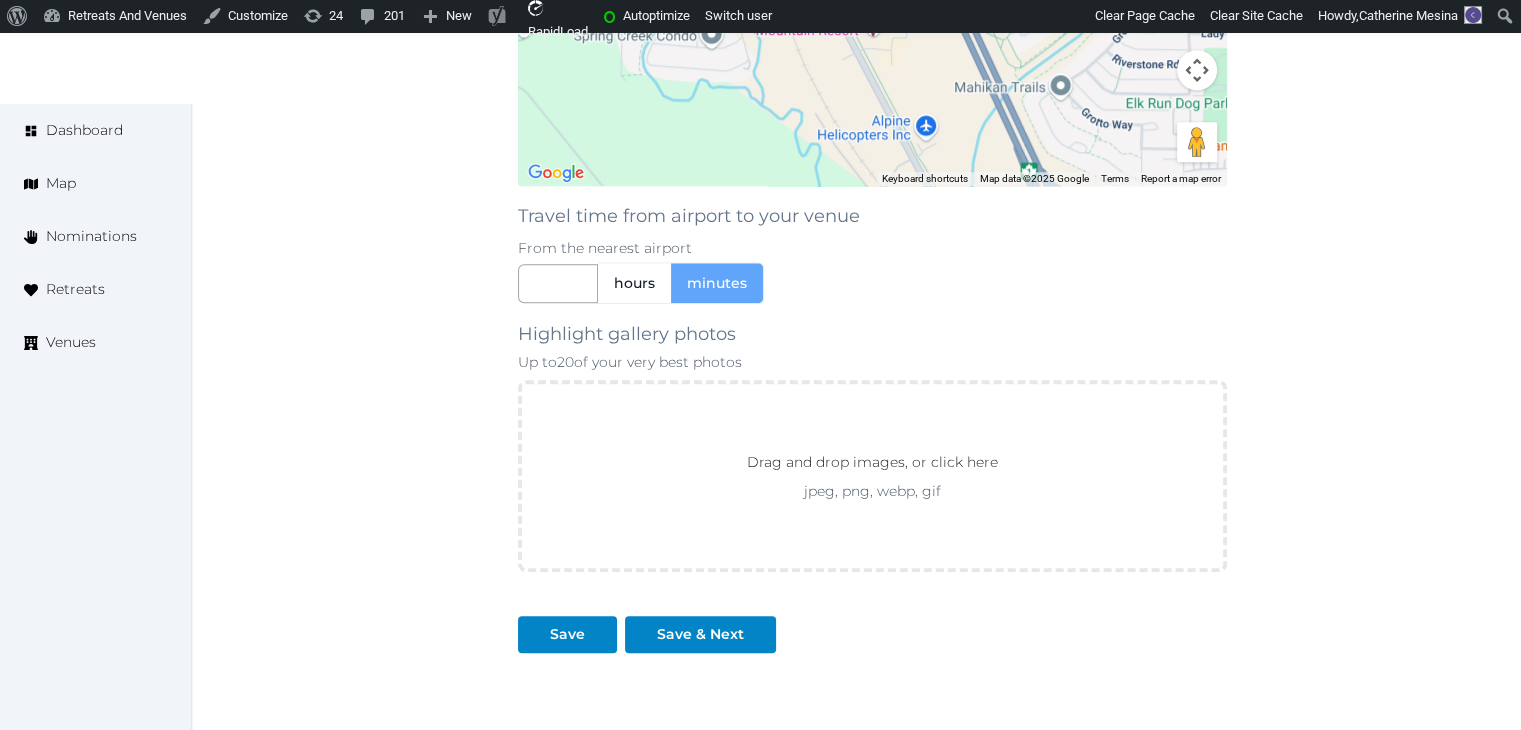 scroll, scrollTop: 1893, scrollLeft: 0, axis: vertical 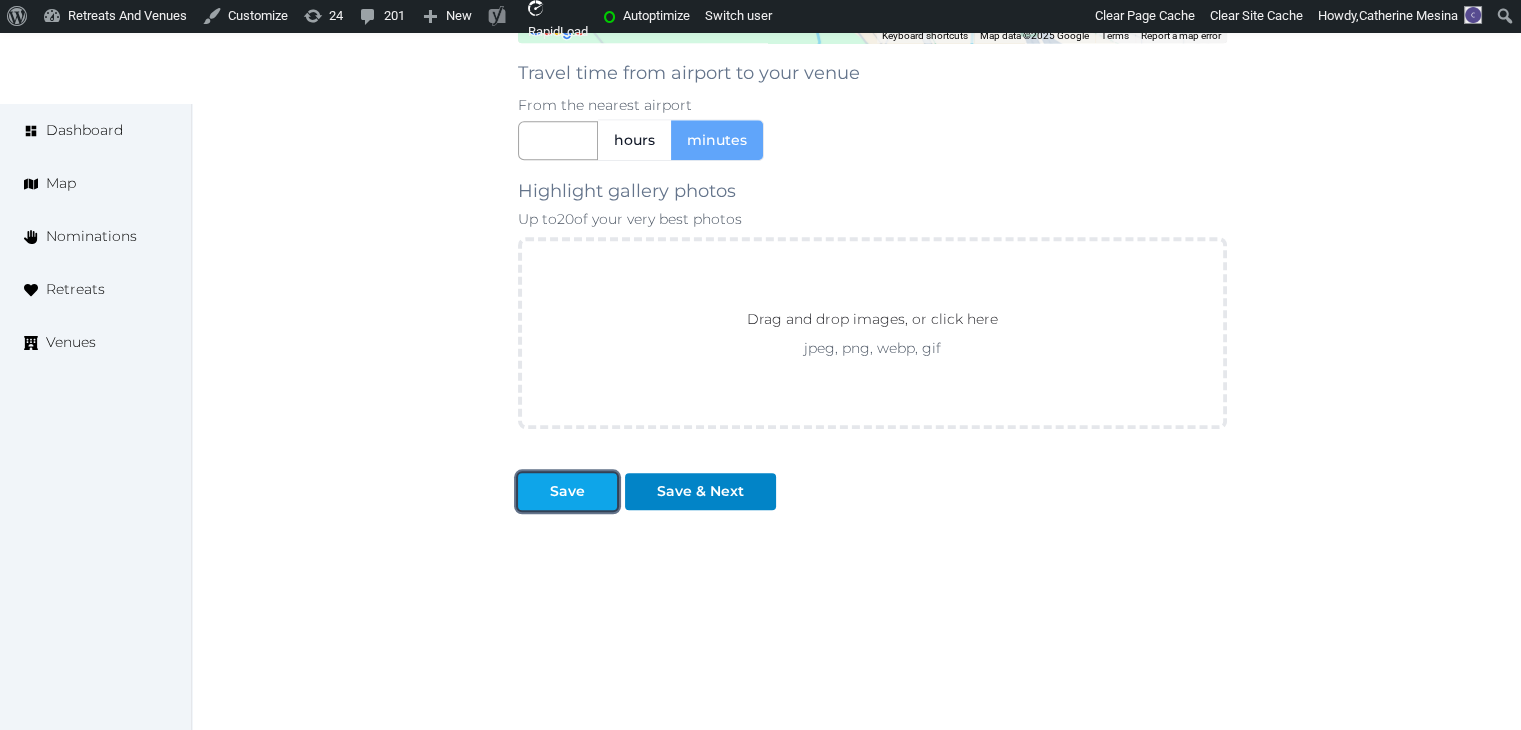 click on "Save" at bounding box center [567, 491] 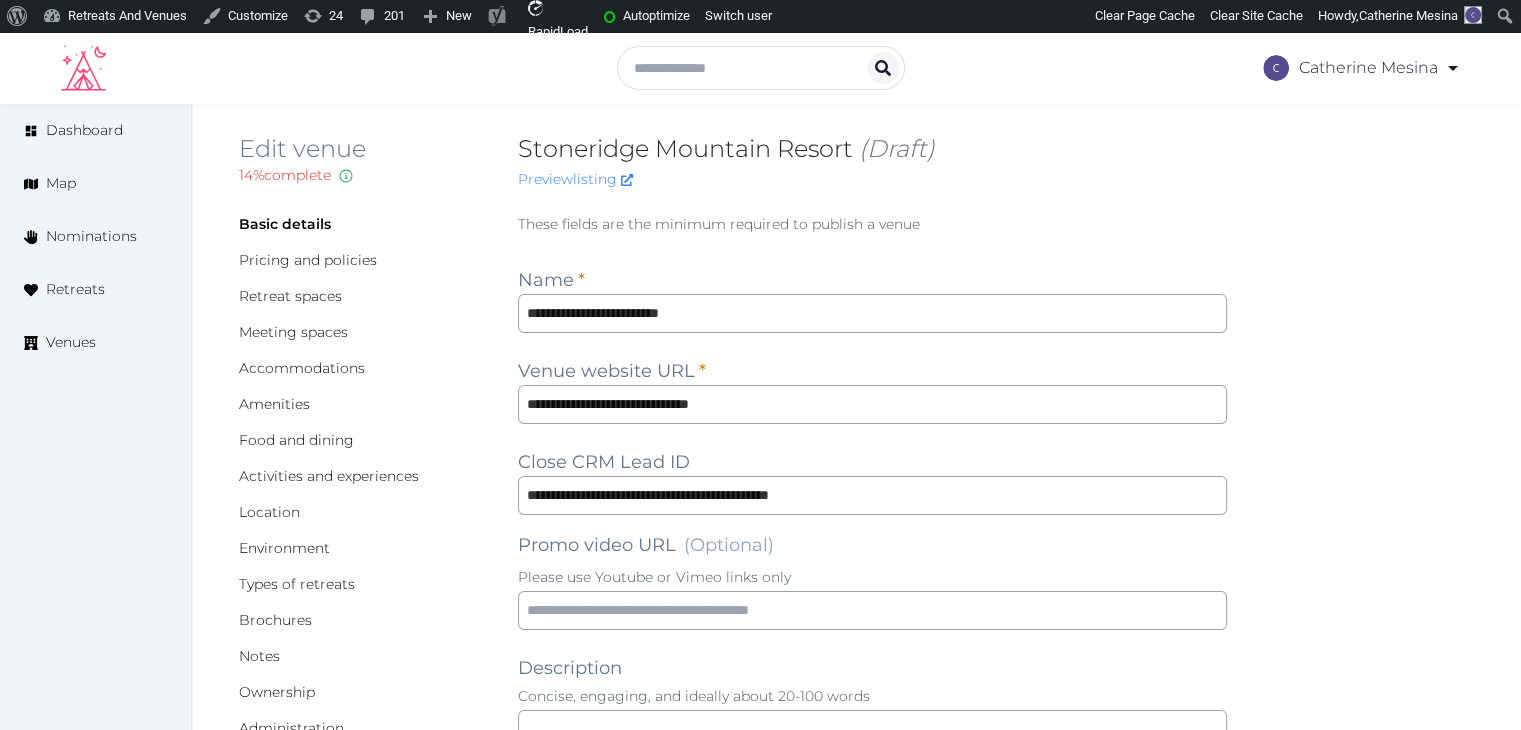 scroll, scrollTop: 0, scrollLeft: 0, axis: both 